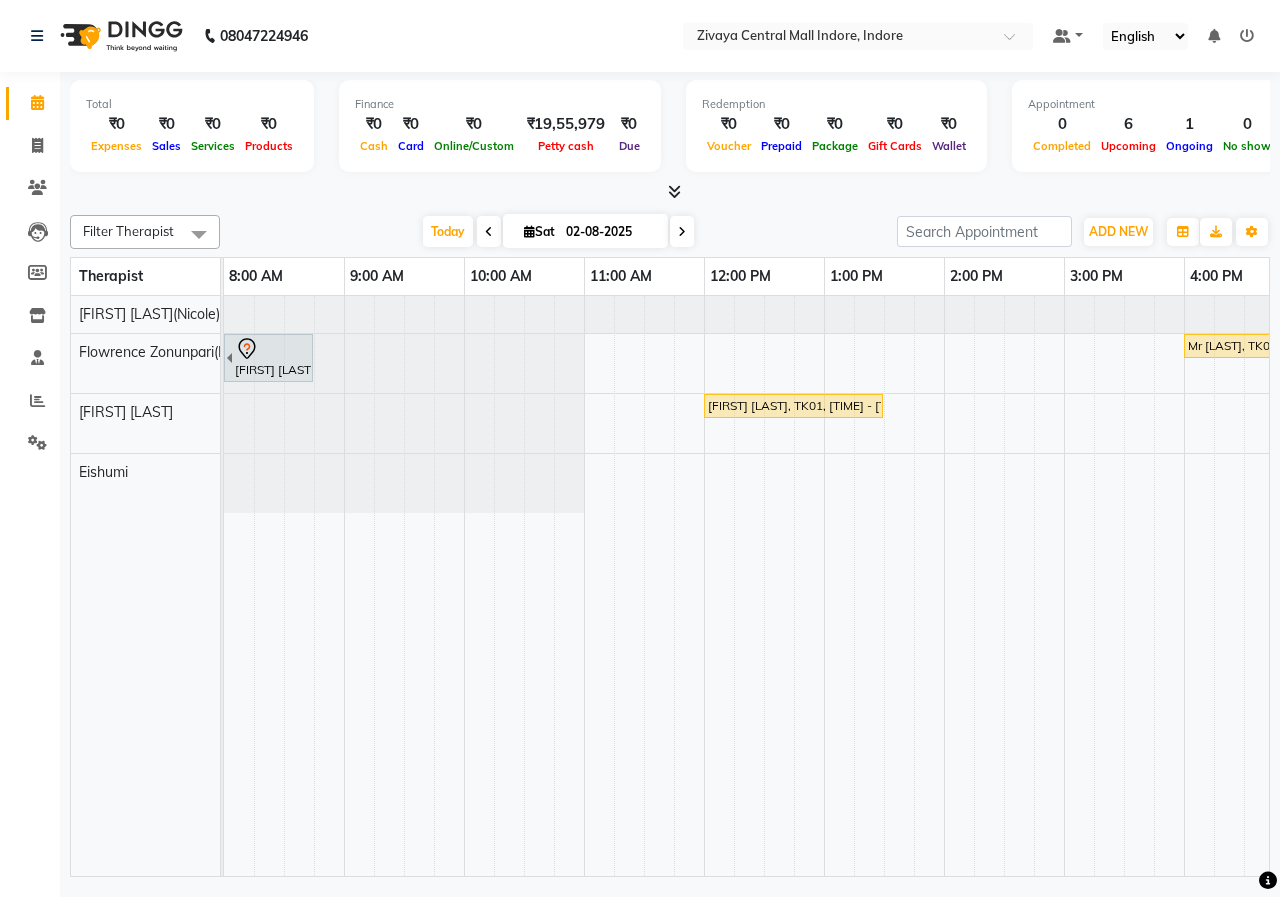 scroll, scrollTop: 0, scrollLeft: 0, axis: both 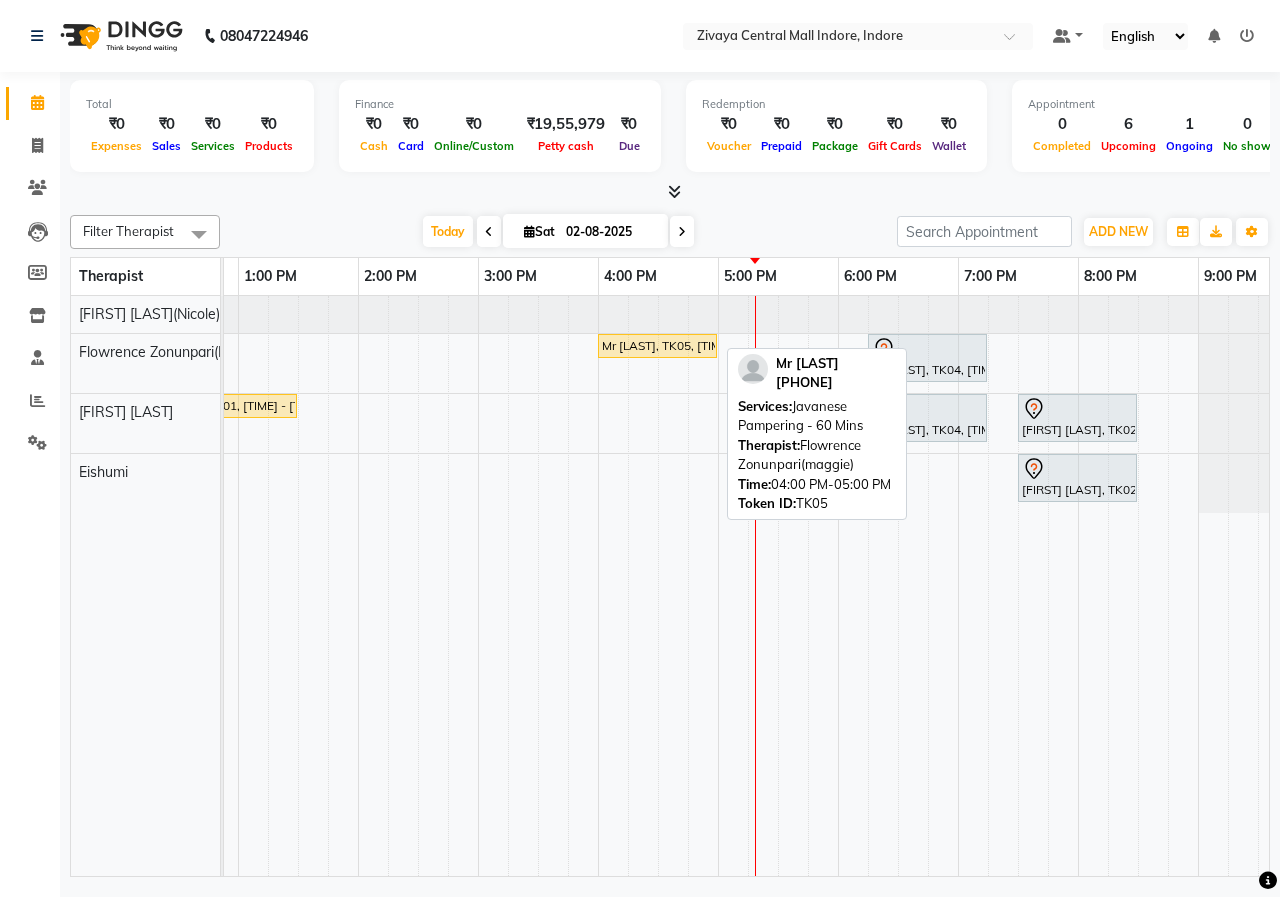 click on "Mr [LAST], TK05, 04:00 PM-05:00 PM, Javanese Pampering - 60 Mins" at bounding box center (657, 346) 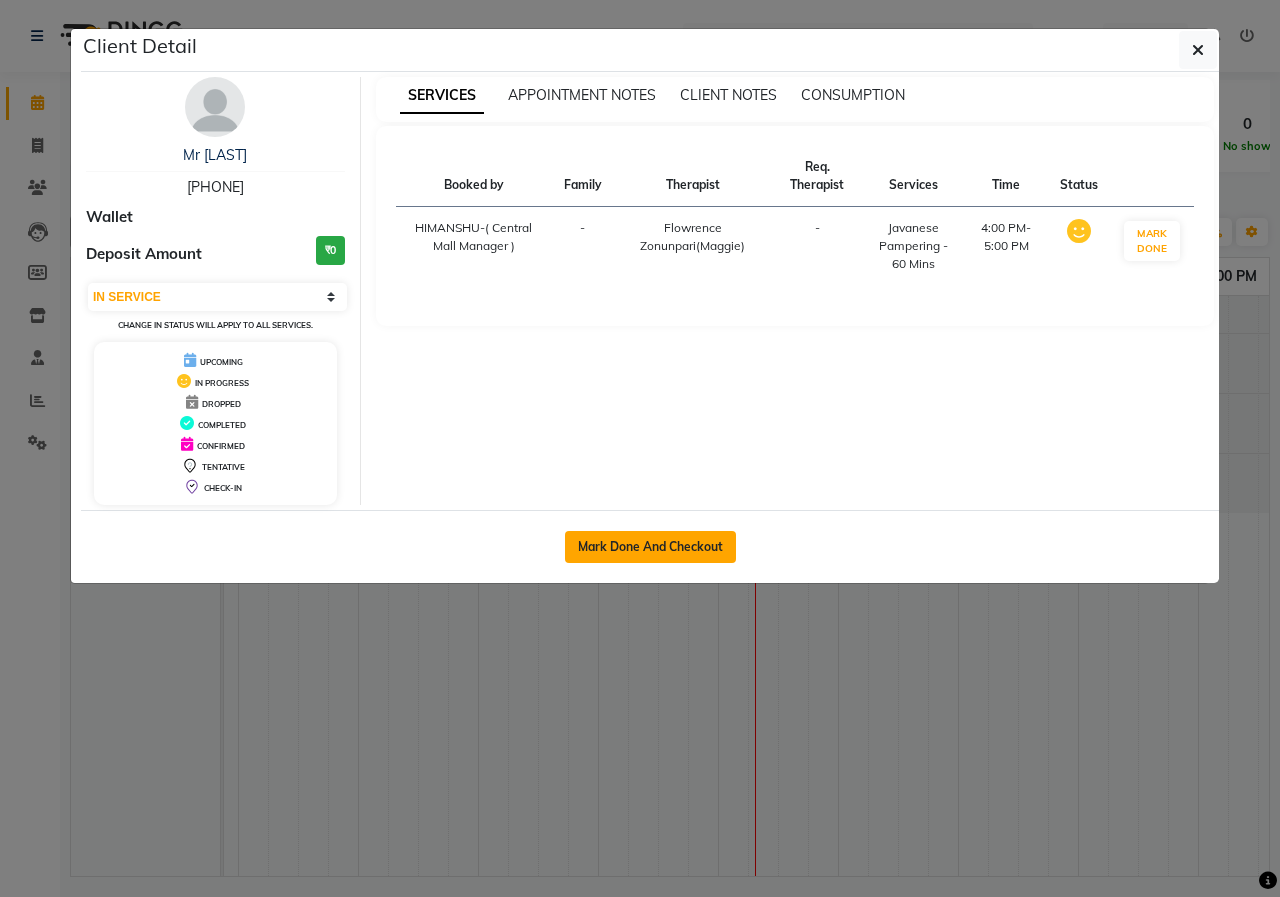 click on "Mark Done And Checkout" 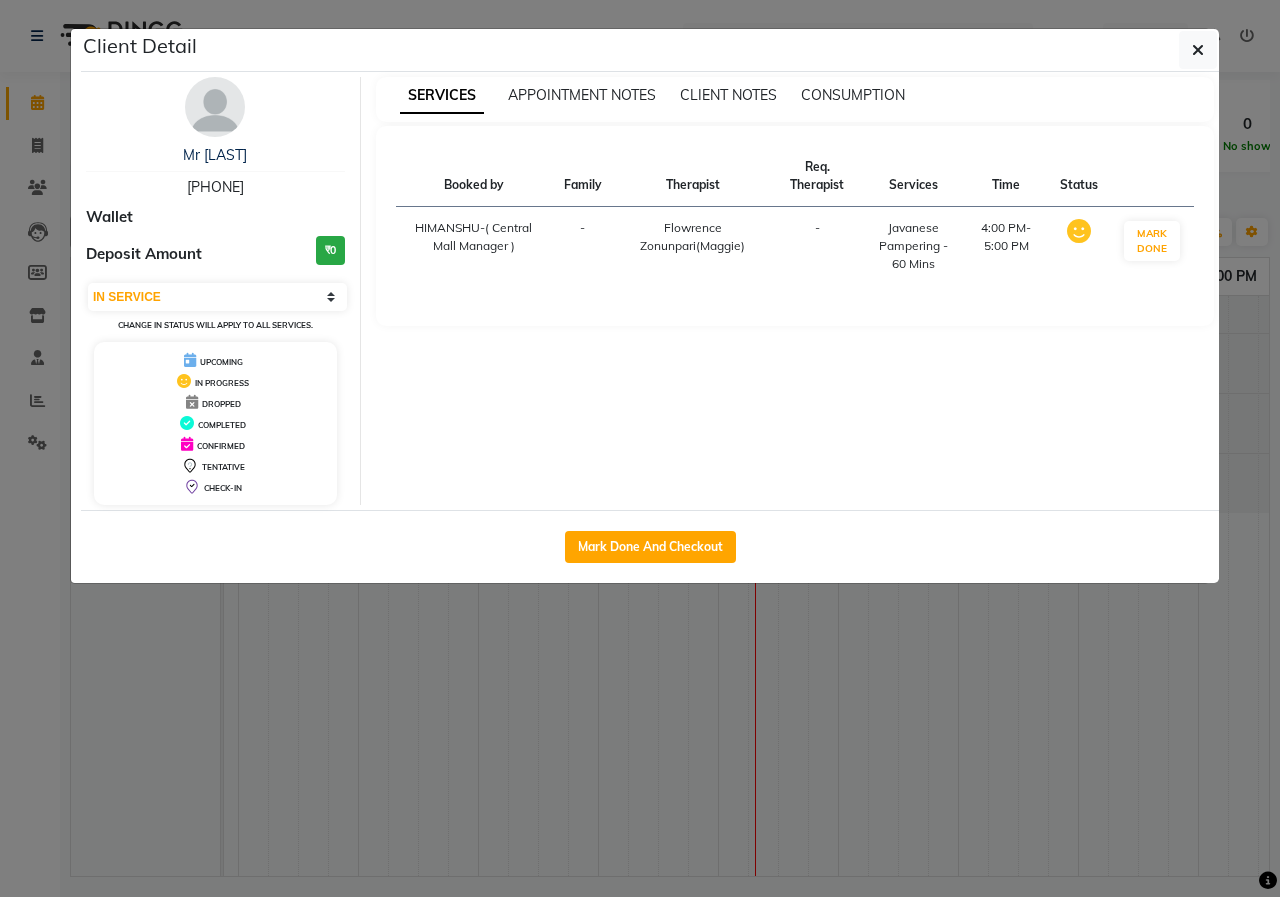 select on "6509" 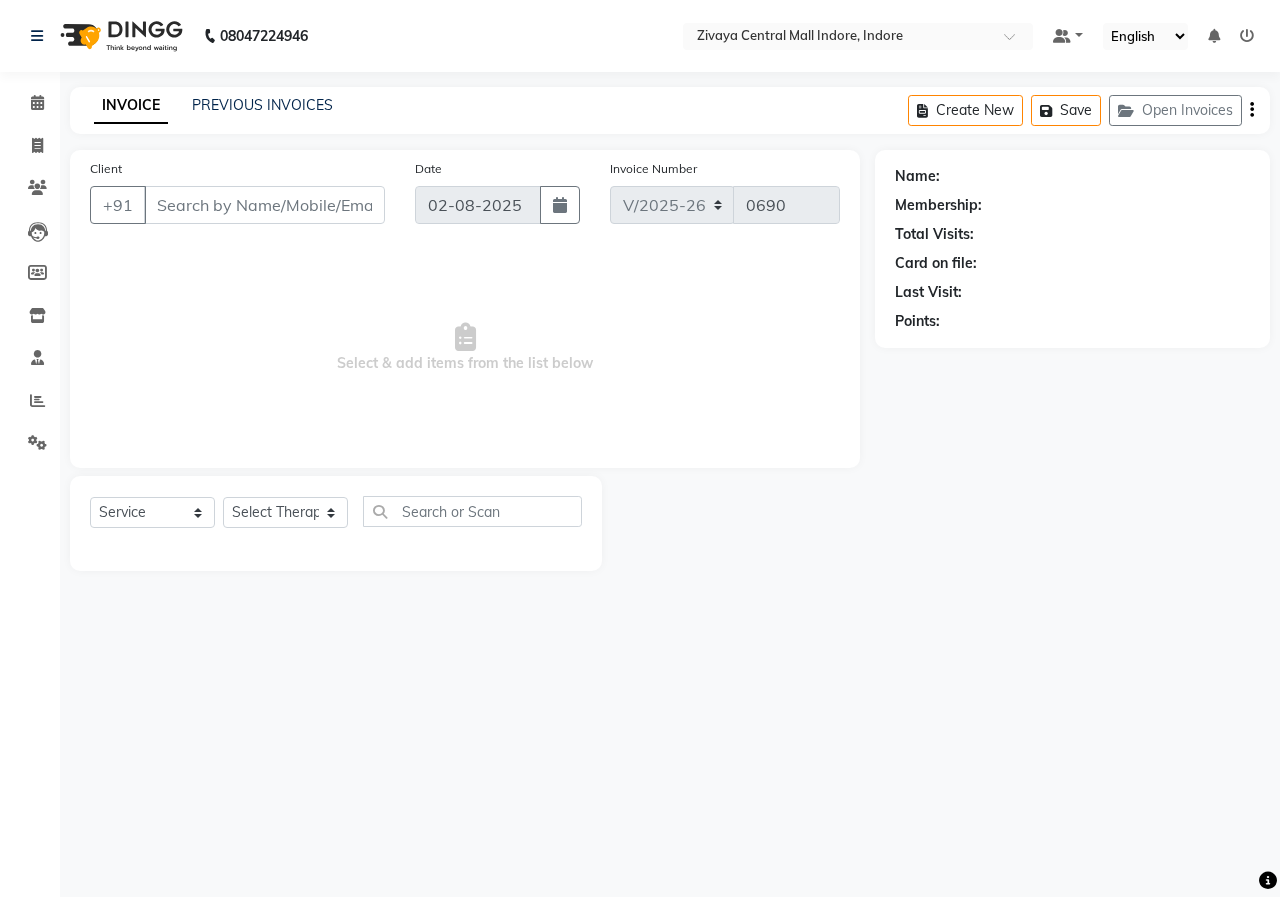 type on "[PHONE]" 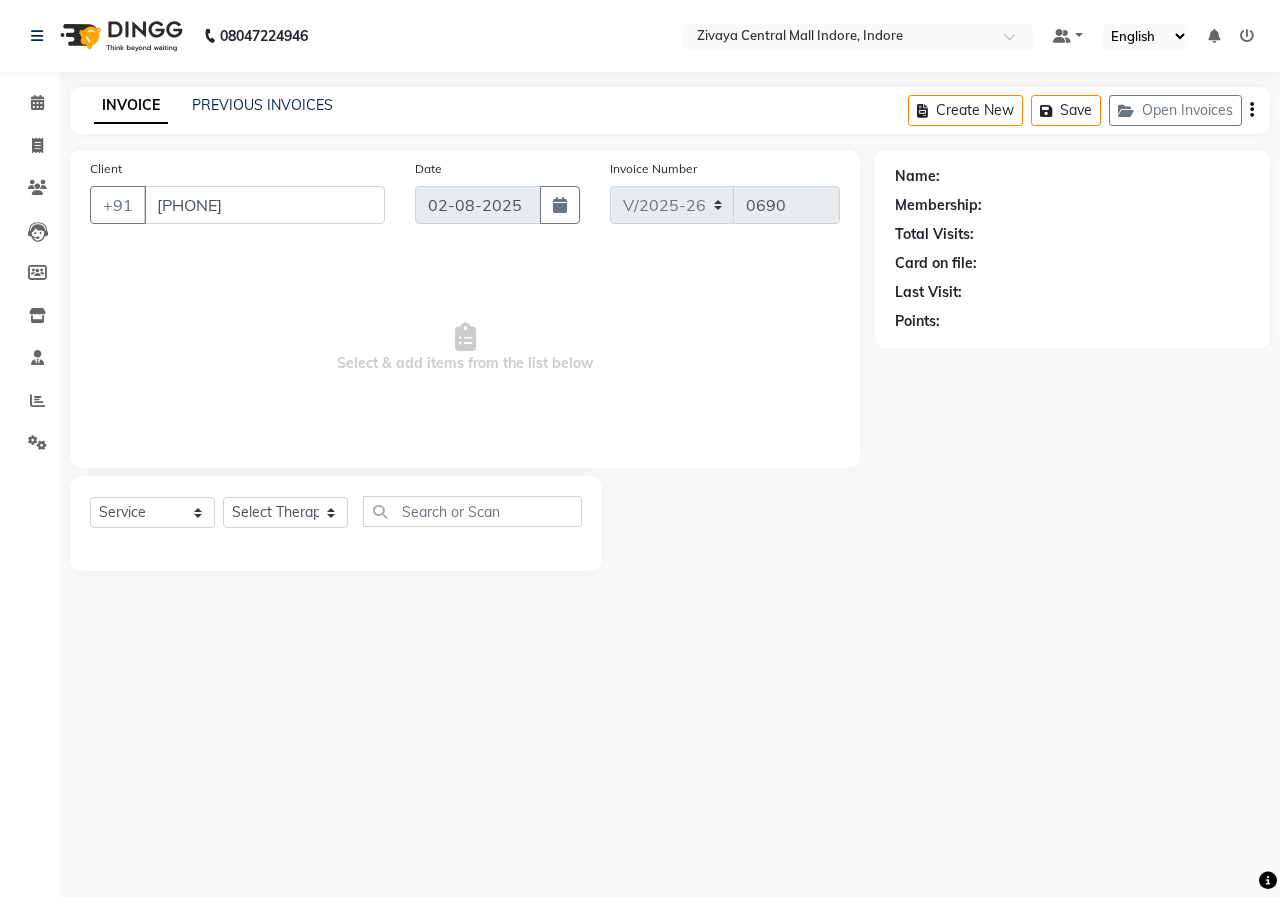 select on "49517" 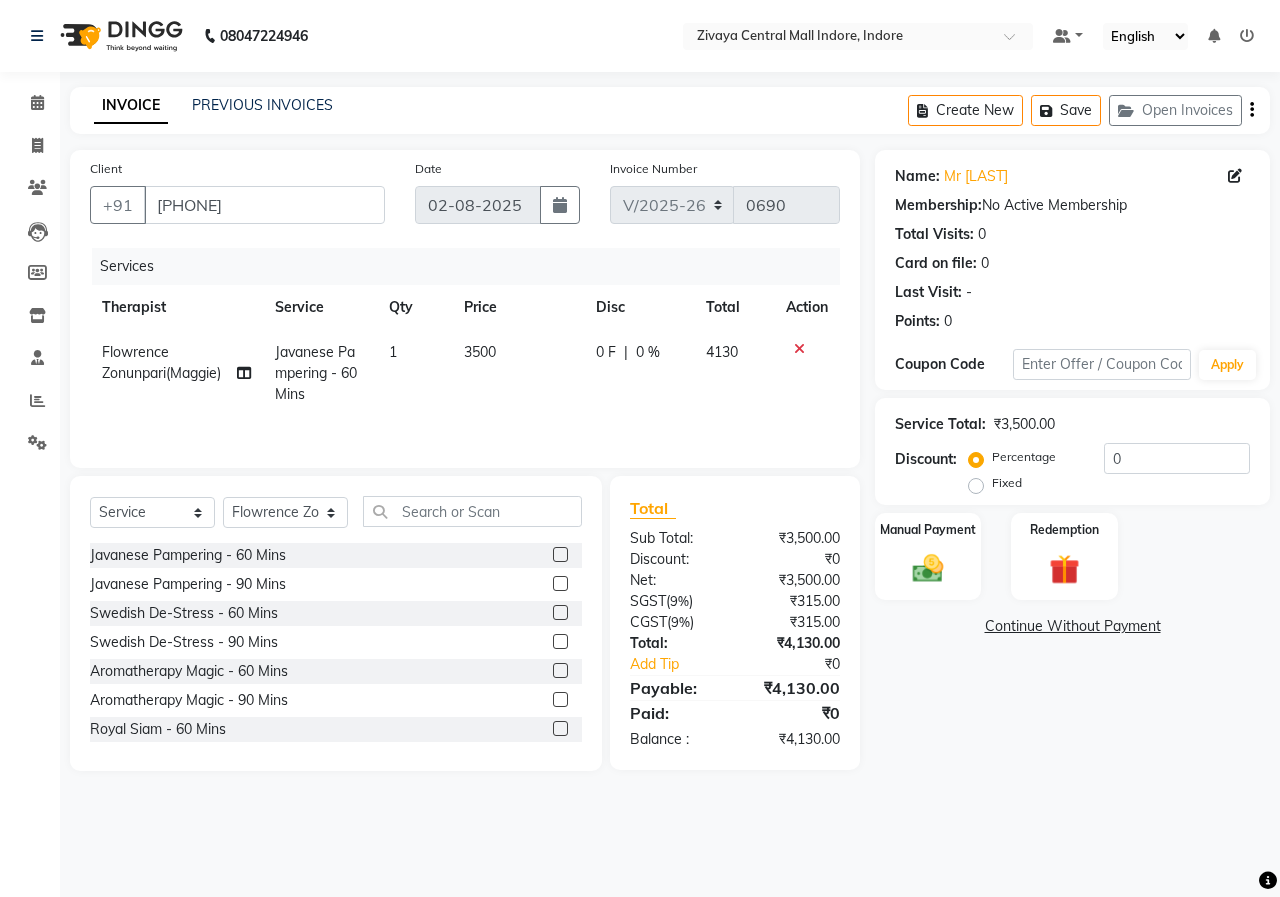 drag, startPoint x: 979, startPoint y: 481, endPoint x: 1136, endPoint y: 466, distance: 157.71494 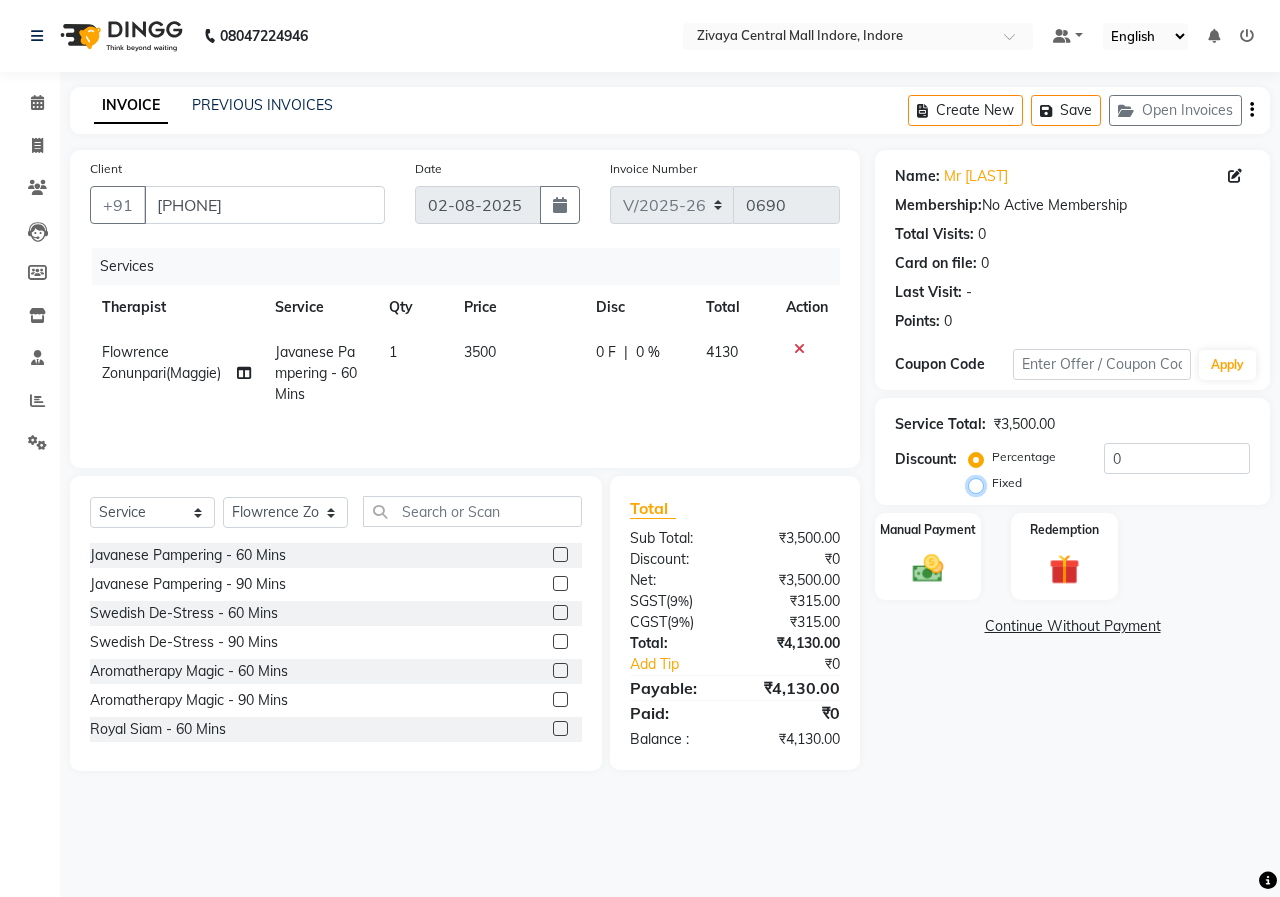 click on "Fixed" at bounding box center (980, 483) 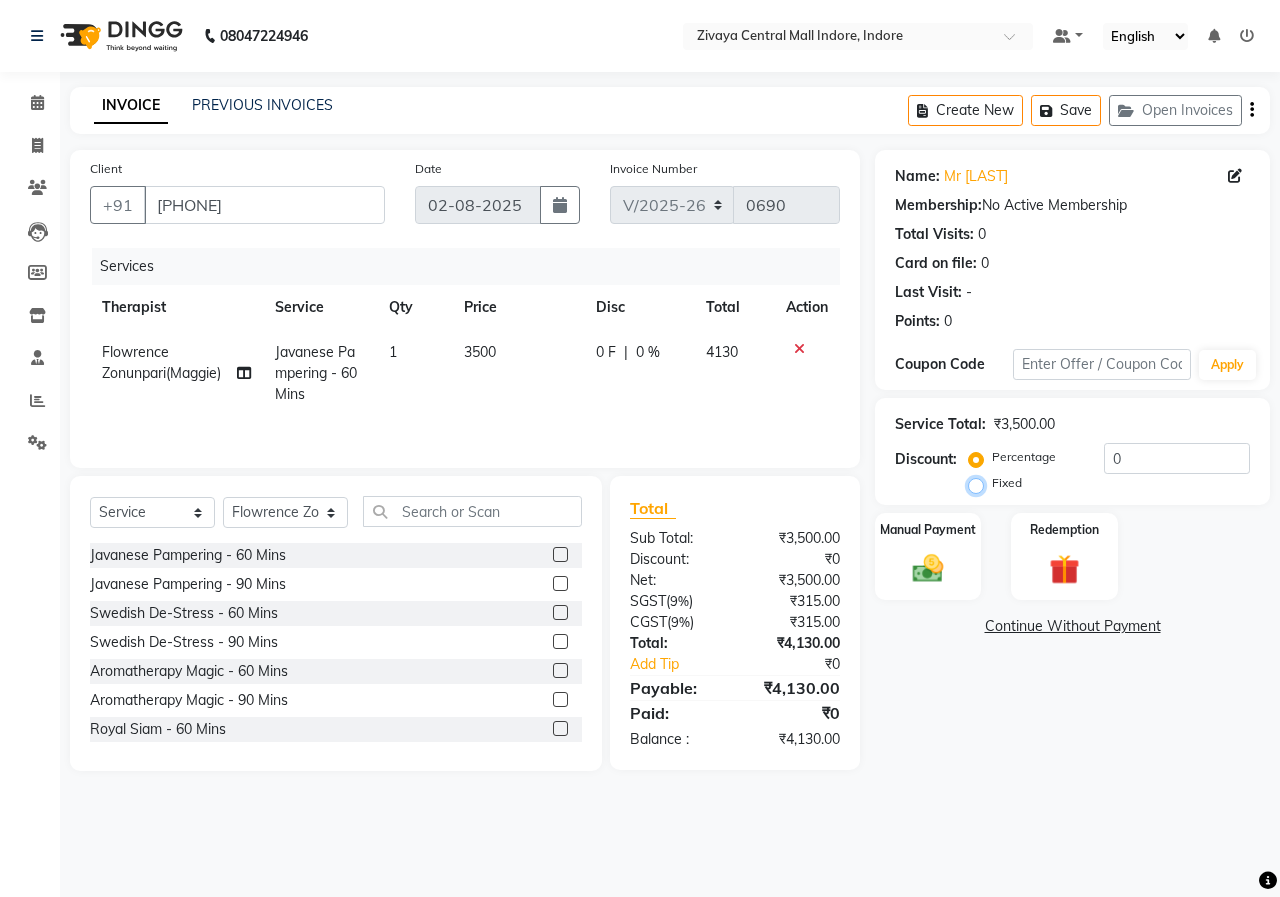 radio on "true" 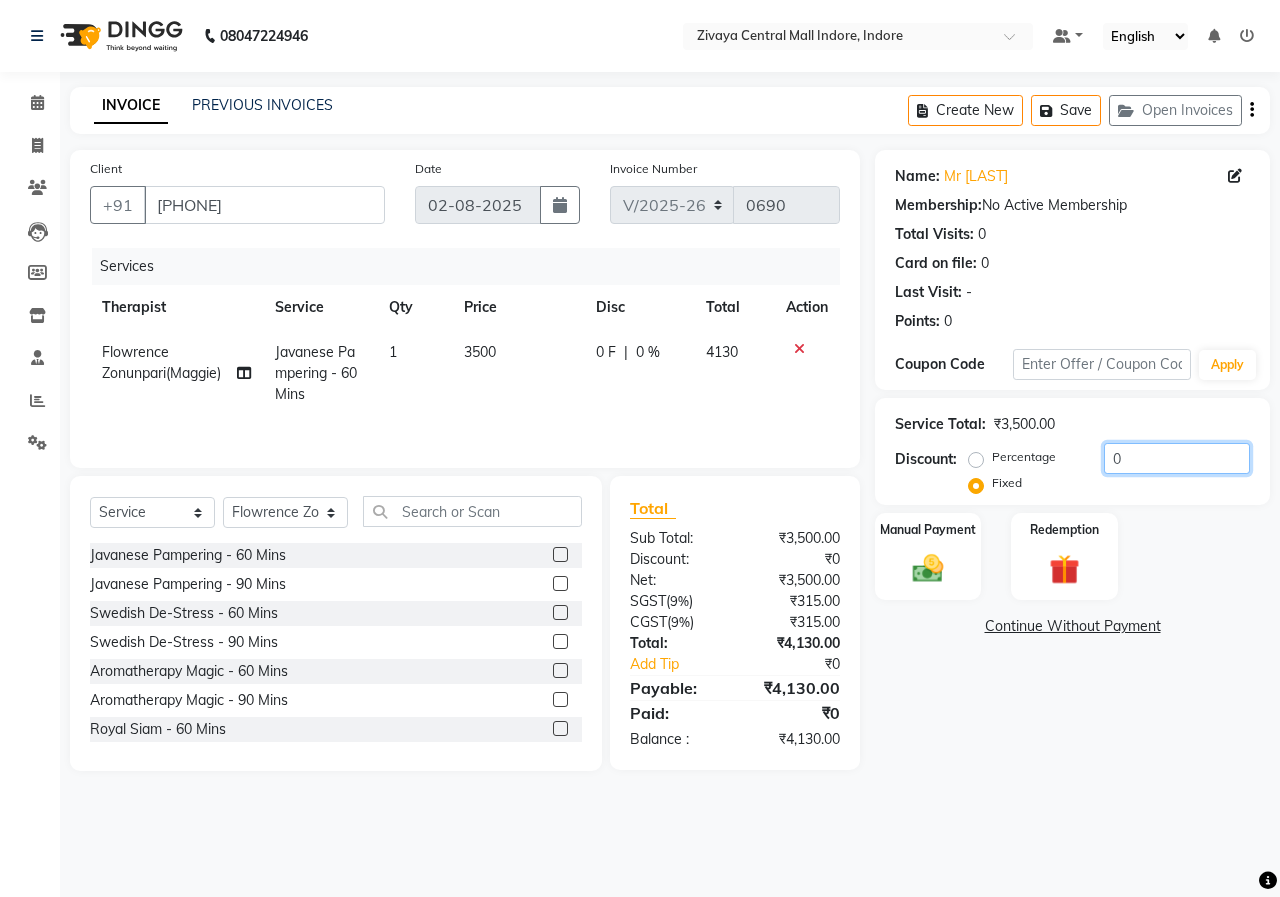 click on "0" 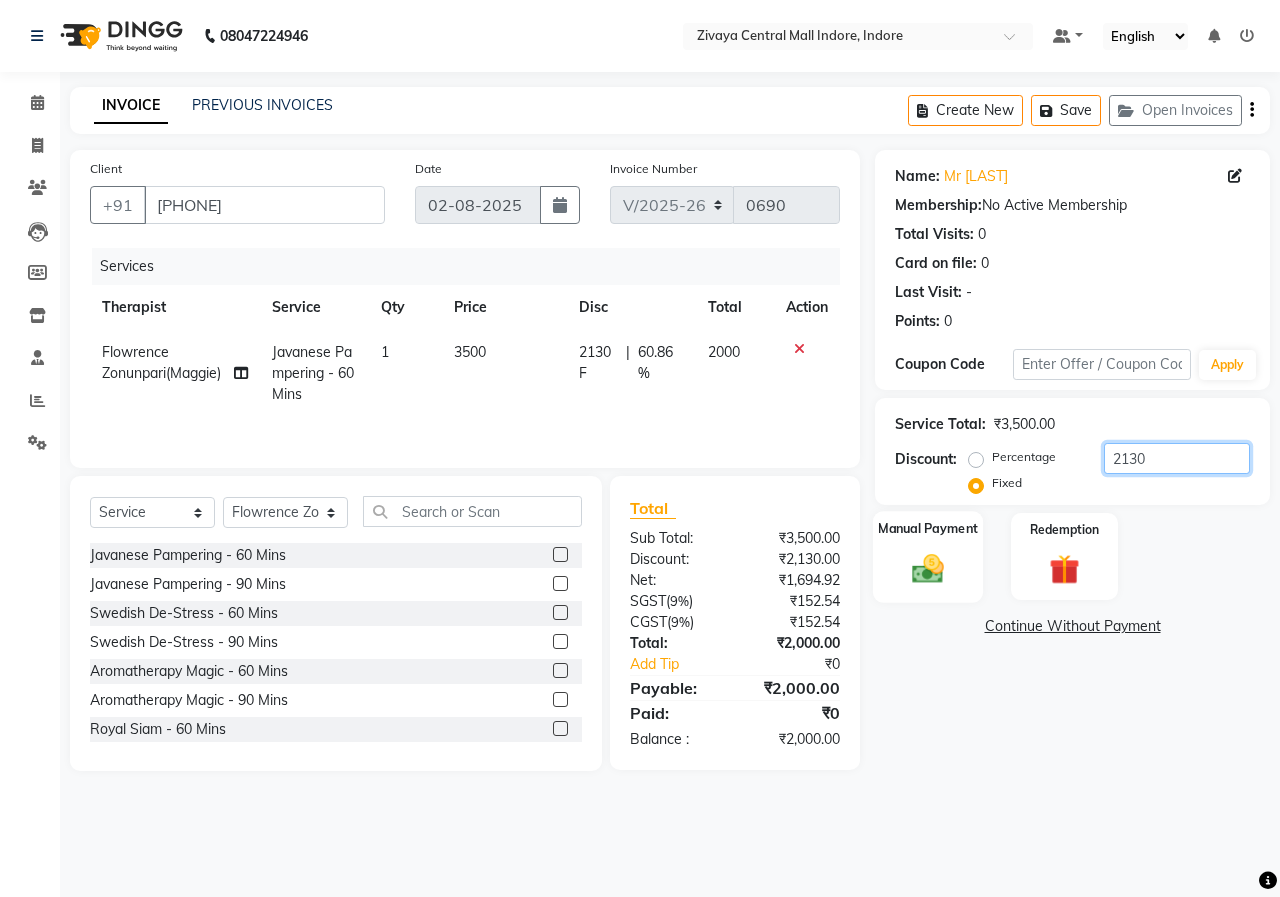 type on "2130" 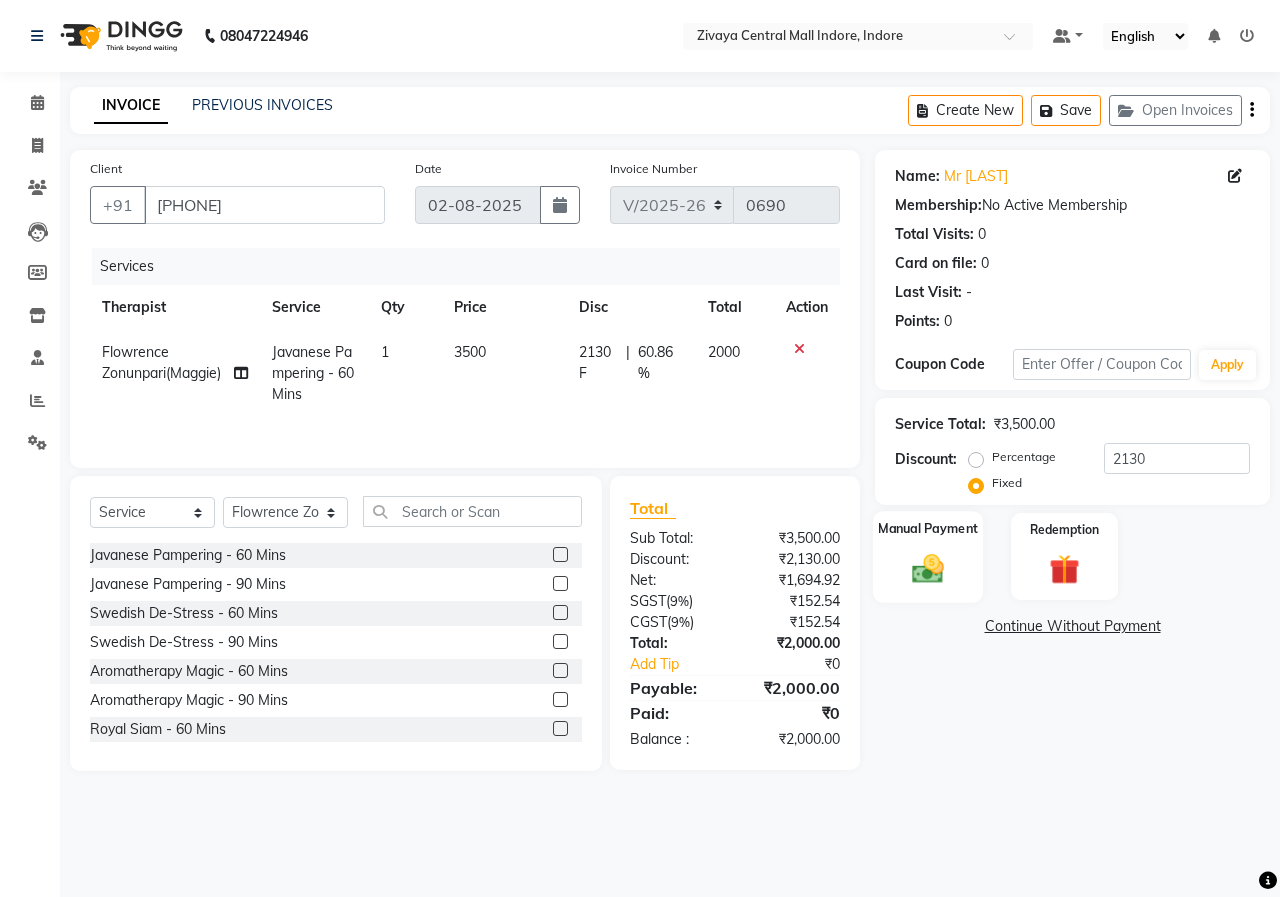 click on "Manual Payment" 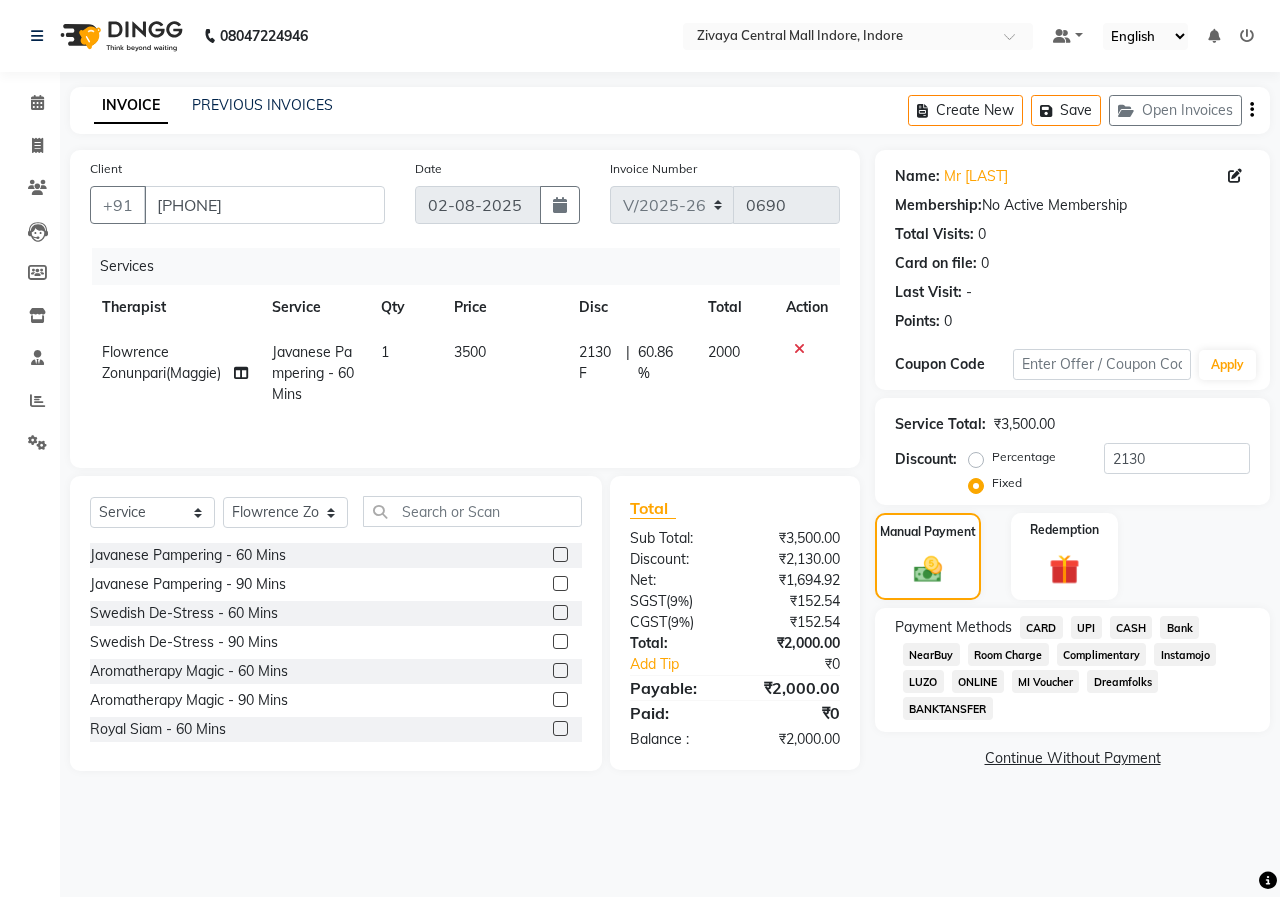 click on "UPI" 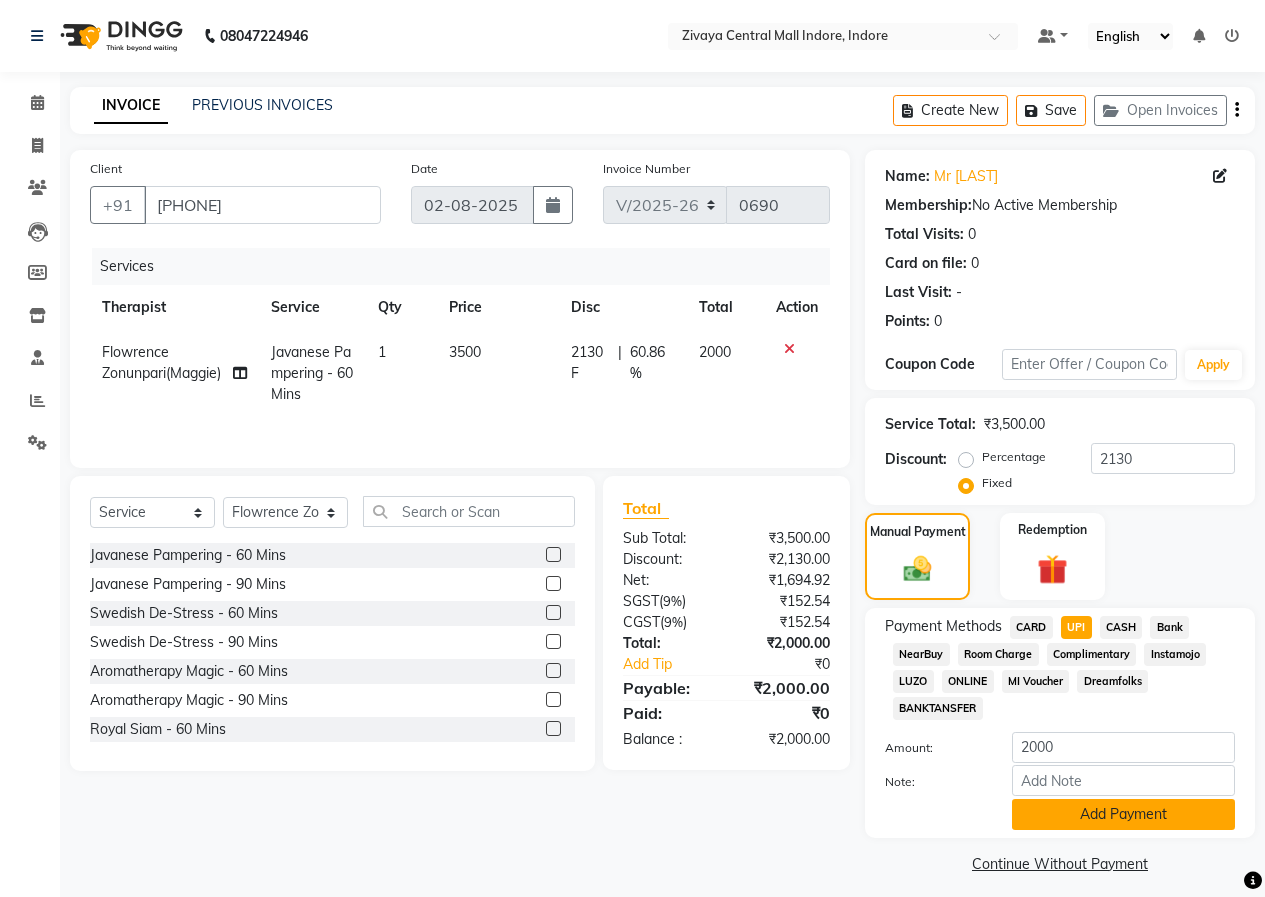 click on "Add Payment" 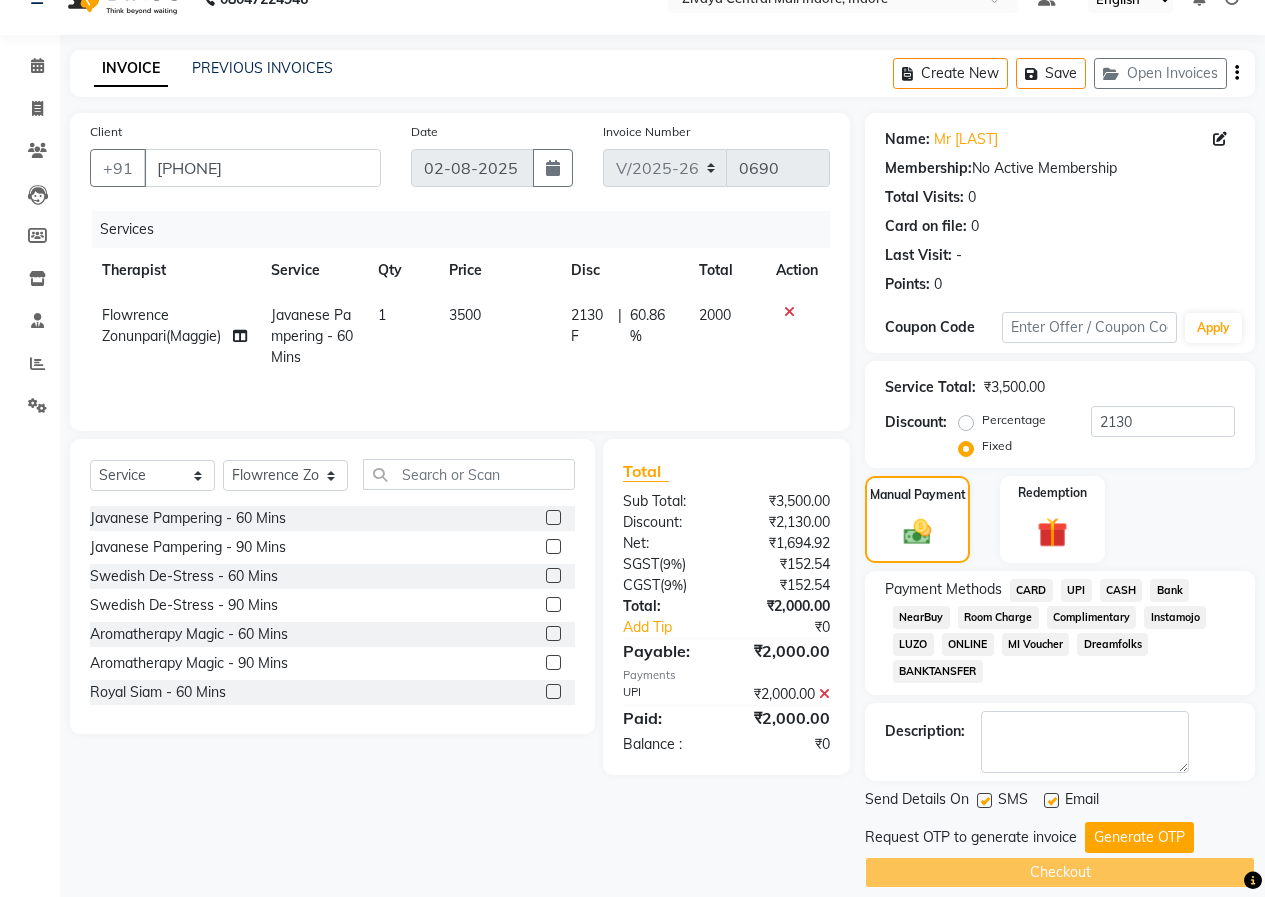 scroll, scrollTop: 58, scrollLeft: 0, axis: vertical 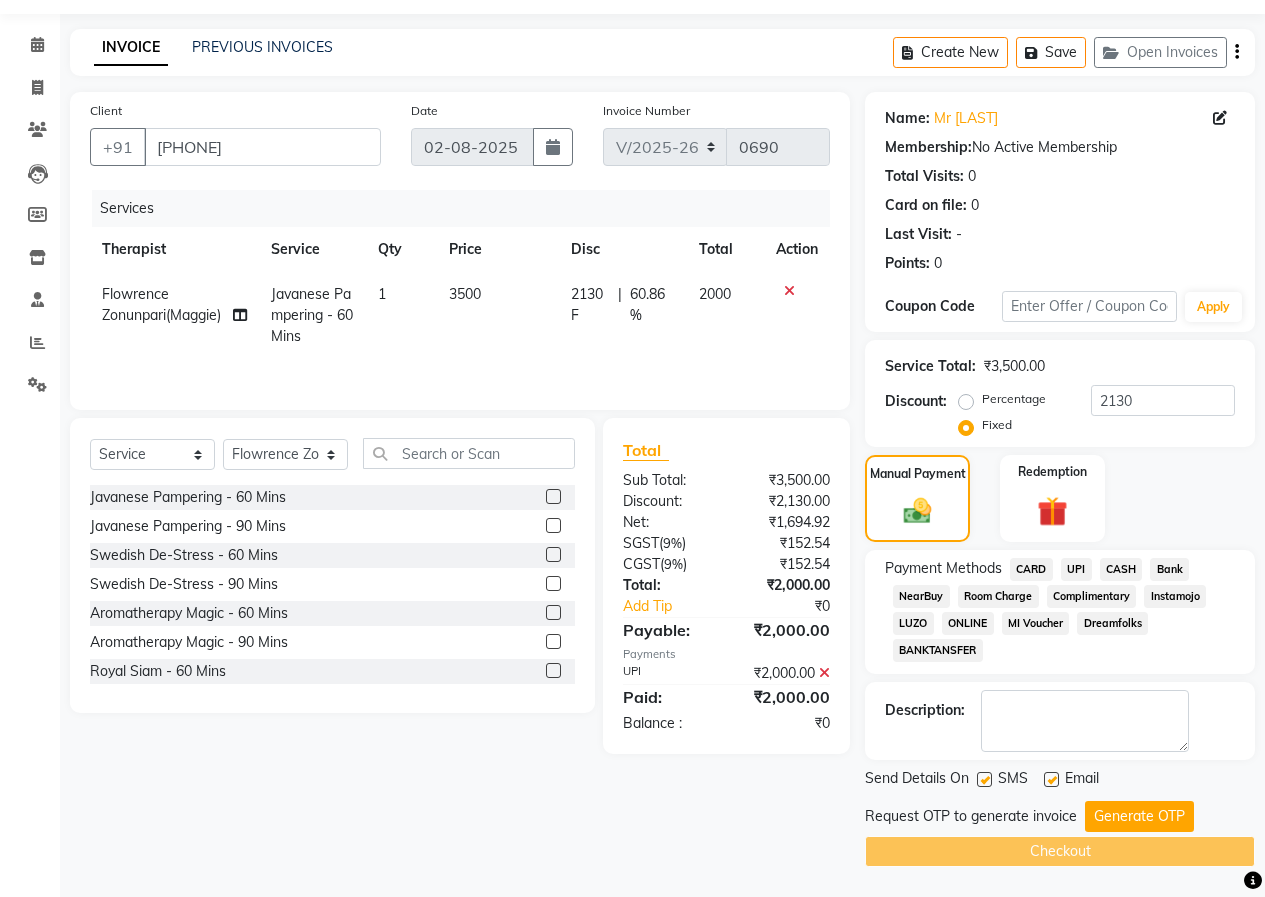click on "Generate OTP" 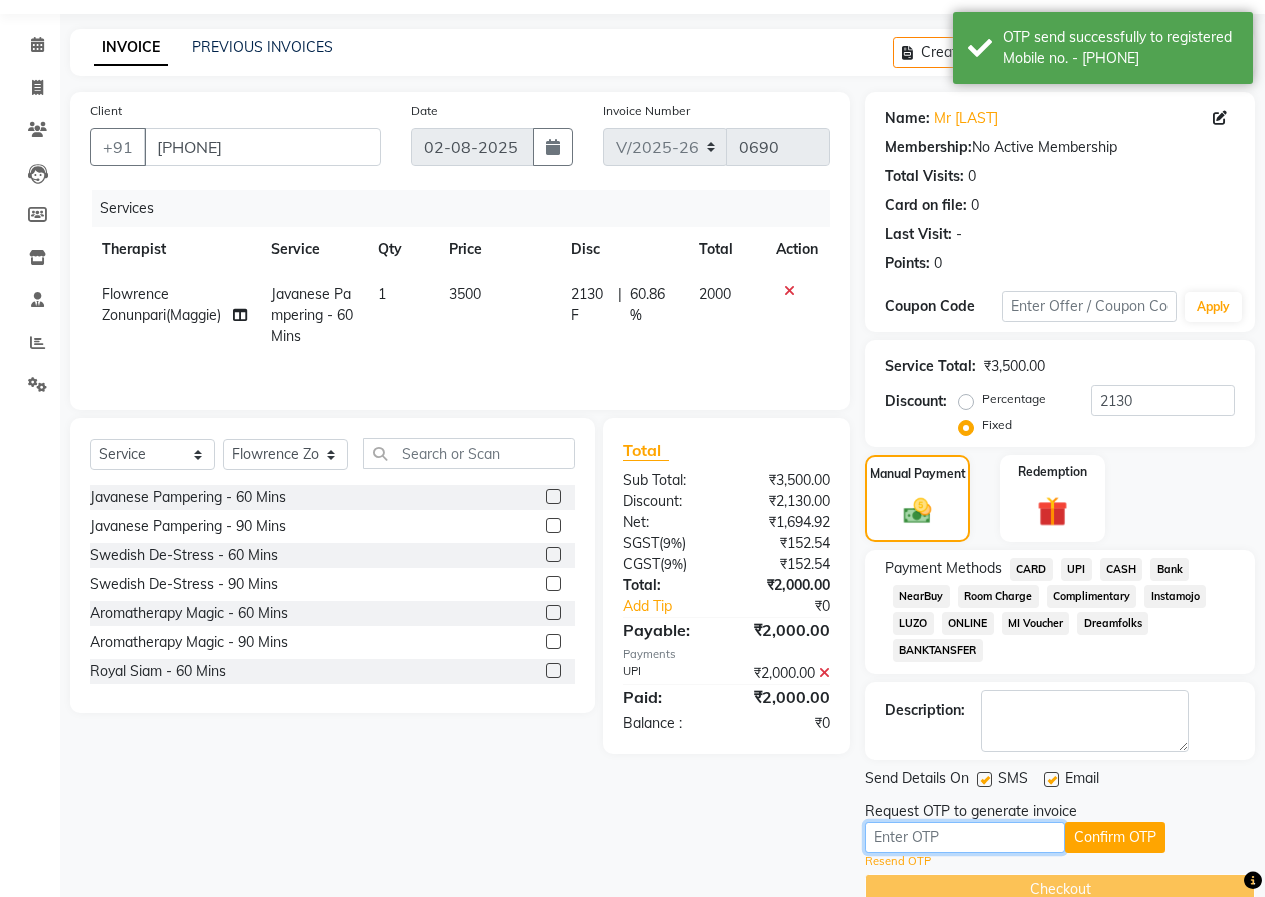 click at bounding box center (965, 837) 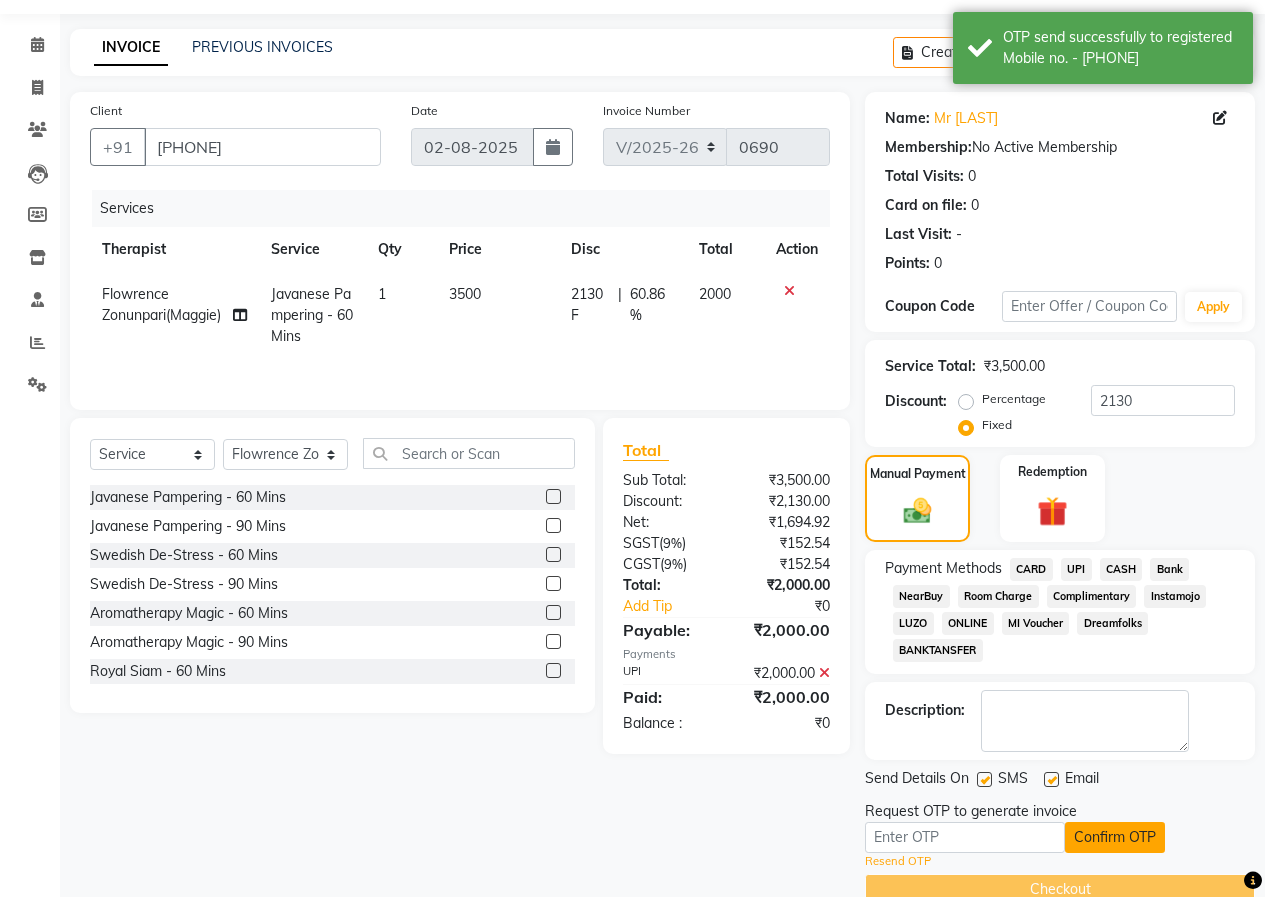 click on "Confirm OTP" 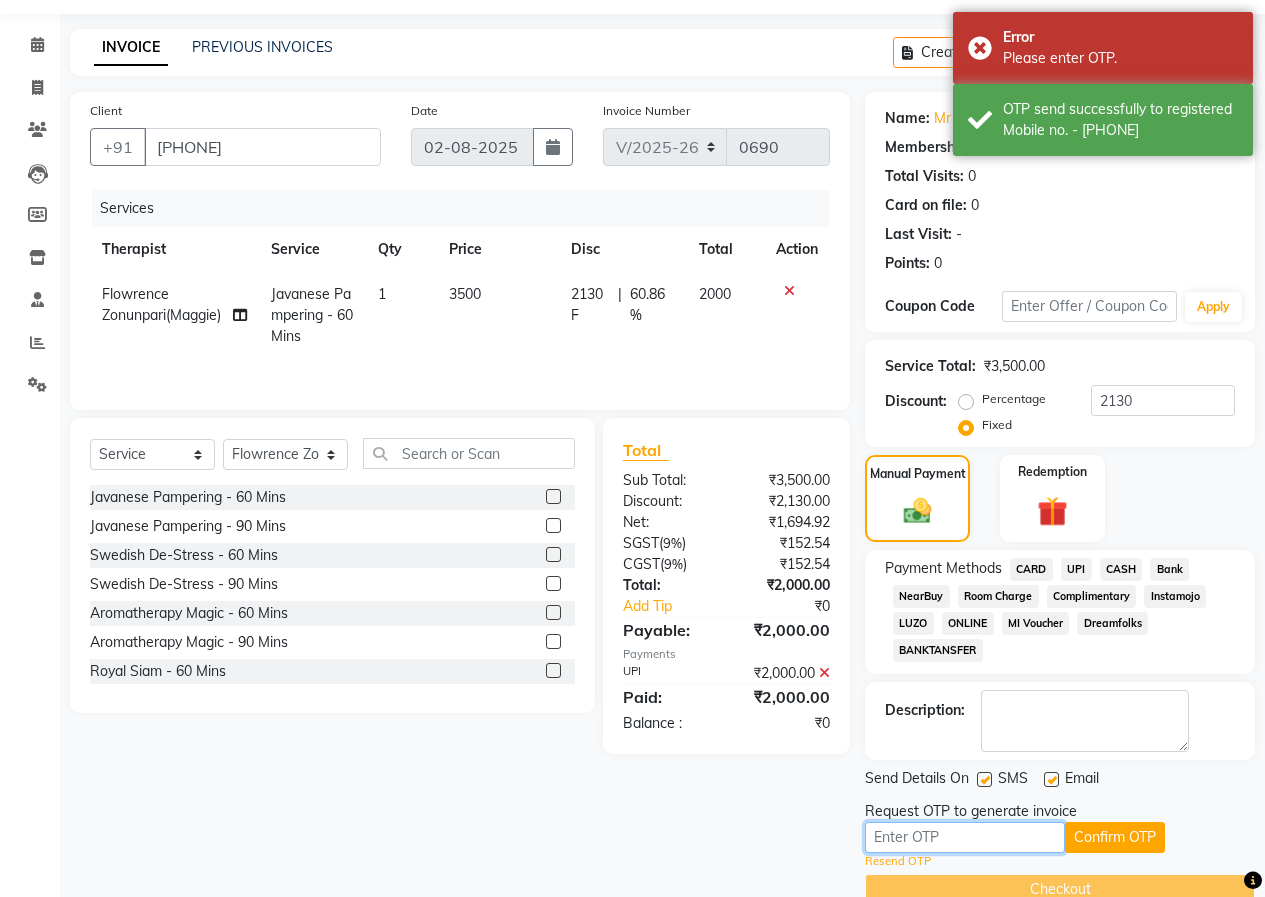 click at bounding box center [965, 837] 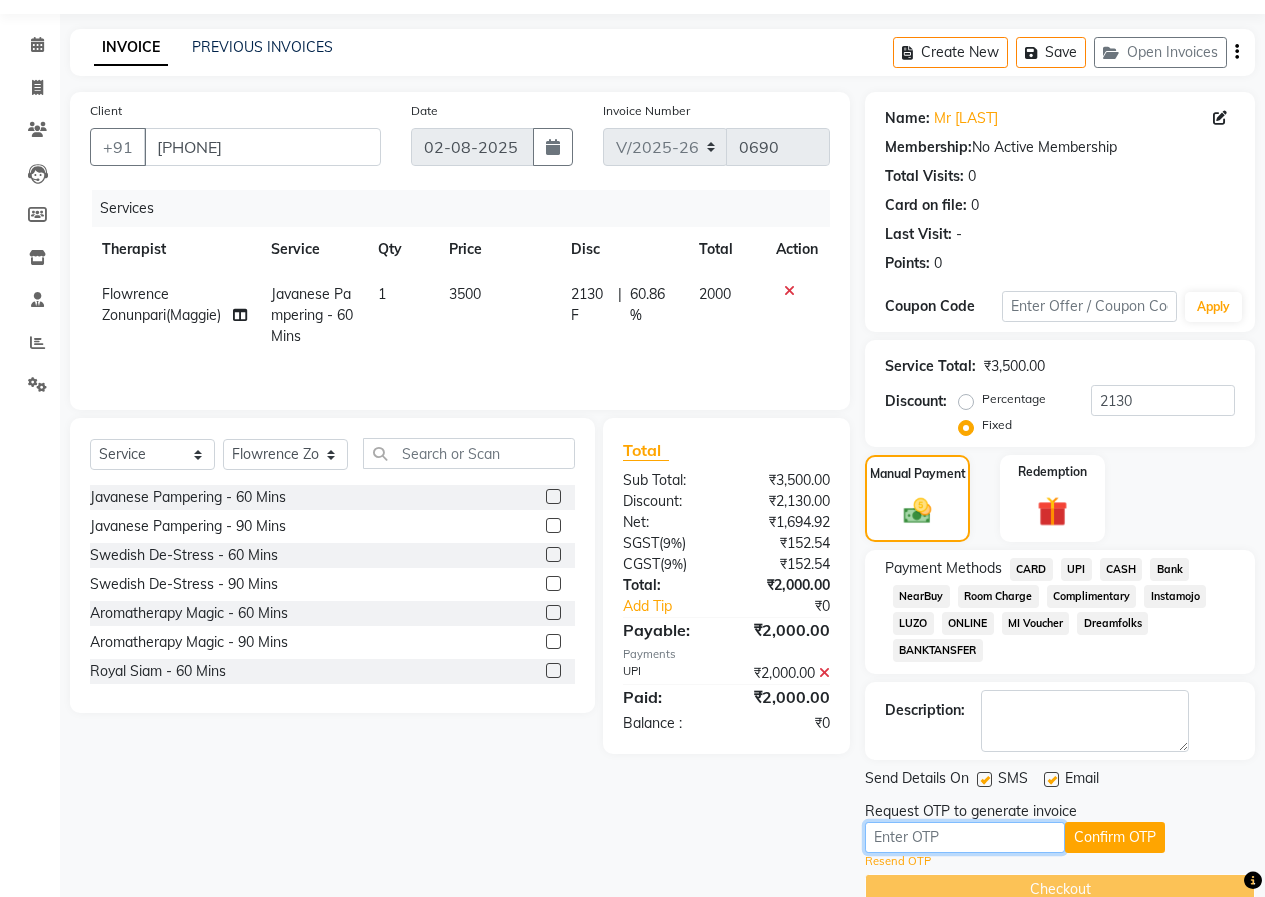 click at bounding box center (965, 837) 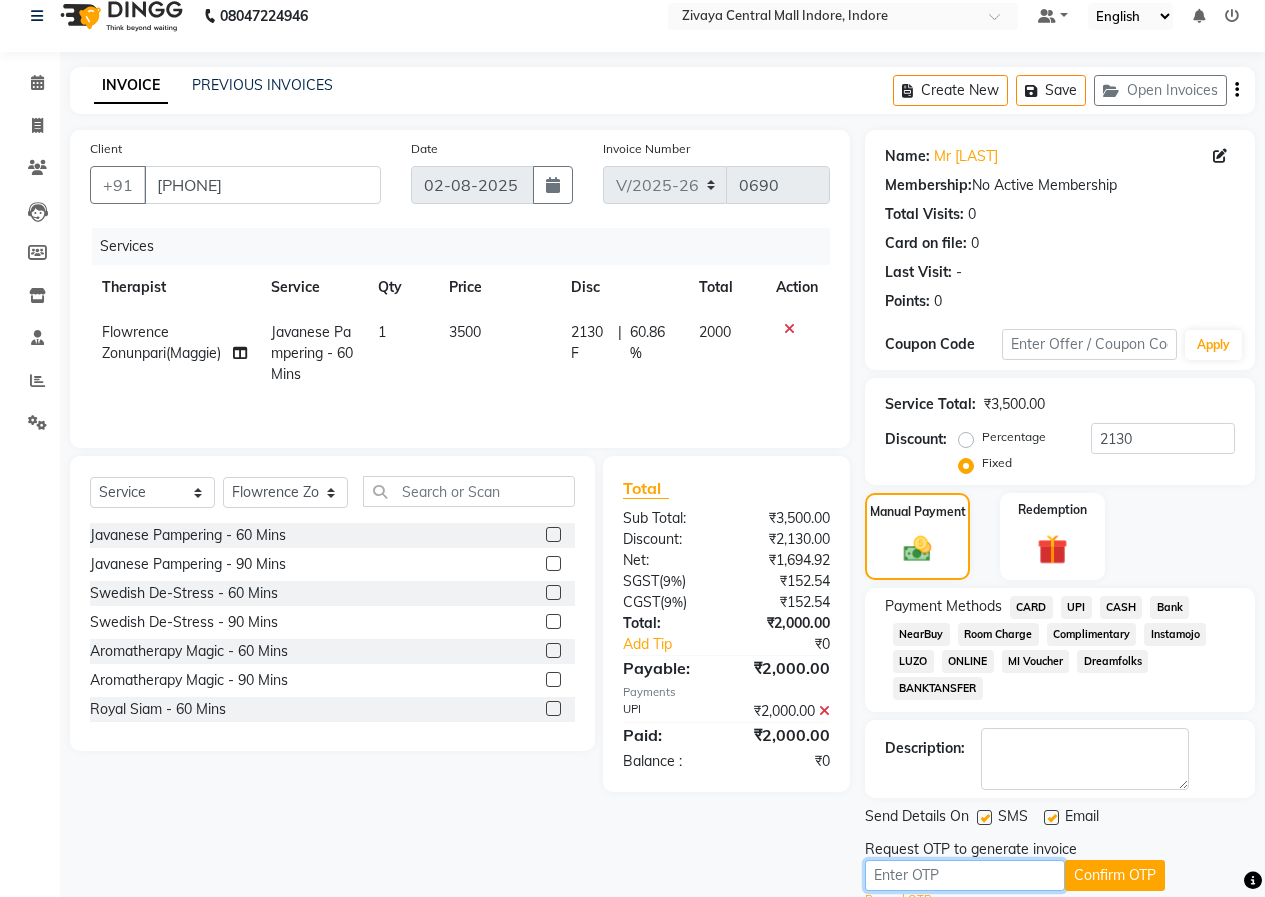 scroll, scrollTop: 0, scrollLeft: 0, axis: both 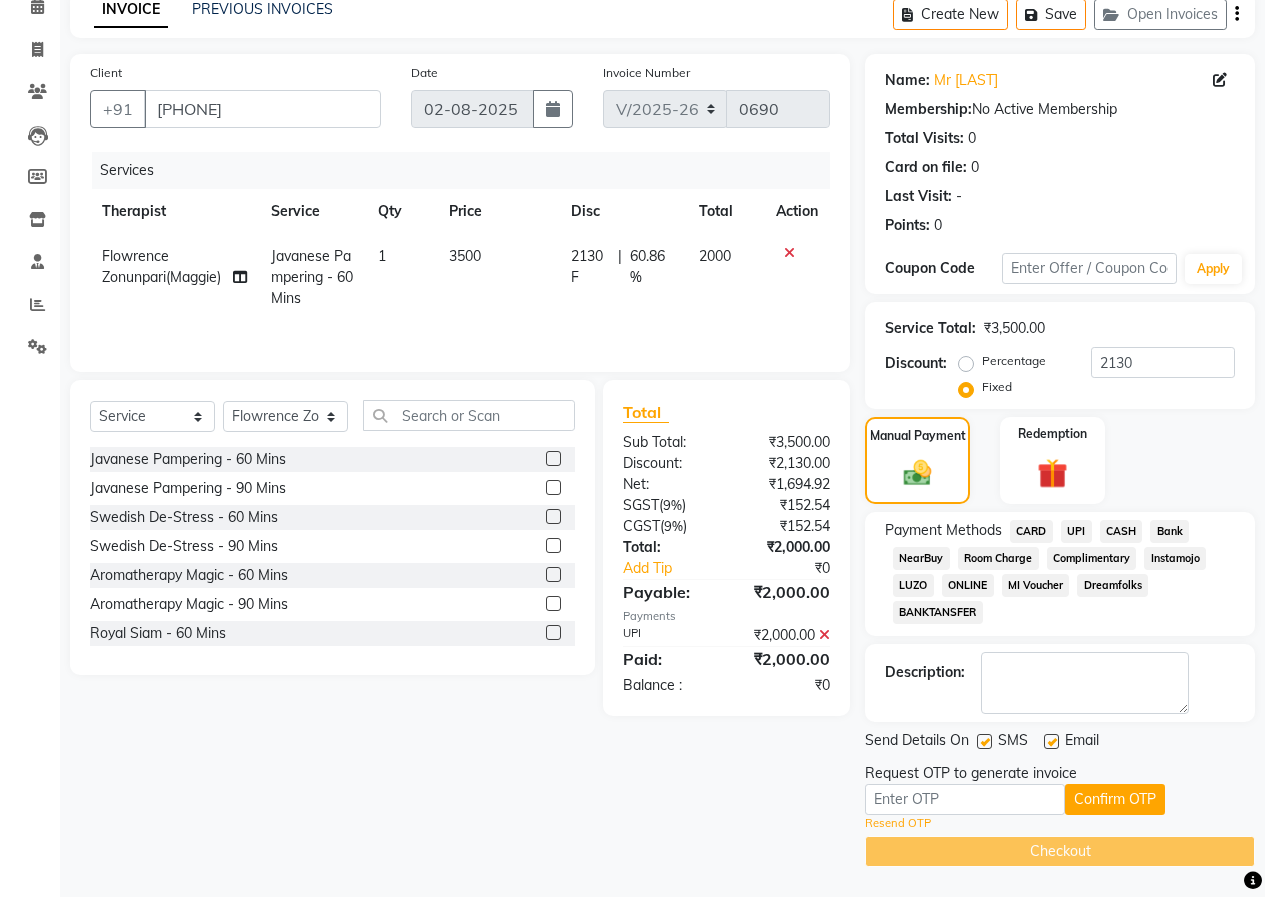 click on "Request OTP to generate invoice" 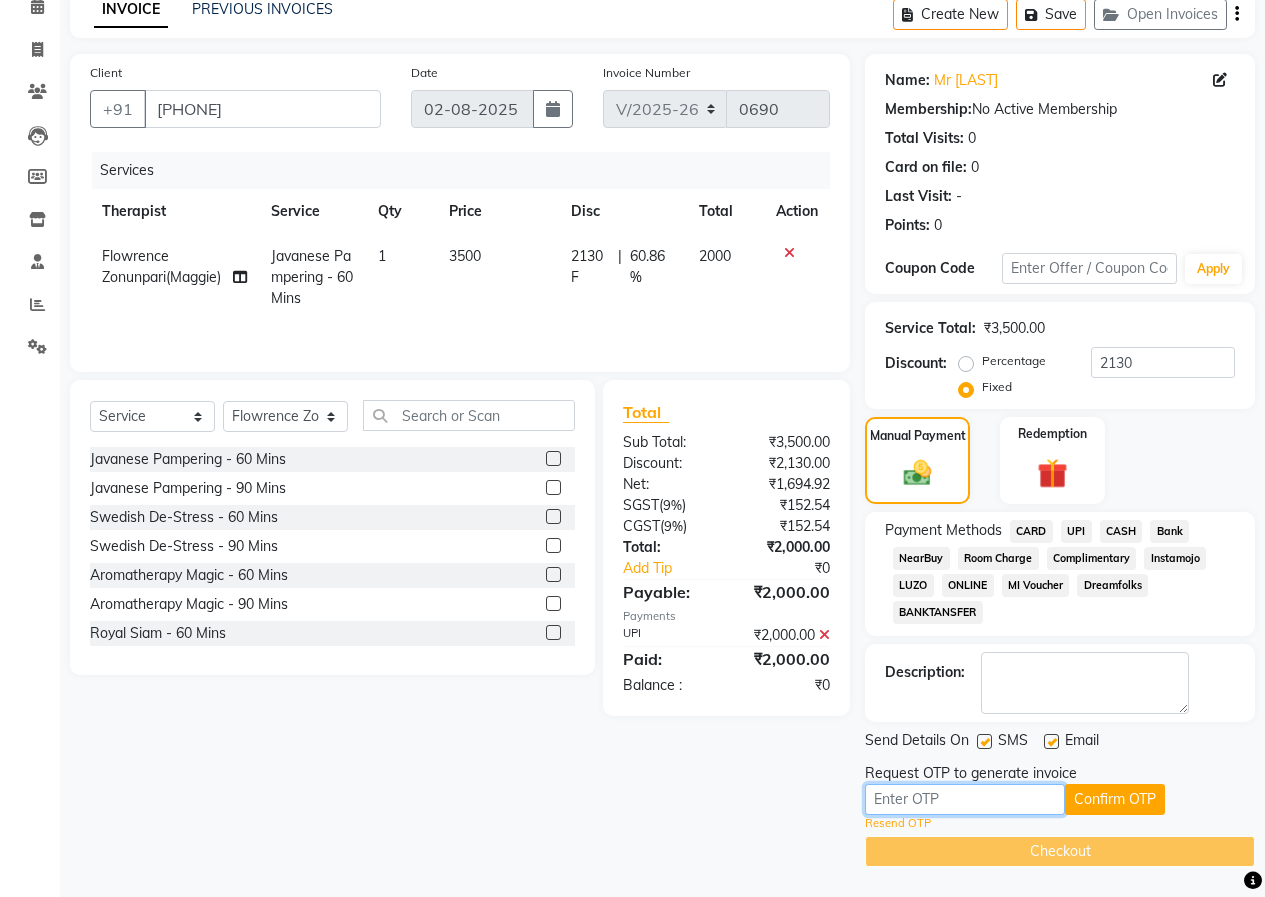 click at bounding box center (965, 799) 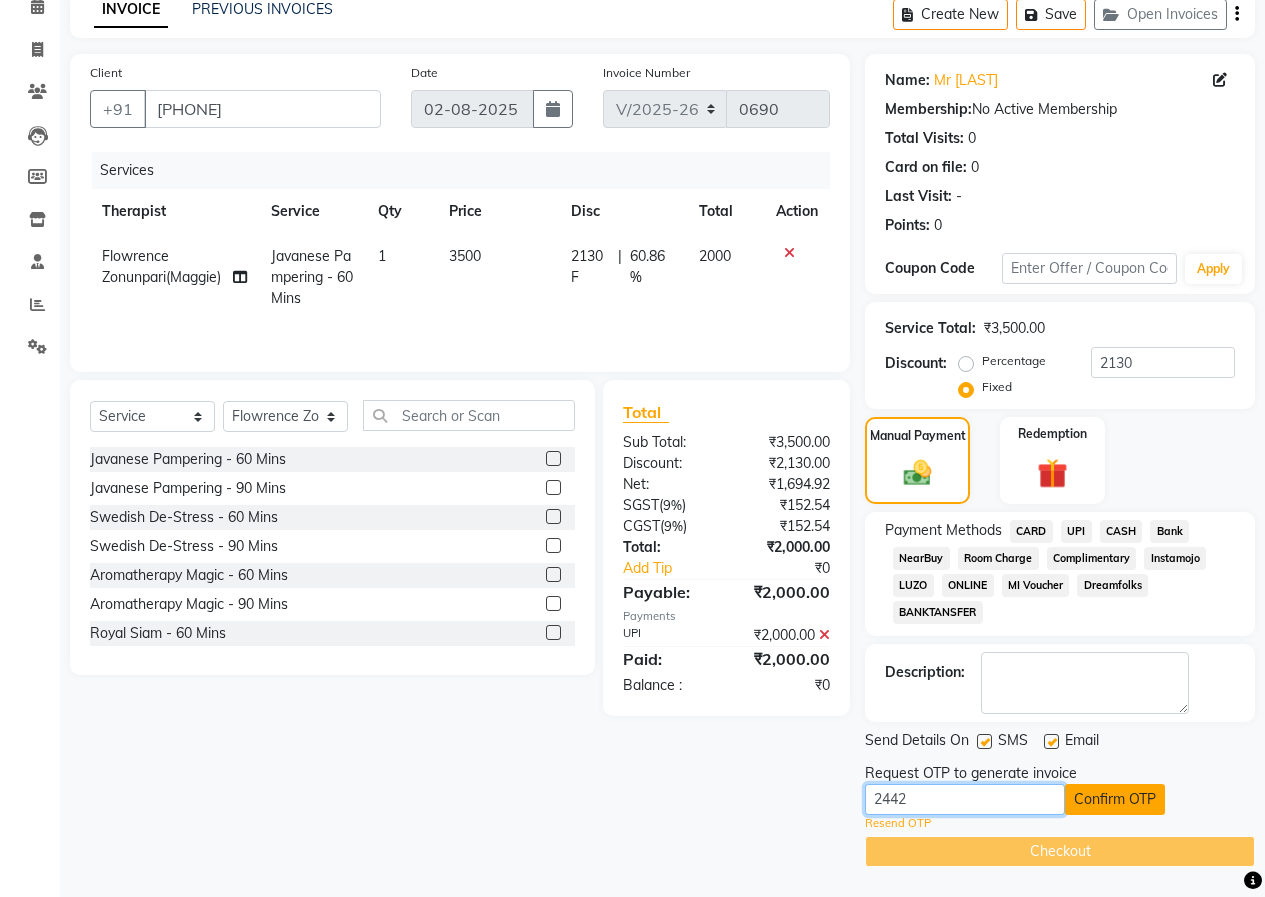 type on "2442" 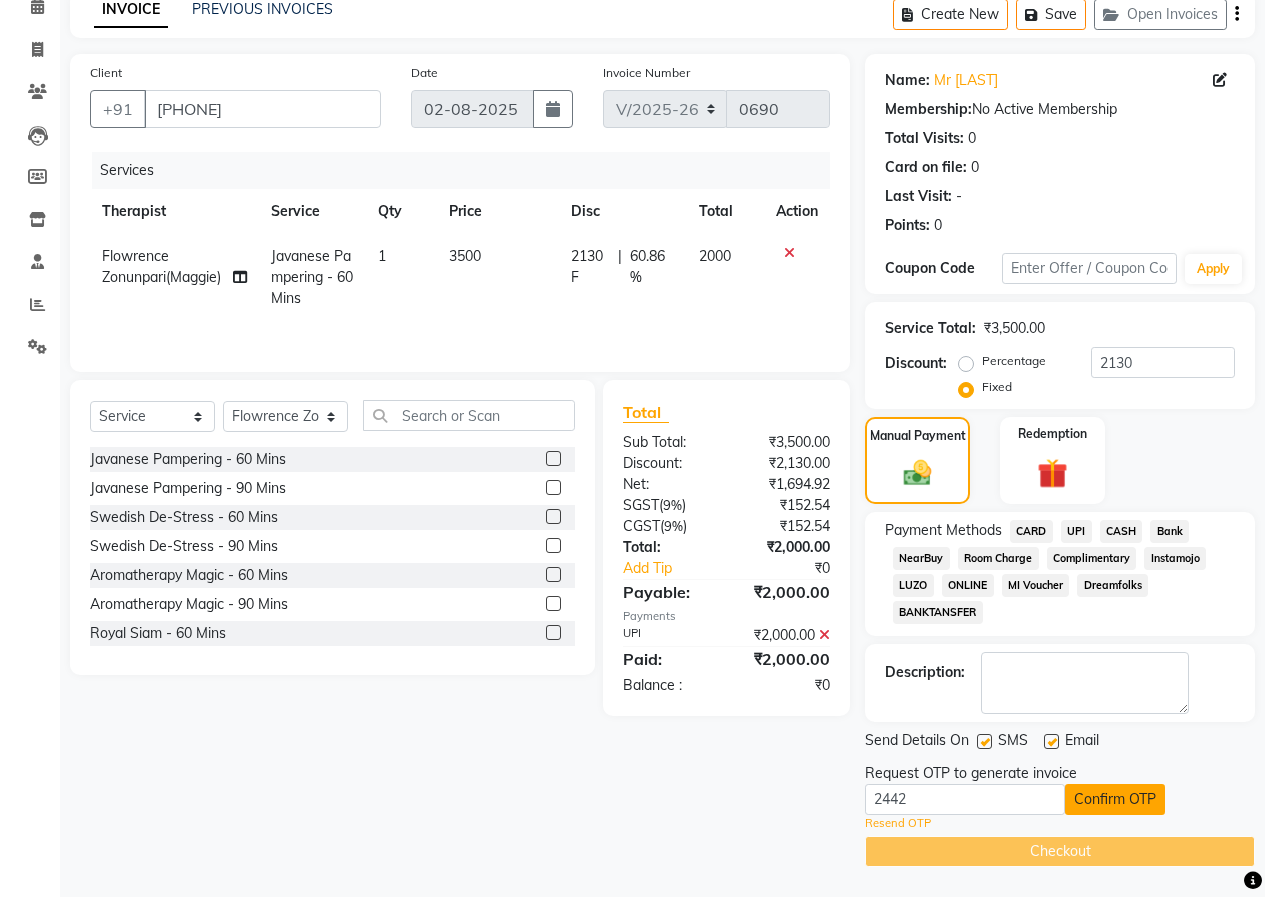 click on "Confirm OTP" 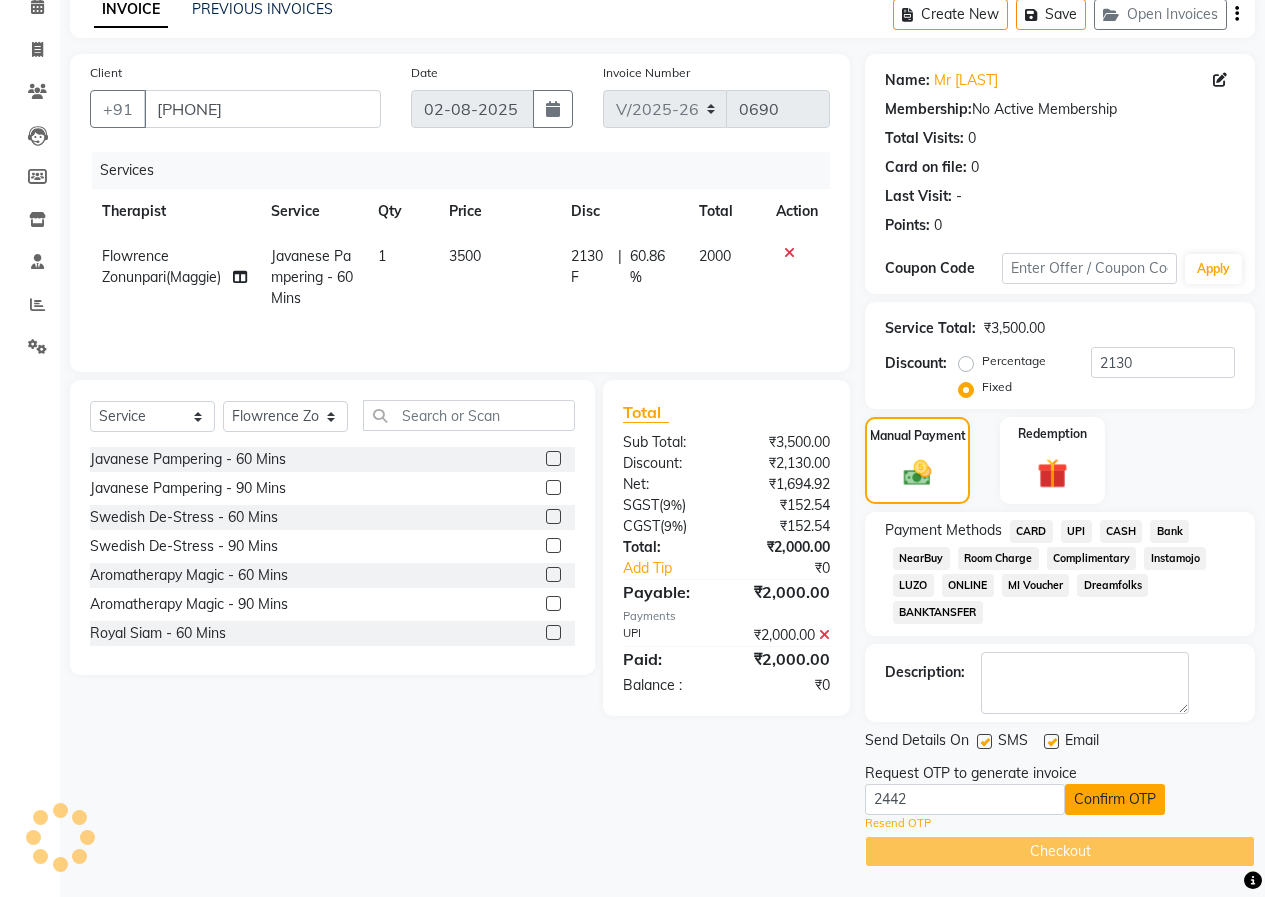 scroll, scrollTop: 19, scrollLeft: 0, axis: vertical 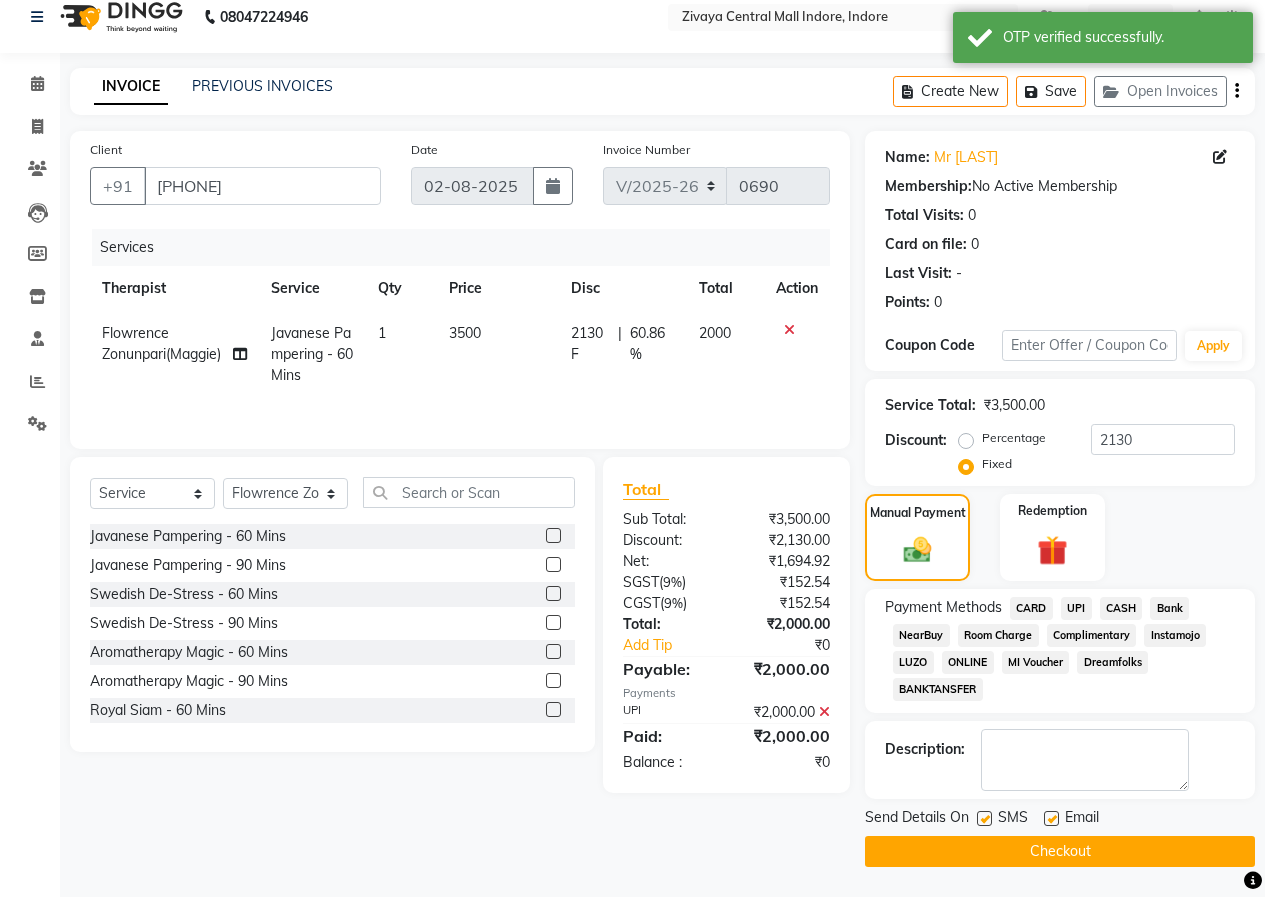click on "Checkout" 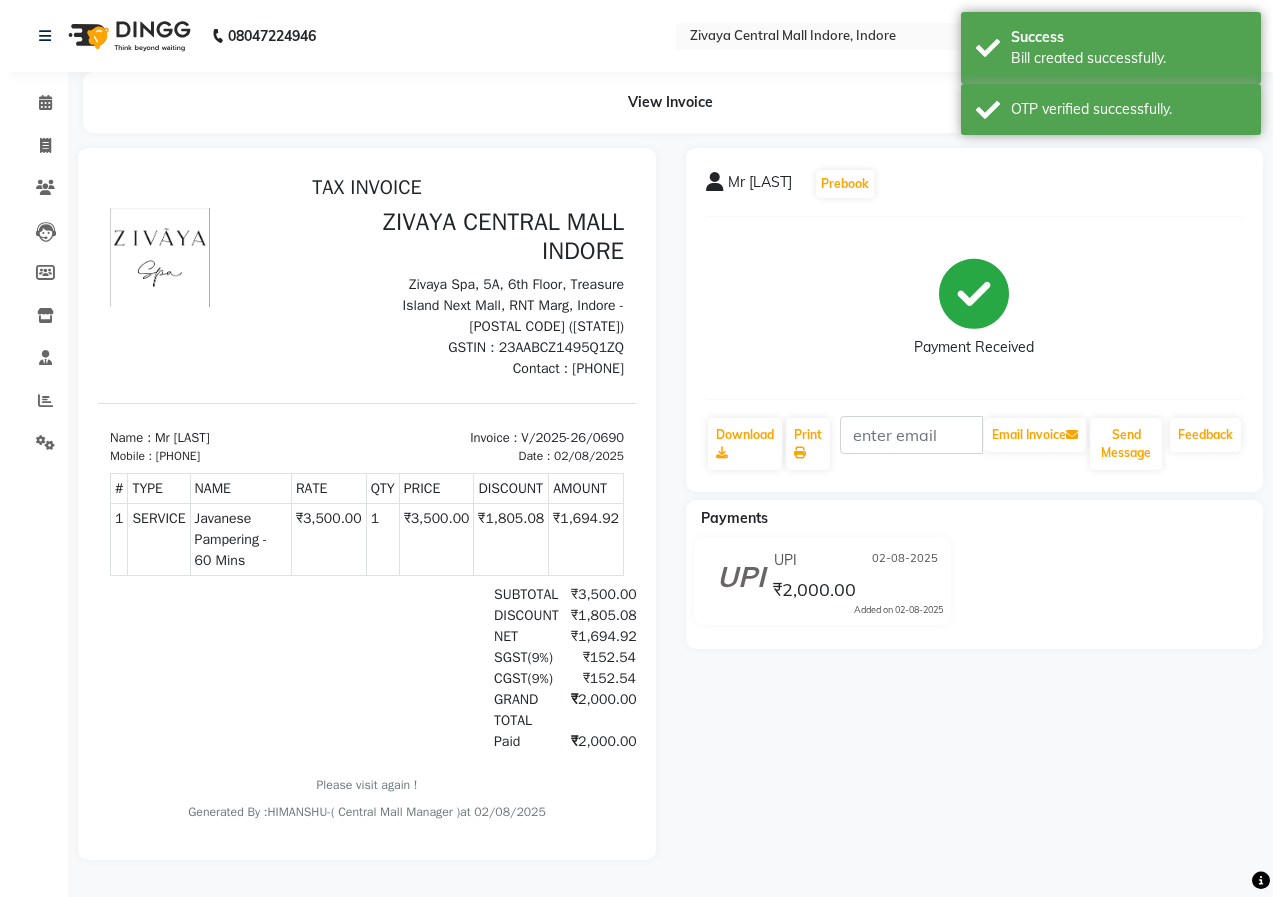 scroll, scrollTop: 0, scrollLeft: 0, axis: both 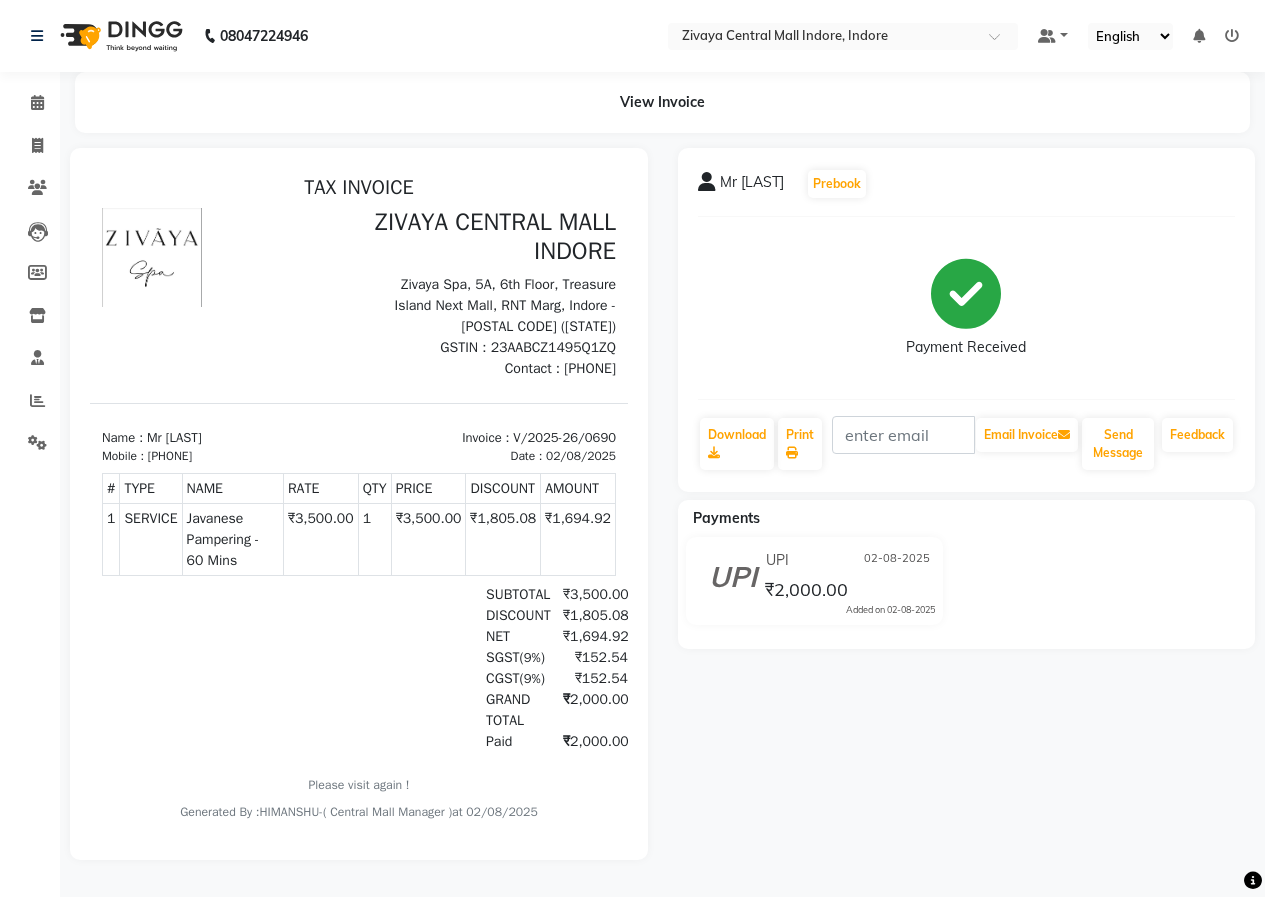 click 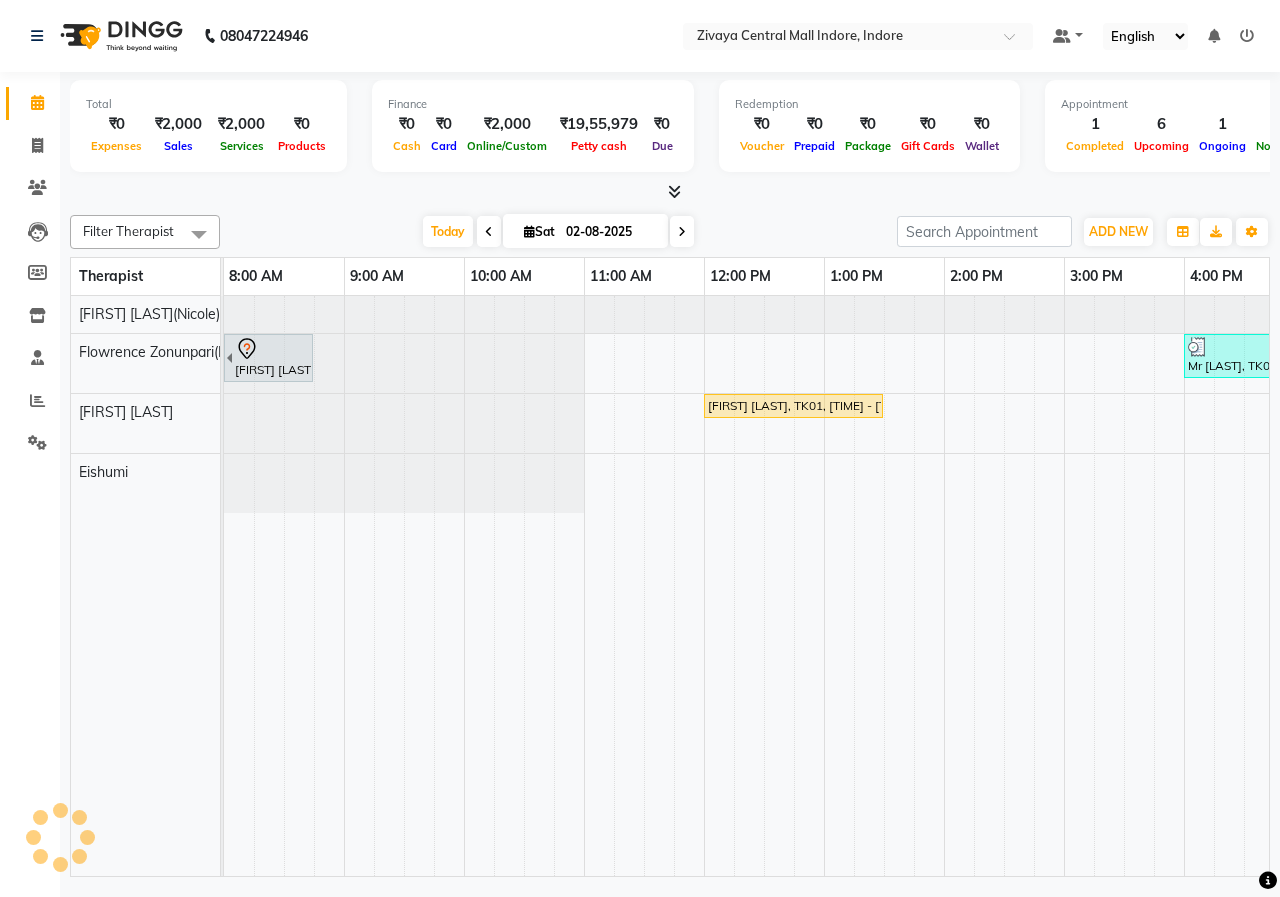 scroll, scrollTop: 0, scrollLeft: 875, axis: horizontal 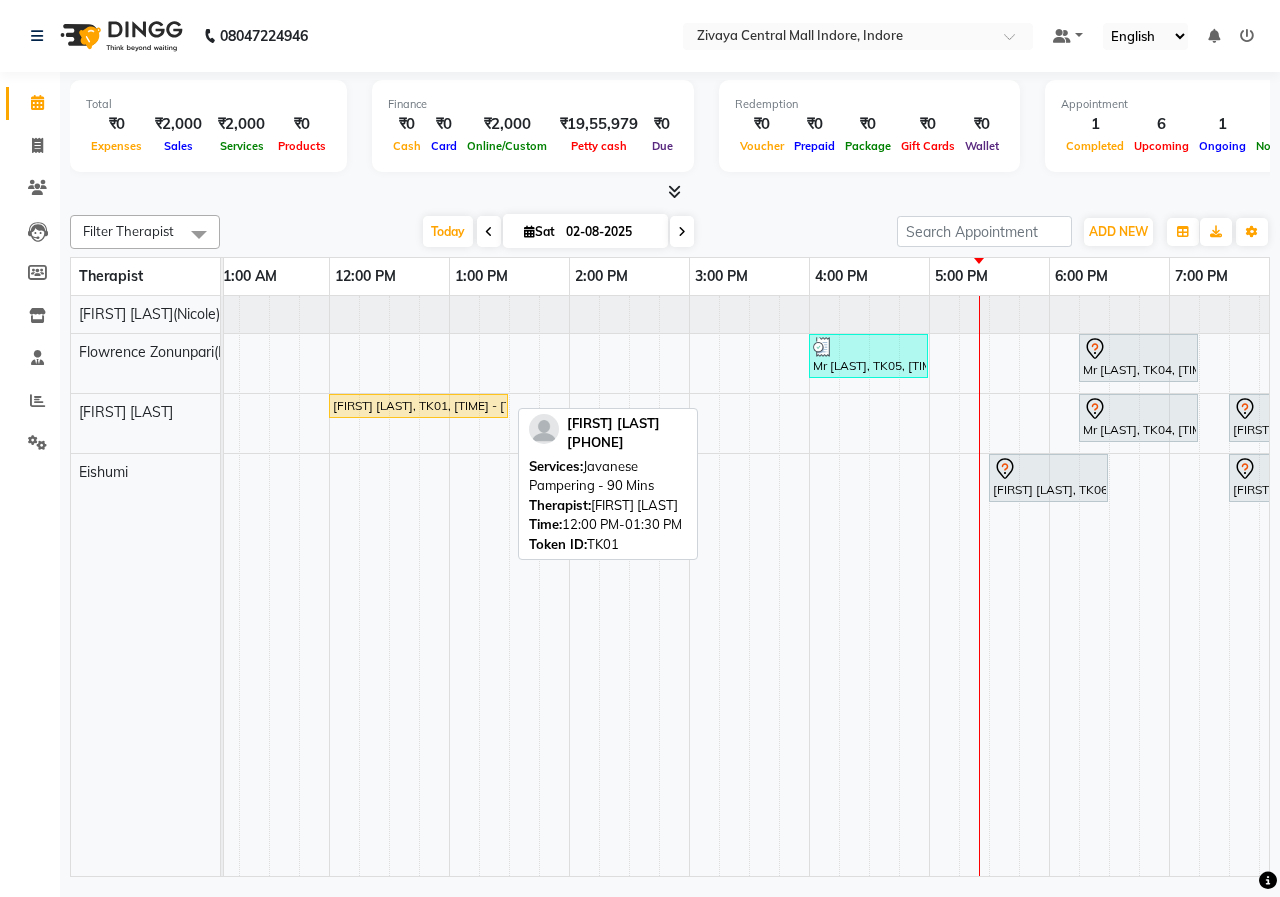 click on "[FIRST] [LAST], TK01, 12:00 PM-01:30 PM, Javanese Pampering - 90 Mins" at bounding box center (418, 406) 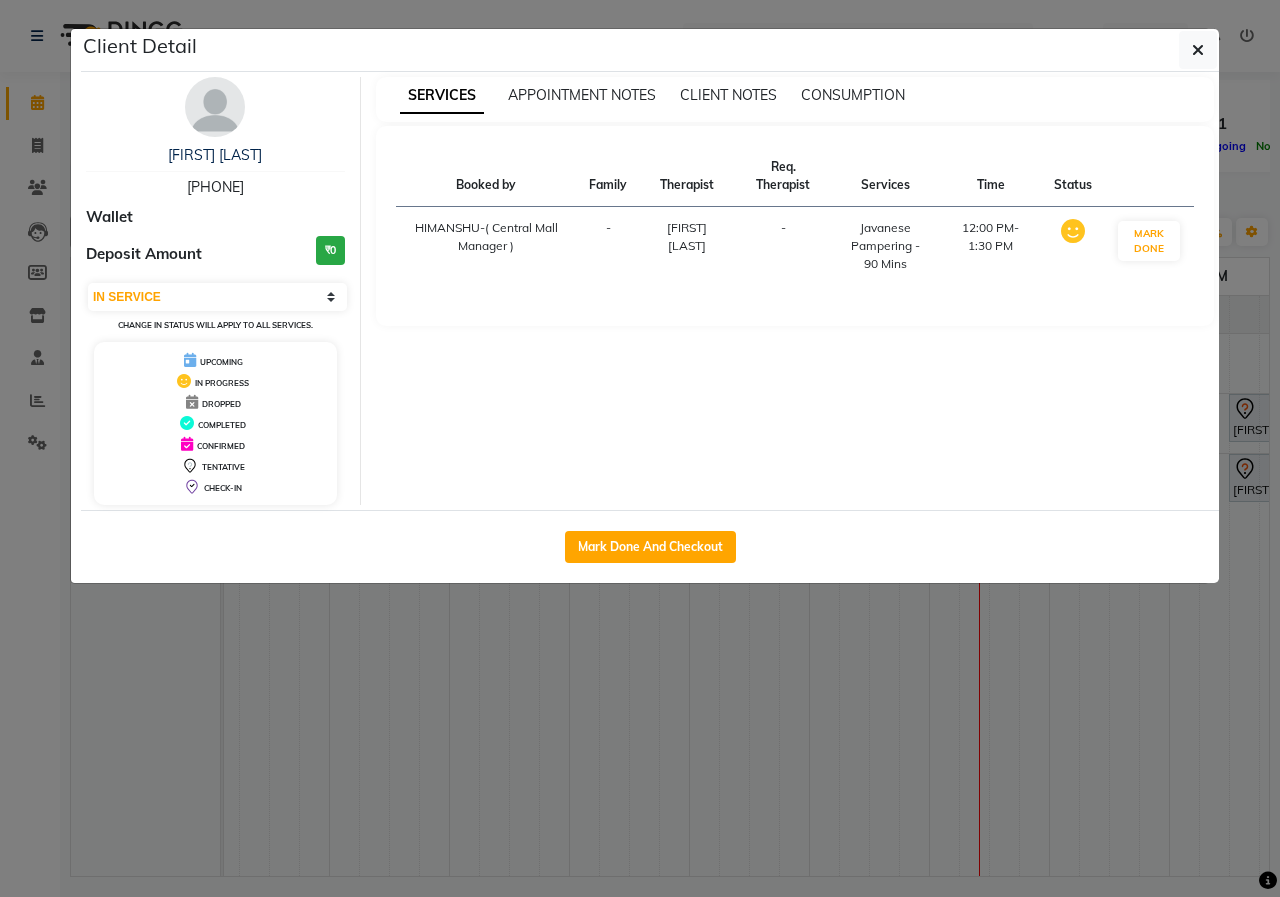 click on "Mark Done And Checkout" 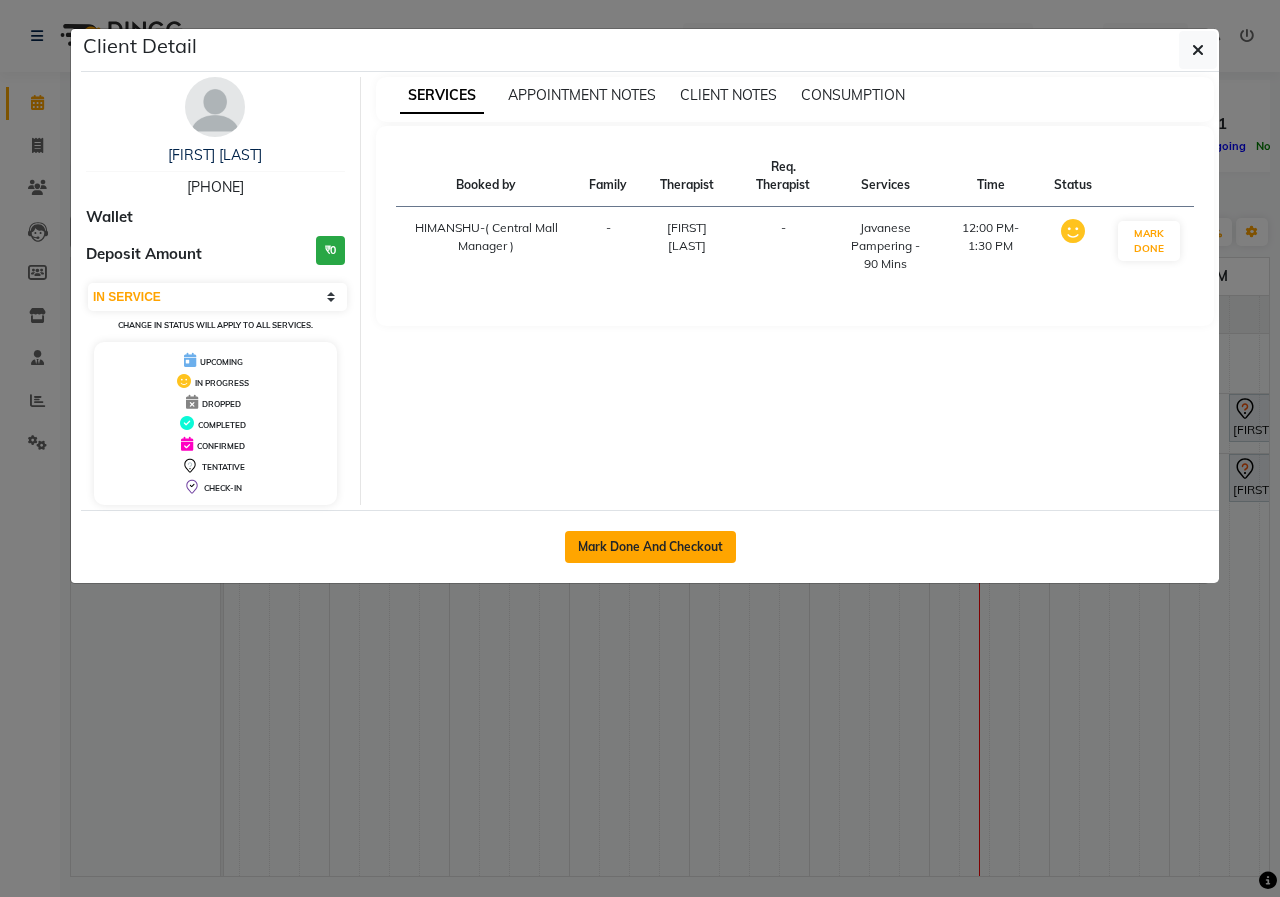 click on "Mark Done And Checkout" 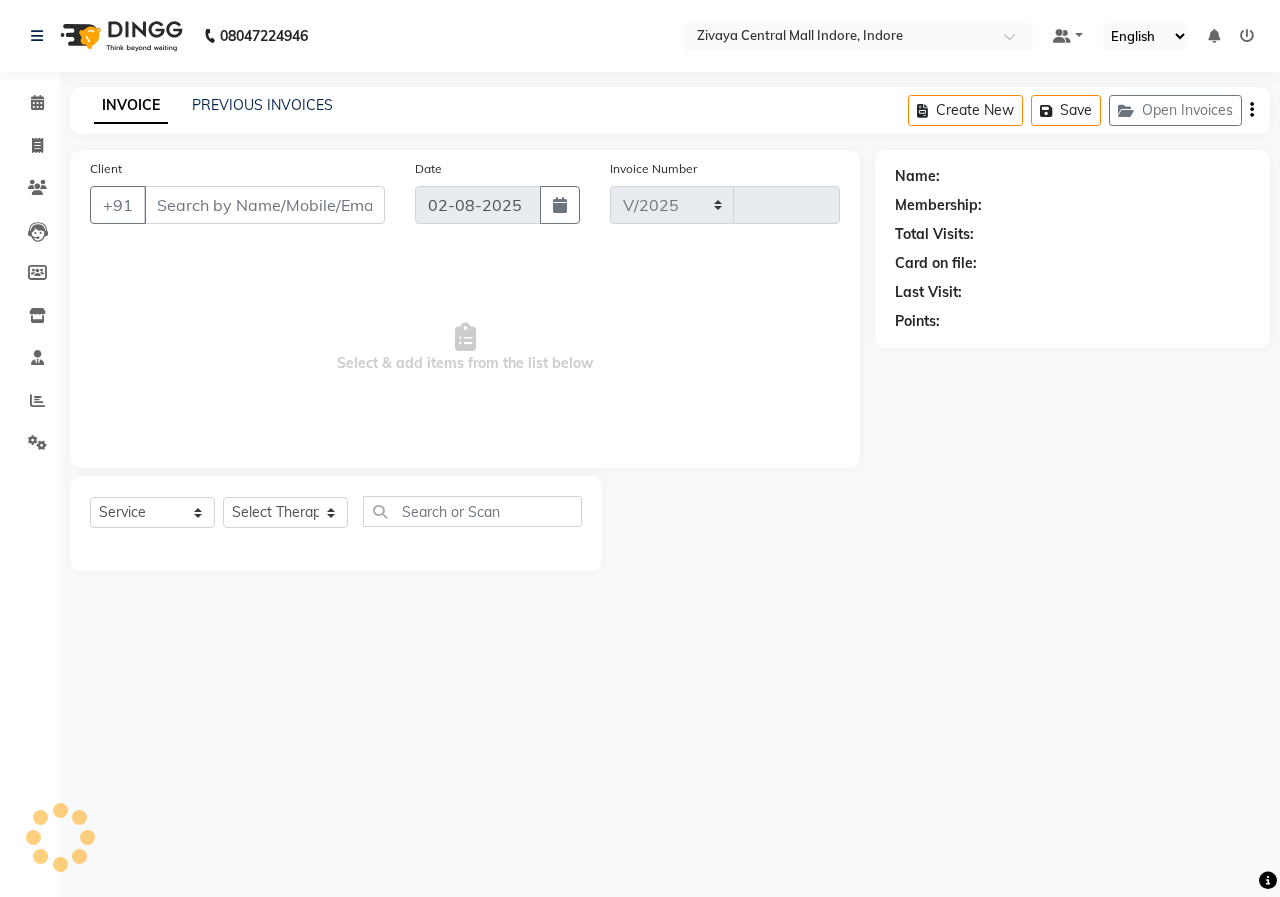 select on "6509" 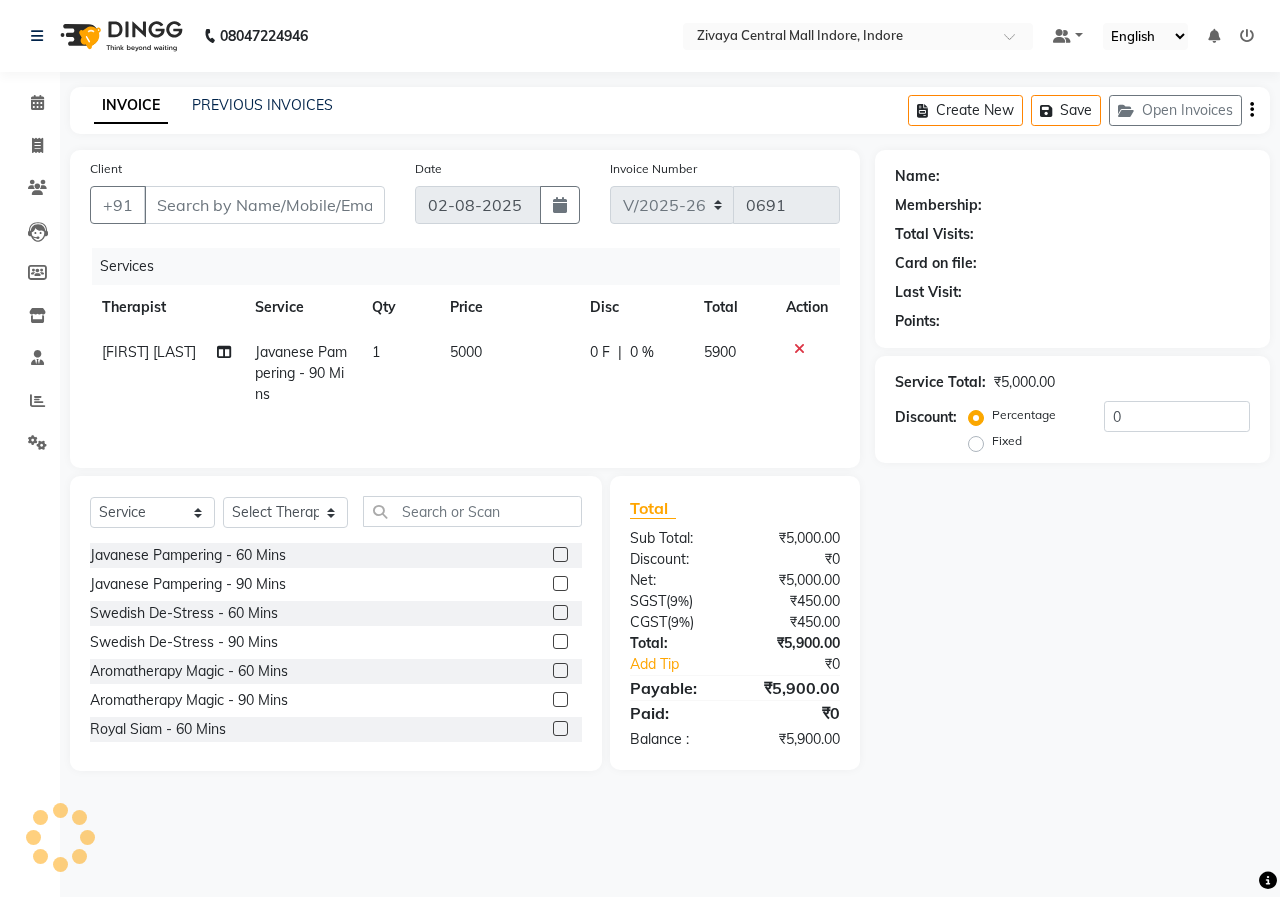 type on "8605832893" 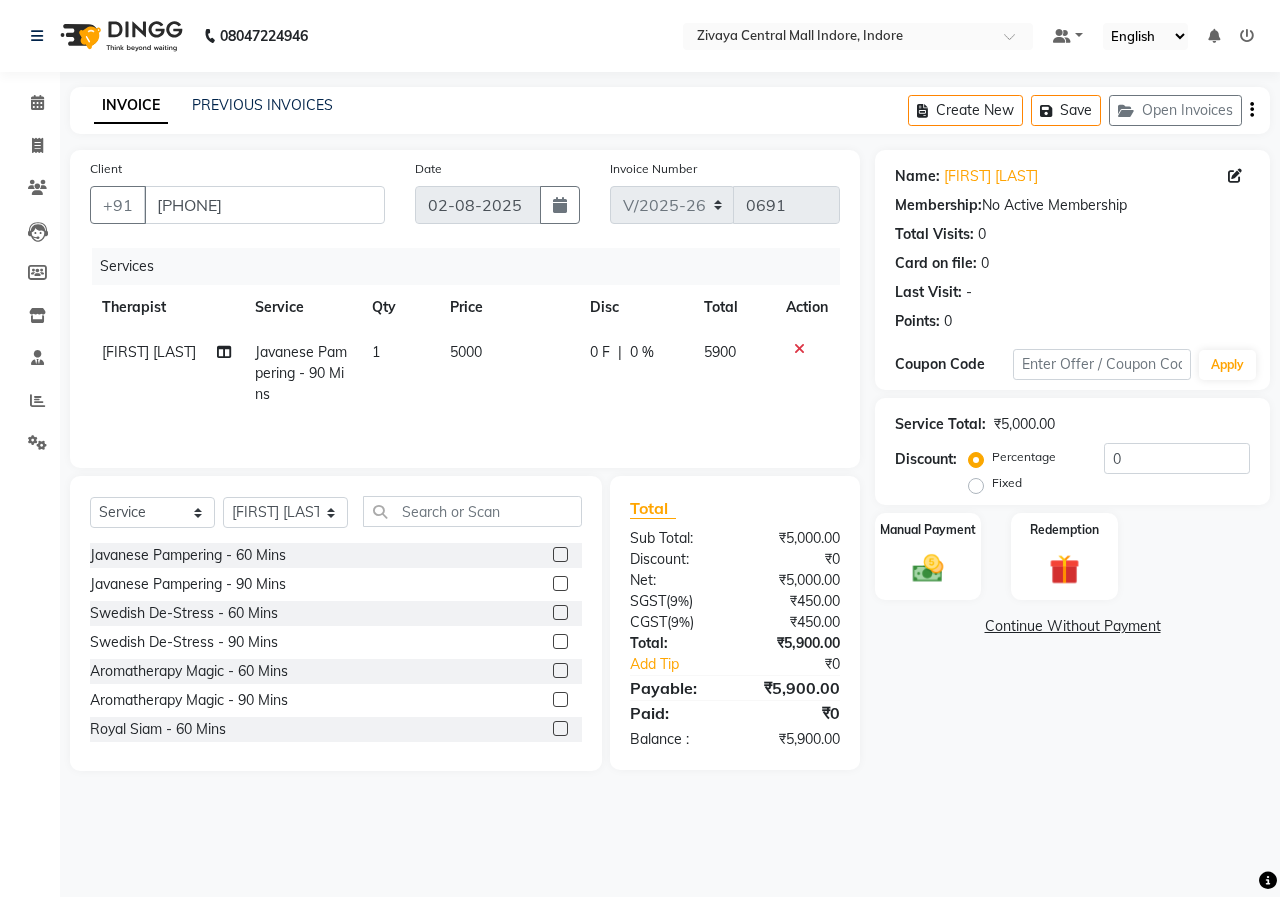 click on "Fixed" 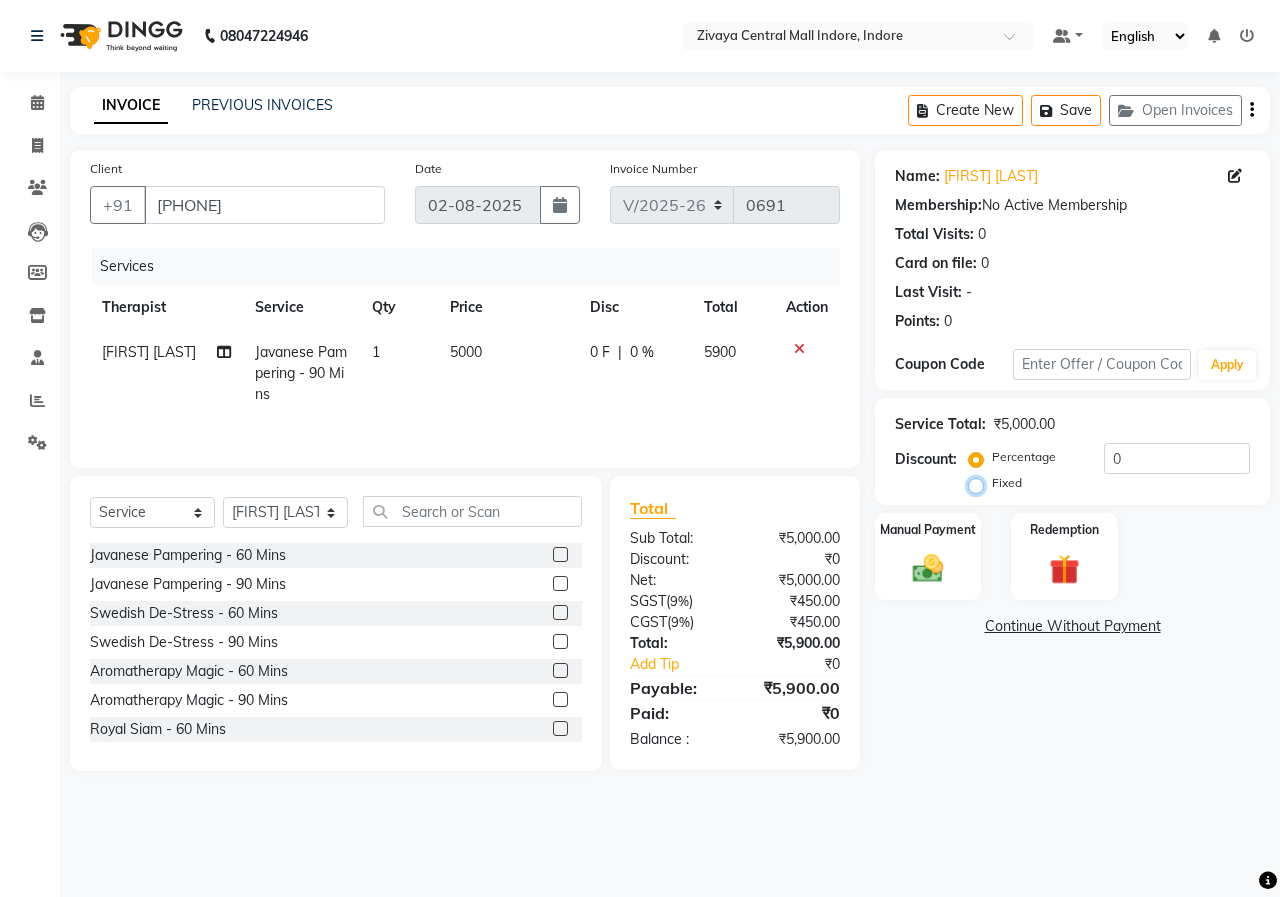 click on "Fixed" at bounding box center (980, 483) 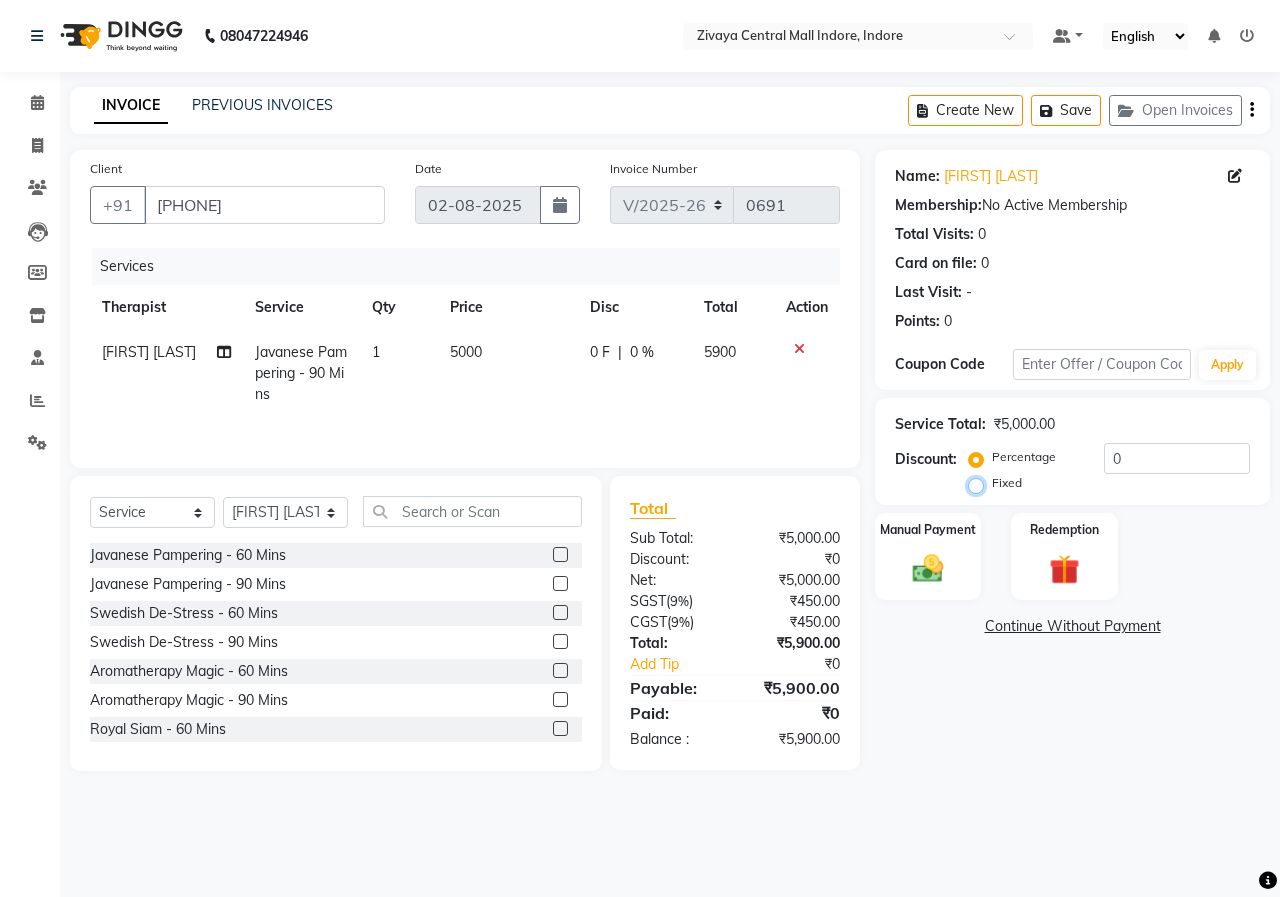 radio on "true" 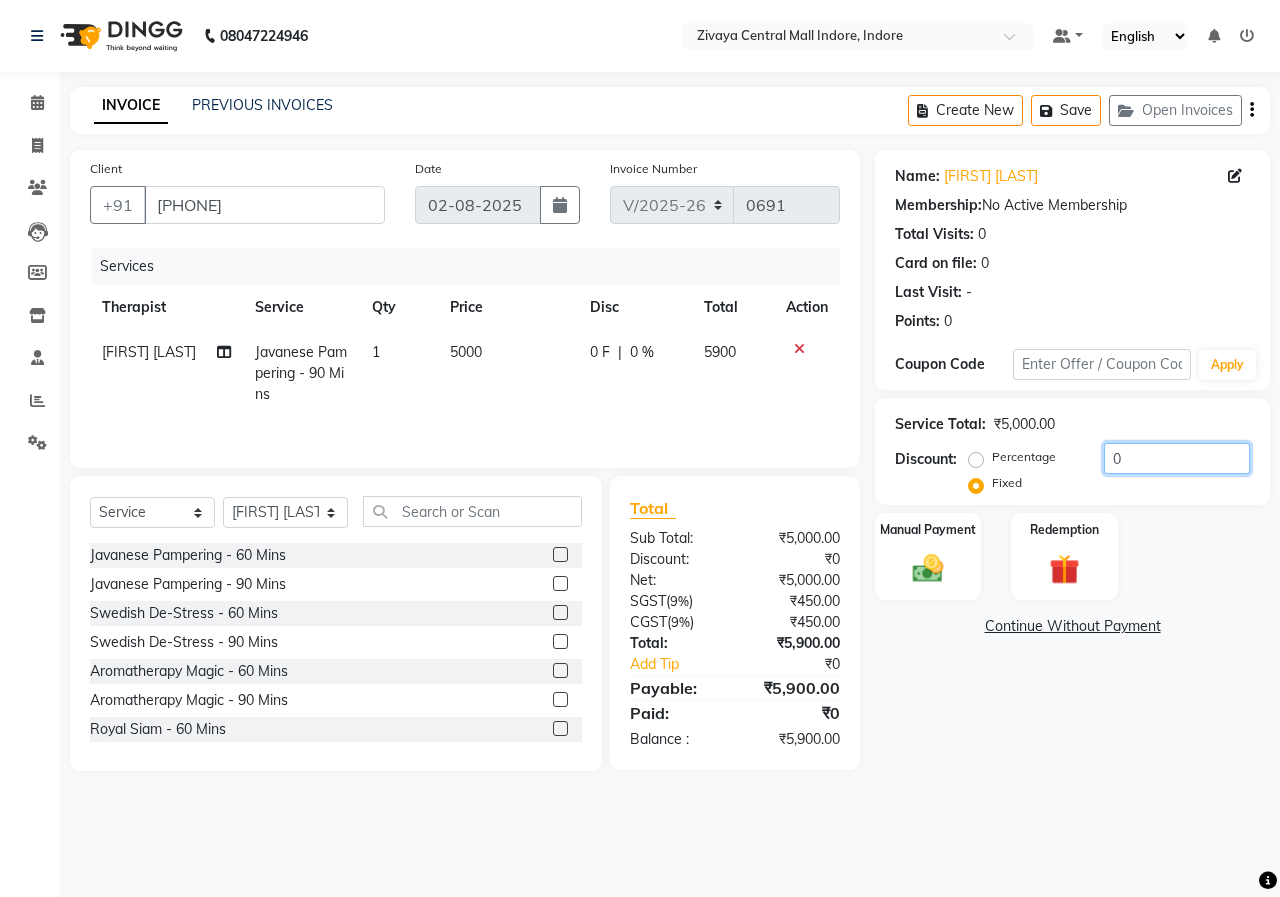 click on "0" 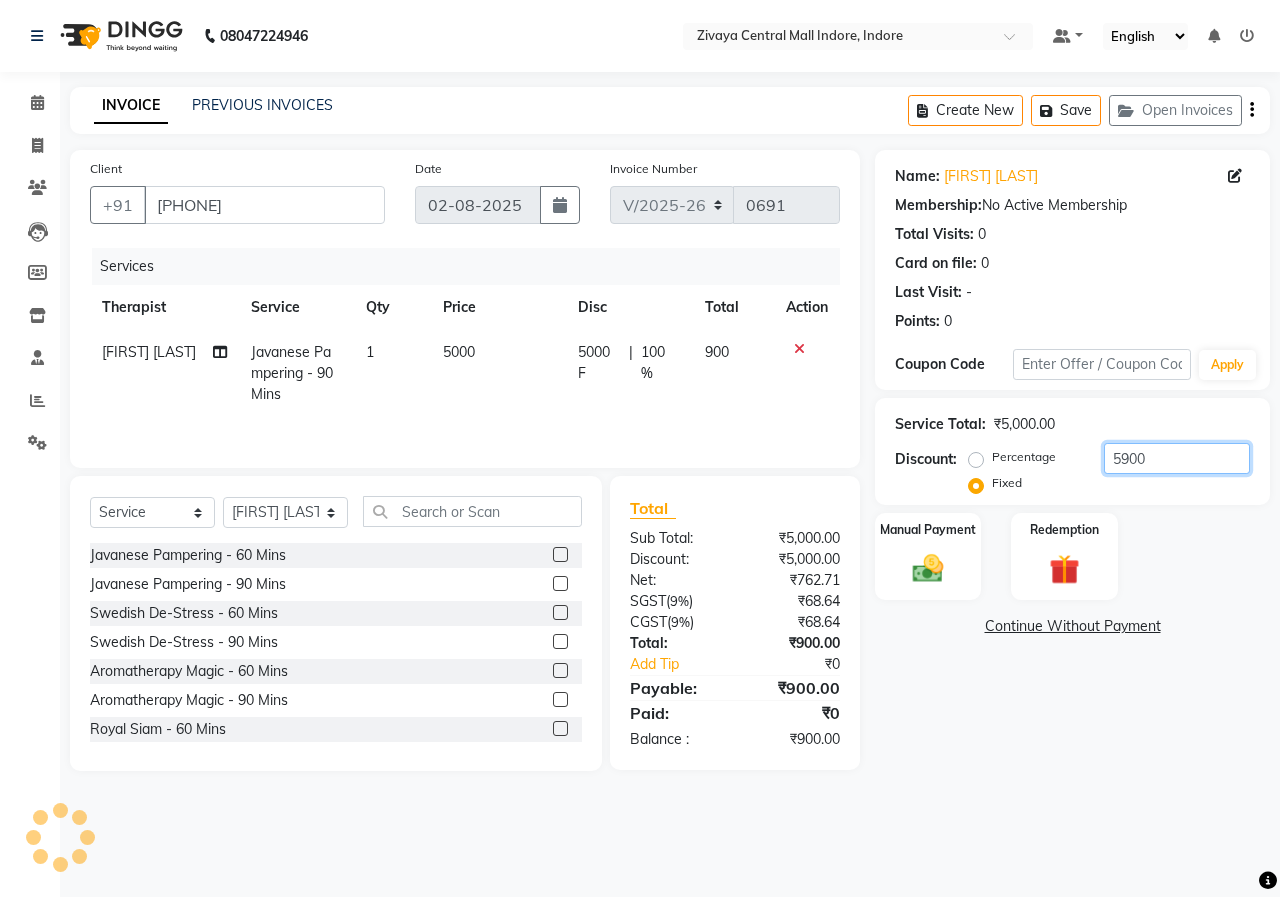 click on "5900" 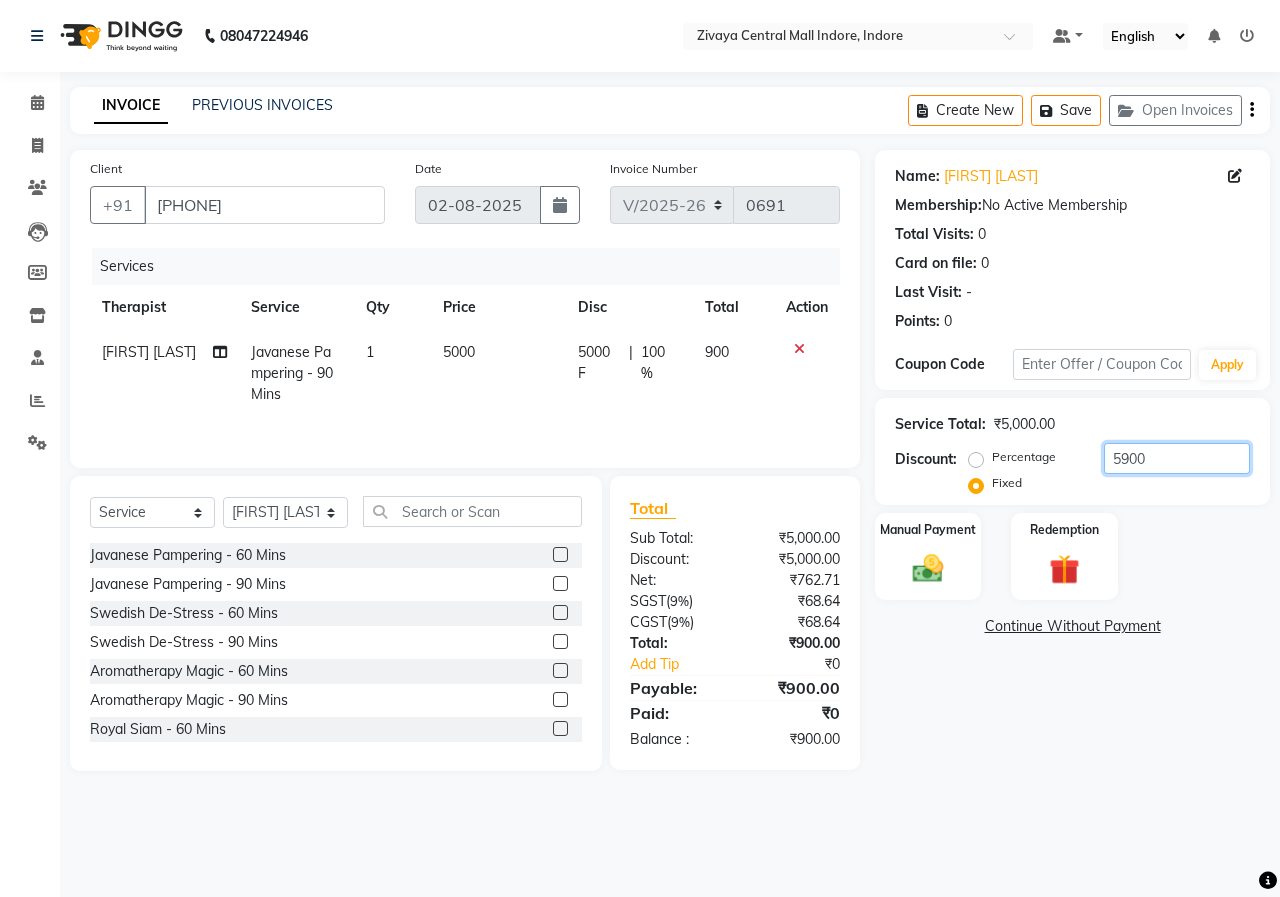 click on "5900" 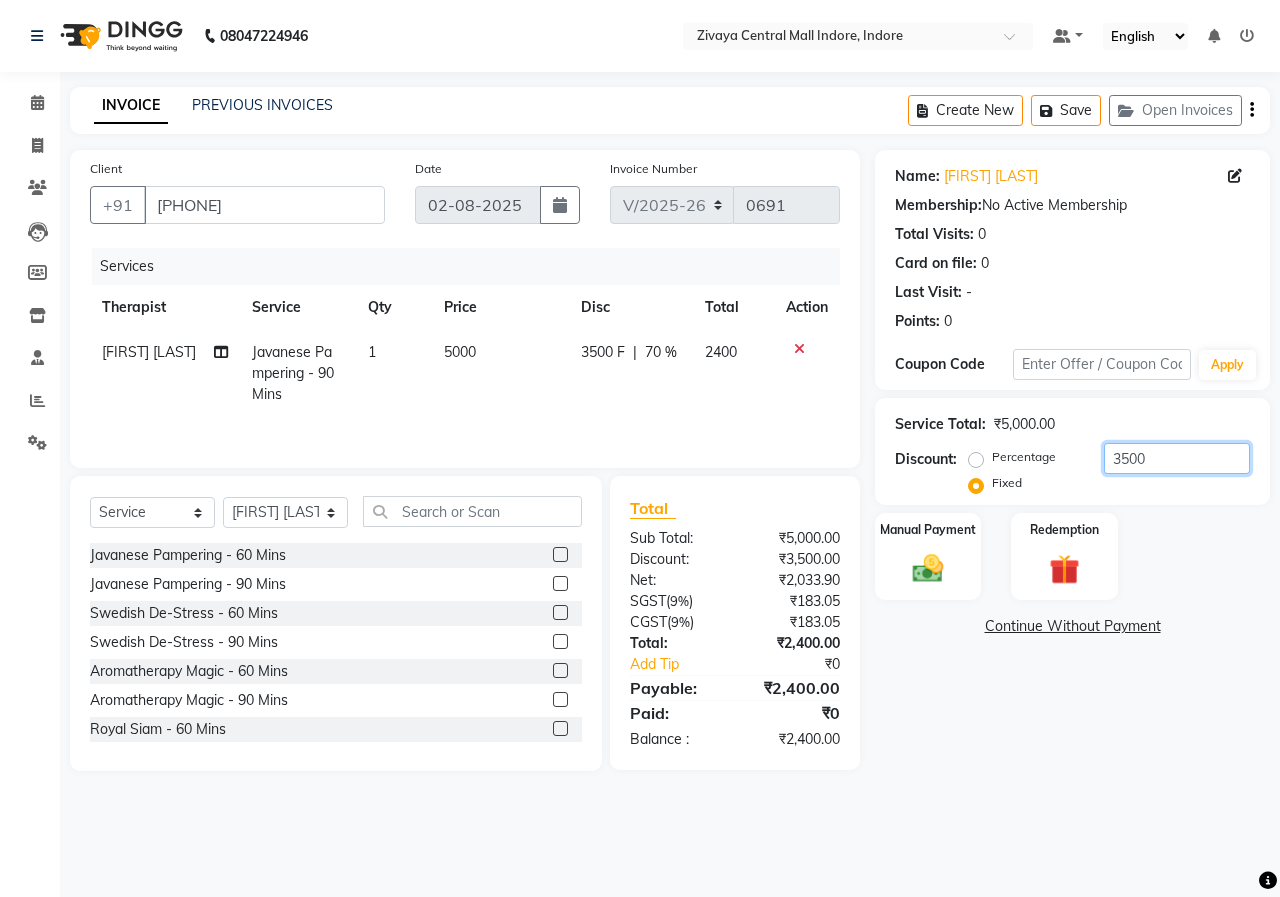 click on "3500" 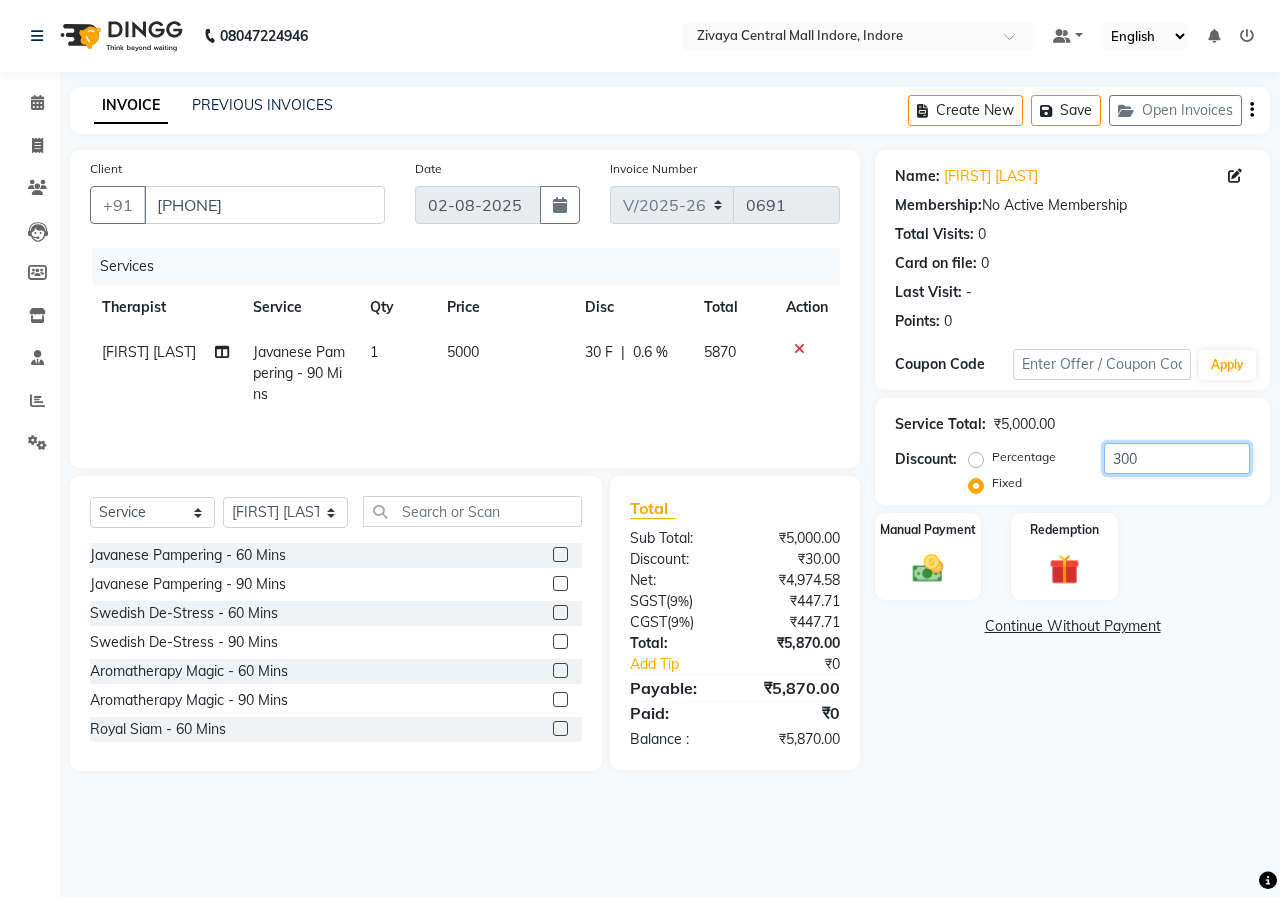type on "3000" 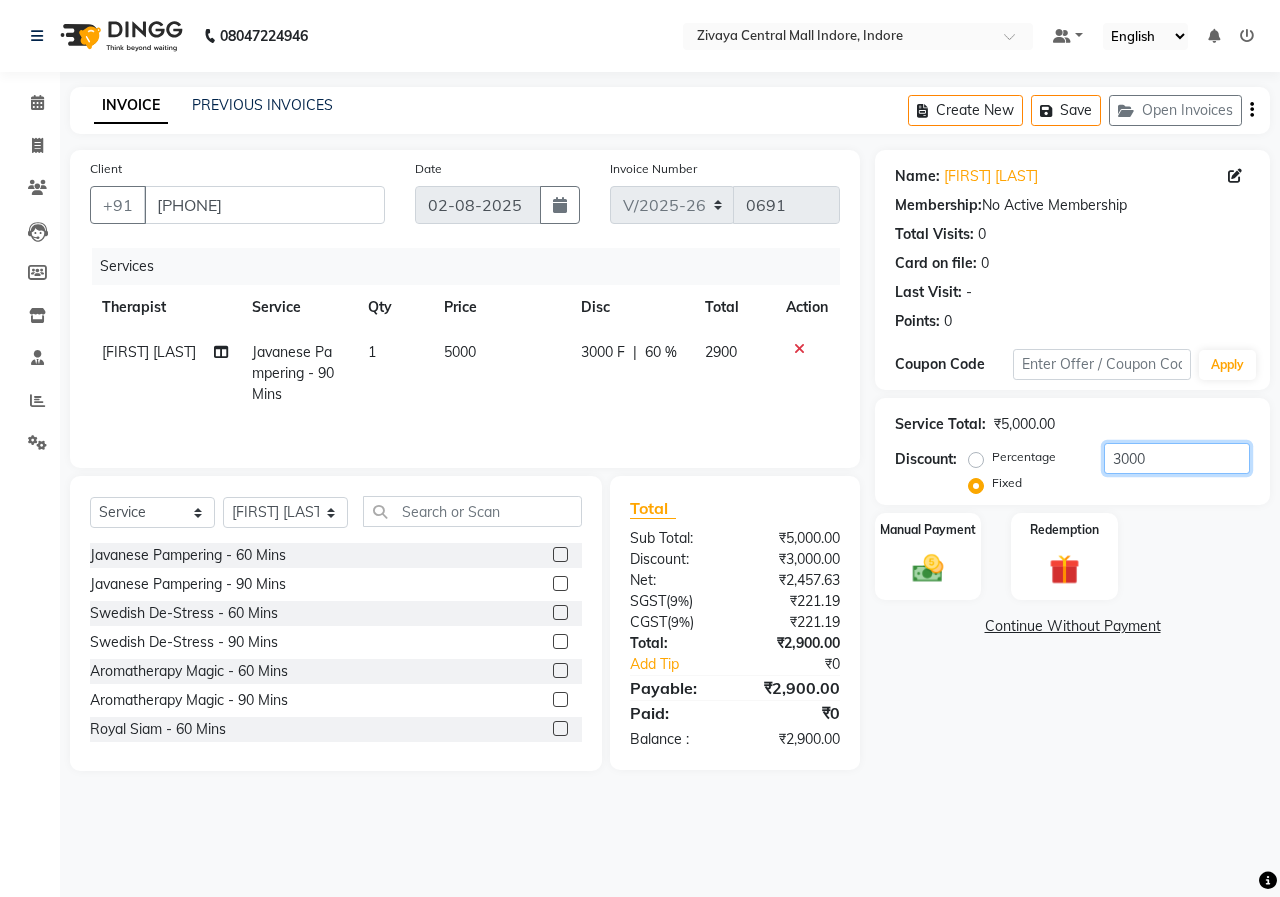 click on "3000" 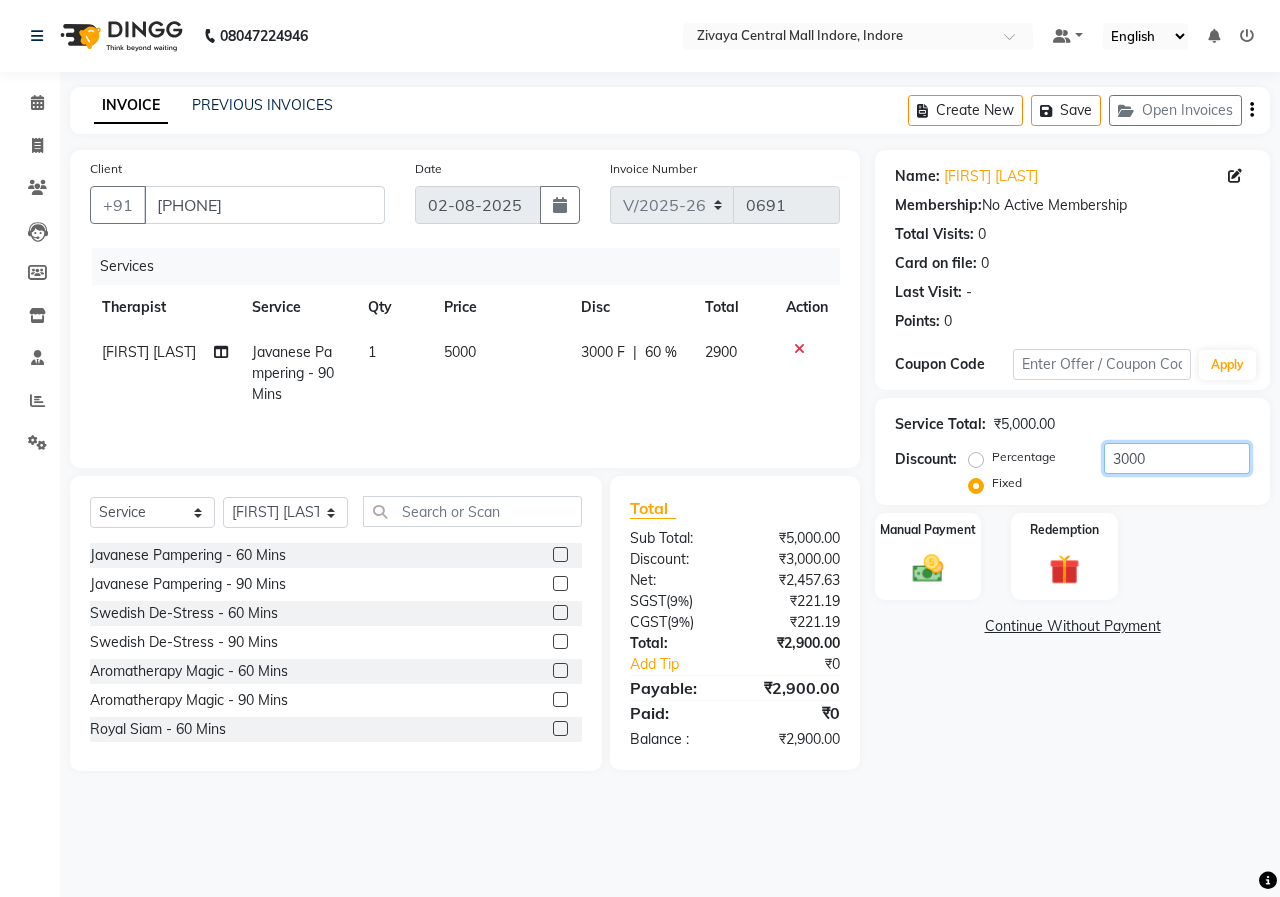 click on "3000" 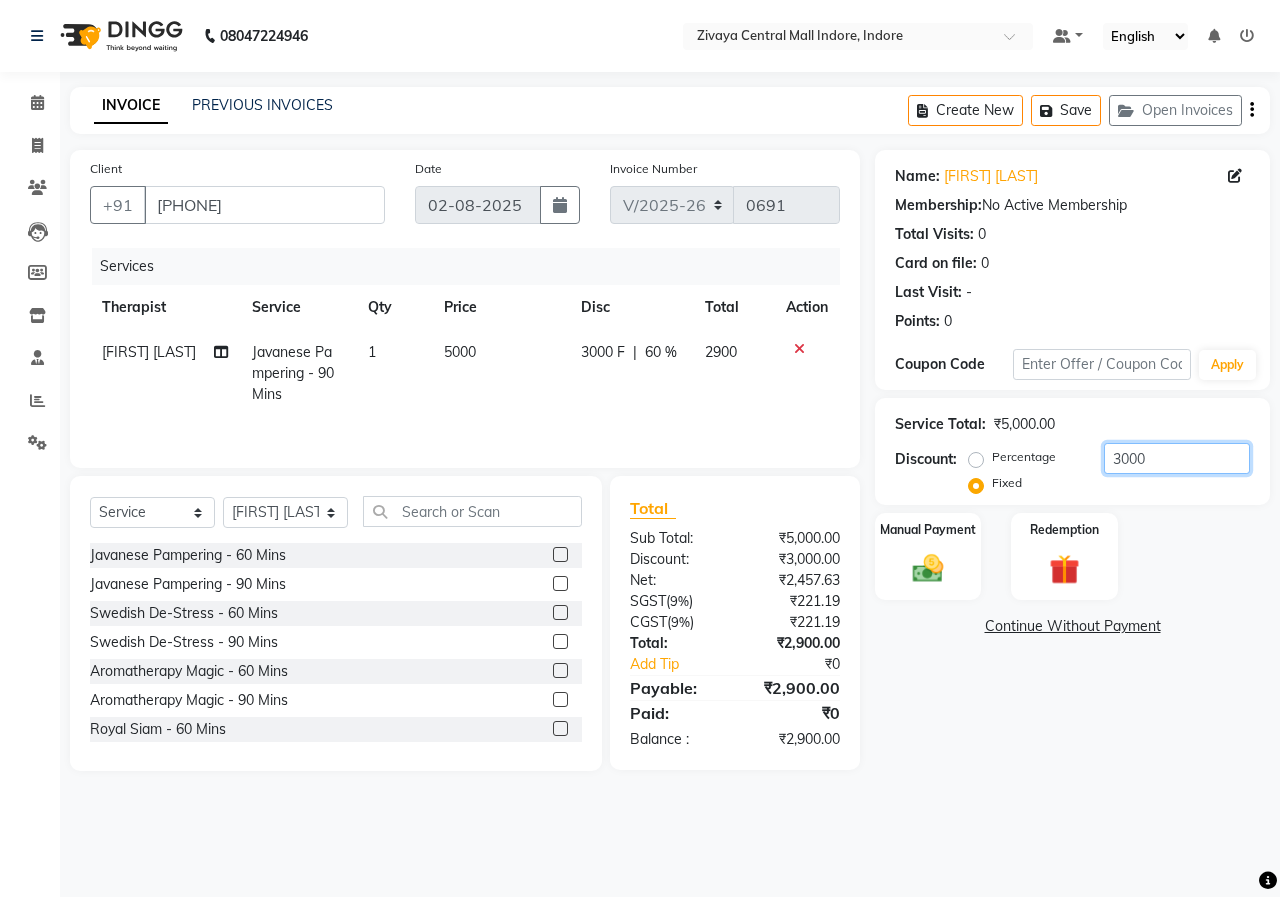 click on "3000" 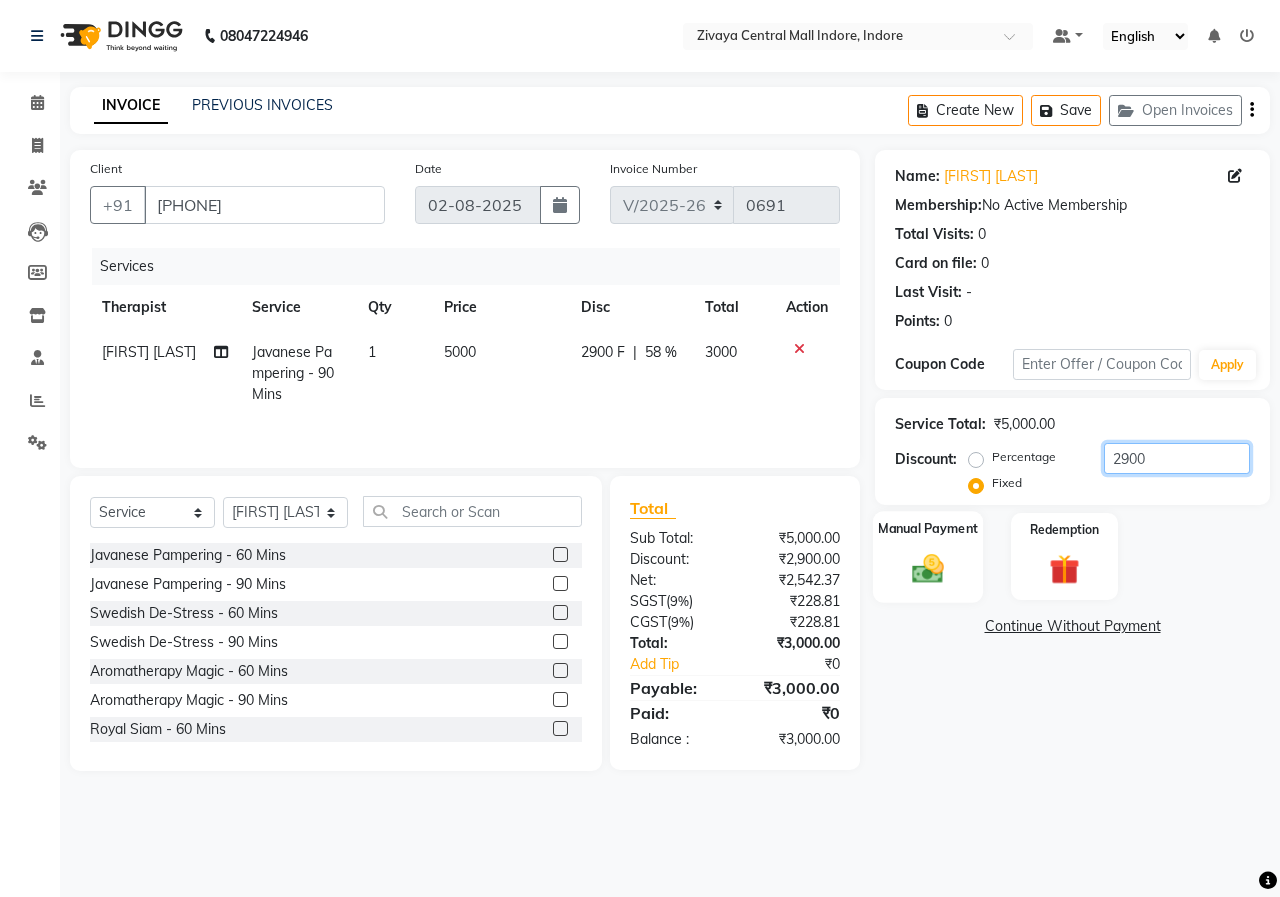 type on "2900" 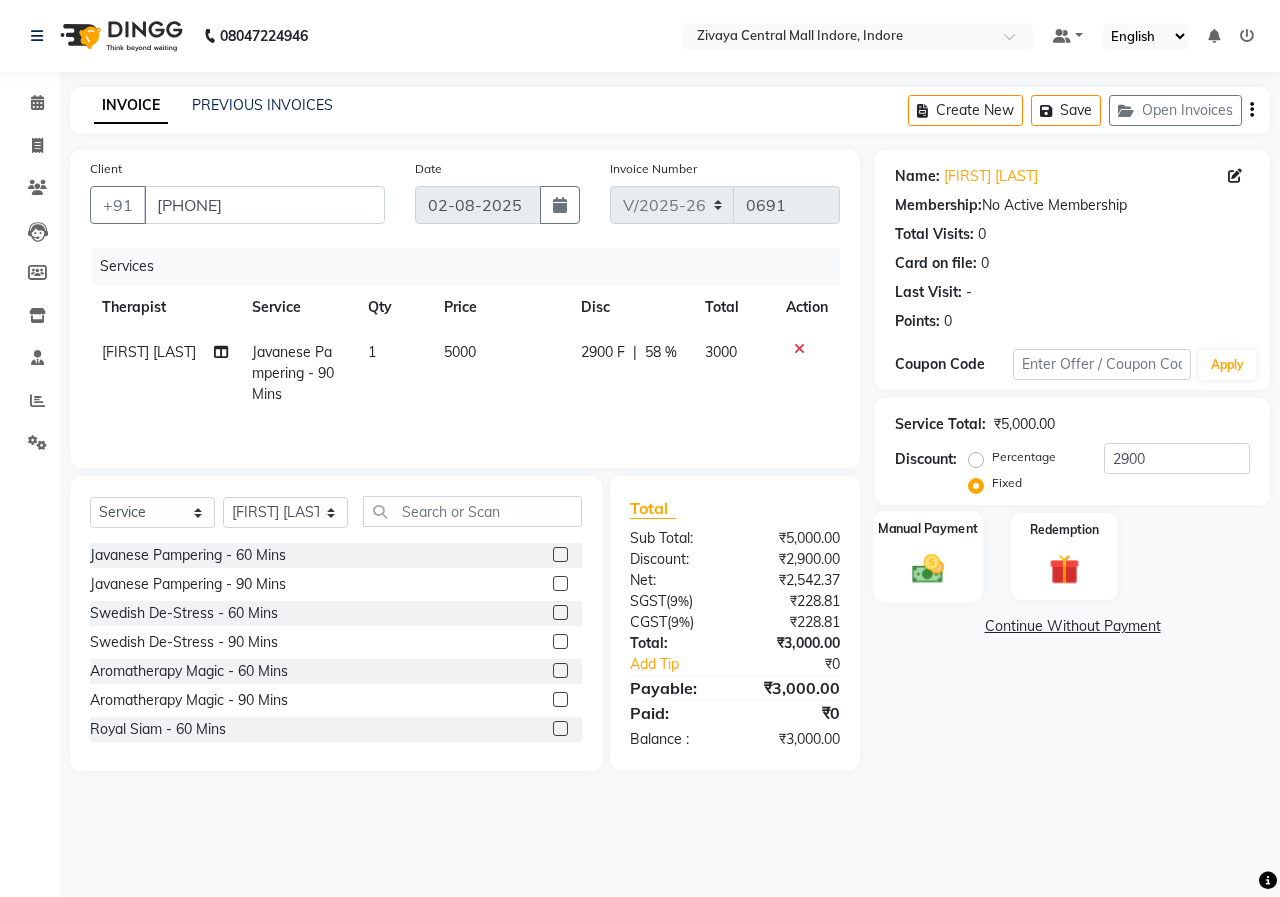 click on "Manual Payment" 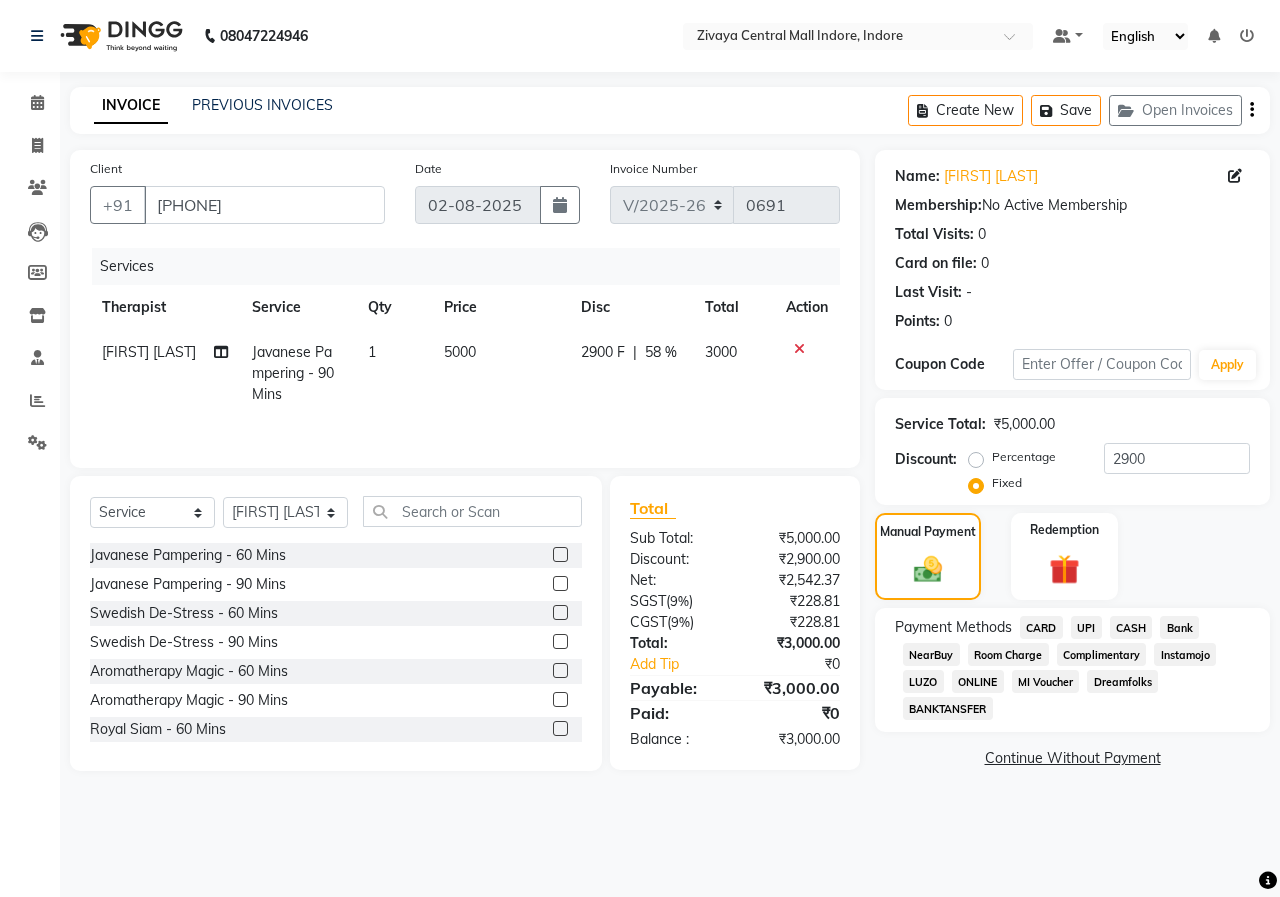 click on "CASH" 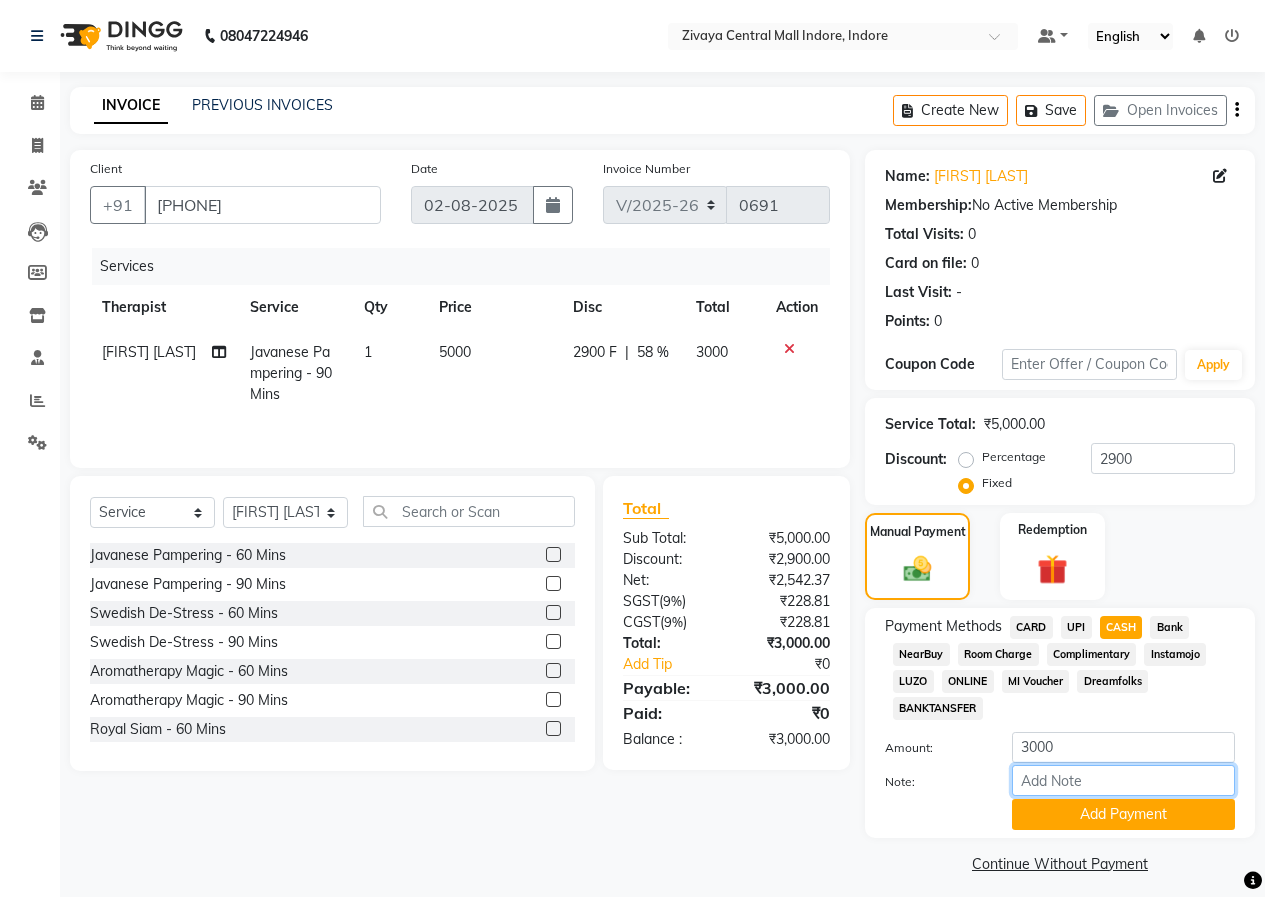 click on "Note:" at bounding box center (1123, 780) 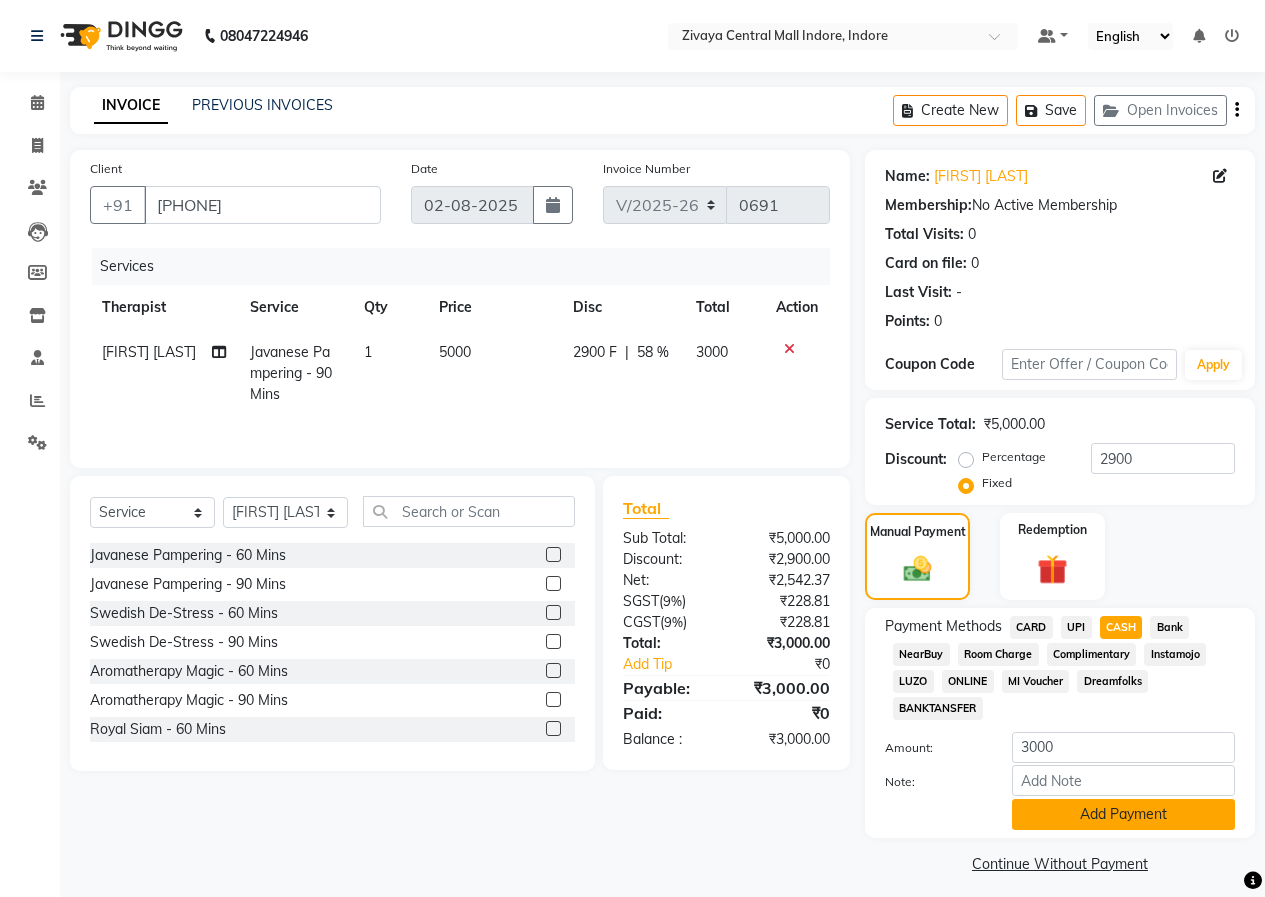 click on "Add Payment" 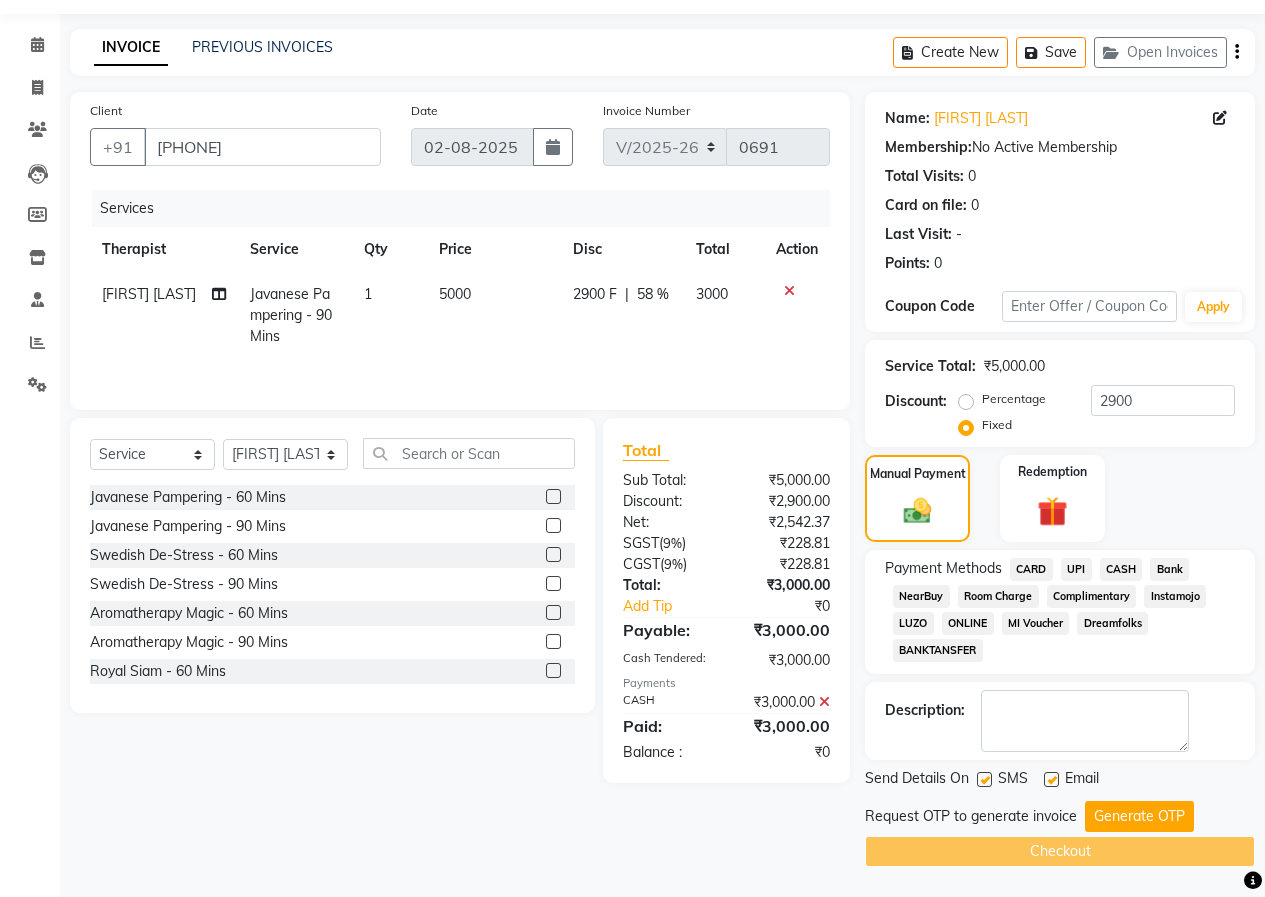 click on "Generate OTP" 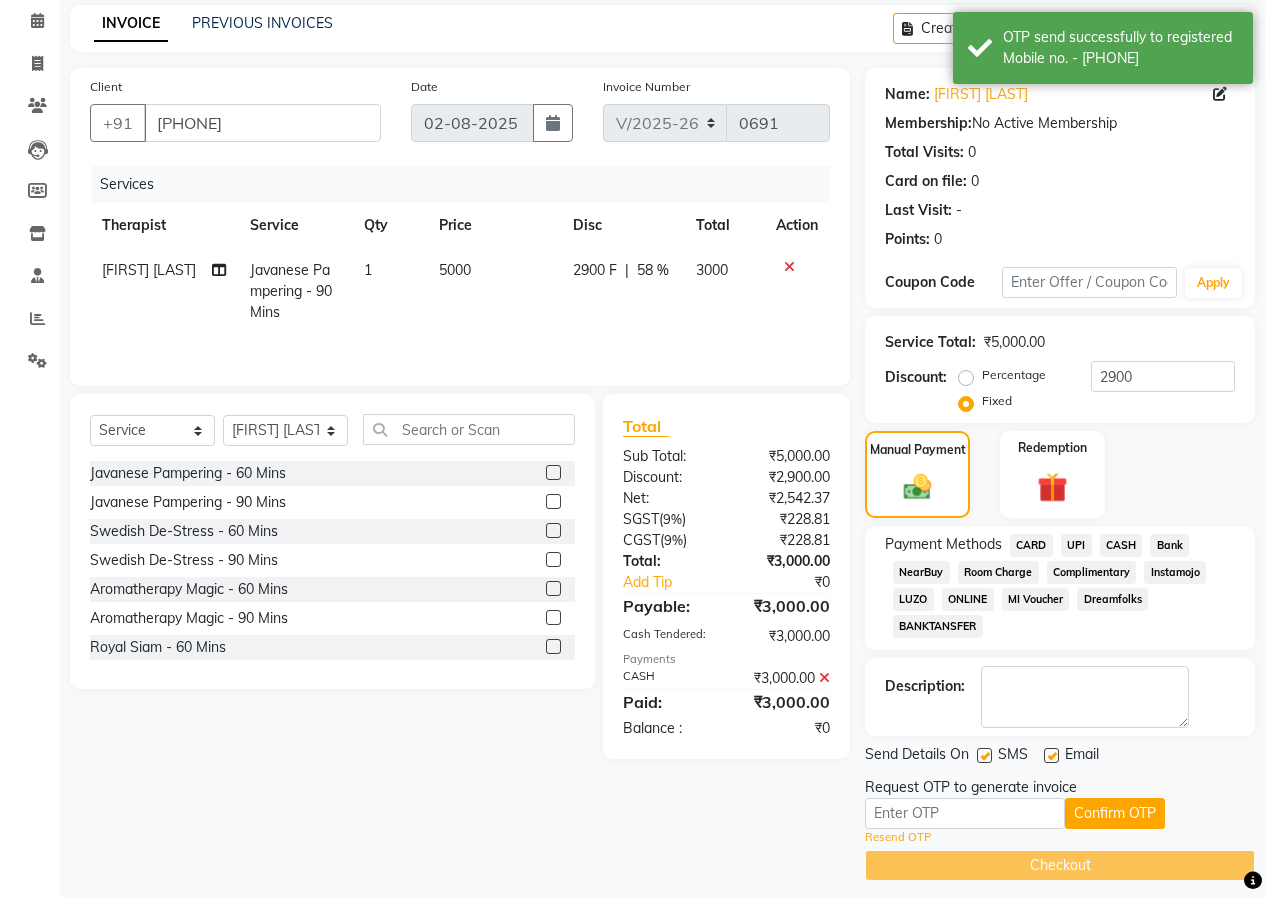 scroll, scrollTop: 96, scrollLeft: 0, axis: vertical 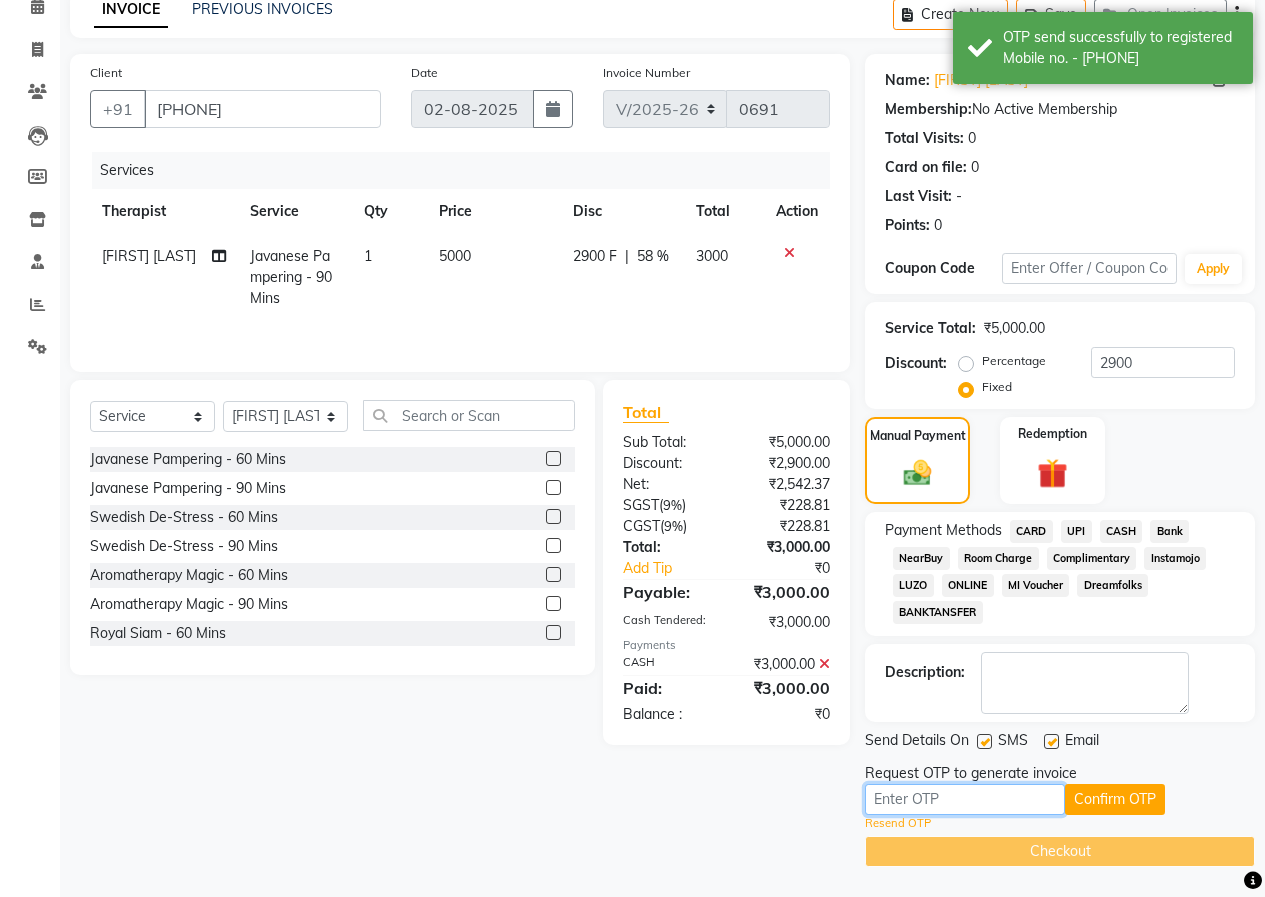 click at bounding box center (965, 799) 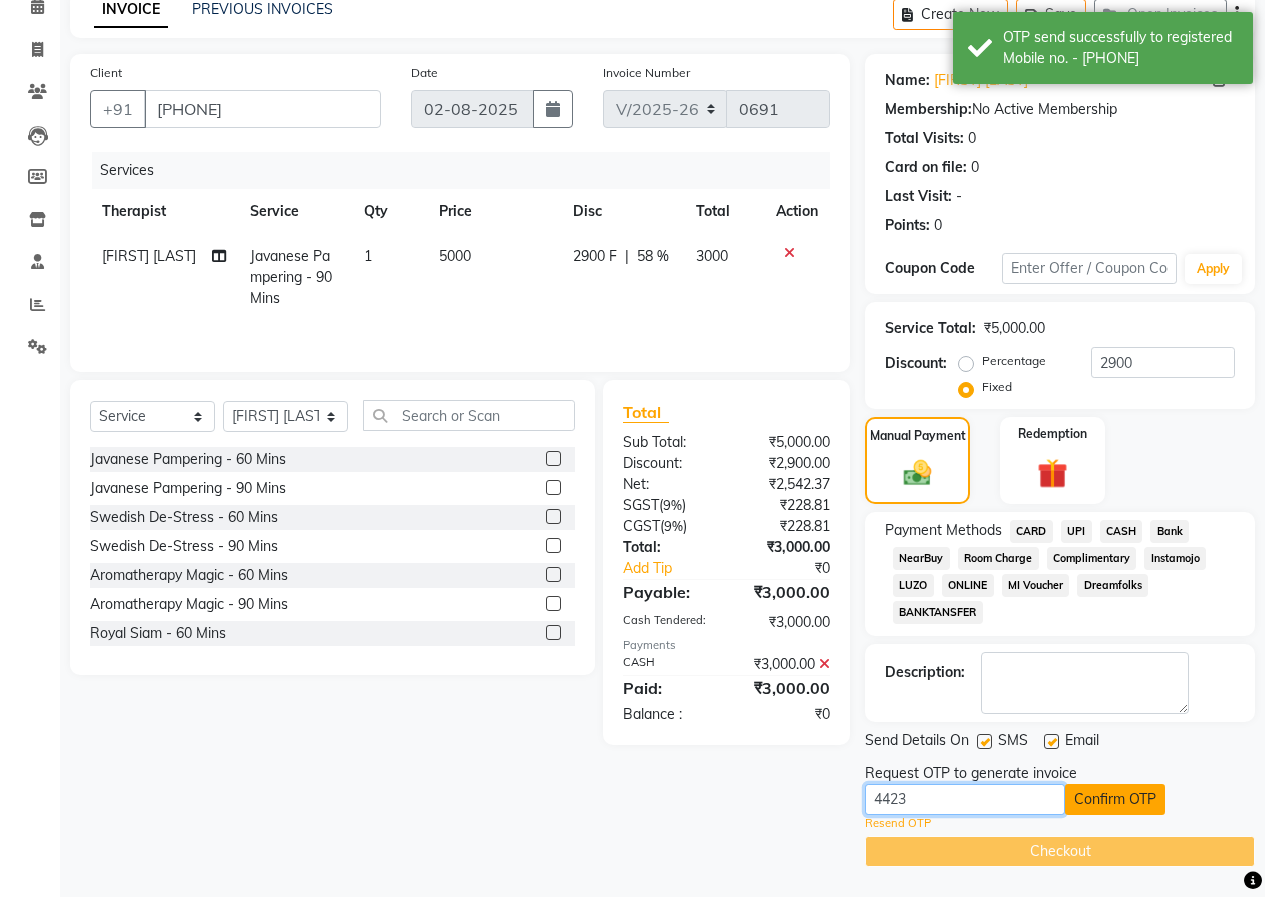 type on "4423" 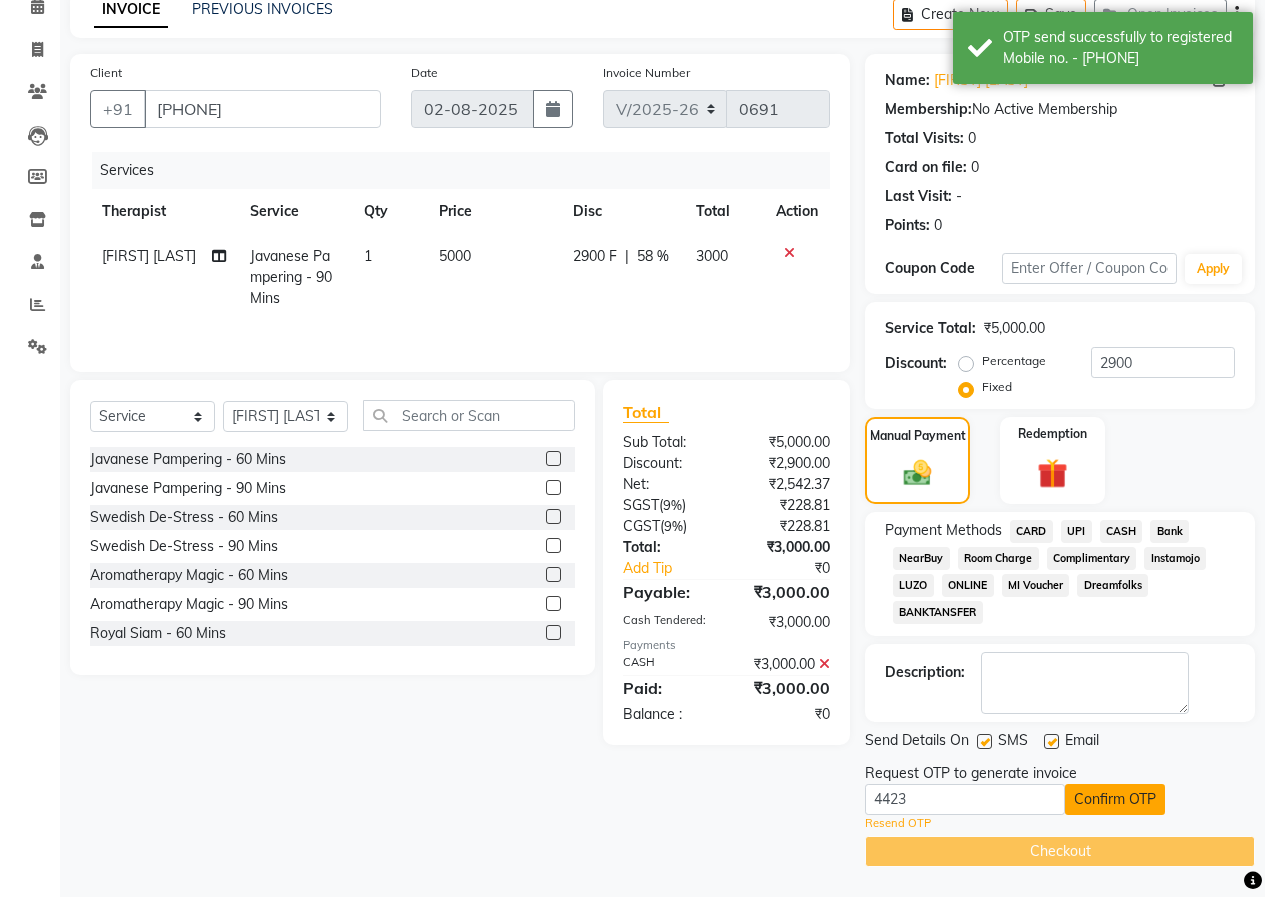 click on "Confirm OTP" 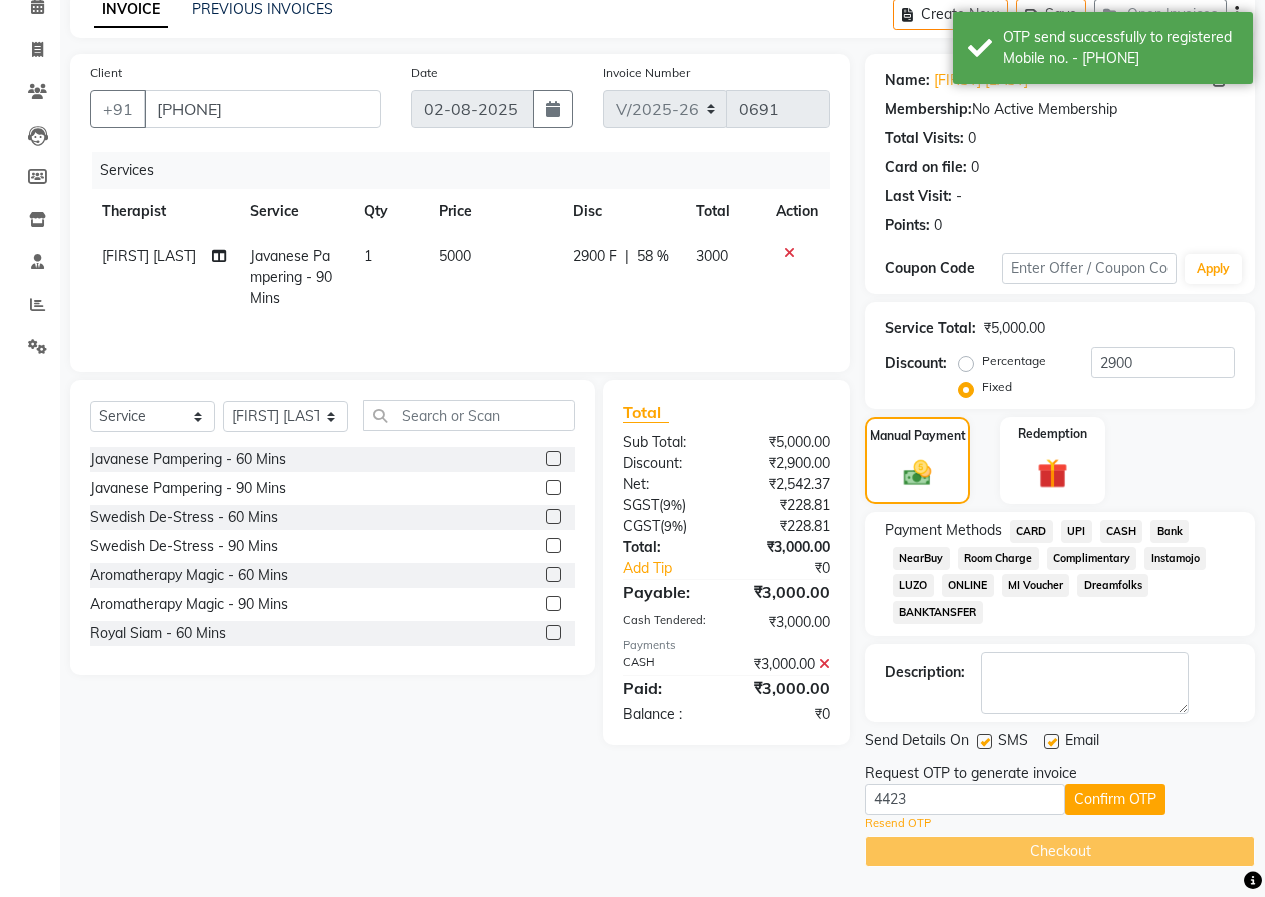 scroll, scrollTop: 19, scrollLeft: 0, axis: vertical 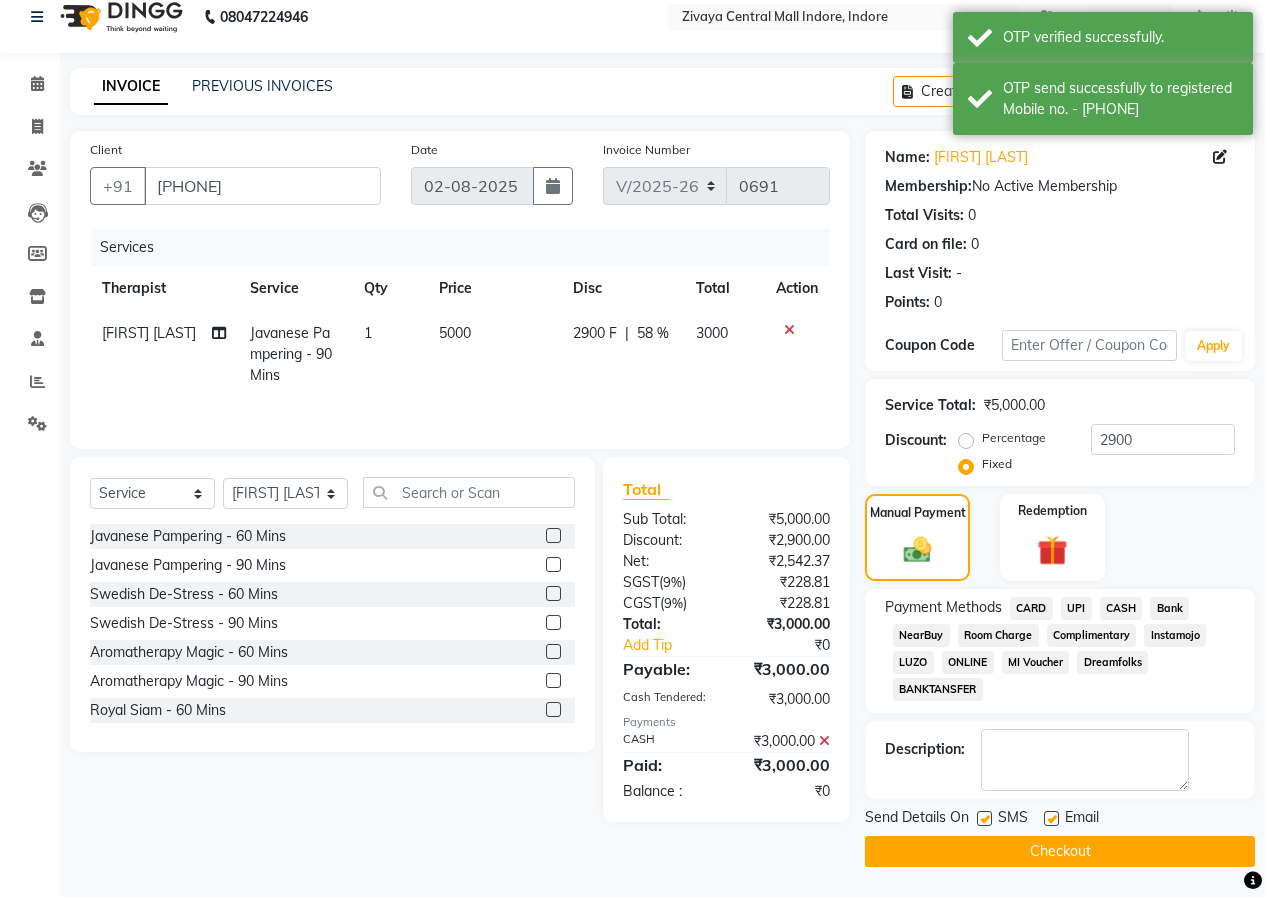 click on "Checkout" 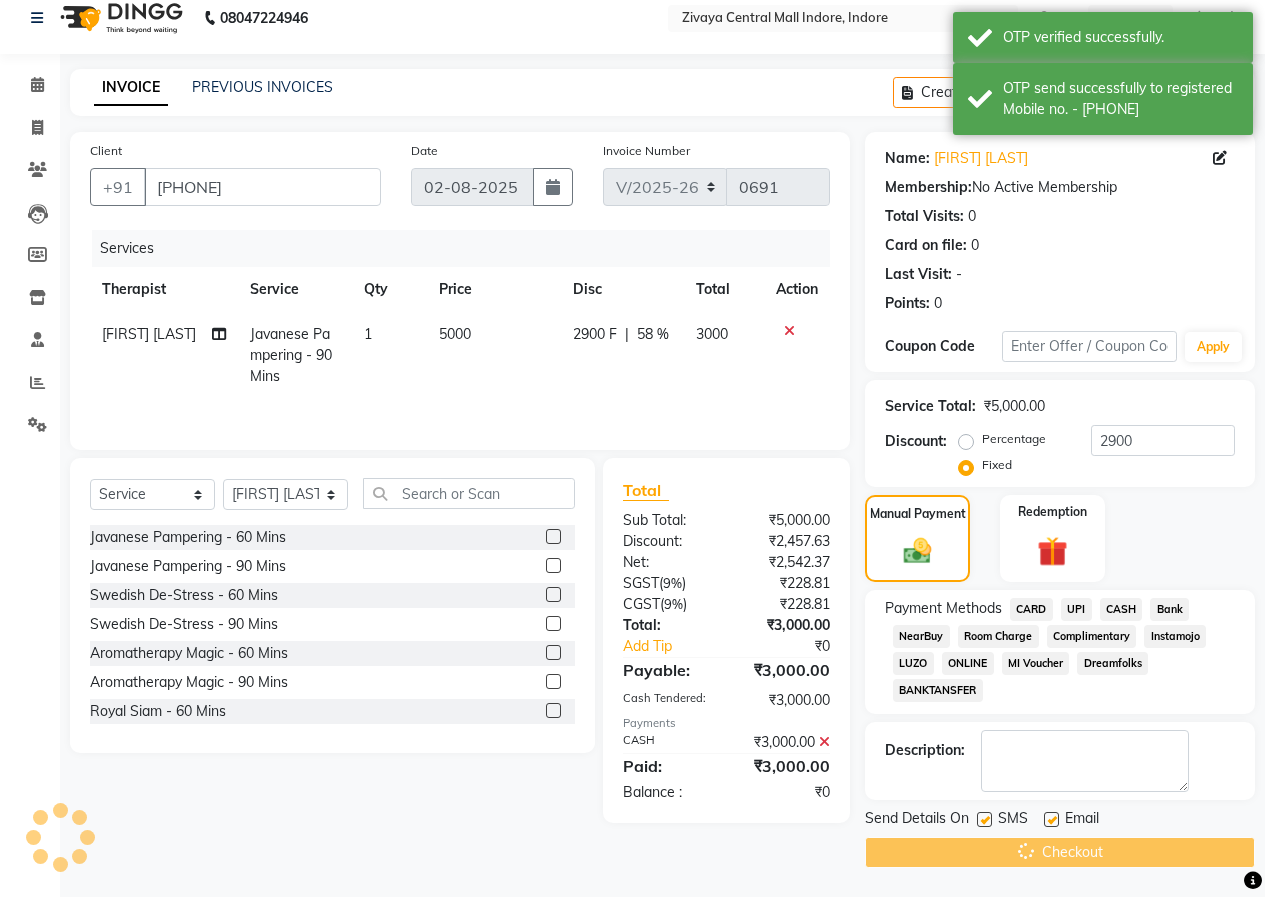 scroll, scrollTop: 7, scrollLeft: 0, axis: vertical 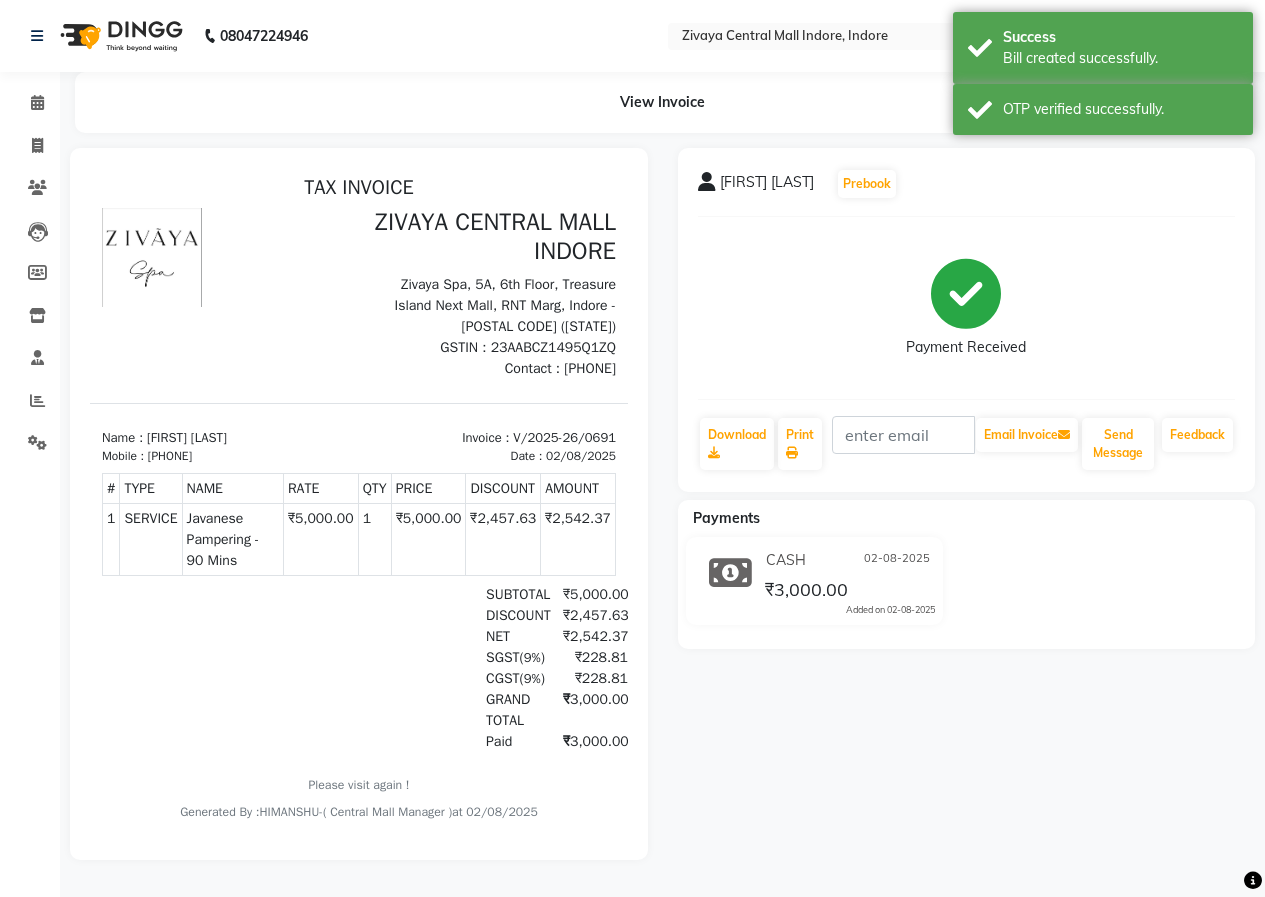 click 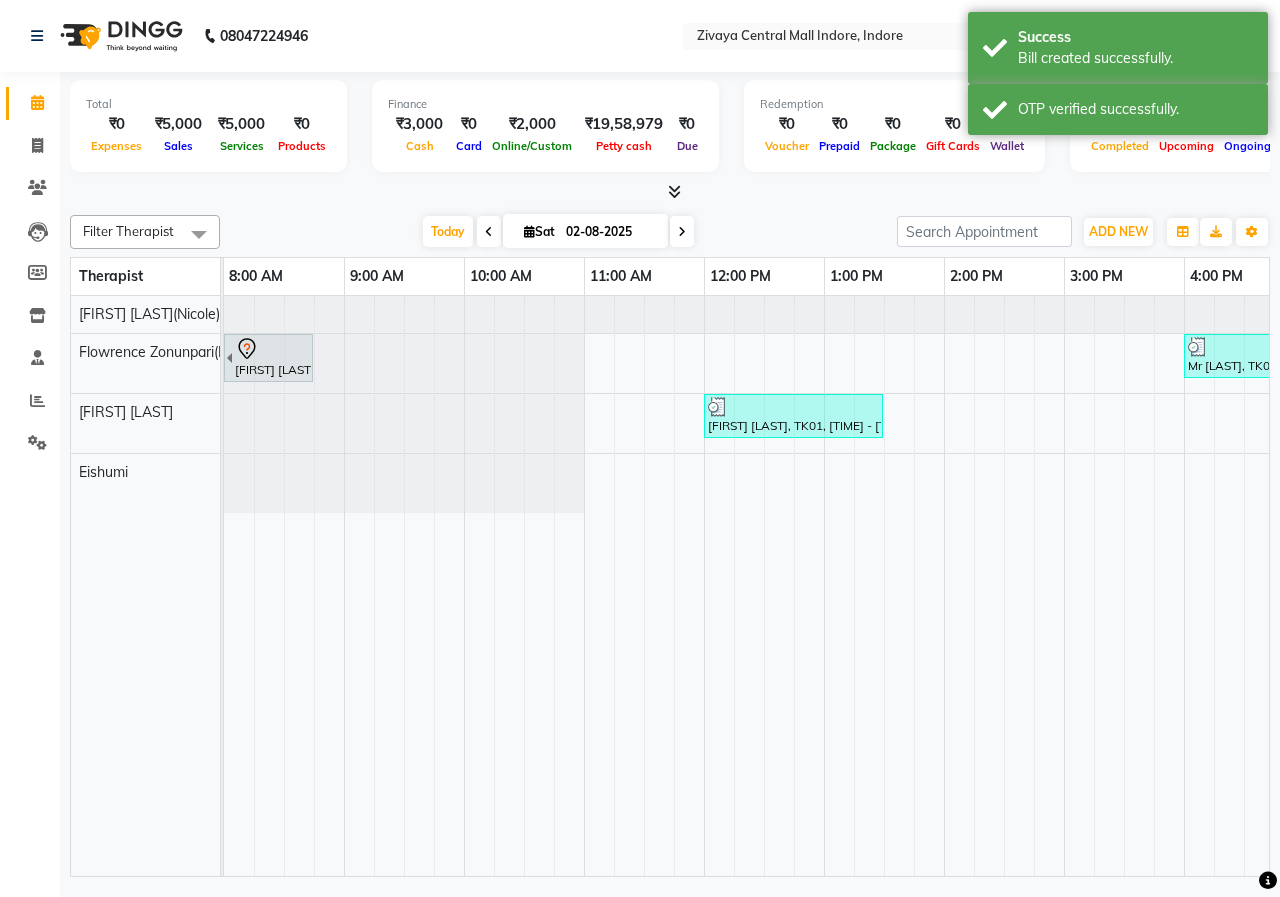 scroll, scrollTop: 0, scrollLeft: 417, axis: horizontal 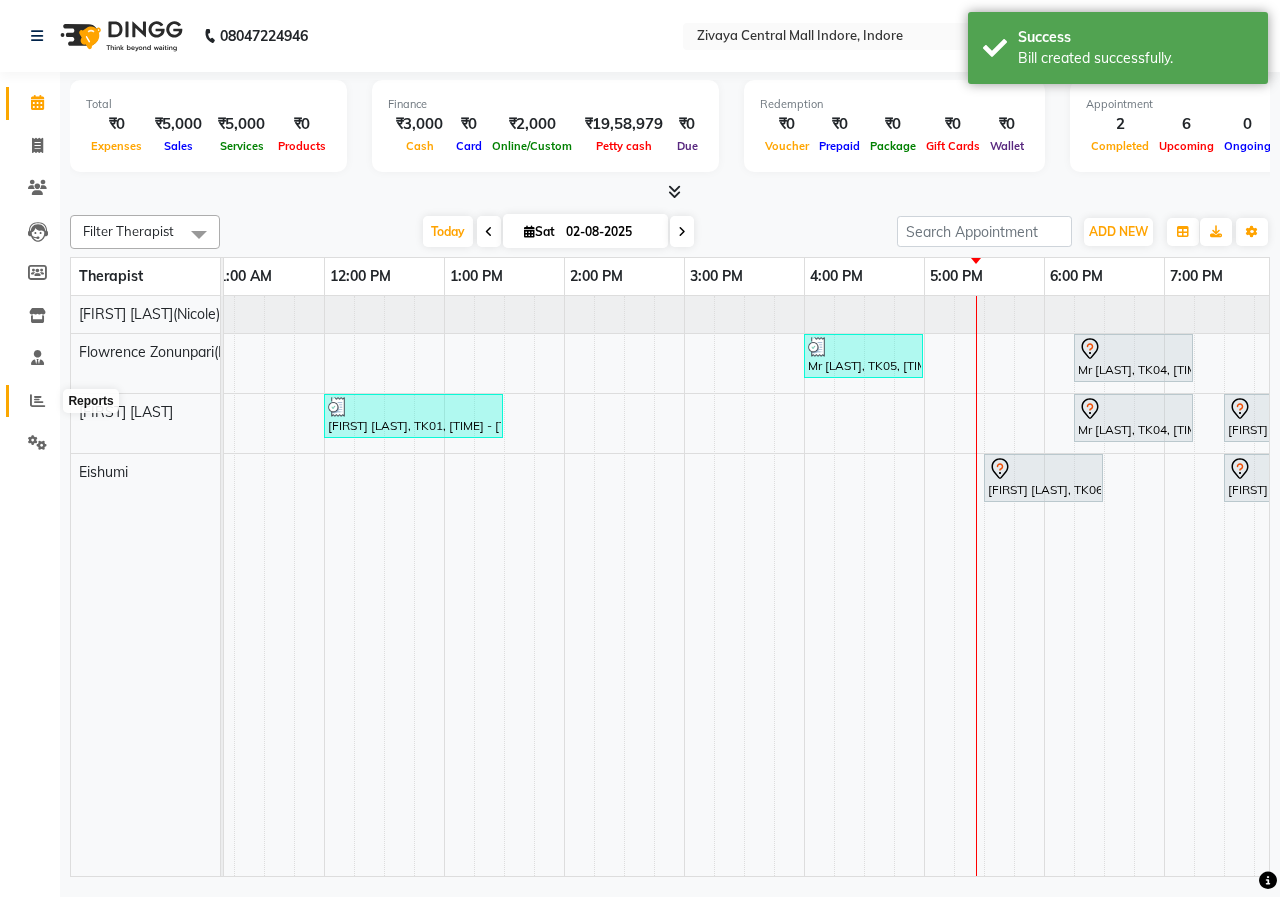 click 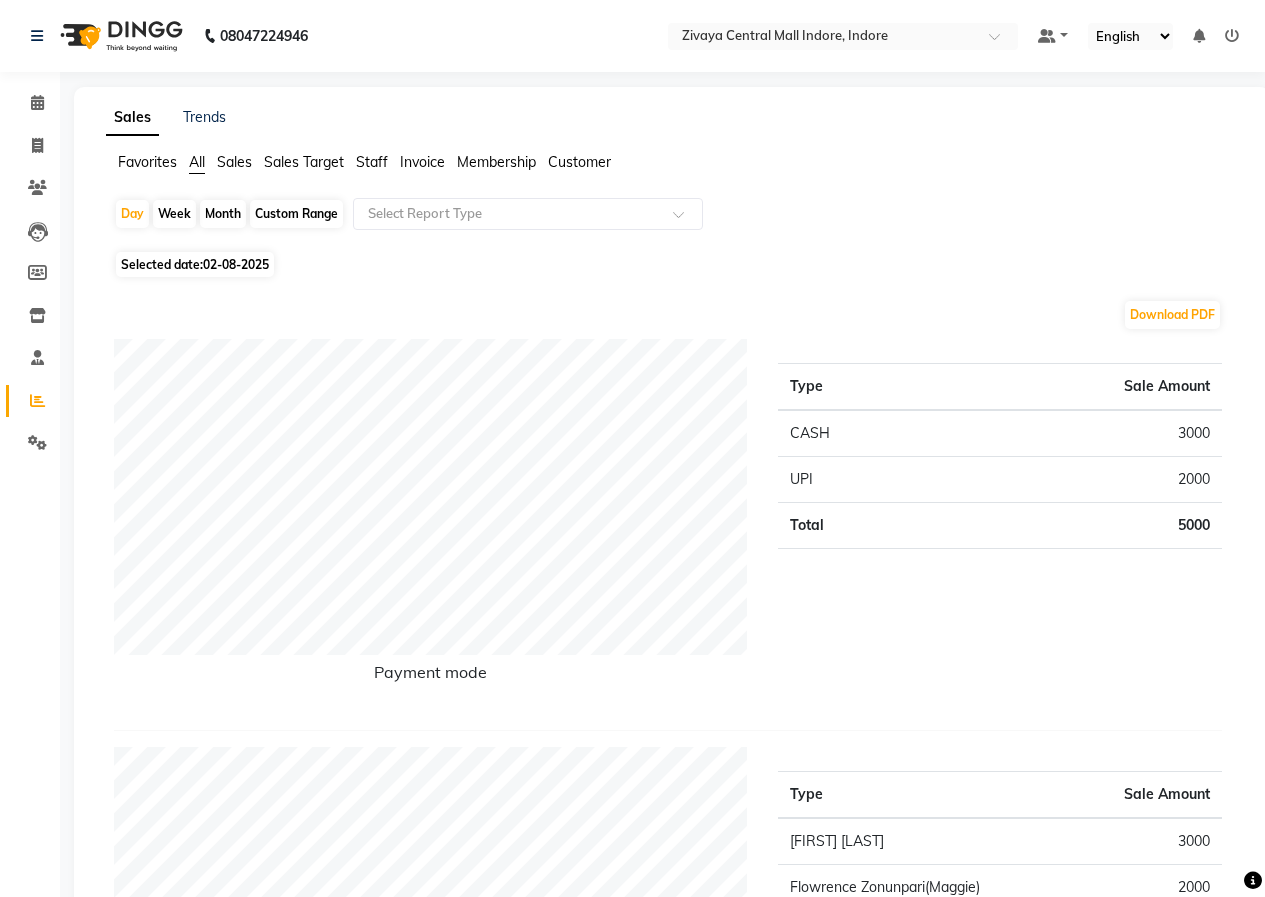 click 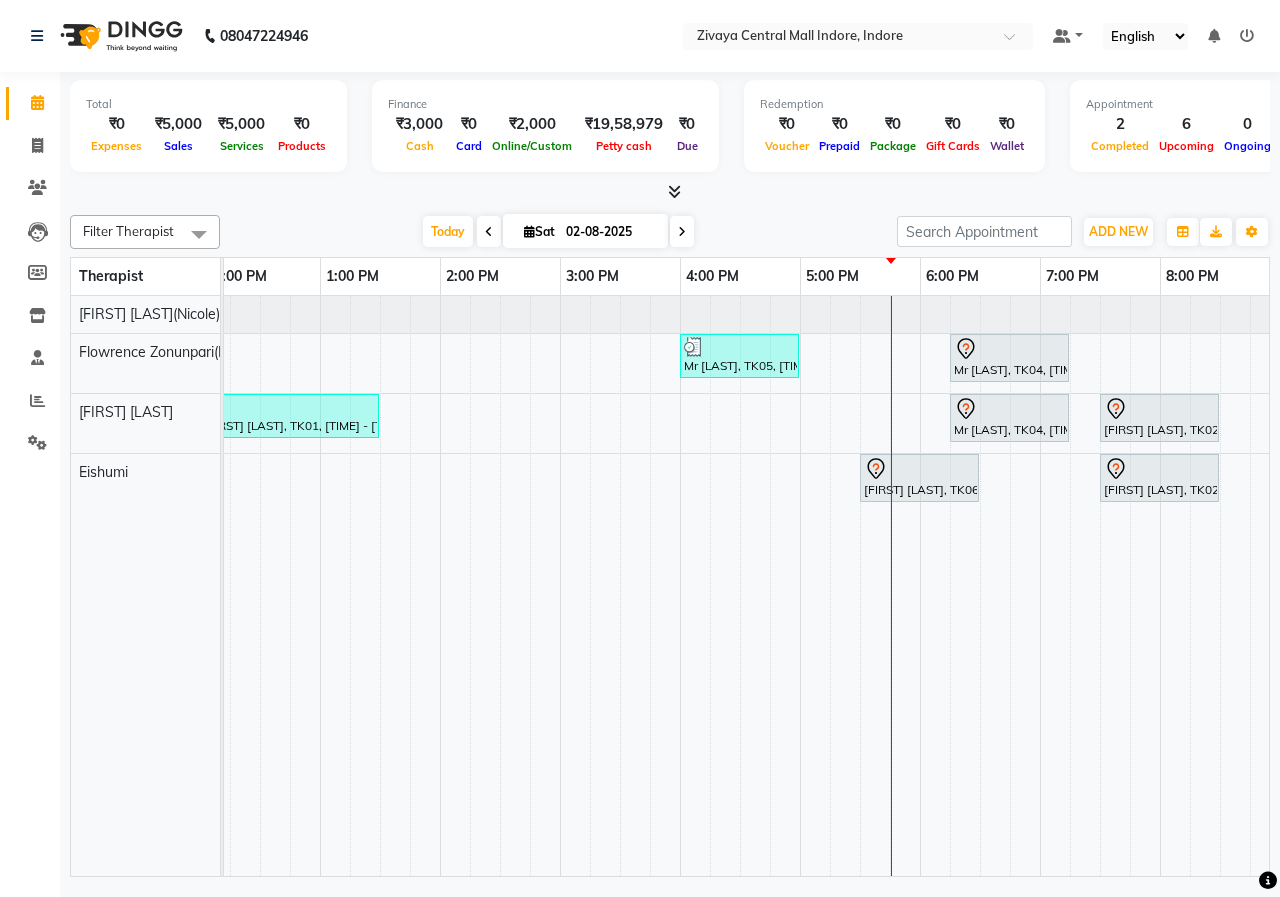 scroll, scrollTop: 0, scrollLeft: 411, axis: horizontal 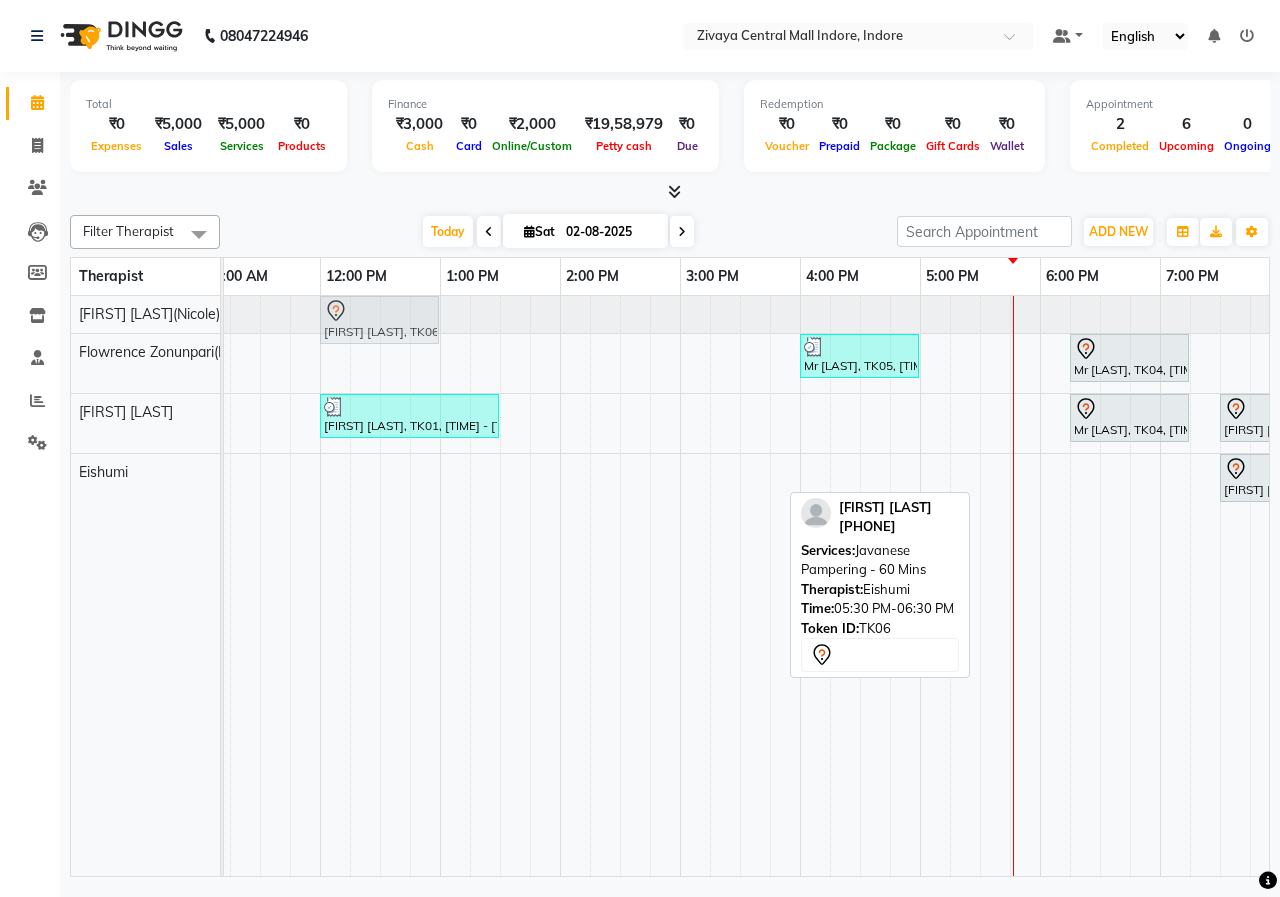 drag, startPoint x: 1076, startPoint y: 479, endPoint x: 430, endPoint y: 307, distance: 668.5058 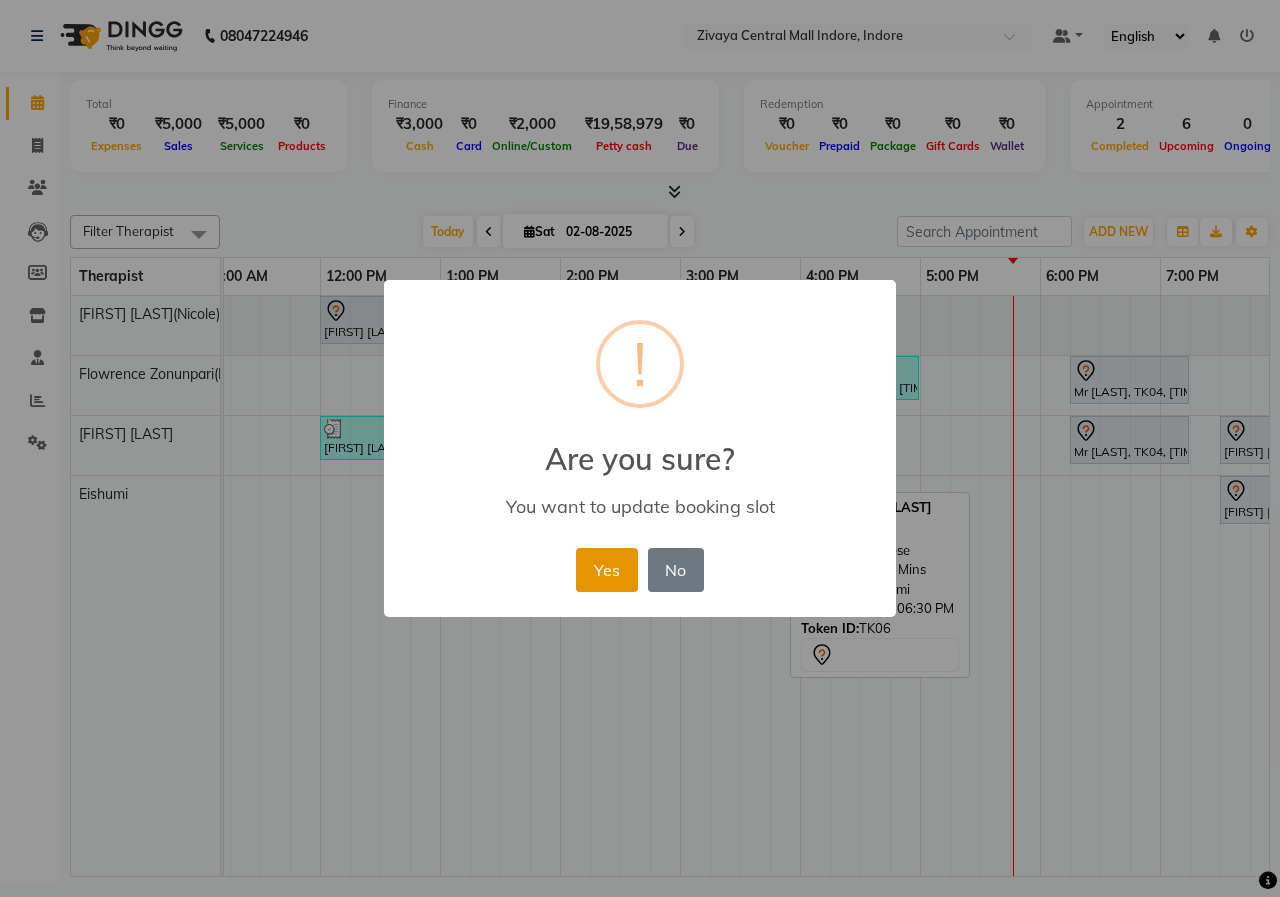 click on "Yes" at bounding box center (606, 570) 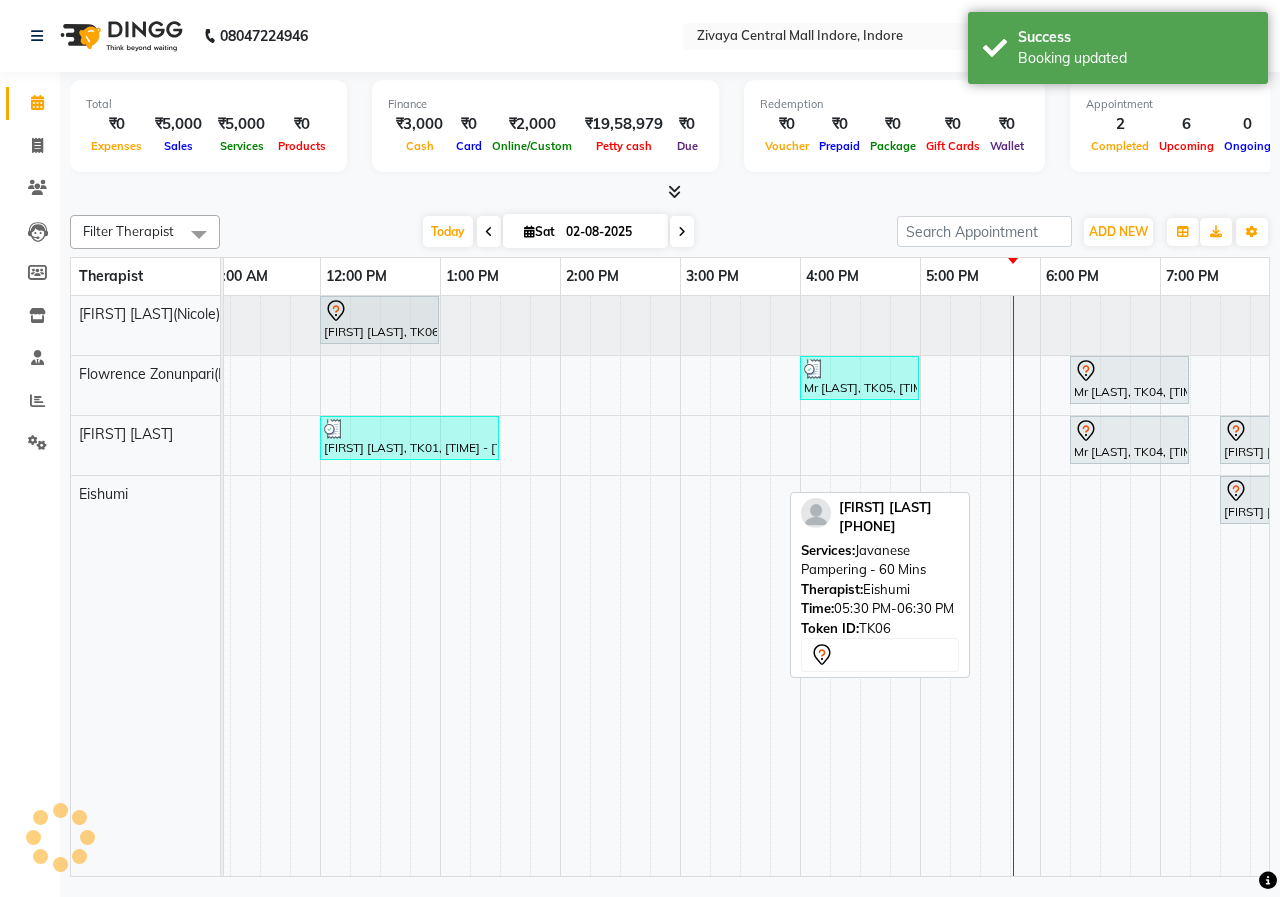 scroll, scrollTop: 0, scrollLeft: 238, axis: horizontal 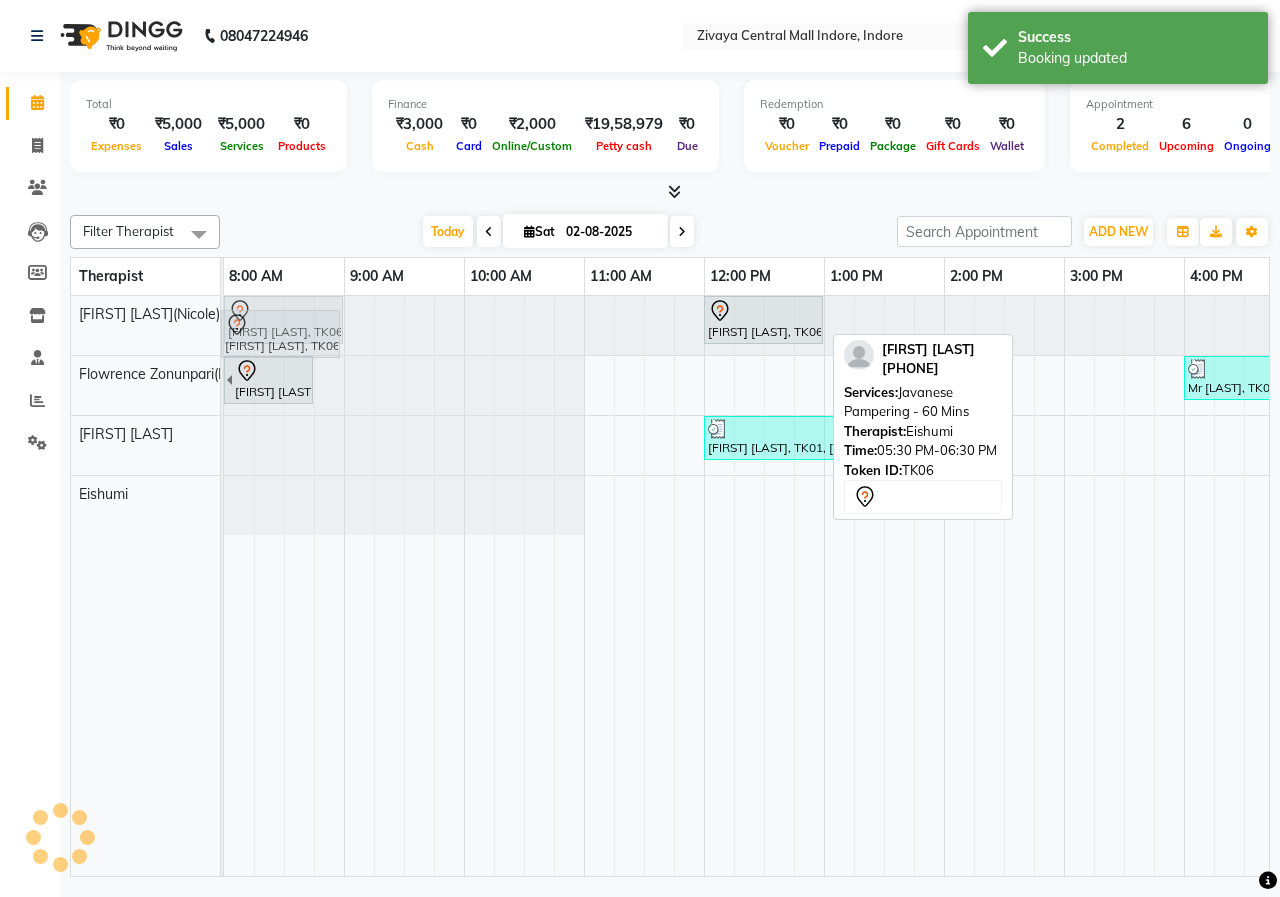drag, startPoint x: 766, startPoint y: 333, endPoint x: 296, endPoint y: 338, distance: 470.02658 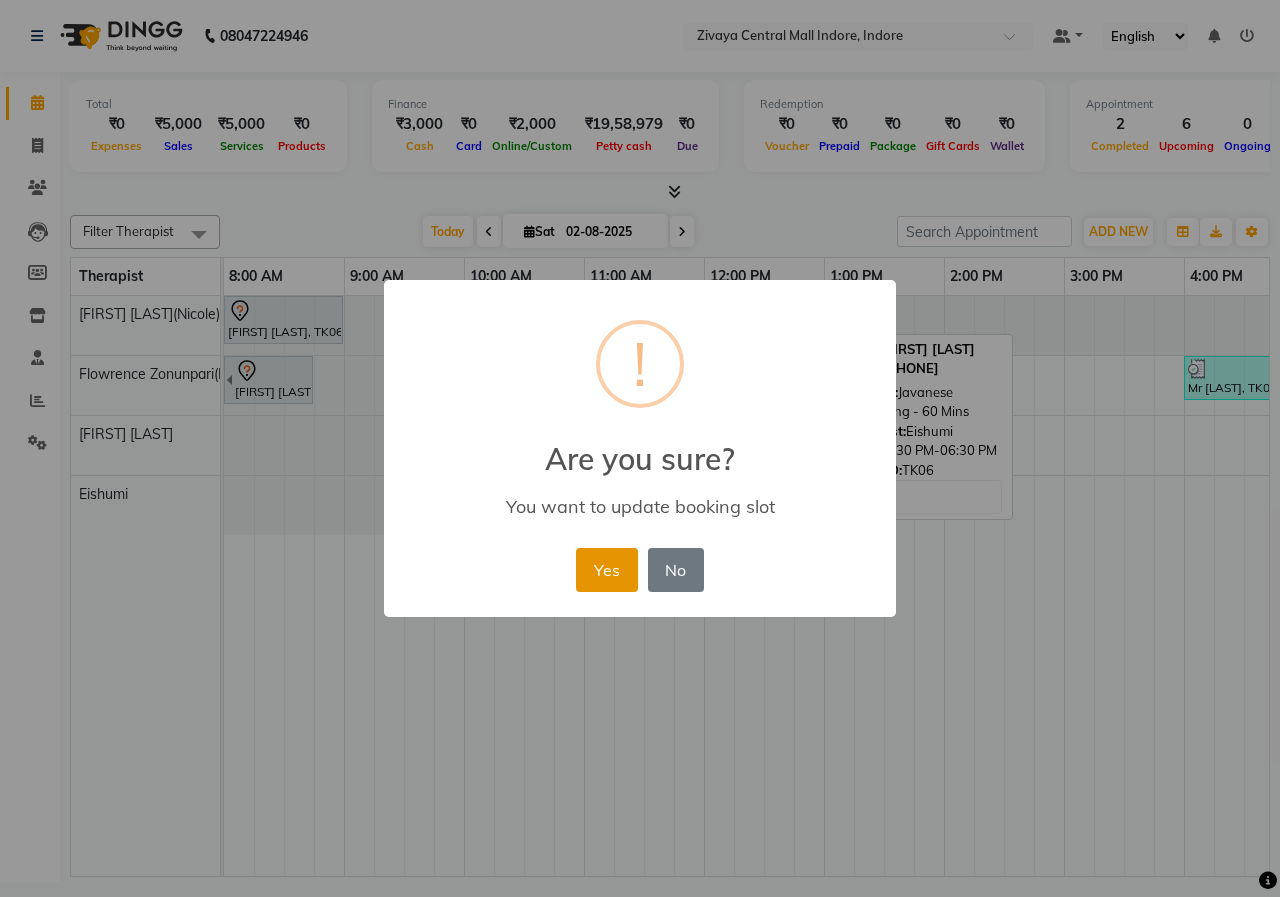 click on "Yes" at bounding box center (606, 570) 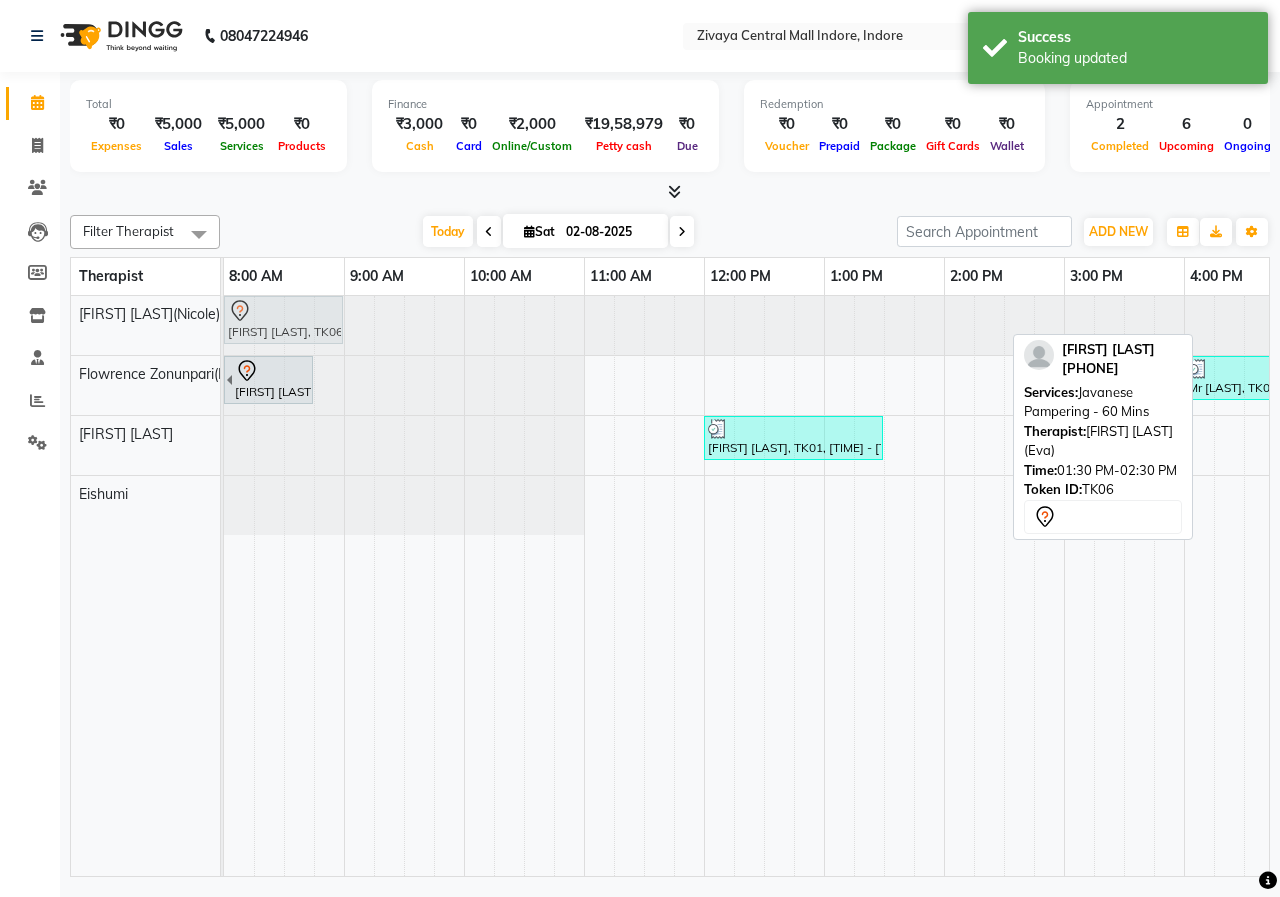 drag, startPoint x: 934, startPoint y: 325, endPoint x: 268, endPoint y: 348, distance: 666.39703 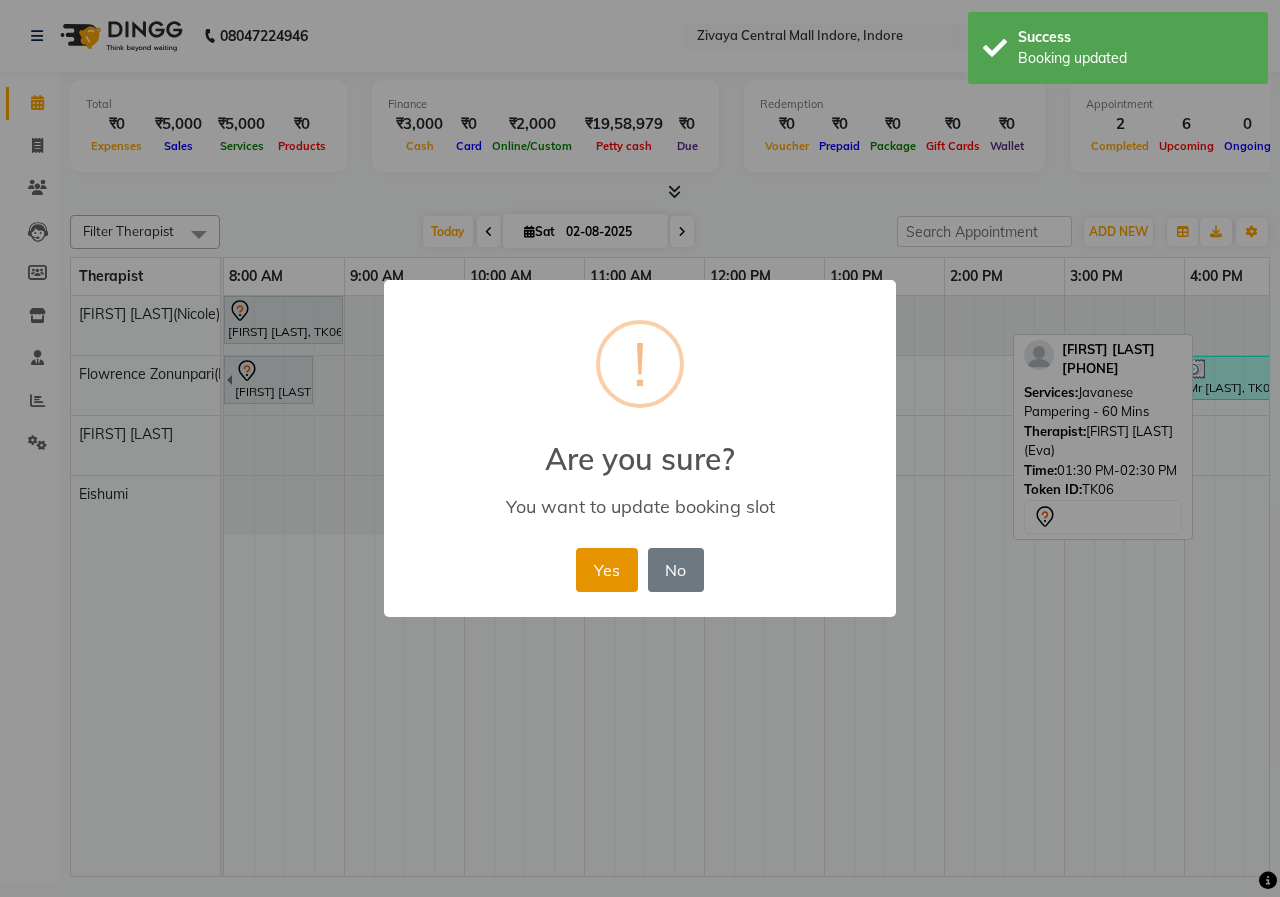 click on "Yes" at bounding box center [606, 570] 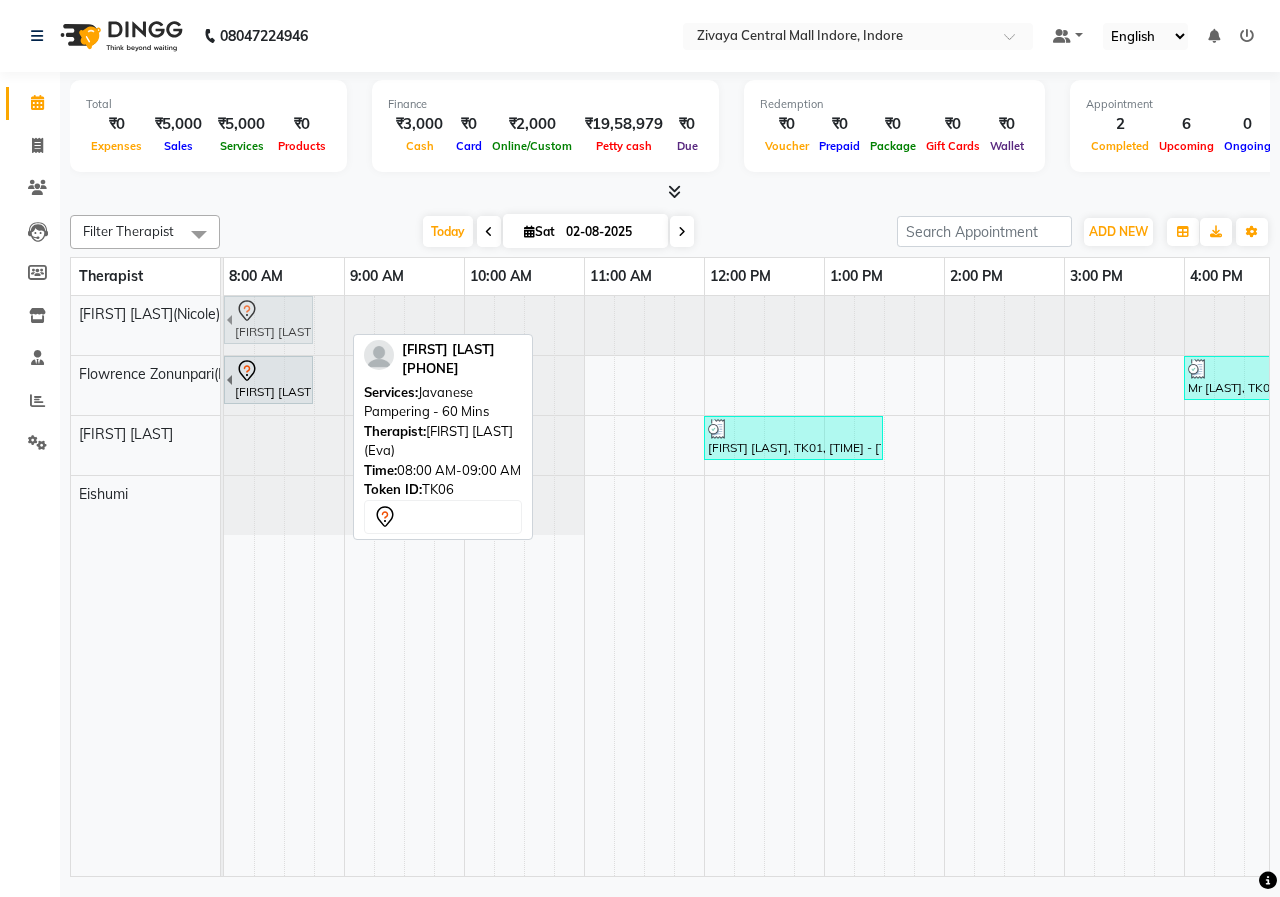 drag, startPoint x: 290, startPoint y: 321, endPoint x: 270, endPoint y: 325, distance: 20.396078 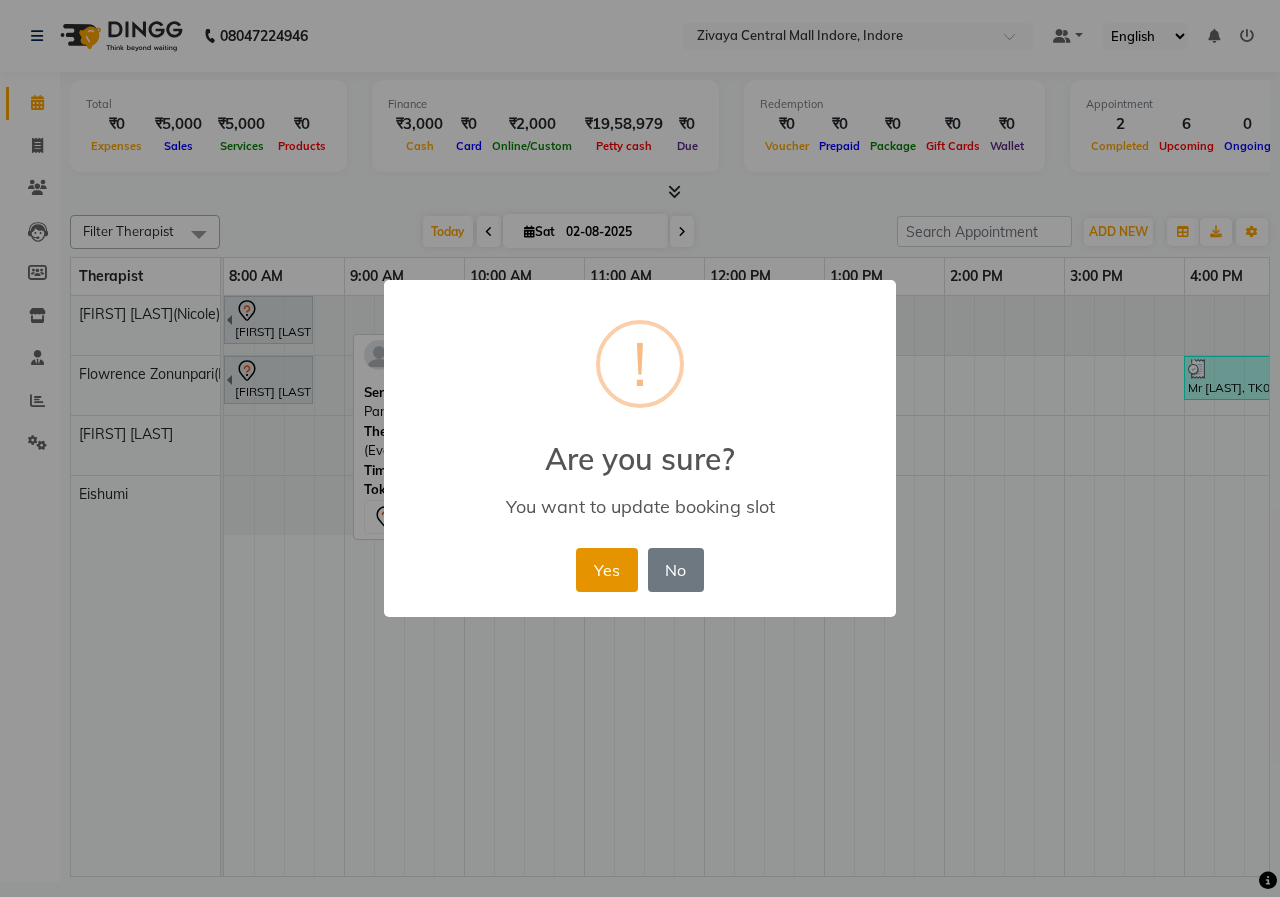 click on "Yes" at bounding box center [606, 570] 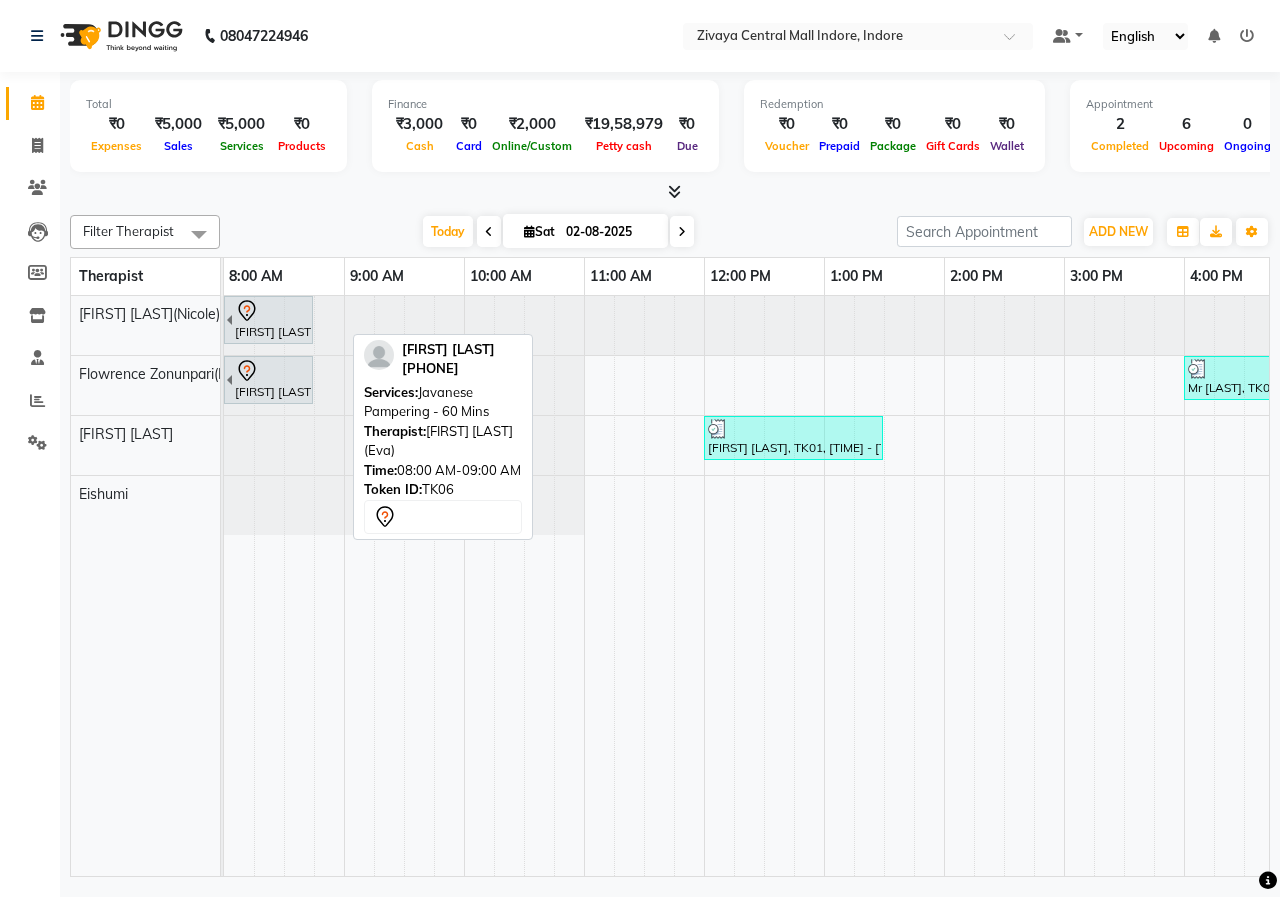 scroll, scrollTop: 0, scrollLeft: 223, axis: horizontal 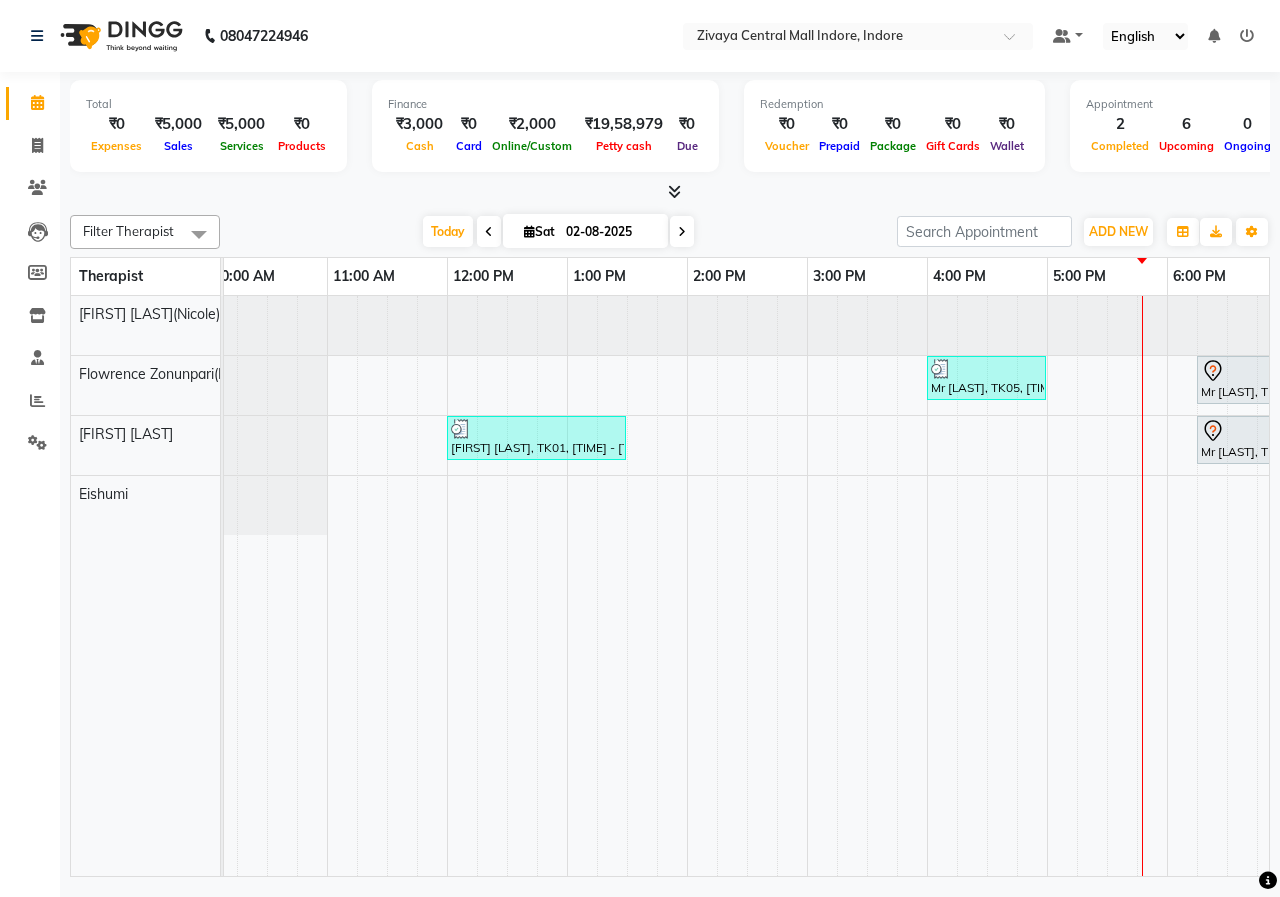 click at bounding box center [682, 231] 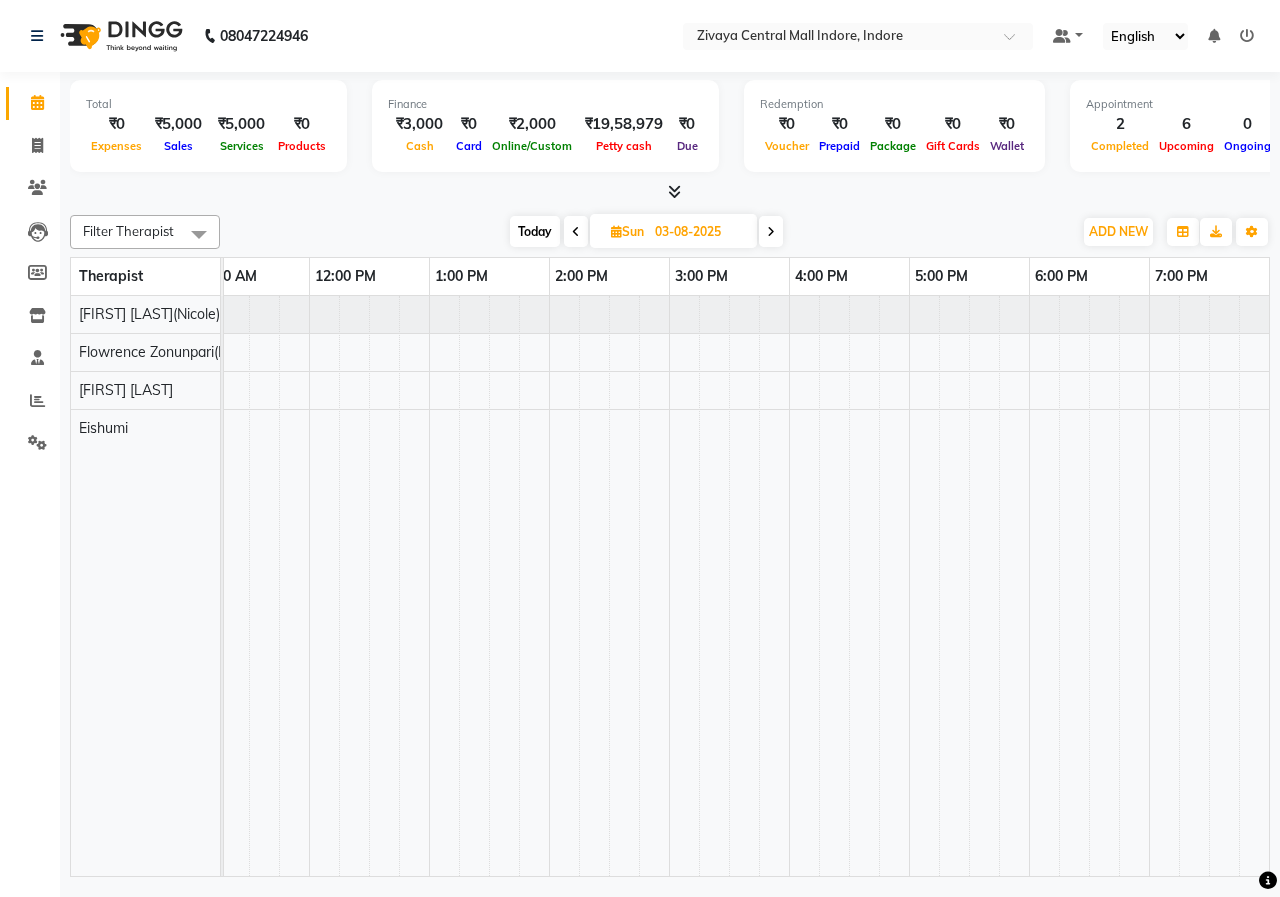 click at bounding box center (576, 231) 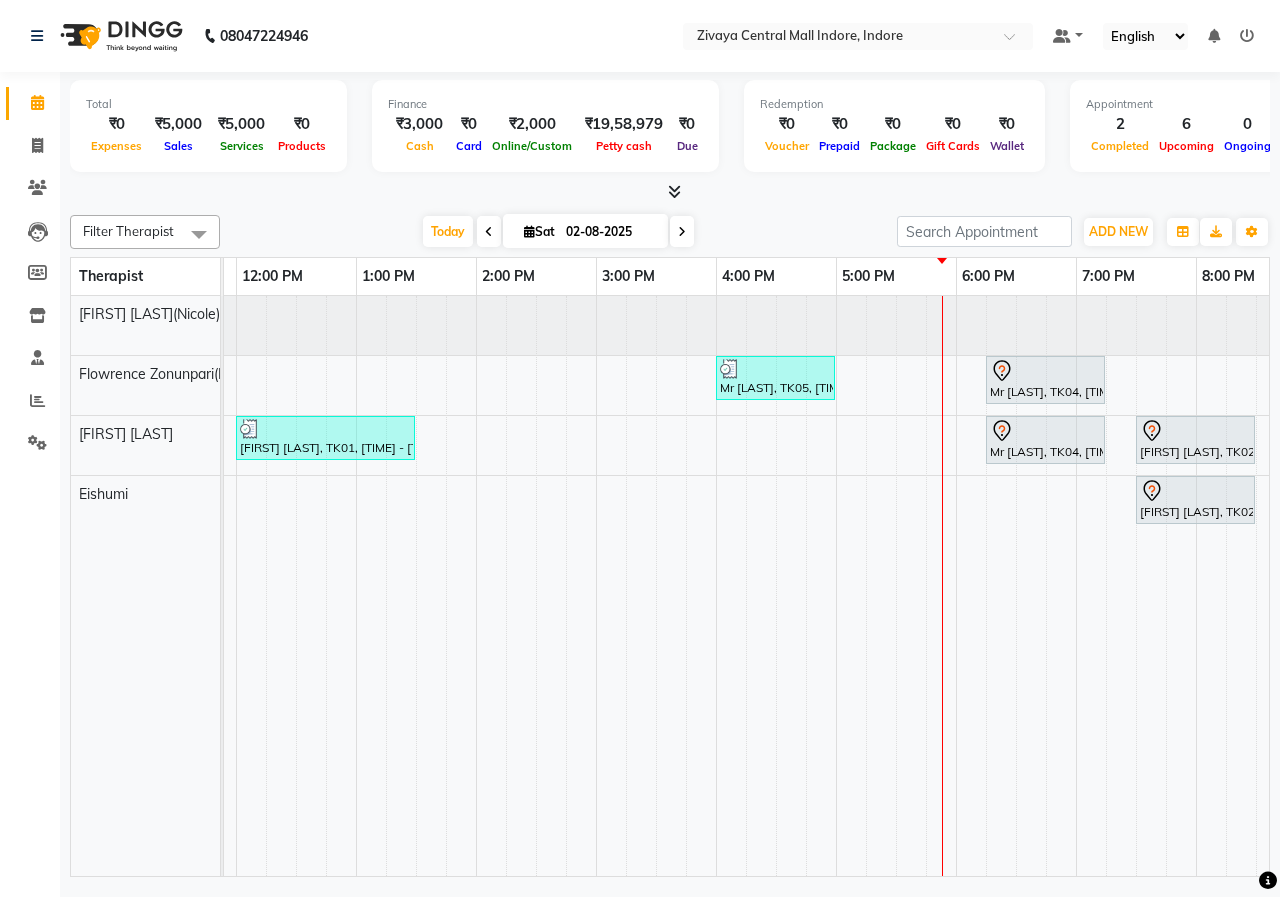 scroll, scrollTop: 0, scrollLeft: 676, axis: horizontal 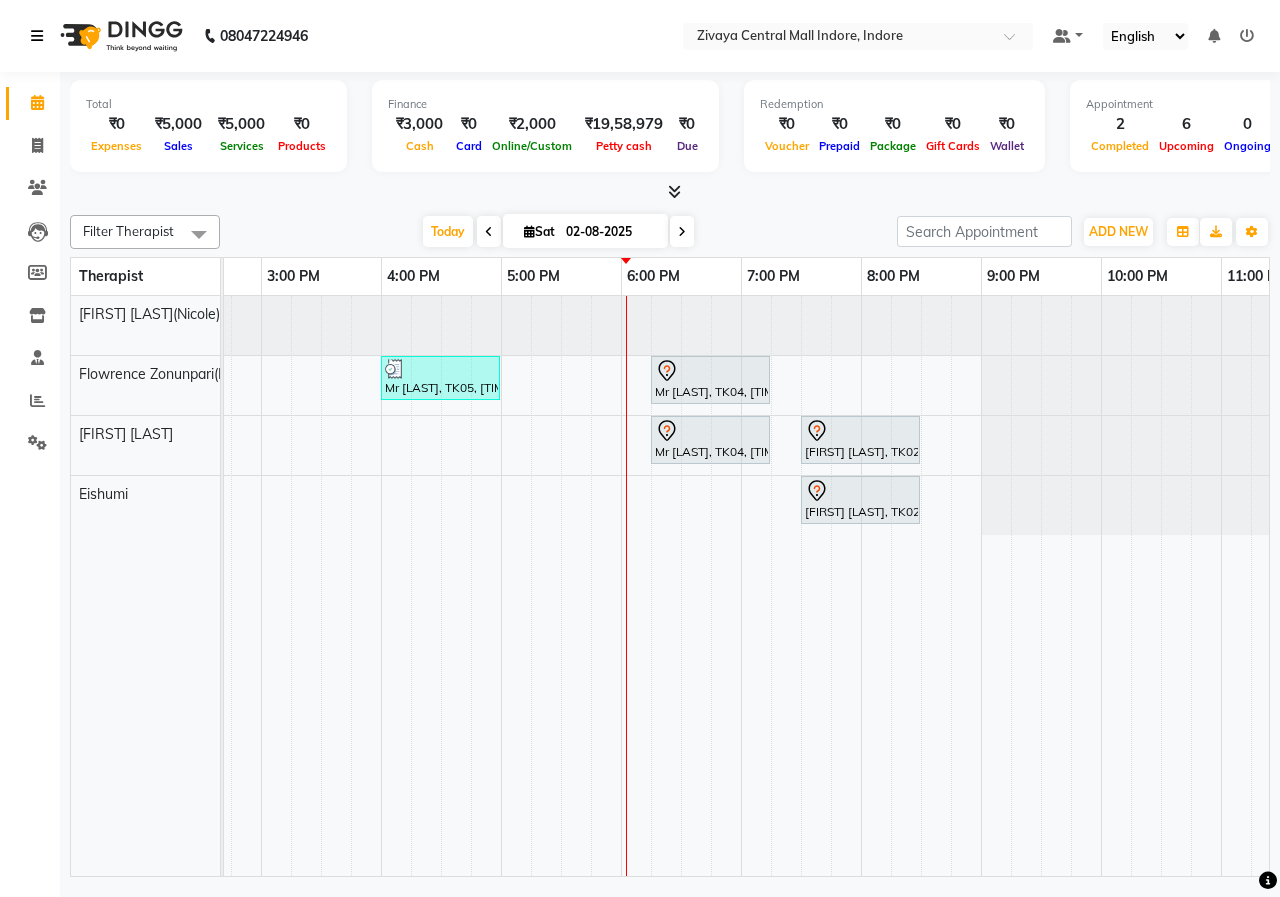 click on "08047224946" 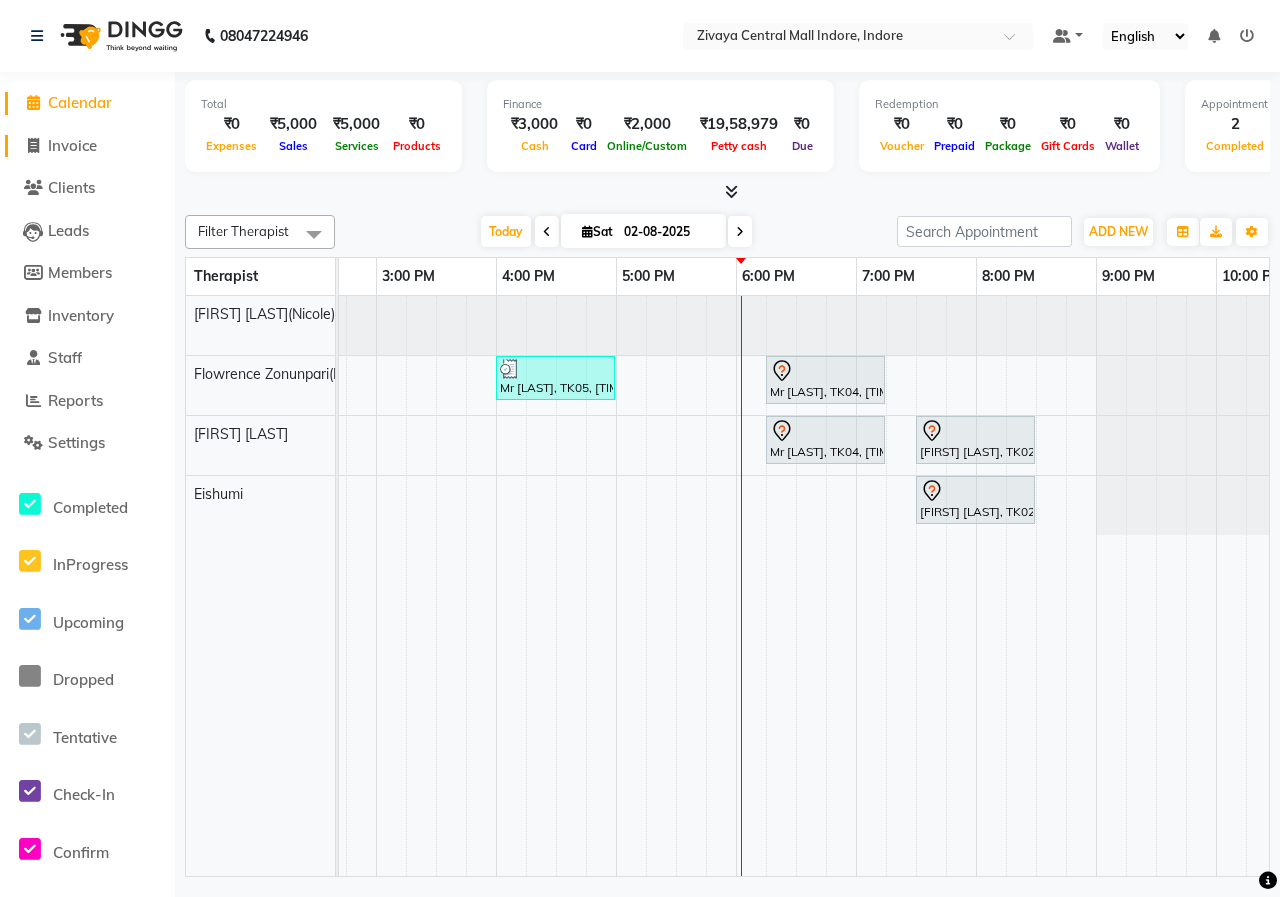 click on "Invoice" 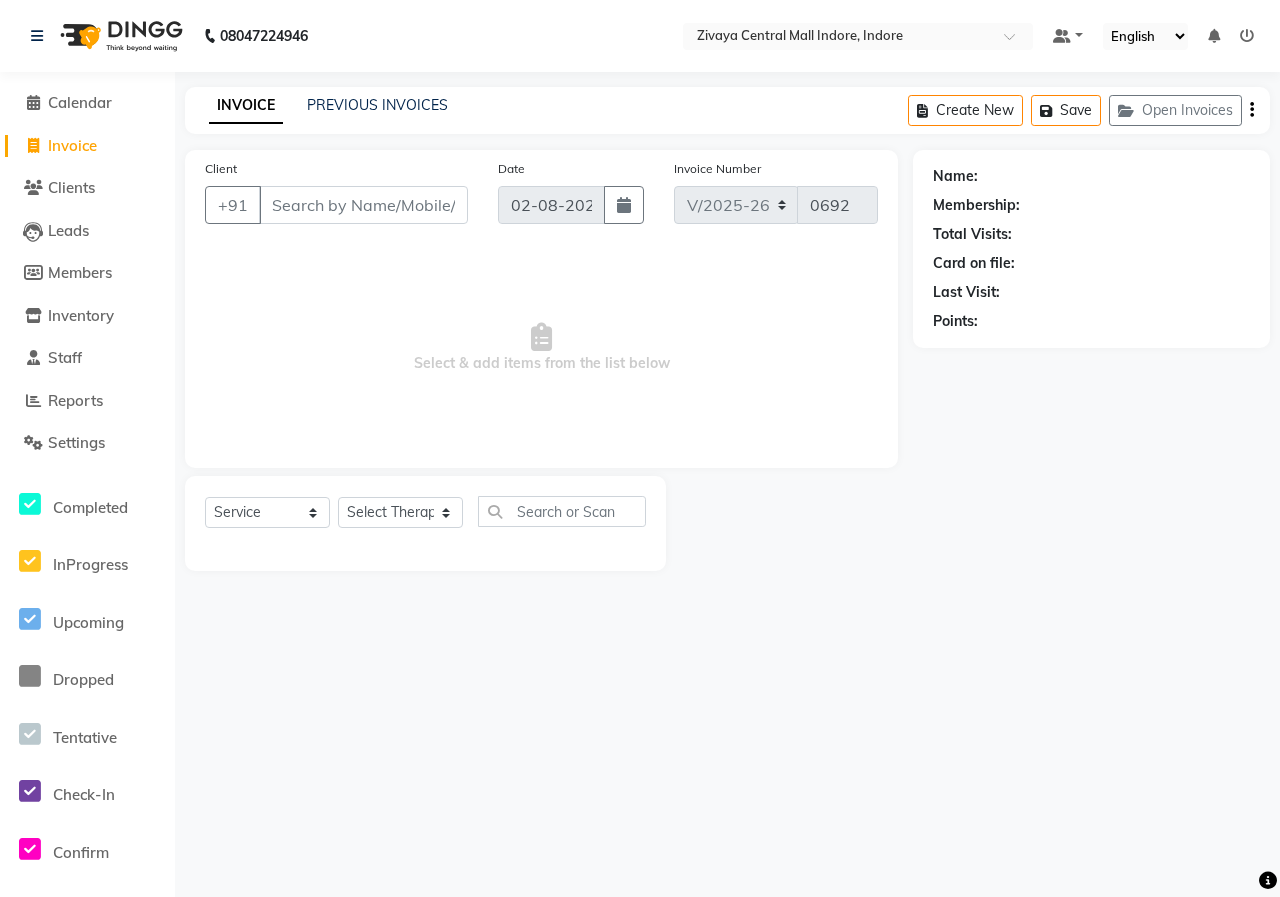click on "Client" at bounding box center (363, 205) 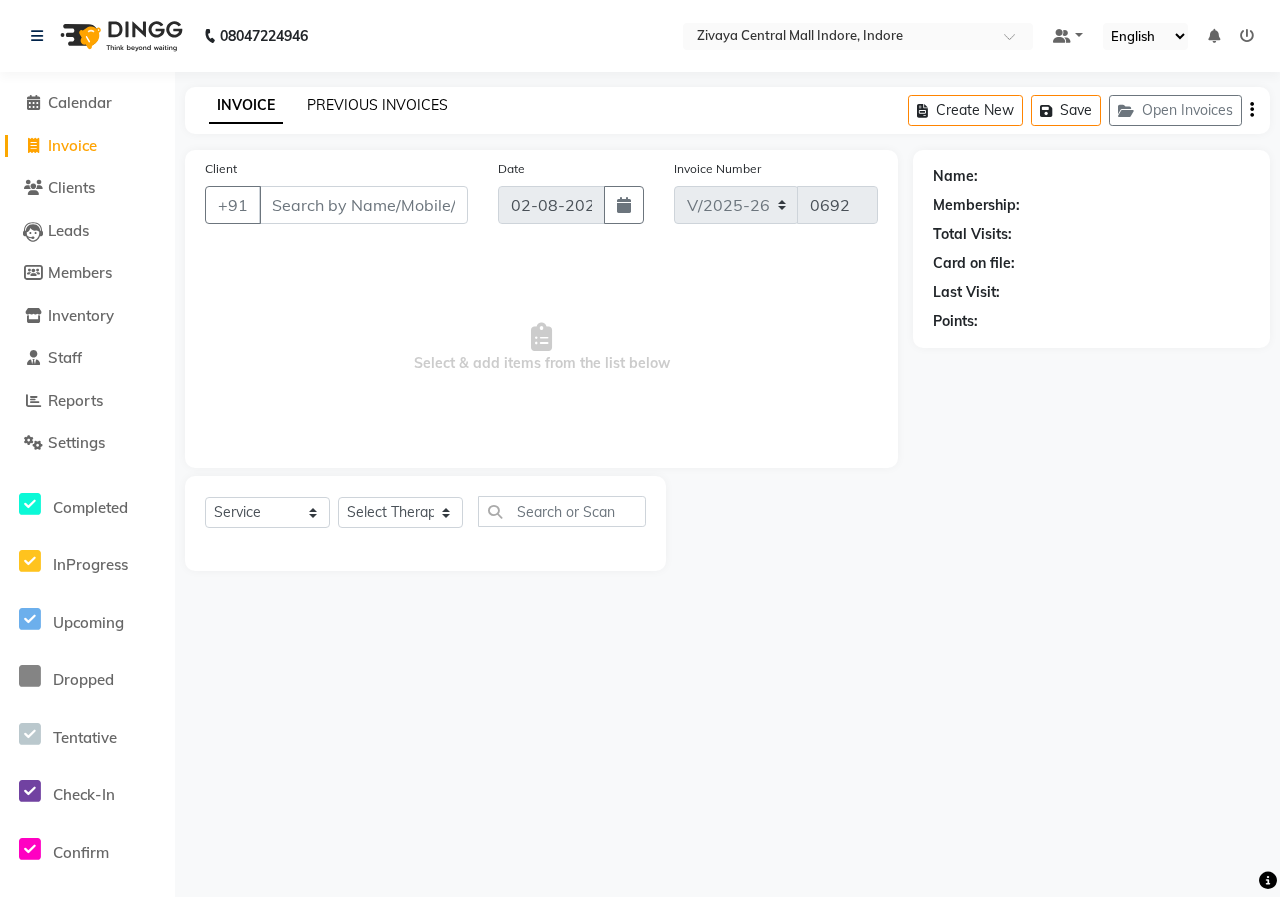 click on "PREVIOUS INVOICES" 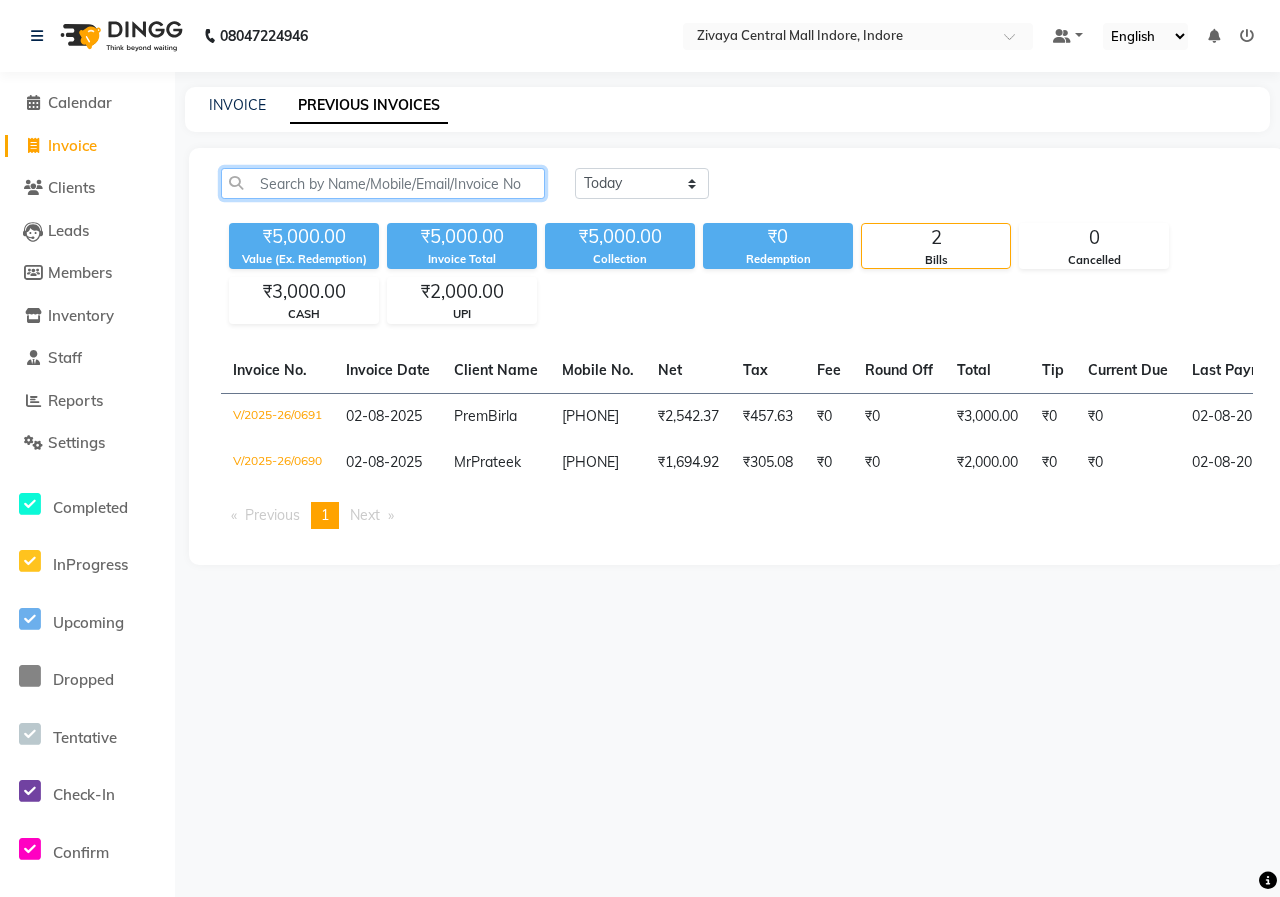 click 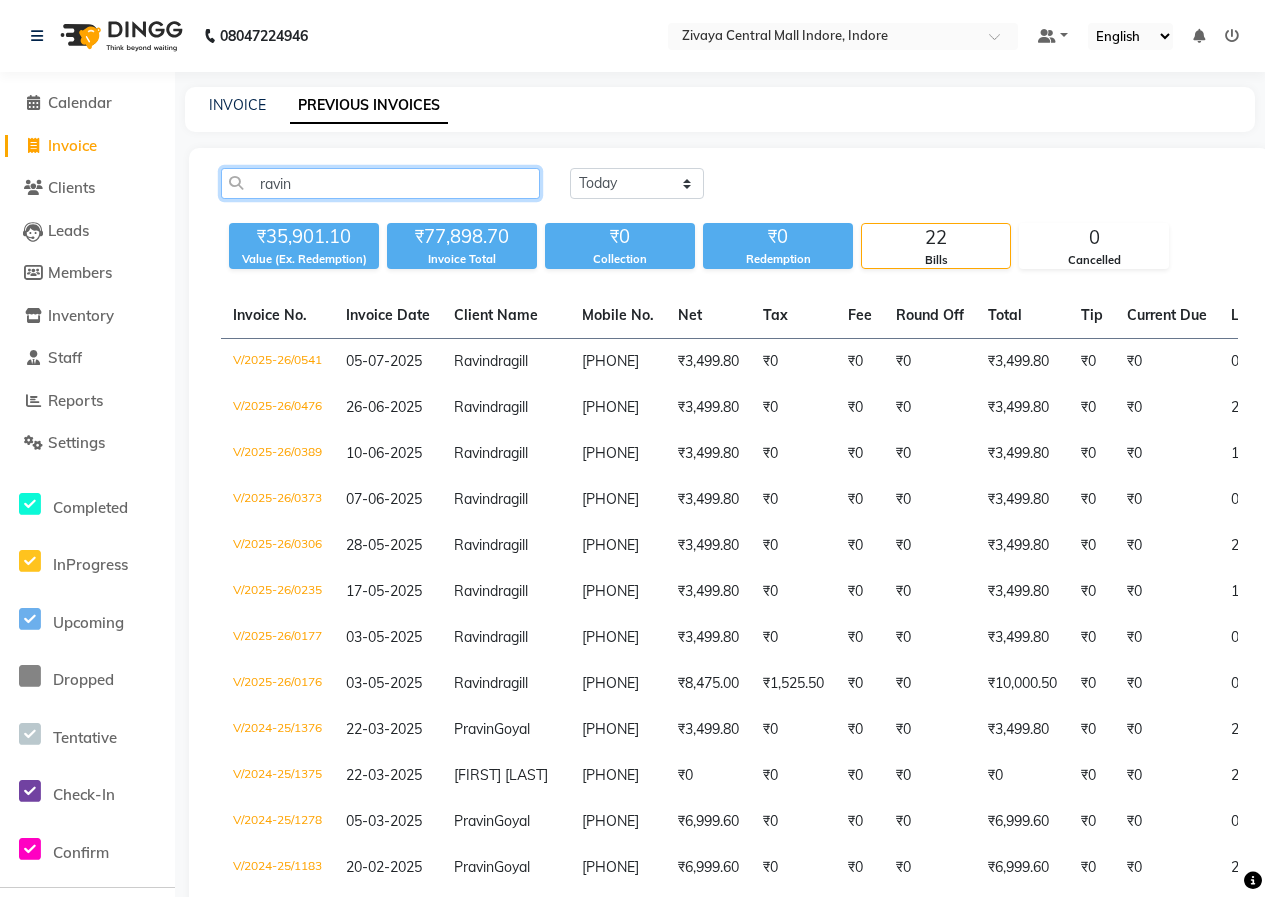 type on "ravin" 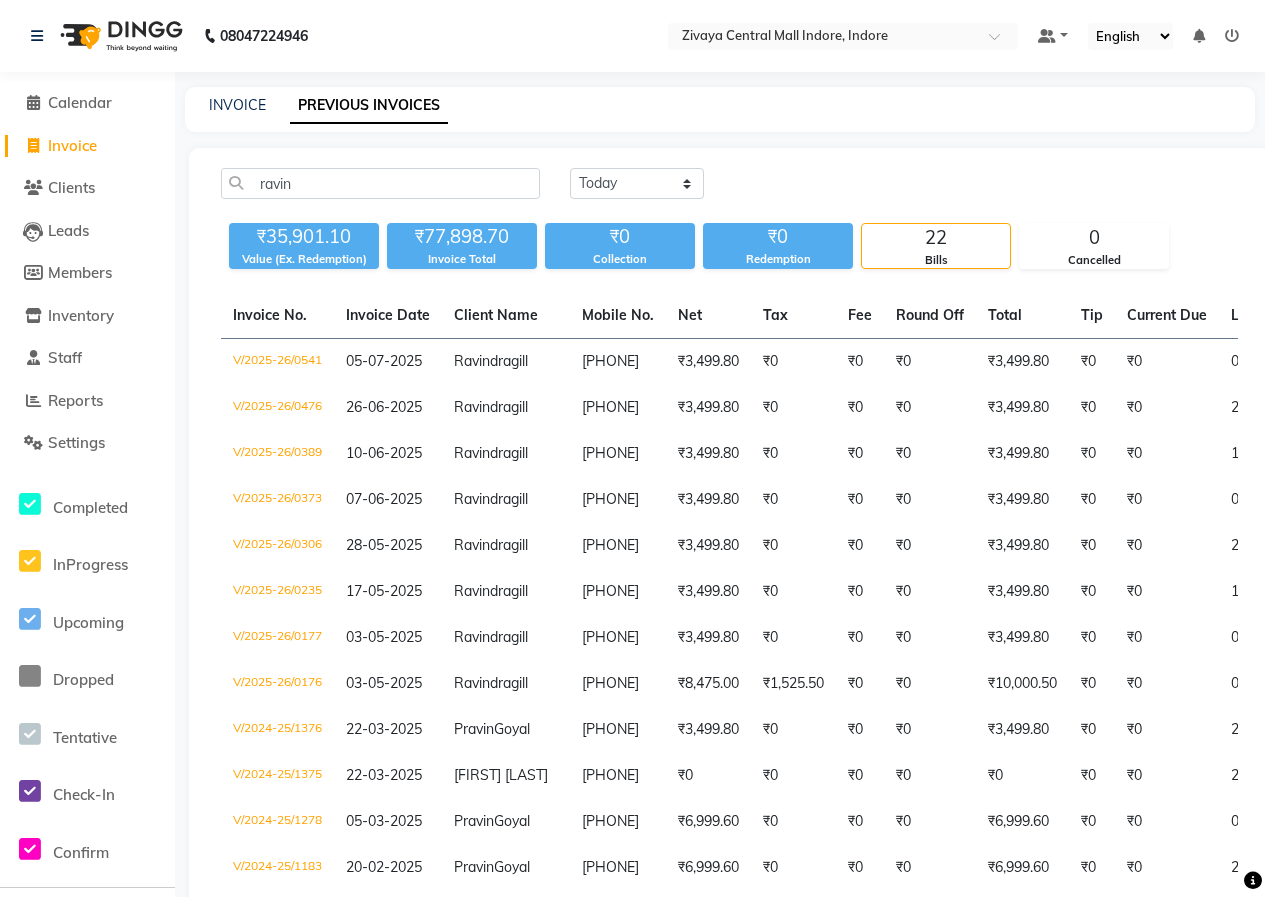 click 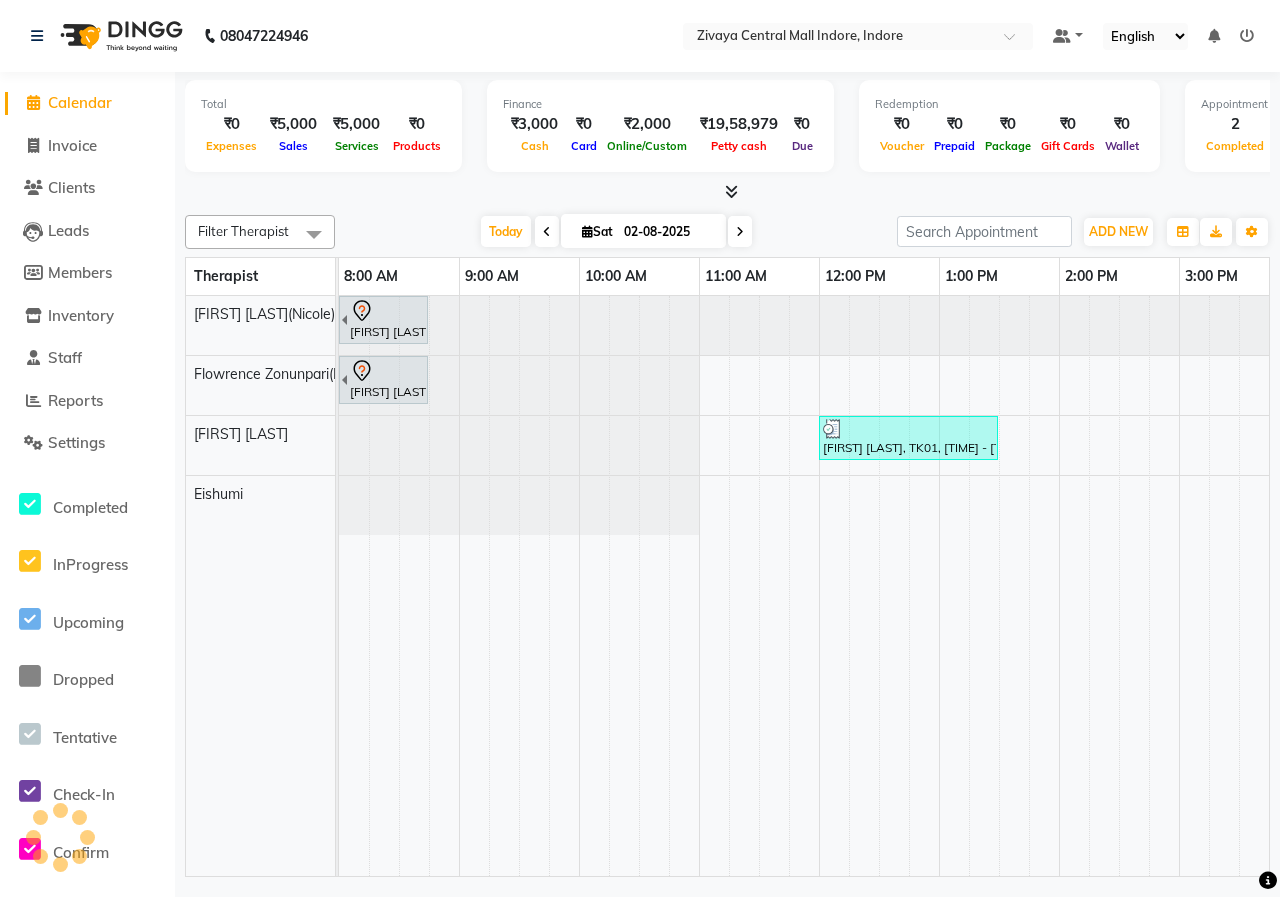 click on "02-08-2025" at bounding box center [668, 232] 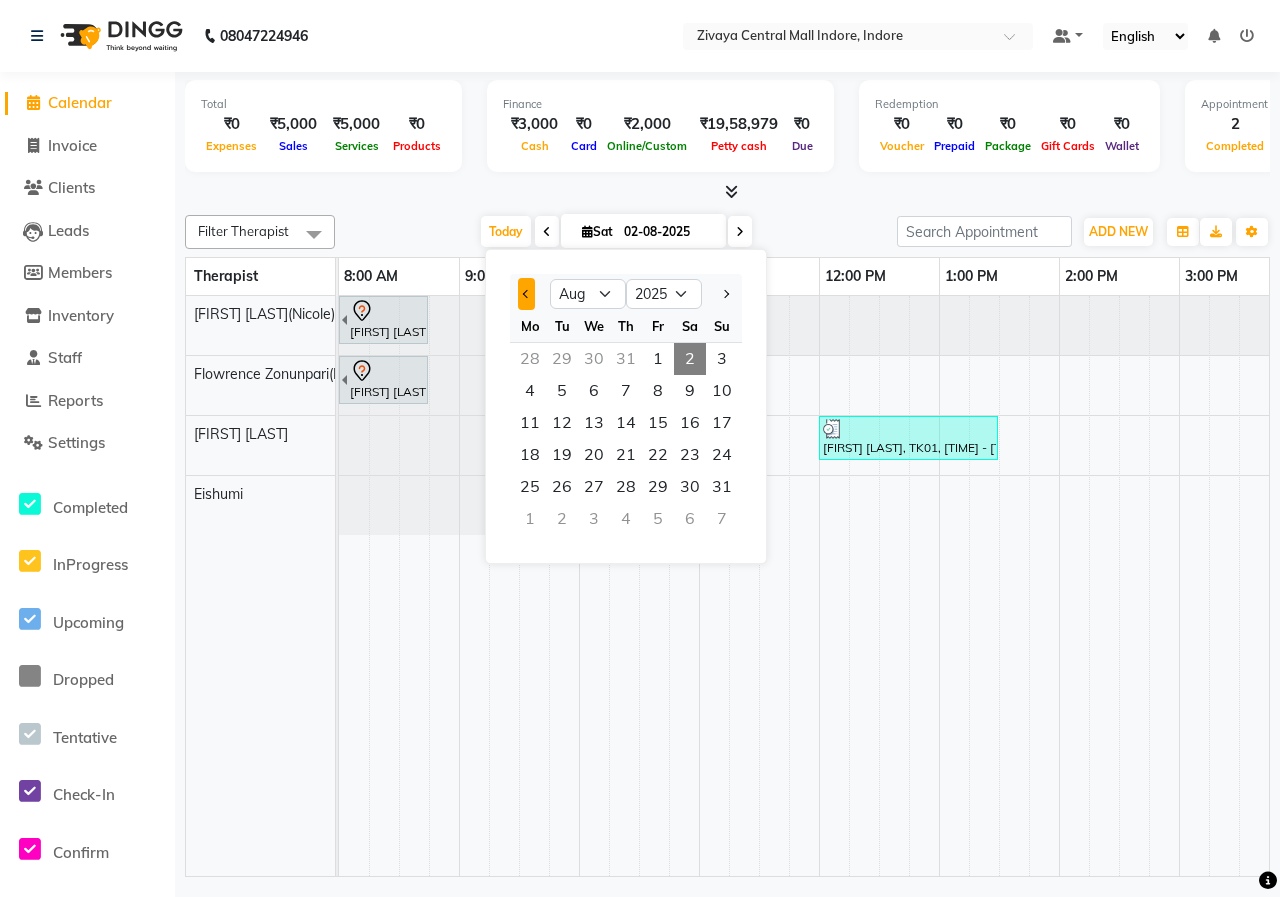 click at bounding box center (526, 294) 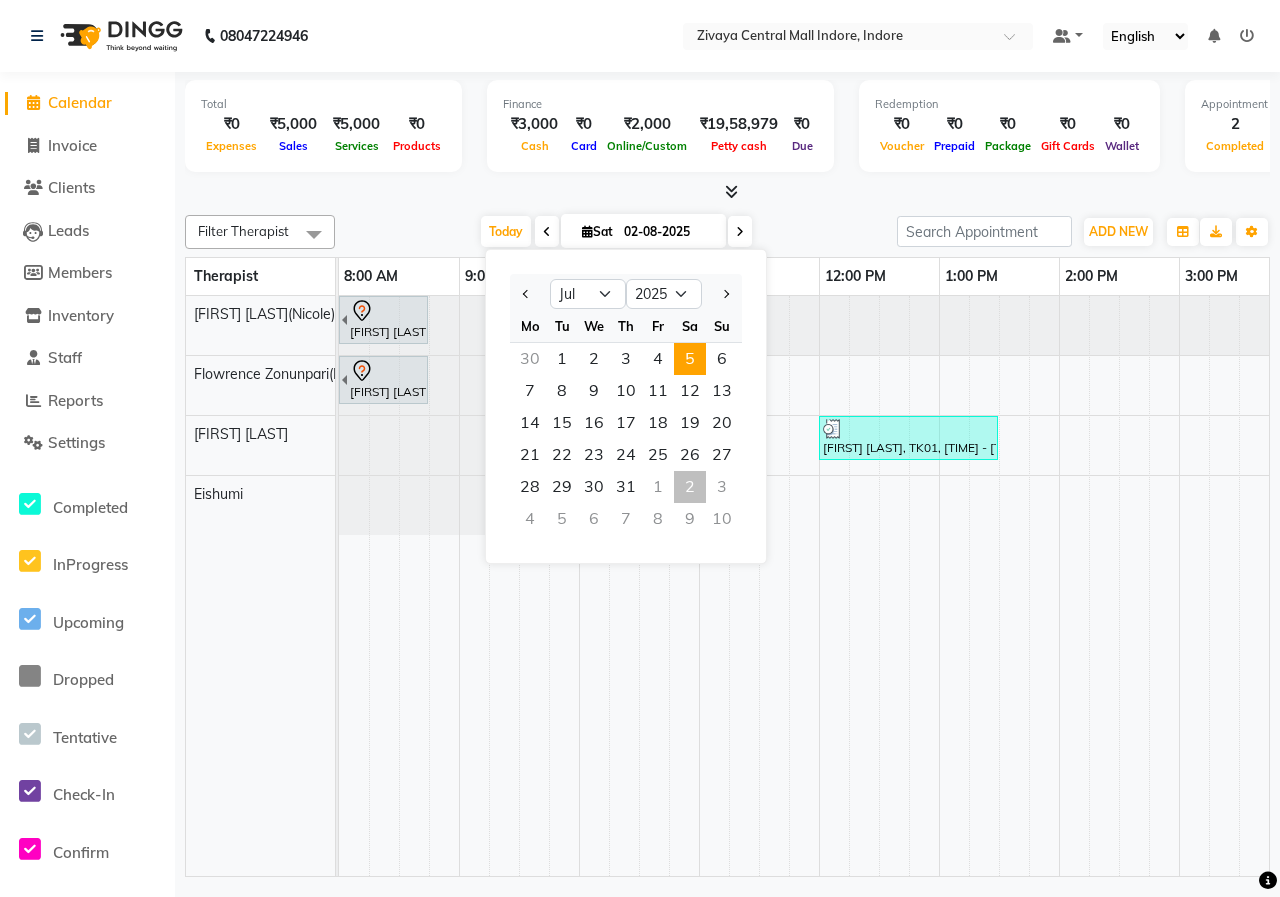 click on "5" at bounding box center [690, 359] 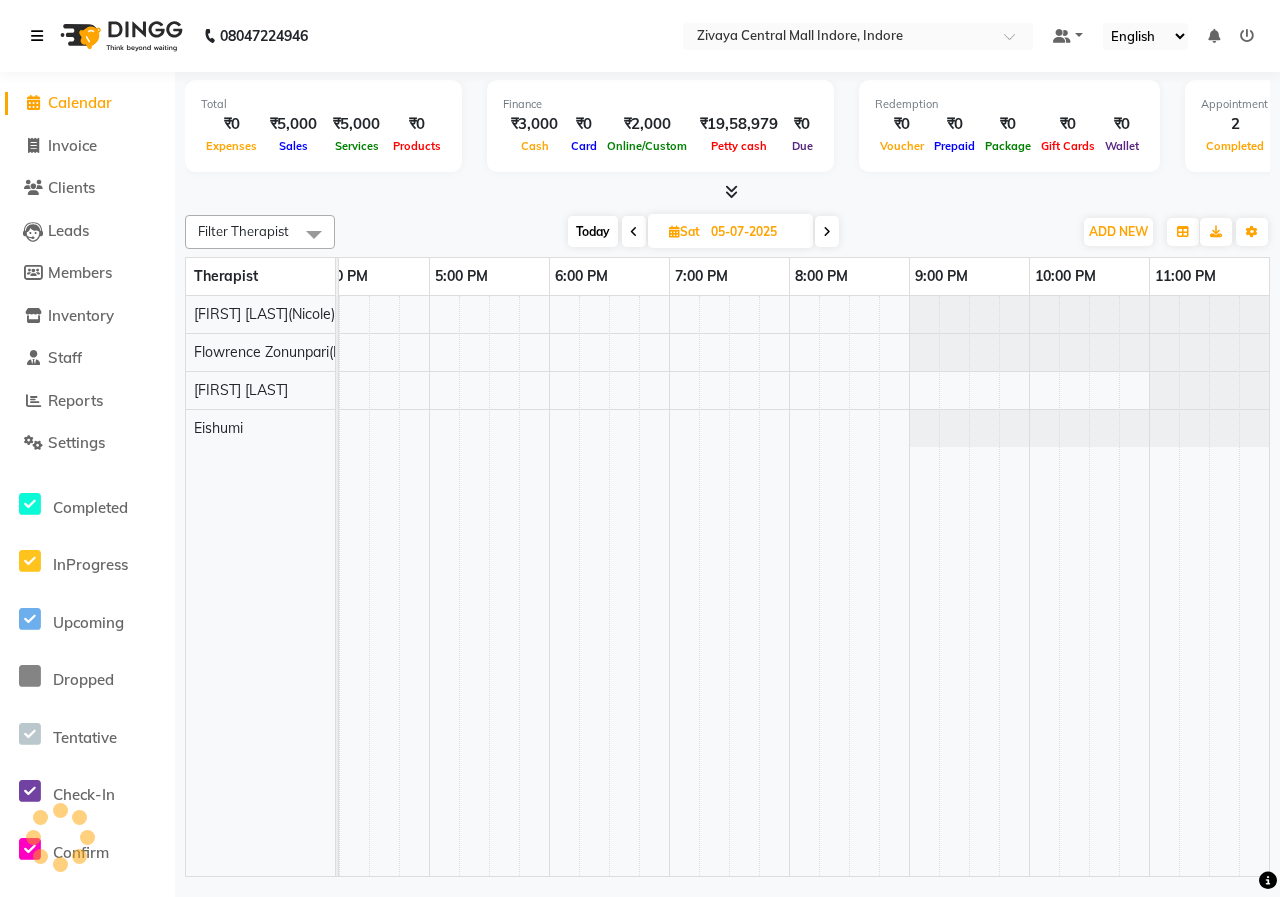 click at bounding box center (37, 36) 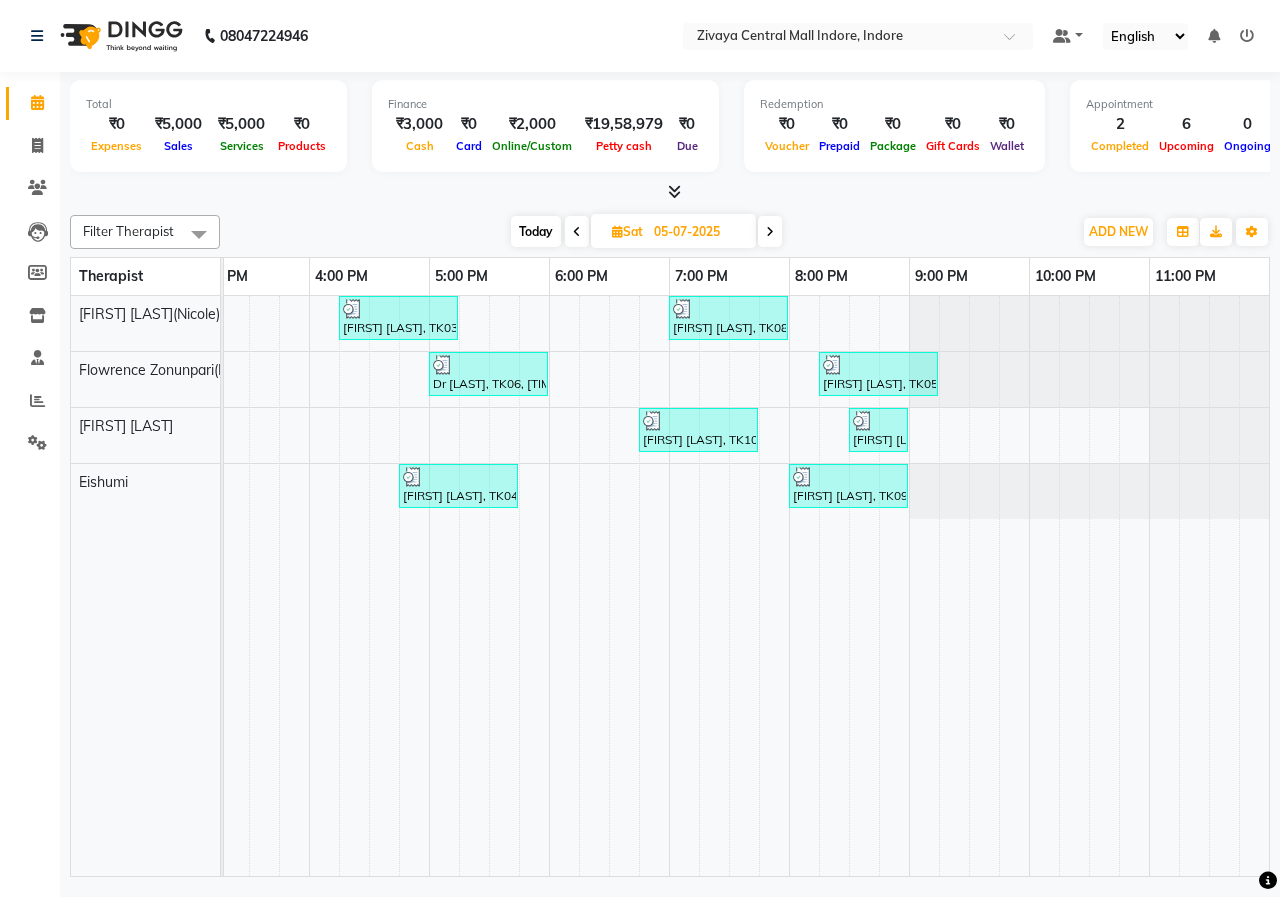 click on "Filter Therapist Select All Eishumi Flowrence Zonunpari(Maggie) Ibanroi lamare Lalthannguri(Nicole) Today  Sat 05-07-2025 Toggle Dropdown Add Appointment Add Invoice Add Client Toggle Dropdown Add Appointment Add Invoice Add Client ADD NEW Toggle Dropdown Add Appointment Add Invoice Add Client Filter Therapist Select All Eishumi Flowrence Zonunpari(Maggie) Ibanroi lamare Lalthannguri(Nicole) Group By  Staff View   Room View  View as Vertical  Vertical - Week View  Horizontal  Horizontal - Week View  List  Toggle Dropdown Calendar Settings Manage Tags   Arrange Therapists   Reset Therapists  Full Screen  Show Available Stylist  Appointment Form Zoom 100% Therapist 8:00 AM 9:00 AM 10:00 AM 11:00 AM 12:00 PM 1:00 PM 2:00 PM 3:00 PM 4:00 PM 5:00 PM 6:00 PM 7:00 PM 8:00 PM 9:00 PM 10:00 PM 11:00 PM Lalthannguri(Nicole) Flowrence Zonunpari(Maggie) Ibanroi lamare Eishumi     Akshay Kahndelwal, TK03, 04:15 PM-05:15 PM, Javanese Pampering - 60 Mins" 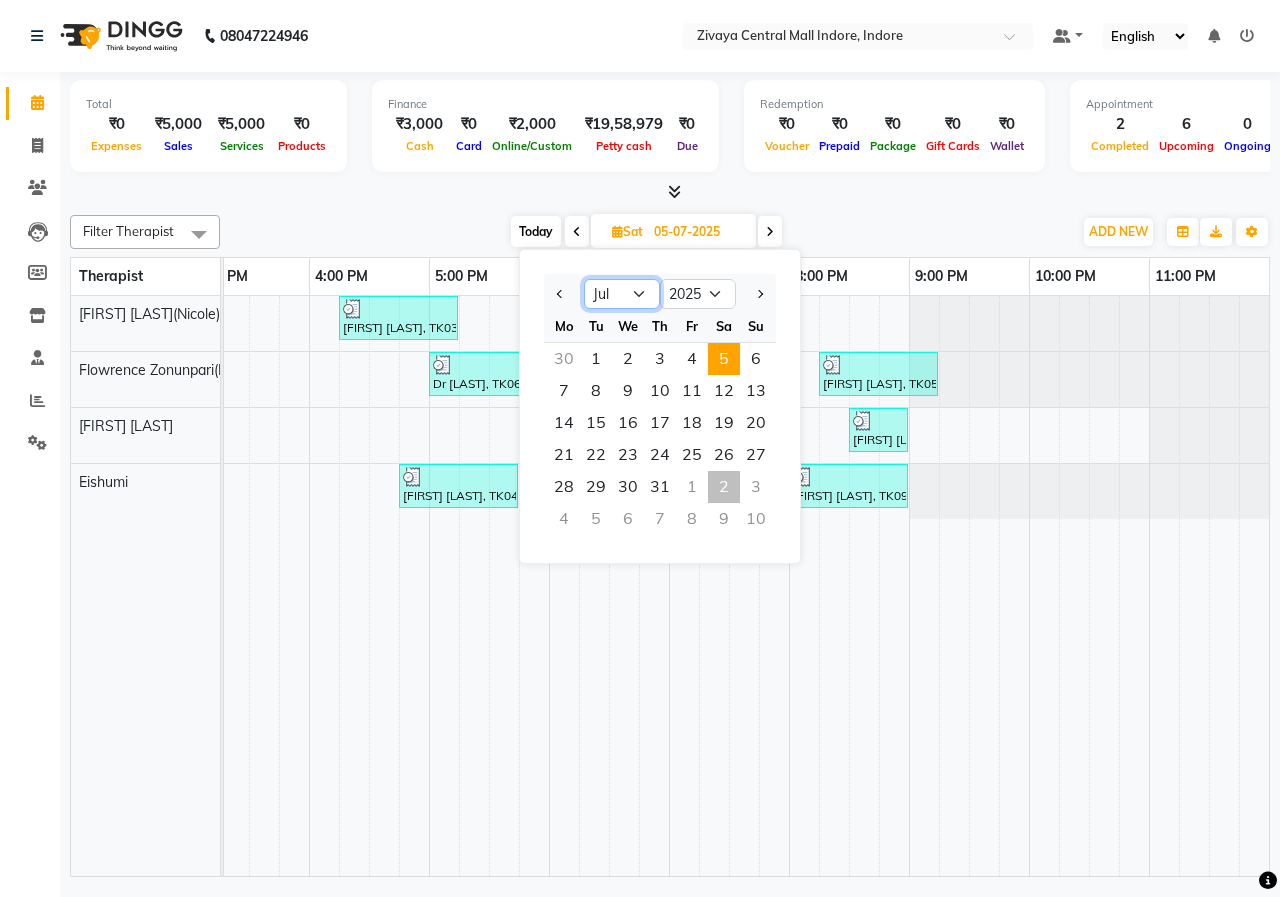 drag, startPoint x: 641, startPoint y: 285, endPoint x: 637, endPoint y: 307, distance: 22.36068 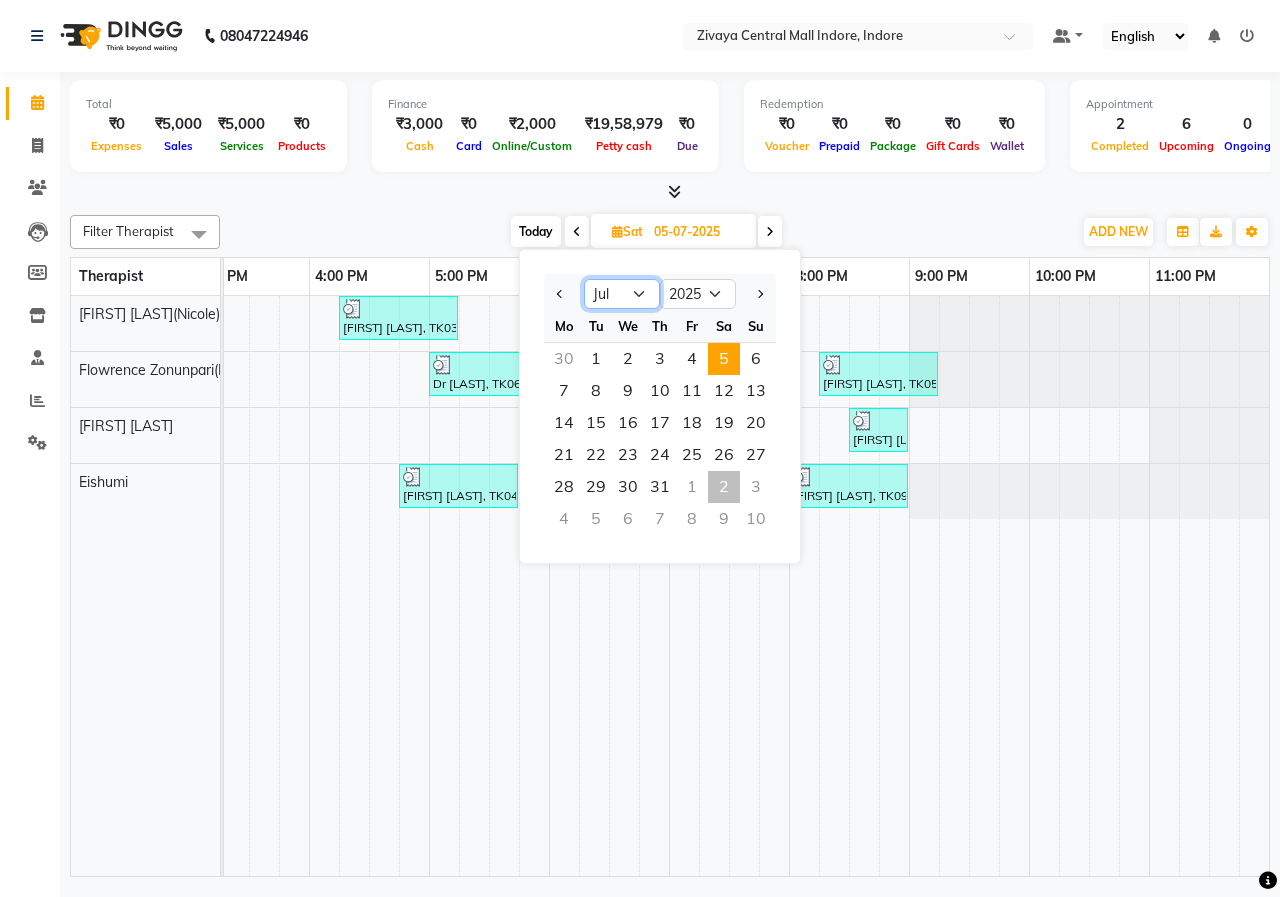 select on "8" 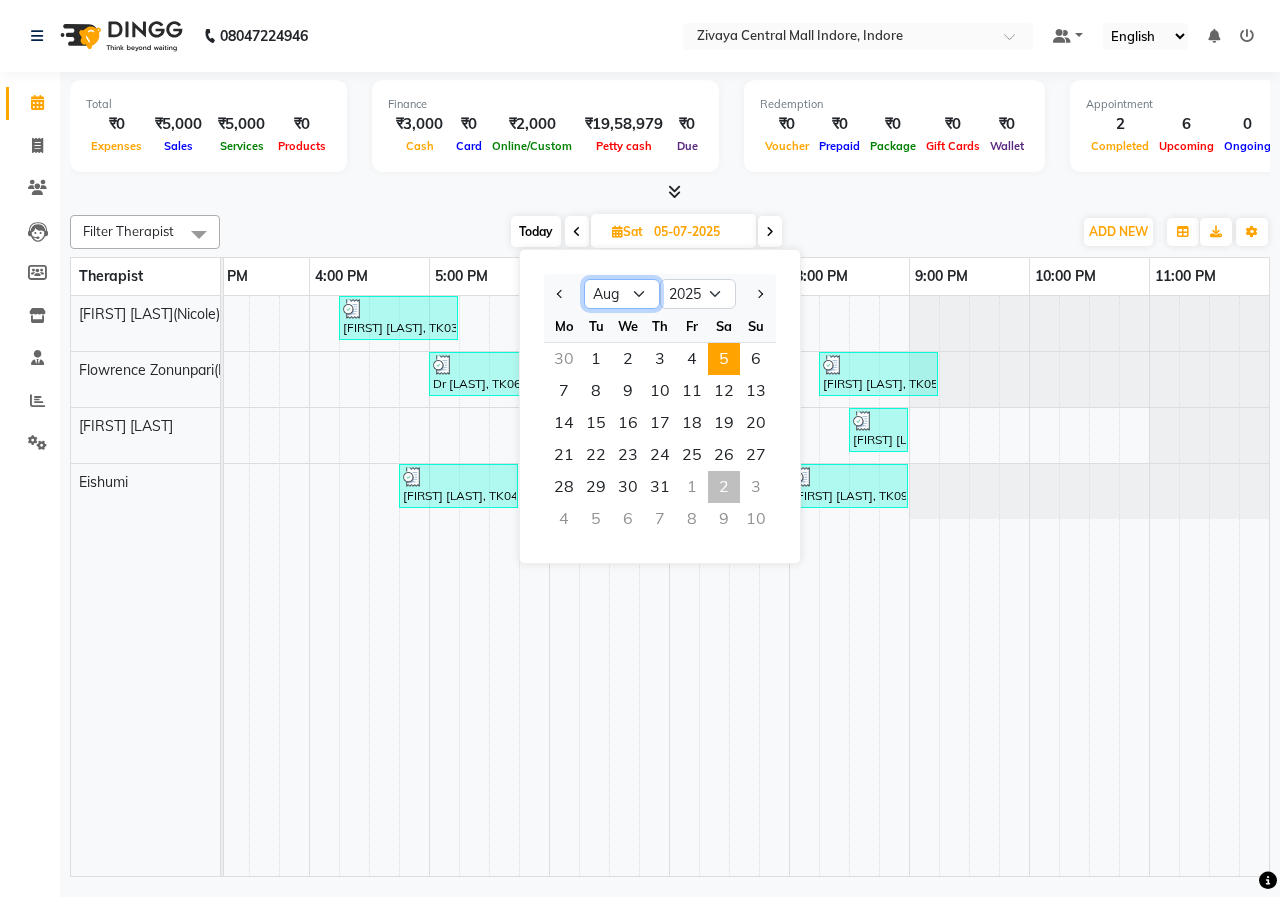 click on "Jan Feb Mar Apr May Jun Jul Aug Sep Oct Nov Dec" at bounding box center [622, 294] 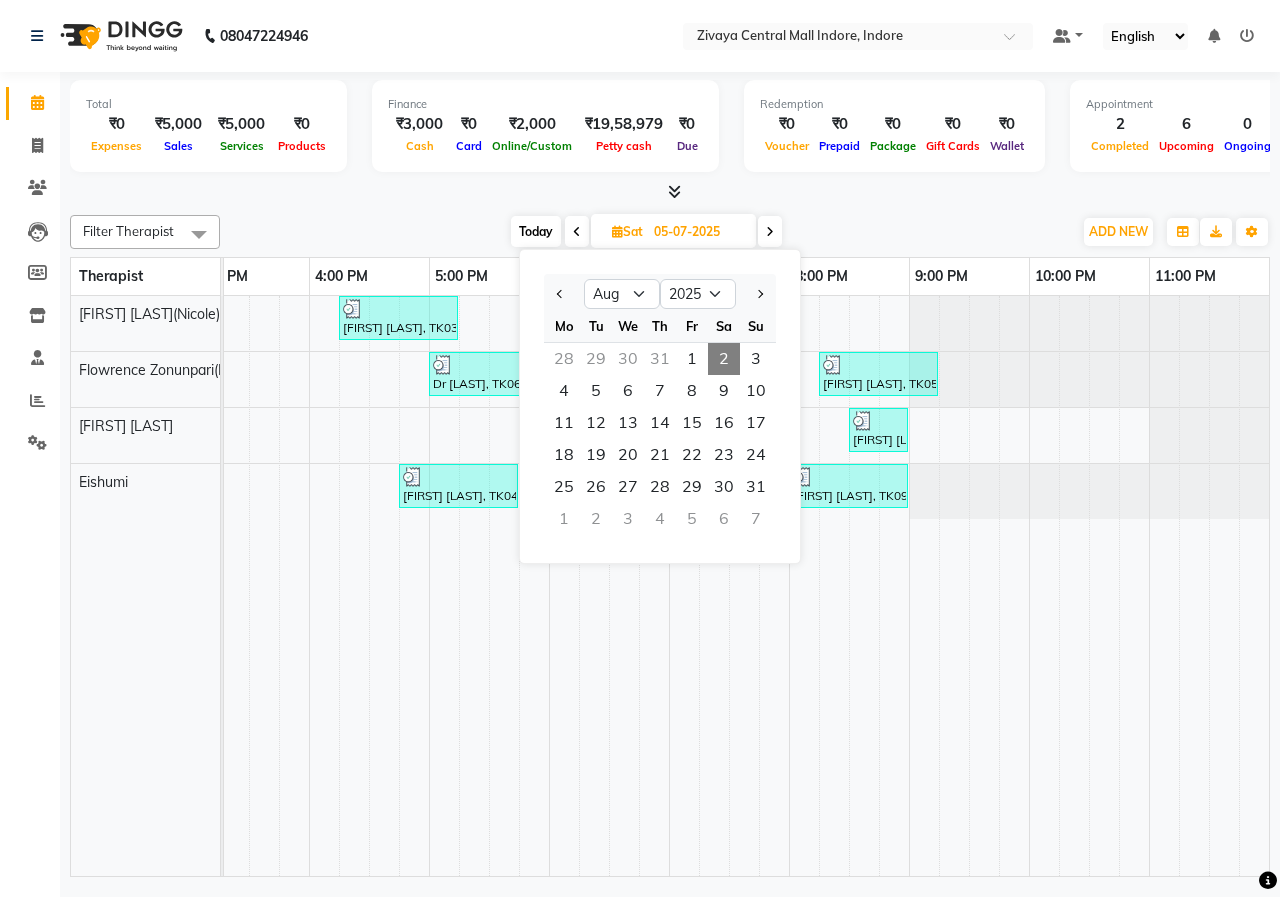 click on "Today  Sat 05-07-2025 Jan Feb Mar Apr May Jun Jul Aug Sep Oct Nov Dec 2015 2016 2017 2018 2019 2020 2021 2022 2023 2024 2025 2026 2027 2028 2029 2030 2031 2032 2033 2034 2035 Mo Tu We Th Fr Sa Su  28   29   30   31   1   2   3   4   5   6   7   8   9   10   11   12   13   14   15   16   17   18   19   20   21   22   23   24   25   26   27   28   29   30   31   1   2   3   4   5   6   7" at bounding box center [646, 232] 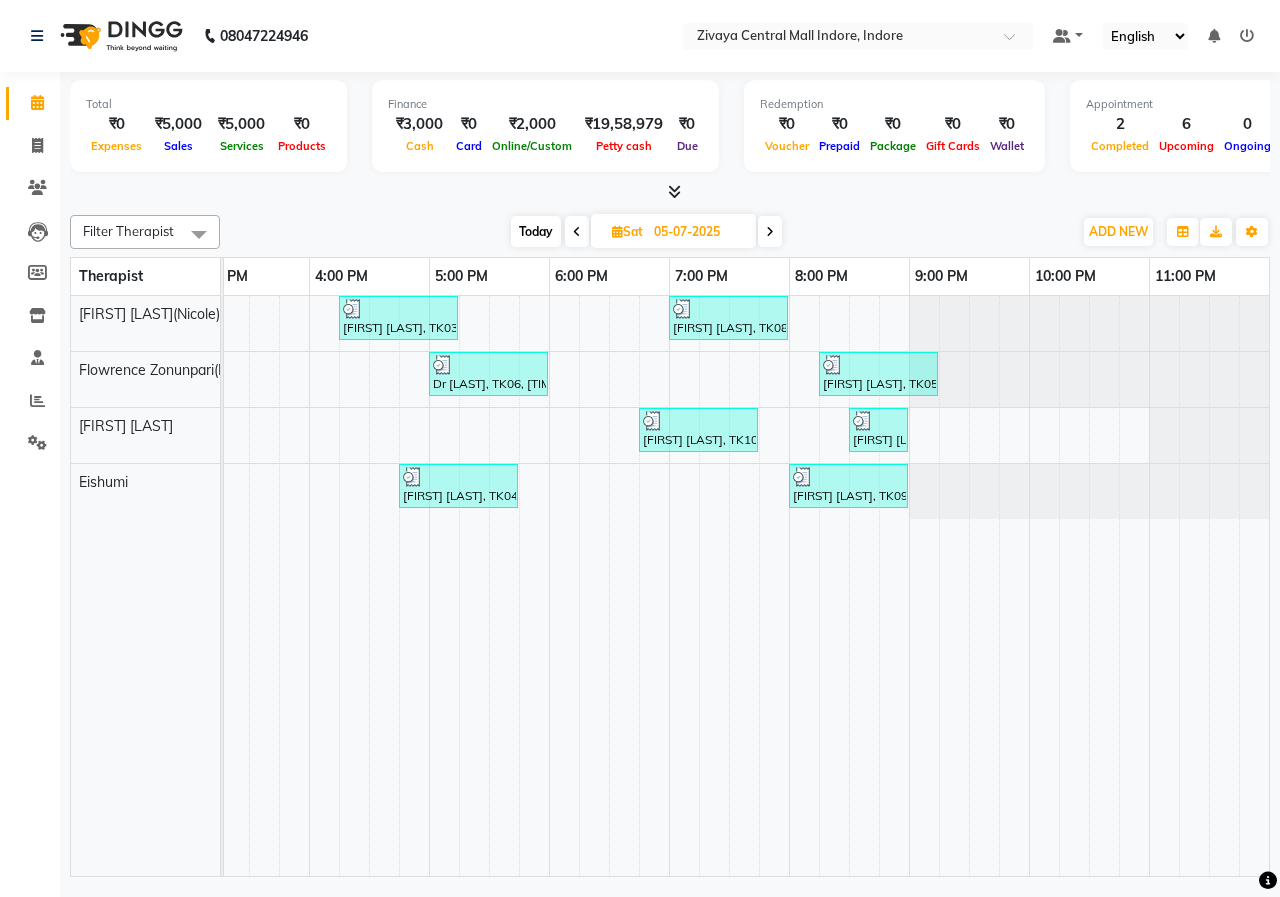 click on "05-07-2025" at bounding box center (698, 232) 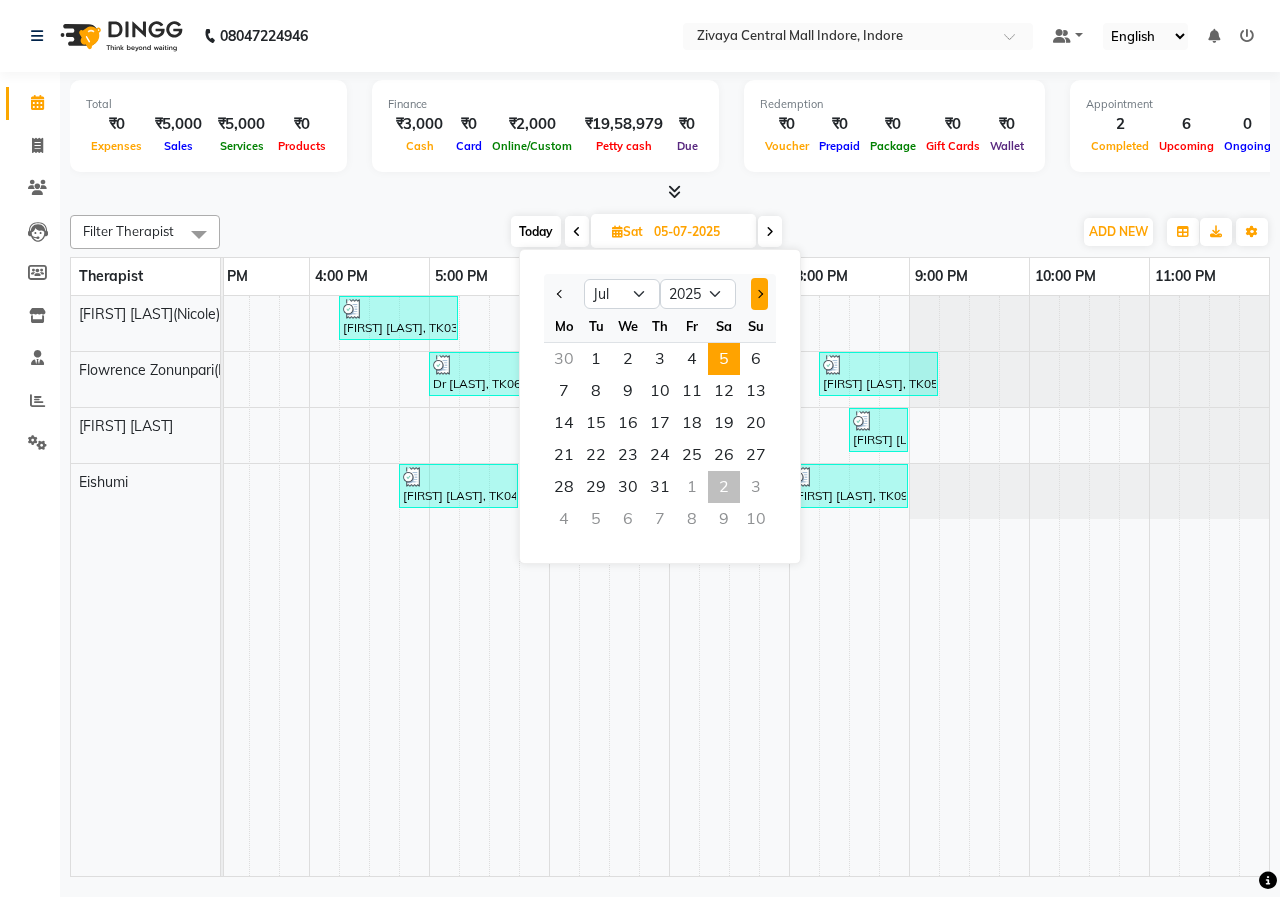 click at bounding box center [759, 294] 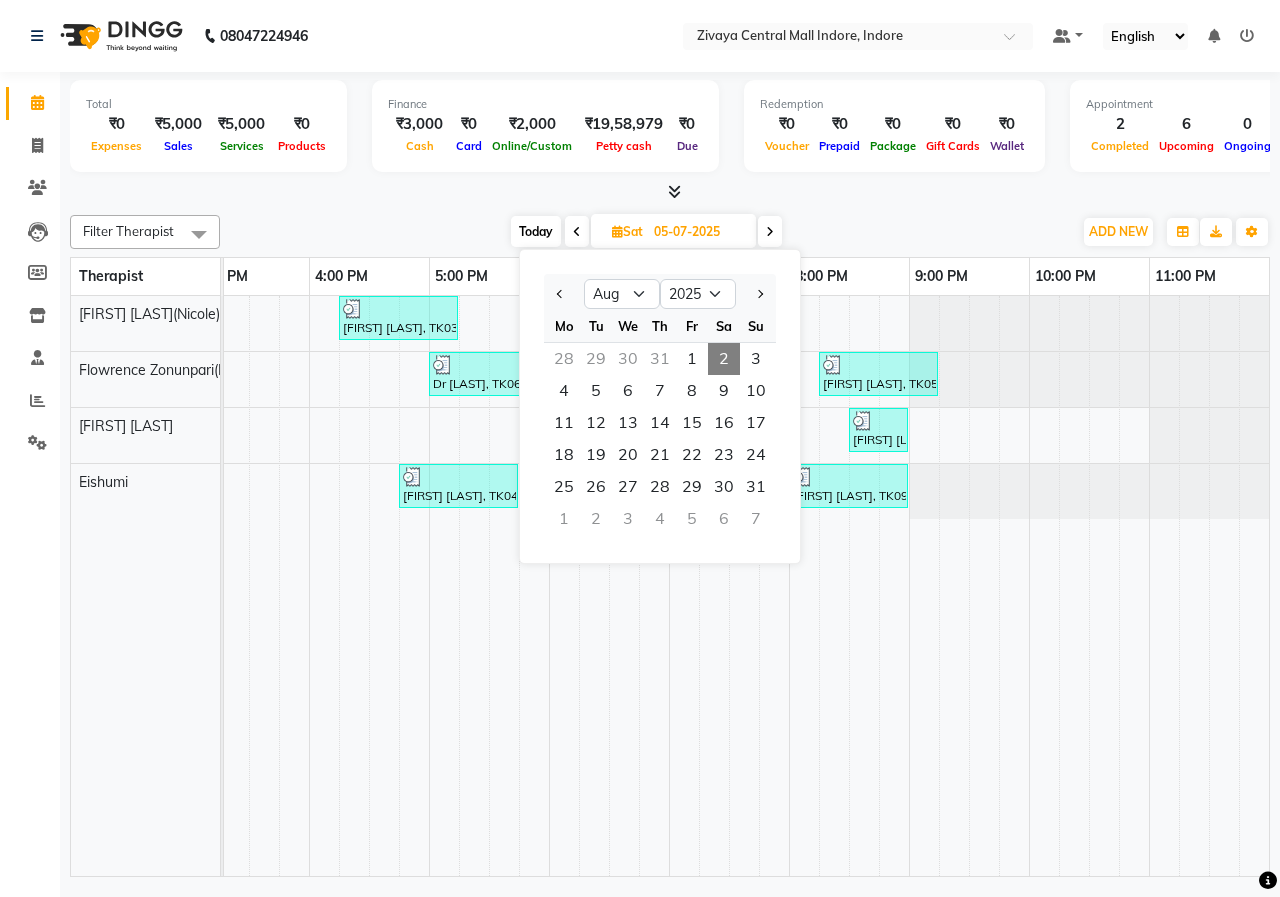 click on "2" at bounding box center [724, 359] 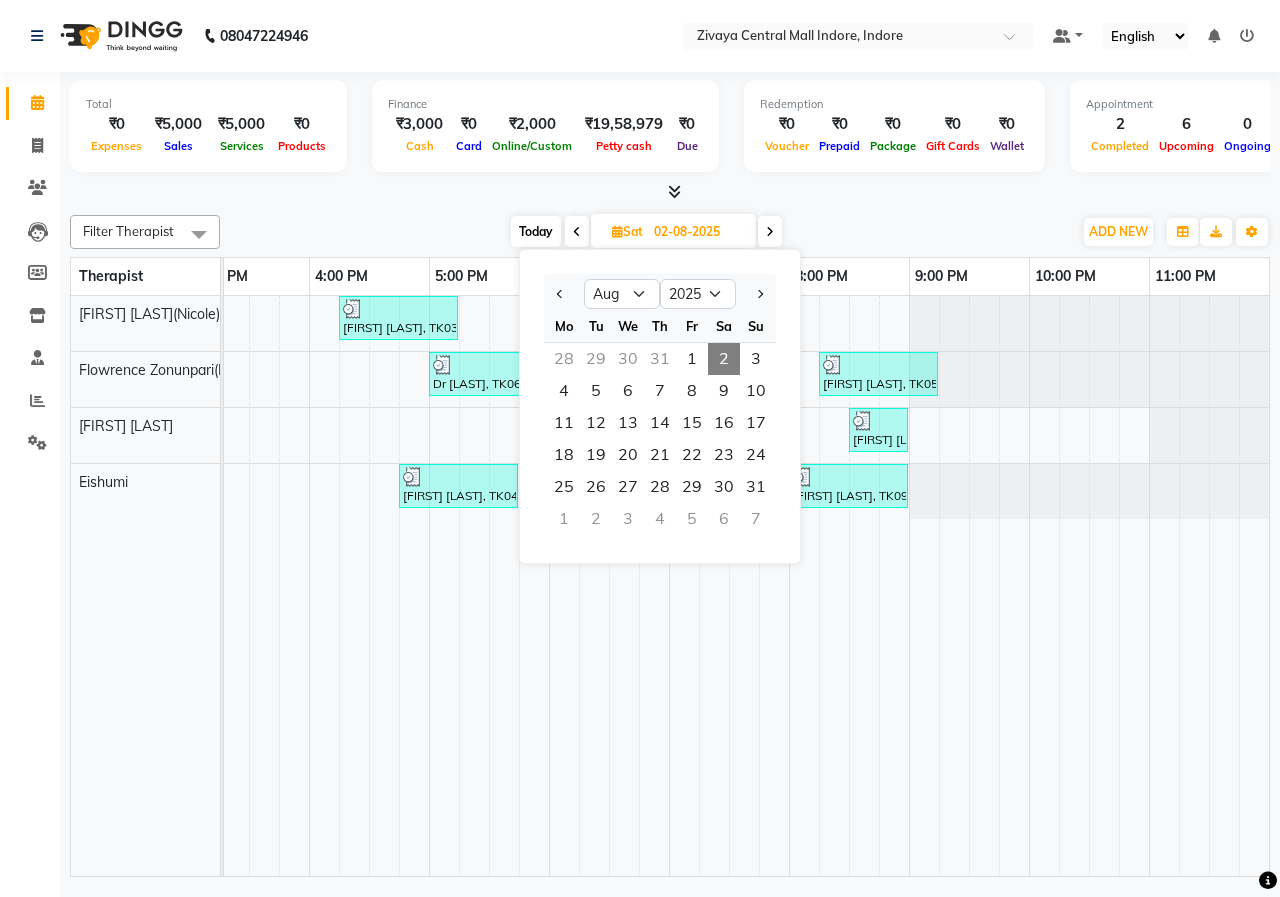 scroll, scrollTop: 0, scrollLeft: 875, axis: horizontal 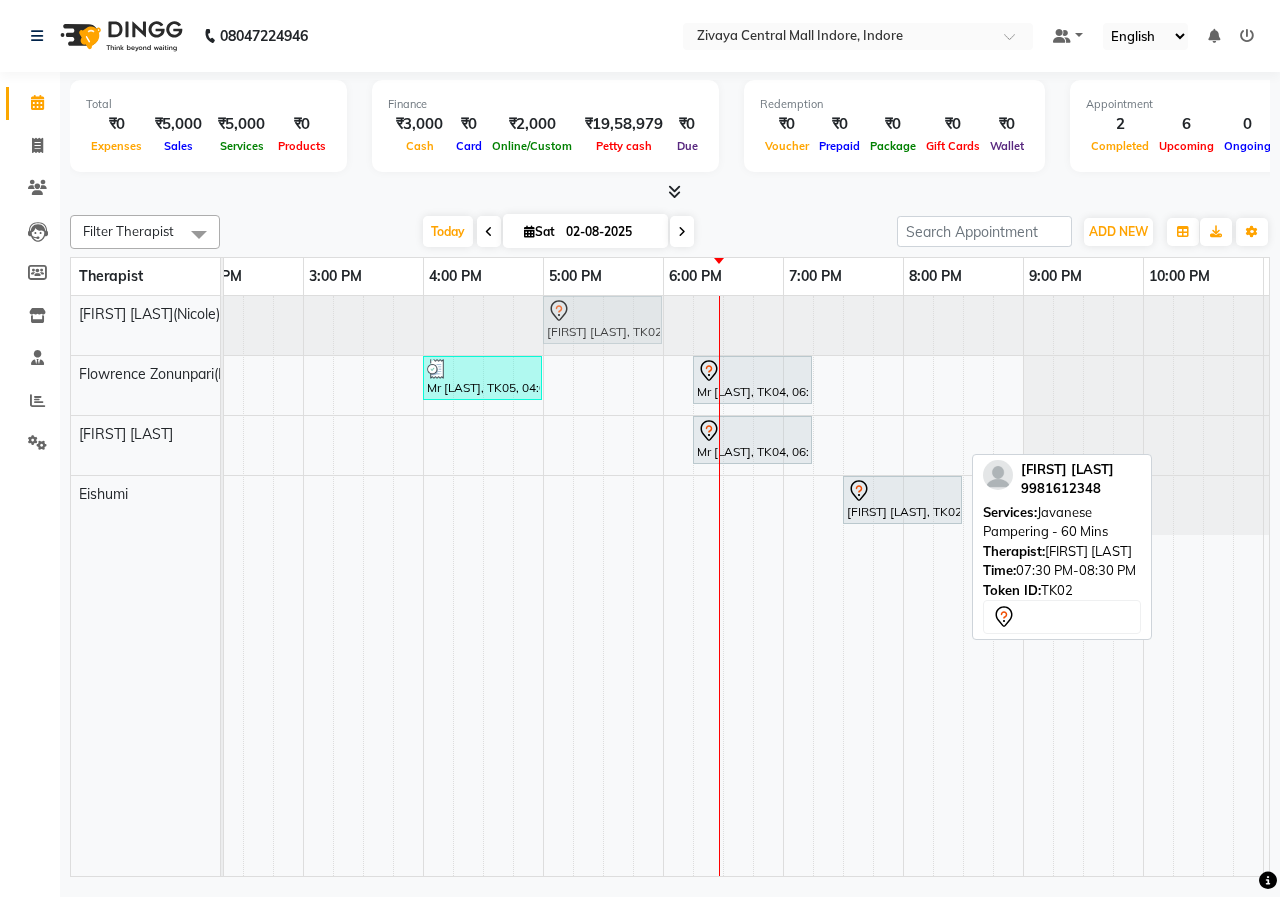 drag, startPoint x: 907, startPoint y: 447, endPoint x: 599, endPoint y: 341, distance: 325.72995 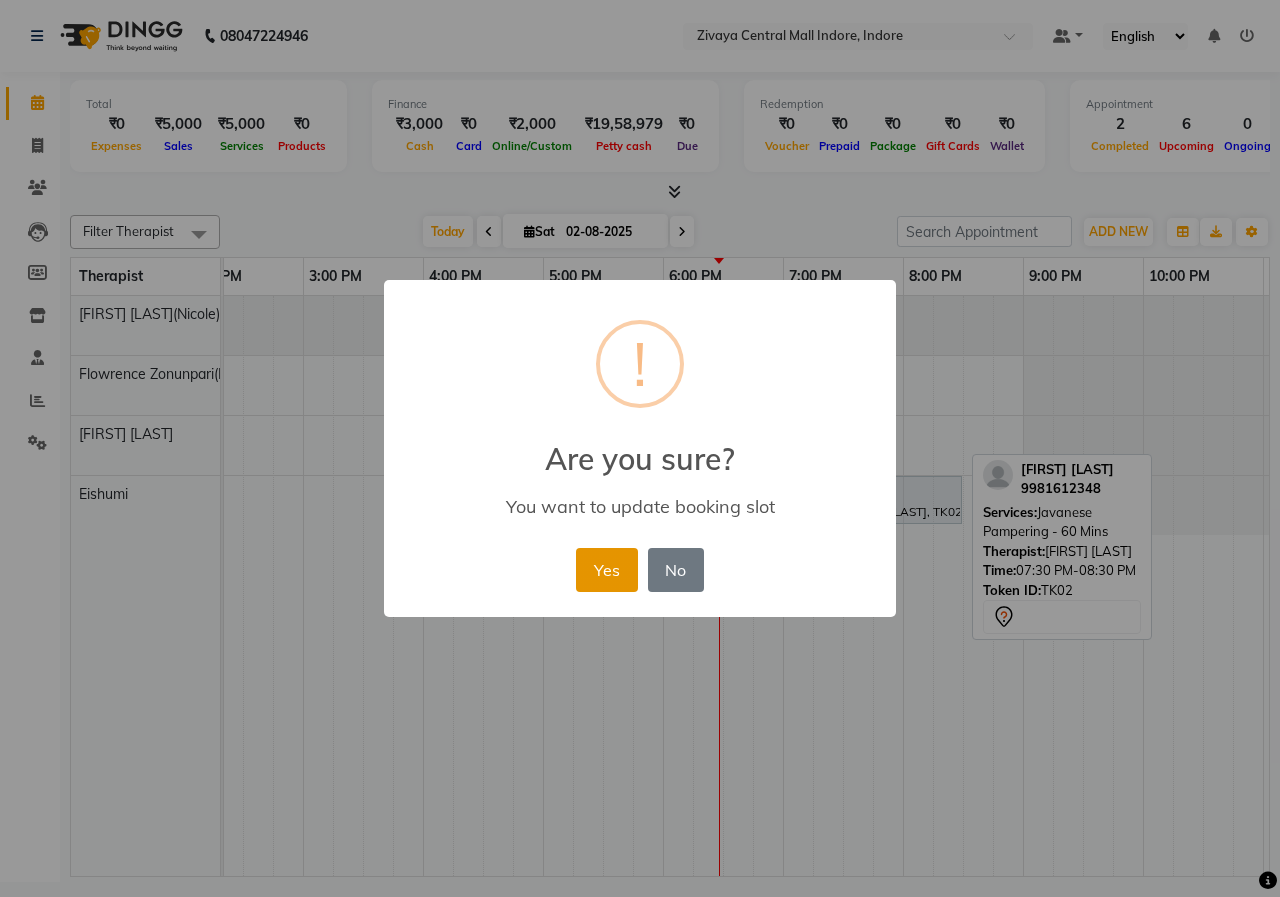 click on "Yes" at bounding box center [606, 570] 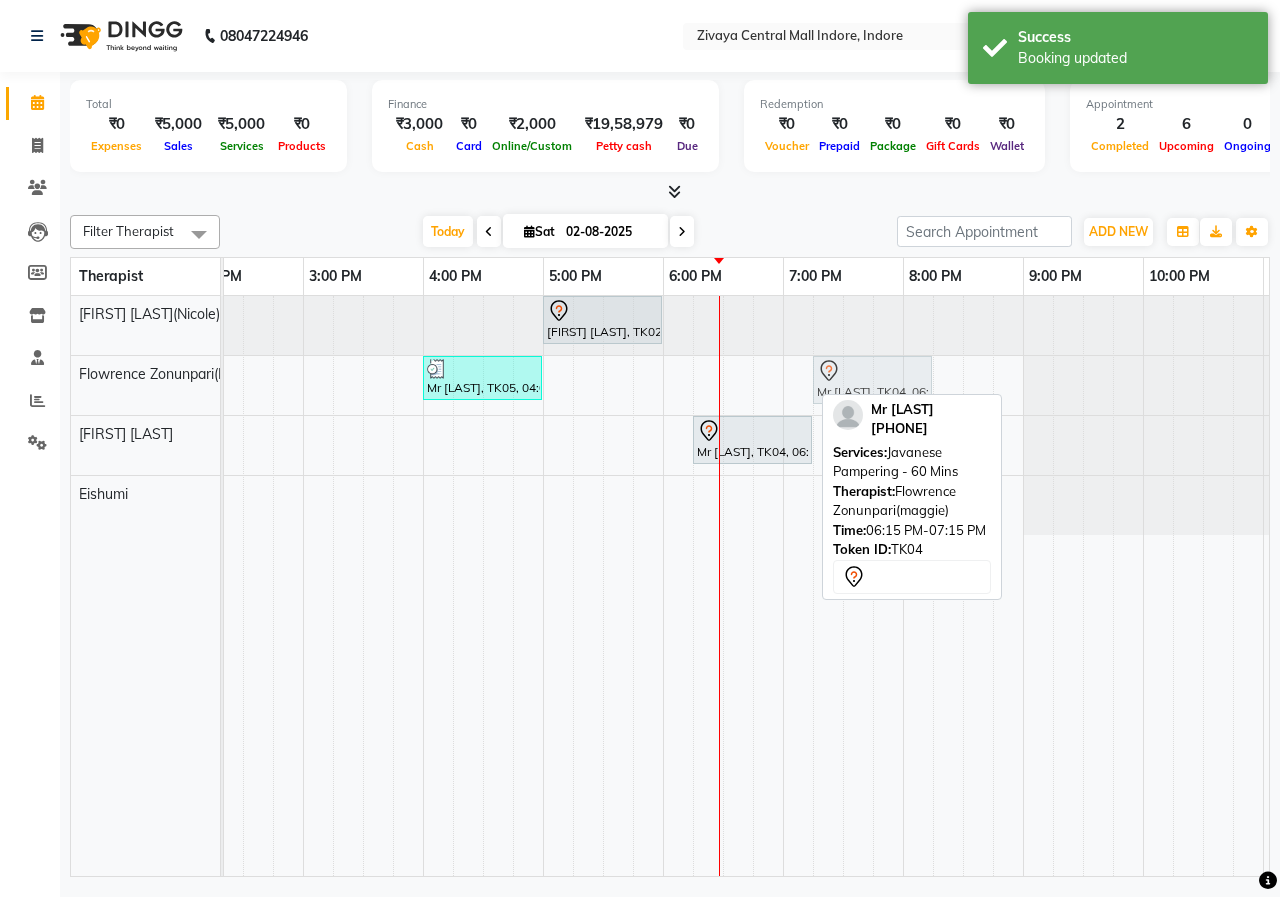drag, startPoint x: 741, startPoint y: 379, endPoint x: 864, endPoint y: 374, distance: 123.101585 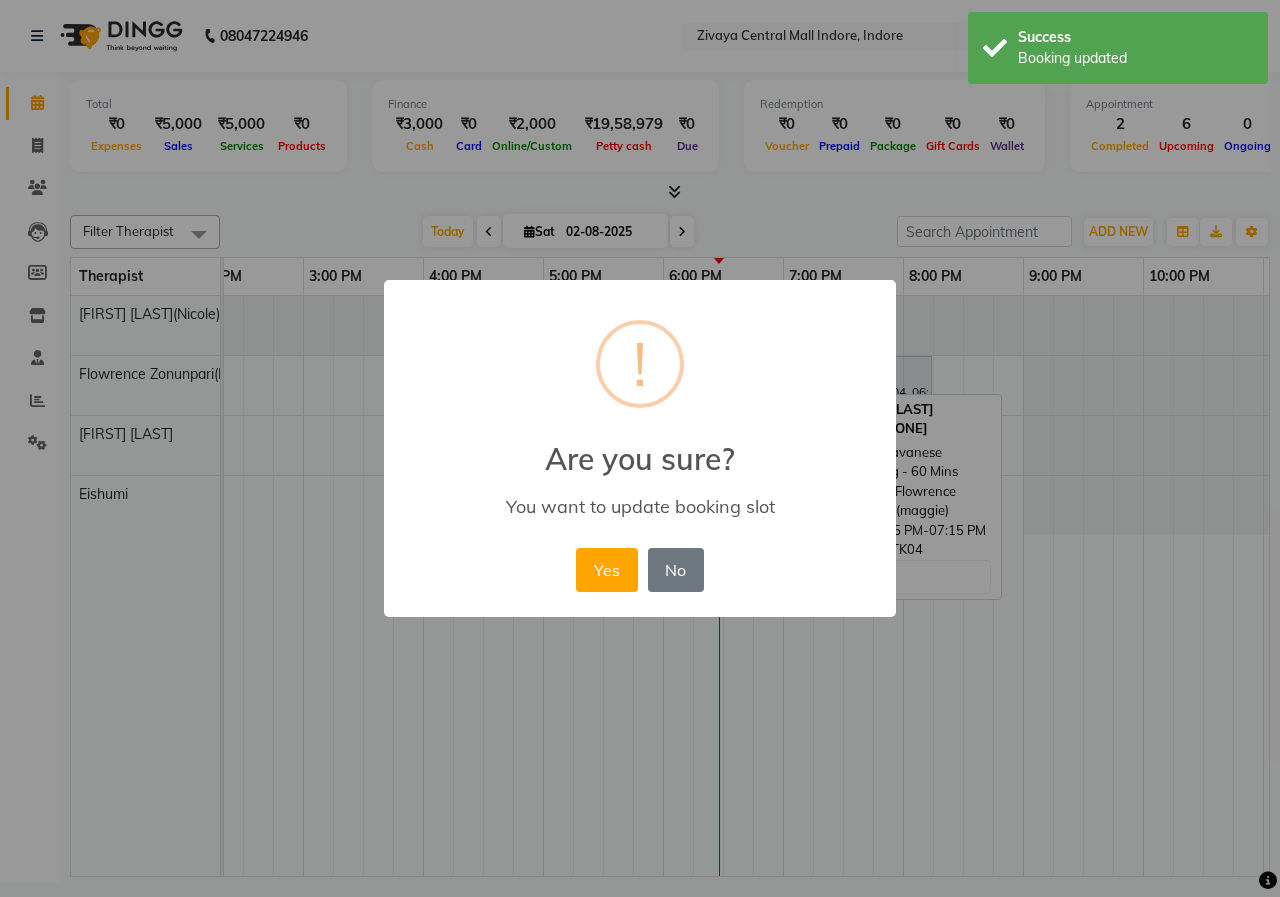 drag, startPoint x: 610, startPoint y: 572, endPoint x: 694, endPoint y: 490, distance: 117.388245 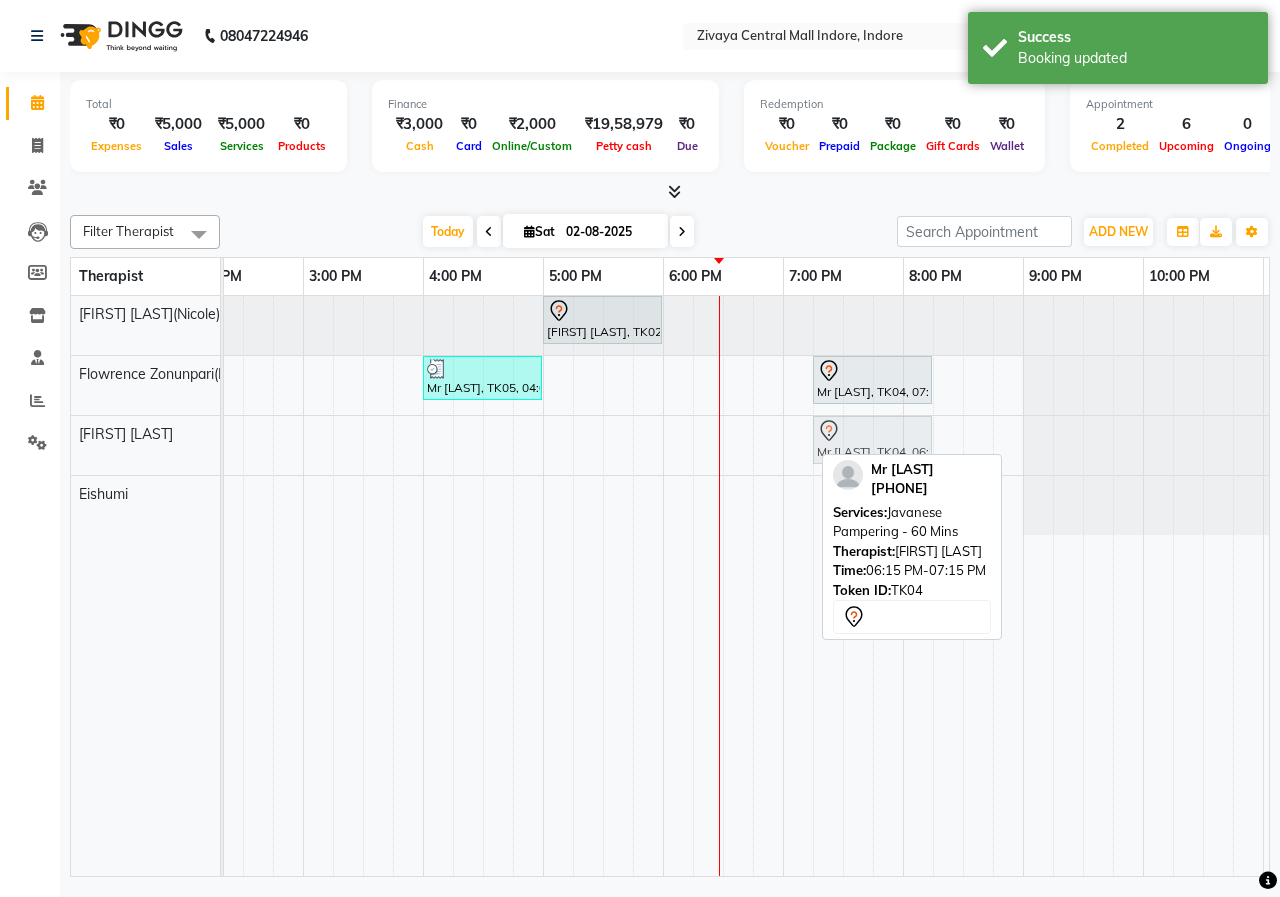 drag, startPoint x: 766, startPoint y: 437, endPoint x: 878, endPoint y: 433, distance: 112.0714 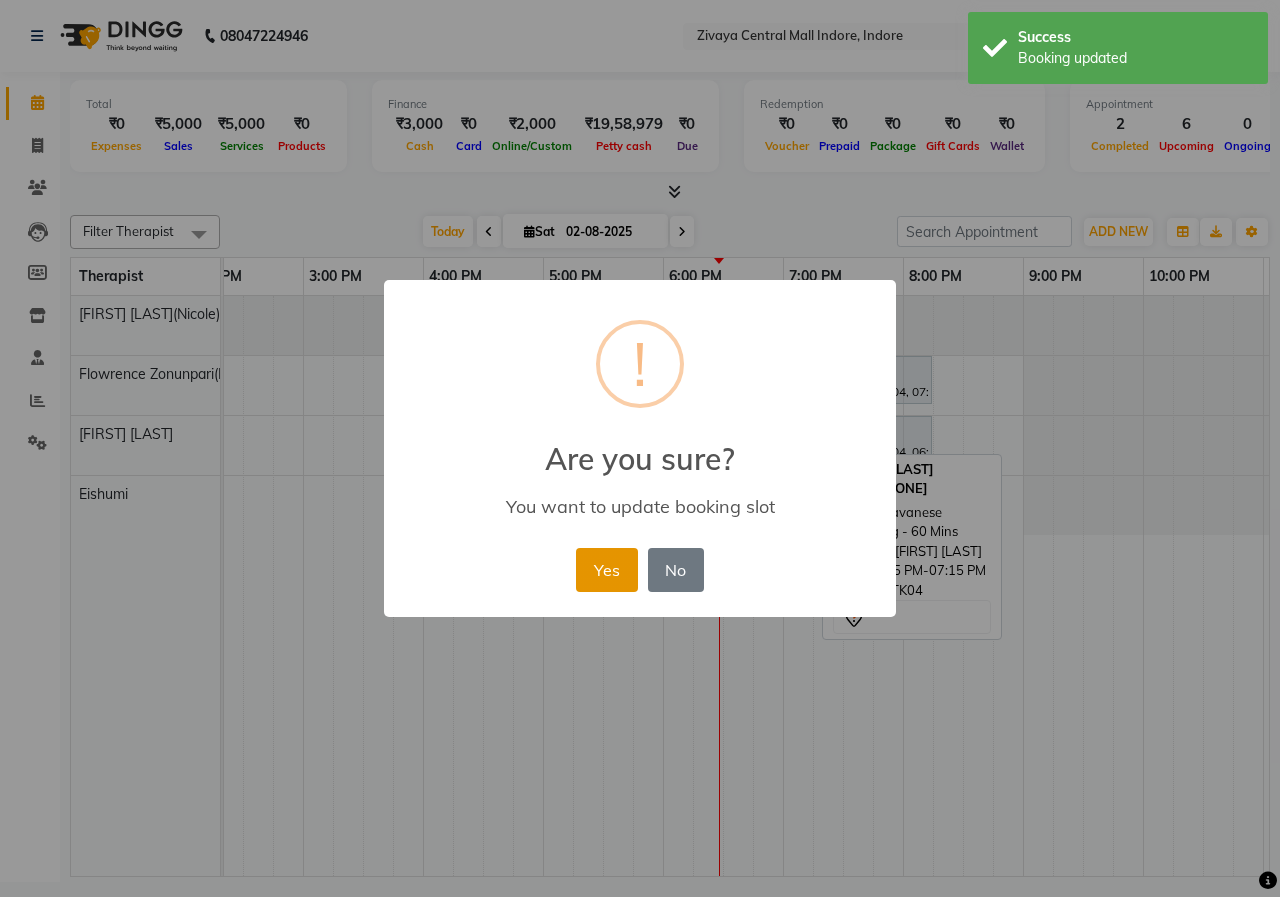 click on "Yes" at bounding box center (606, 570) 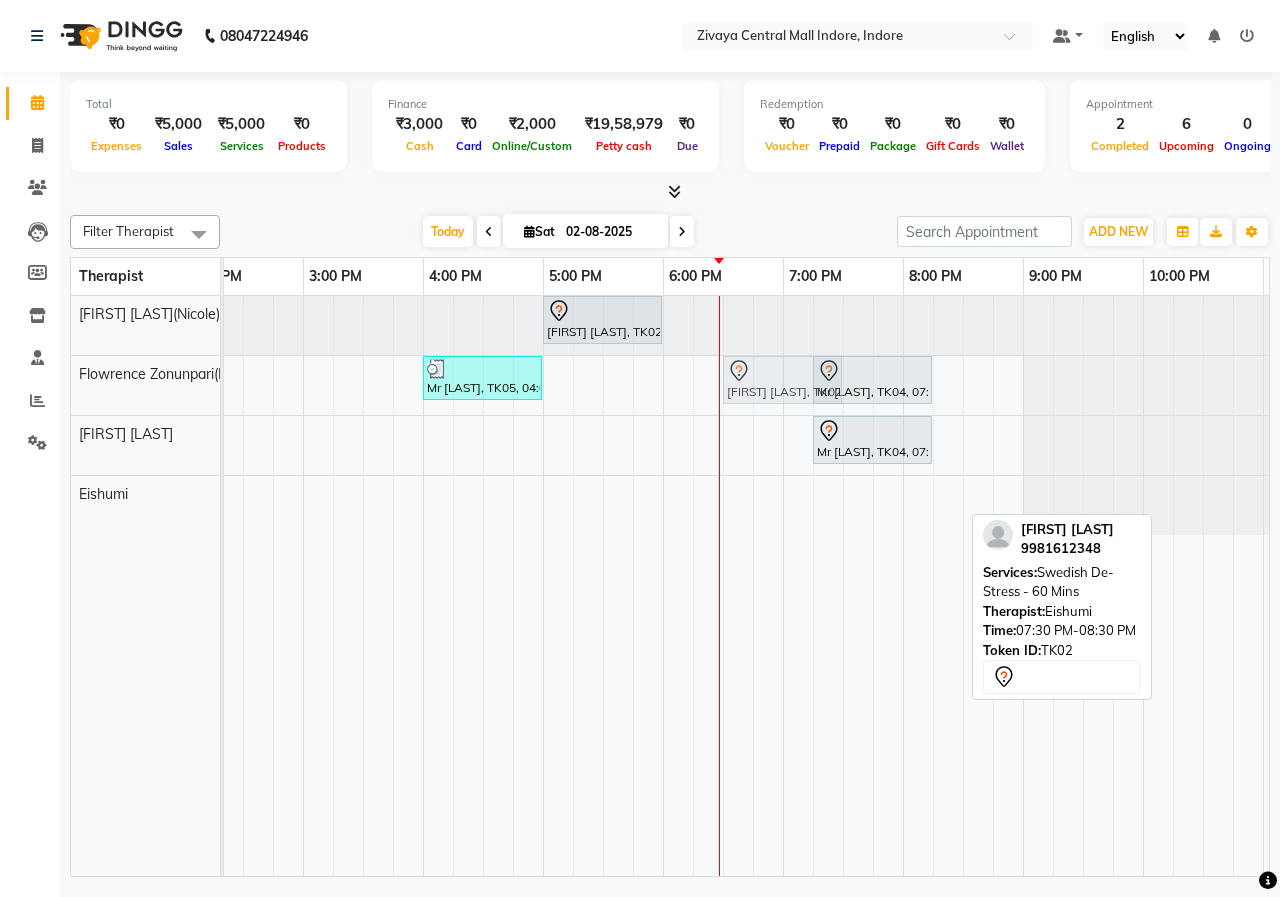 drag, startPoint x: 893, startPoint y: 502, endPoint x: 782, endPoint y: 394, distance: 154.87091 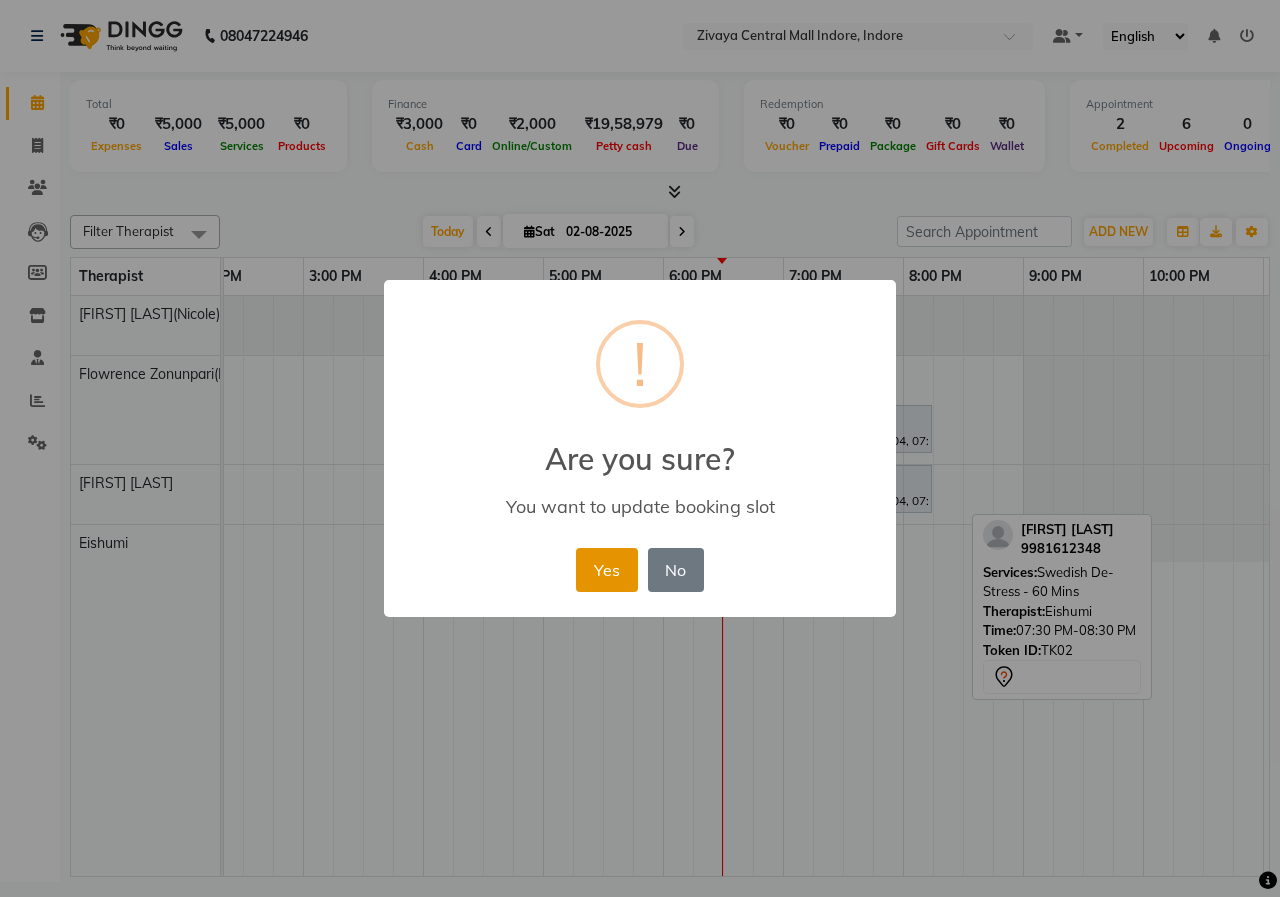 click on "Yes" at bounding box center [606, 570] 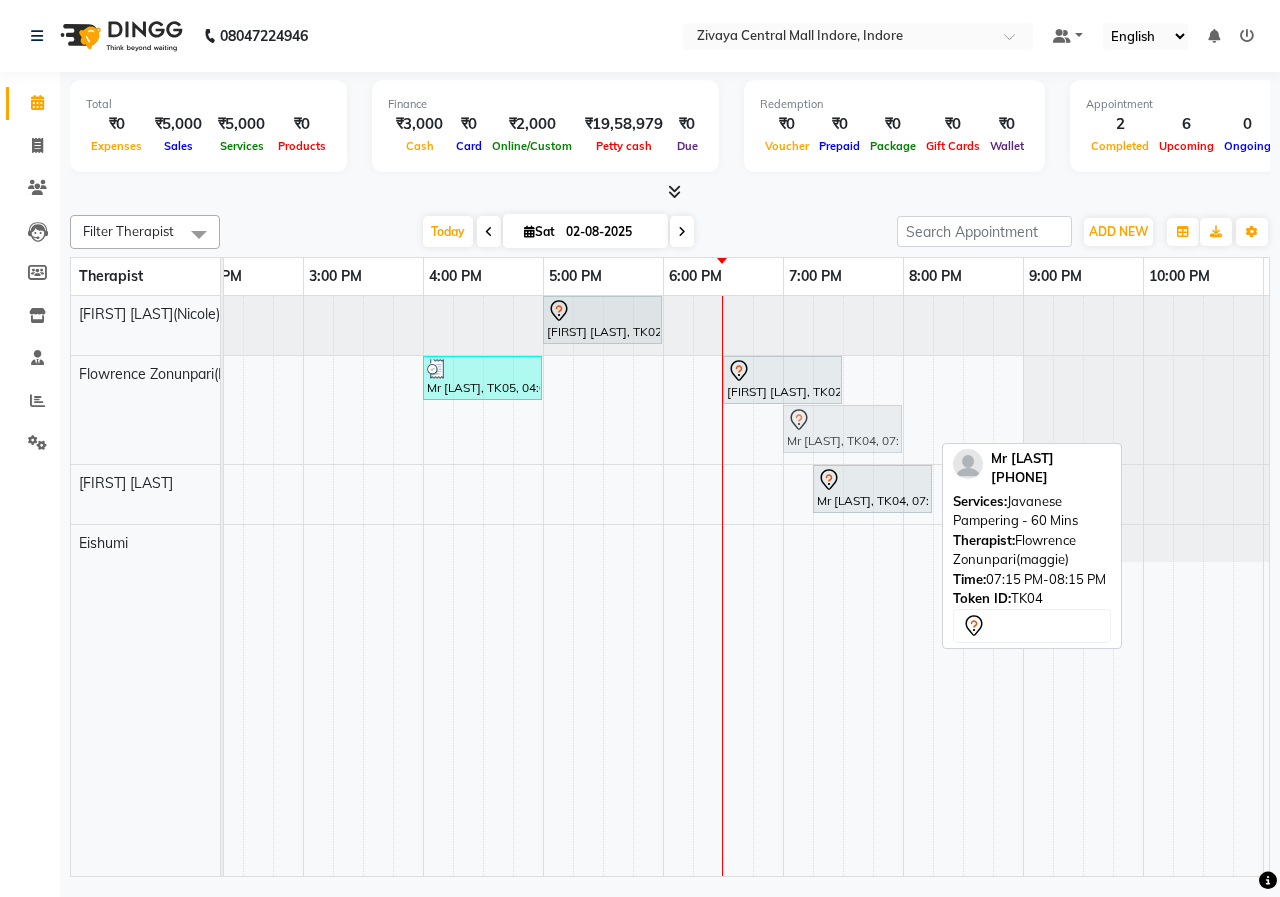 drag, startPoint x: 878, startPoint y: 448, endPoint x: 853, endPoint y: 448, distance: 25 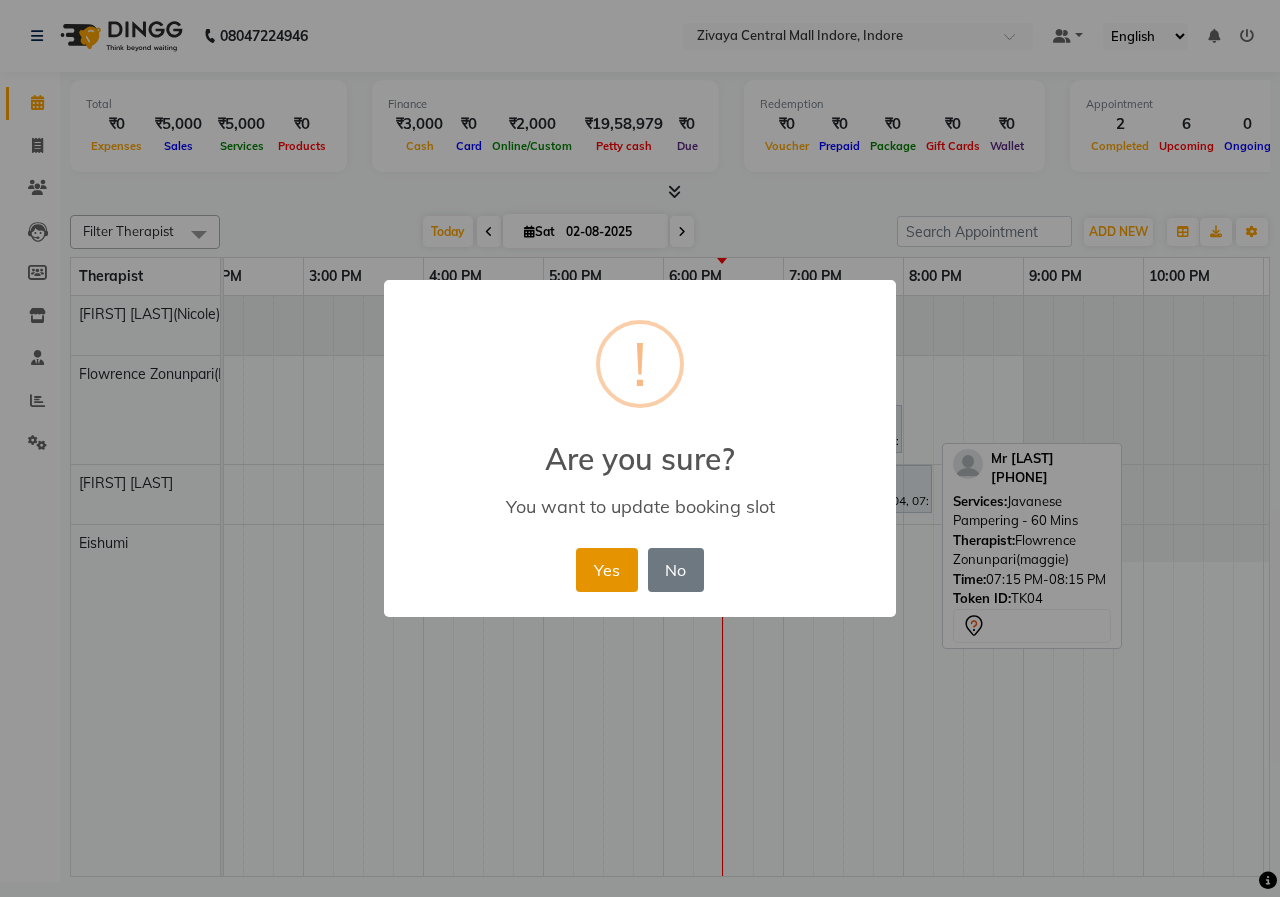 click on "Yes" at bounding box center (606, 570) 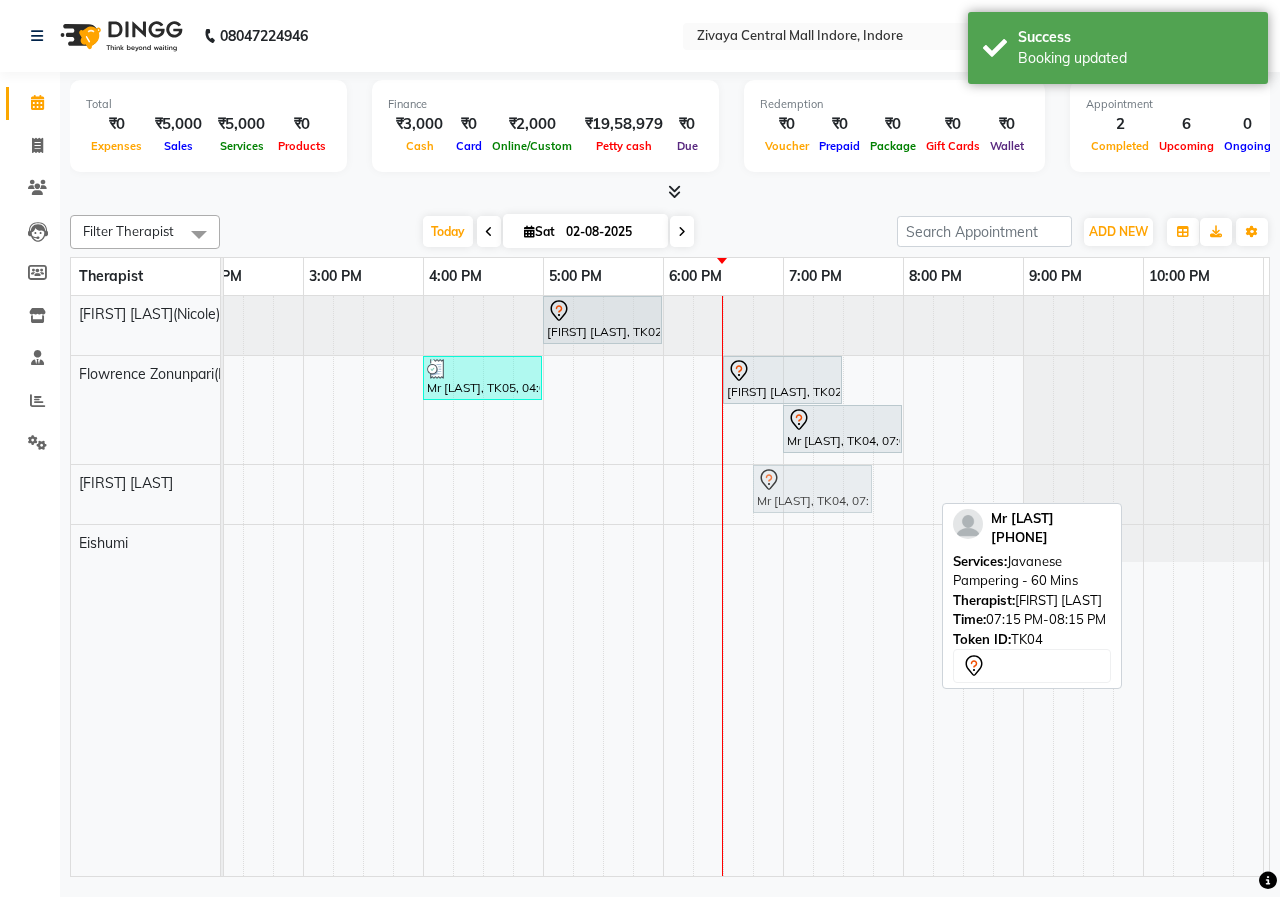 drag, startPoint x: 848, startPoint y: 486, endPoint x: 796, endPoint y: 499, distance: 53.600372 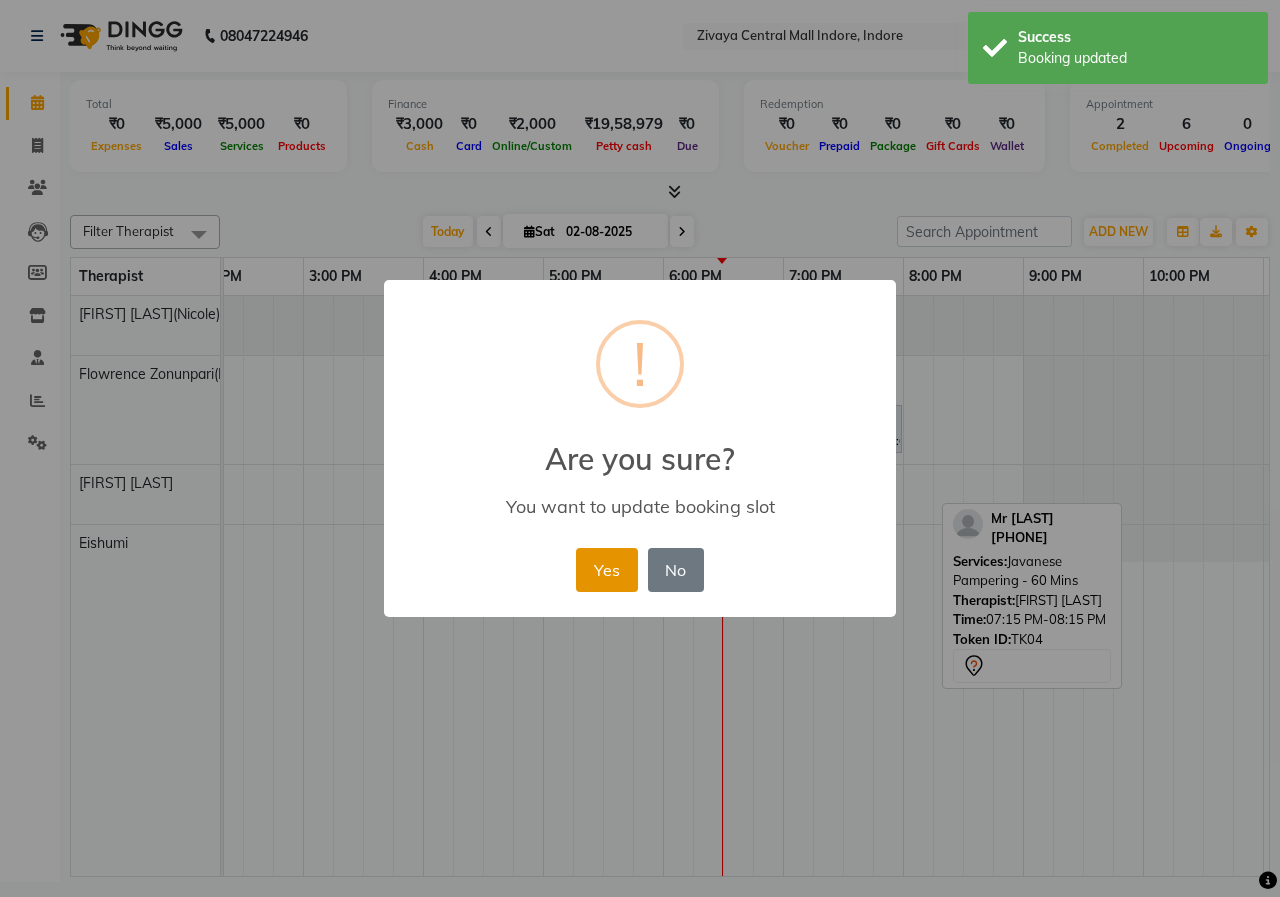 click on "Yes" at bounding box center [606, 570] 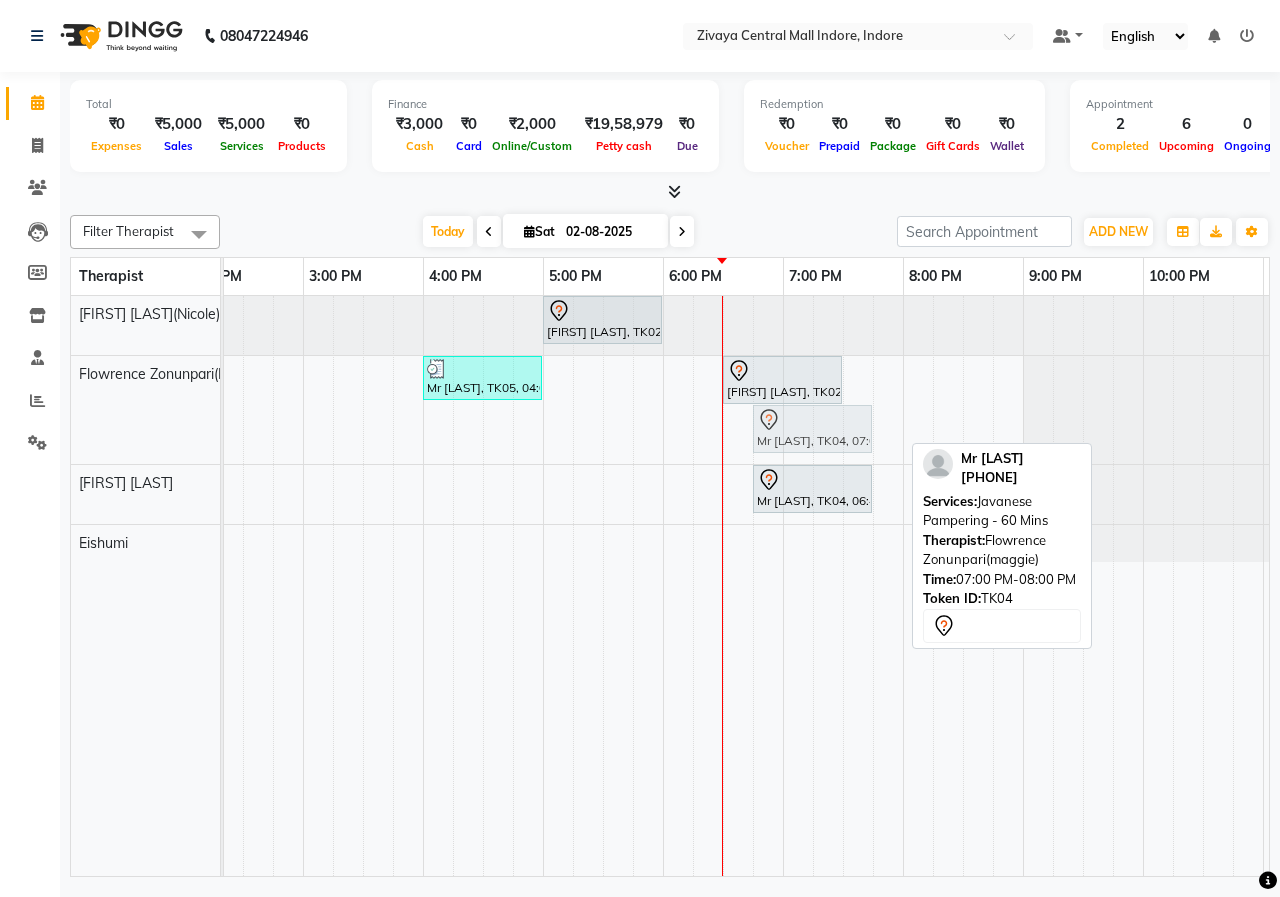 drag, startPoint x: 849, startPoint y: 442, endPoint x: 826, endPoint y: 449, distance: 24.04163 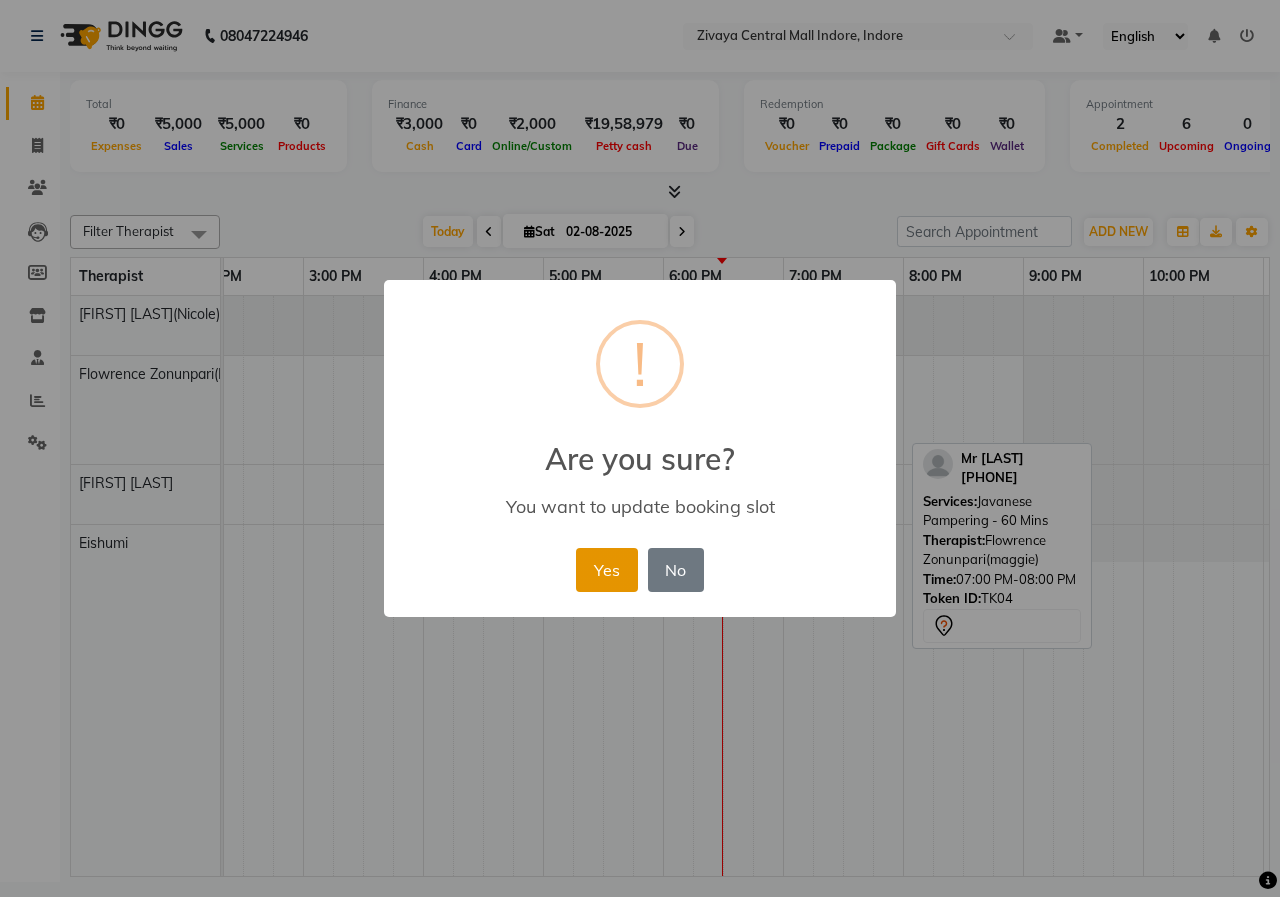 click on "Yes" at bounding box center [606, 570] 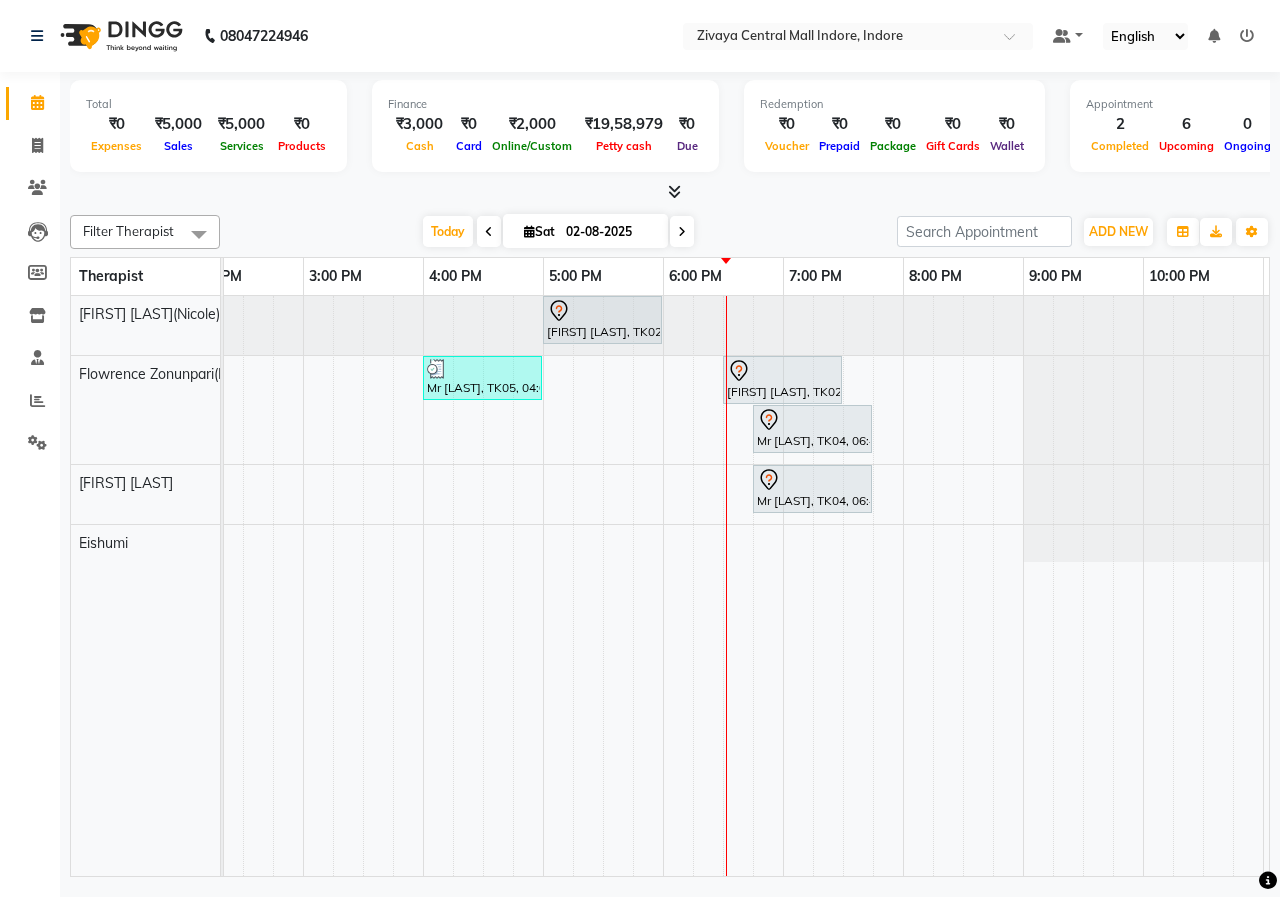 scroll, scrollTop: 0, scrollLeft: 673, axis: horizontal 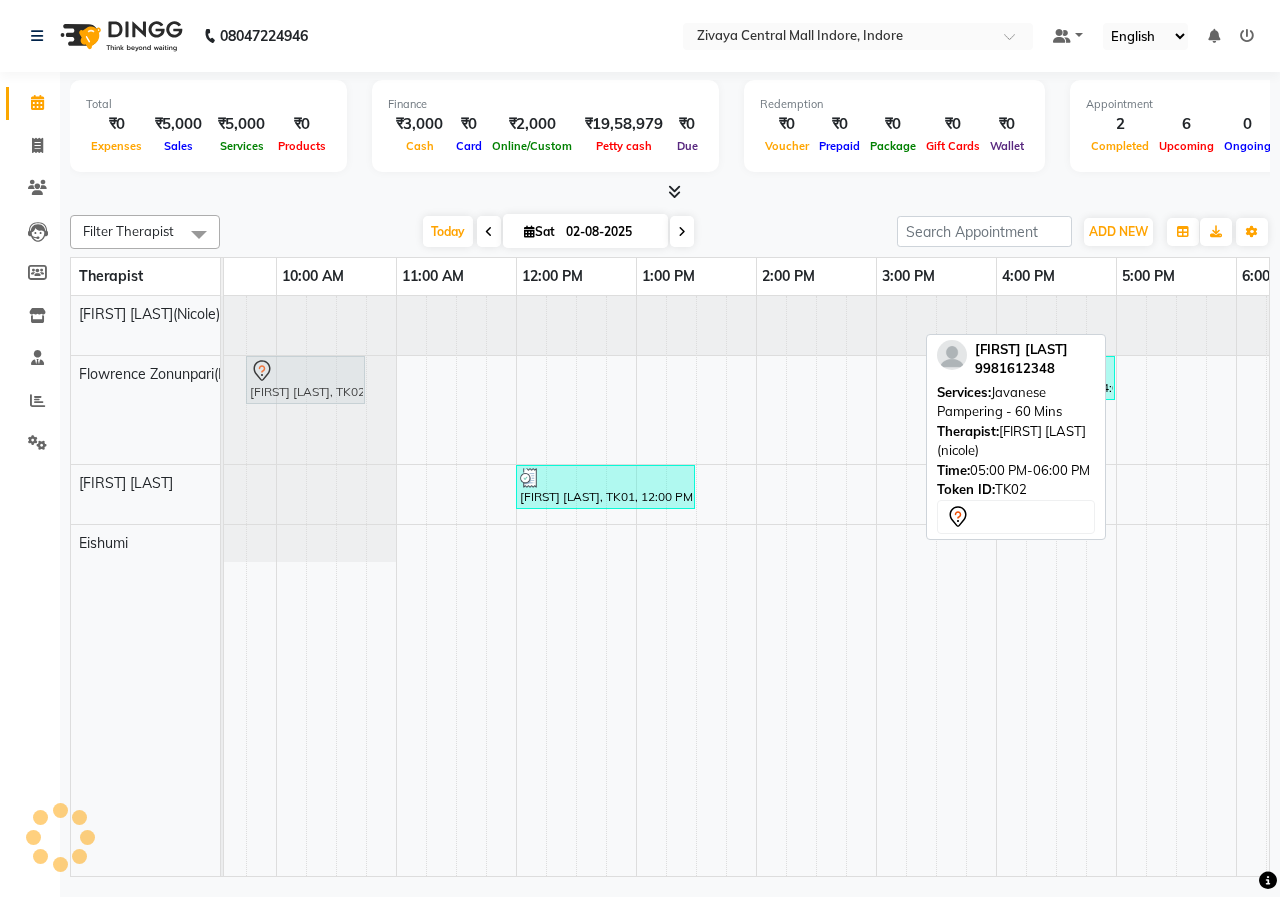 drag, startPoint x: 1153, startPoint y: 325, endPoint x: 299, endPoint y: 458, distance: 864.2945 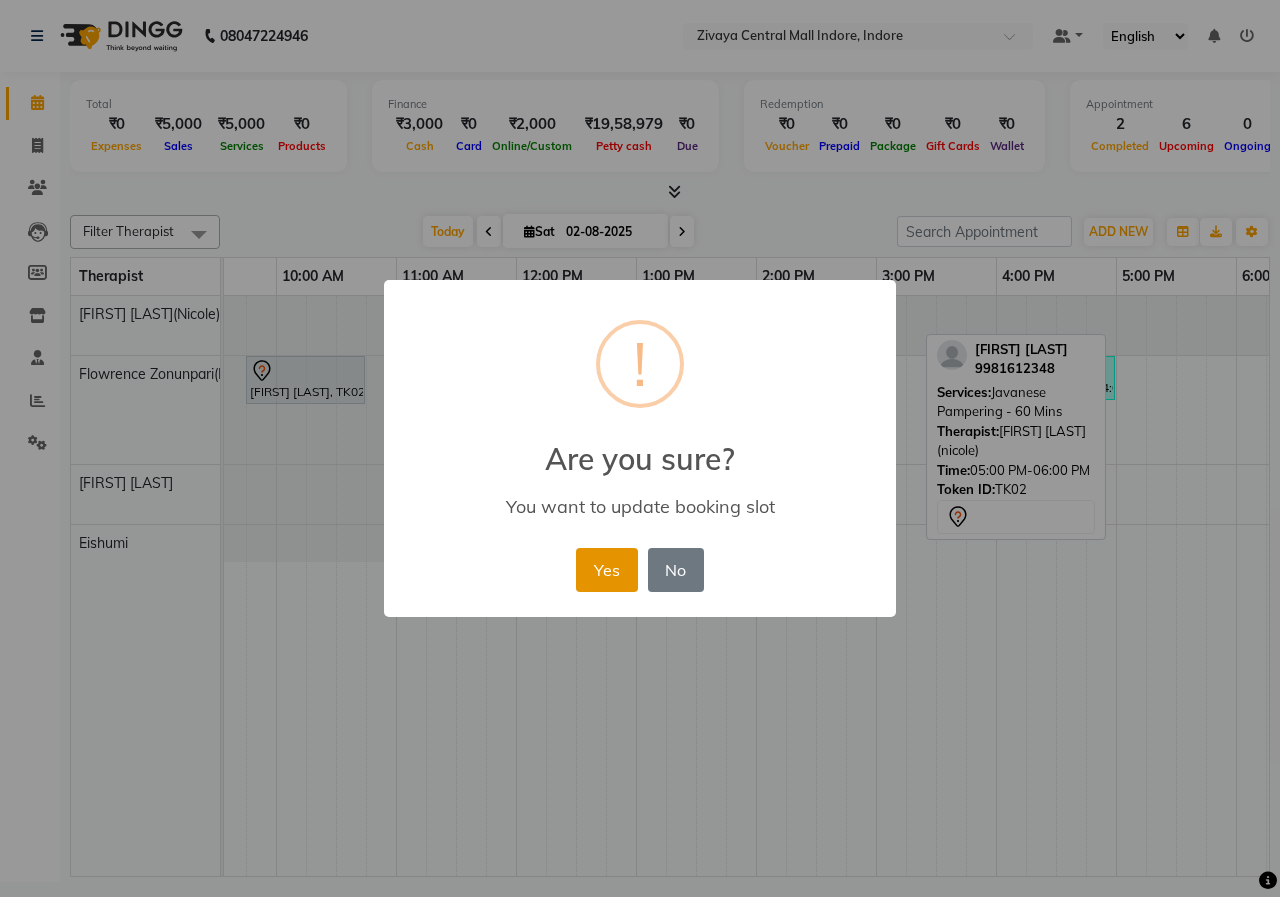 click on "Yes" at bounding box center [606, 570] 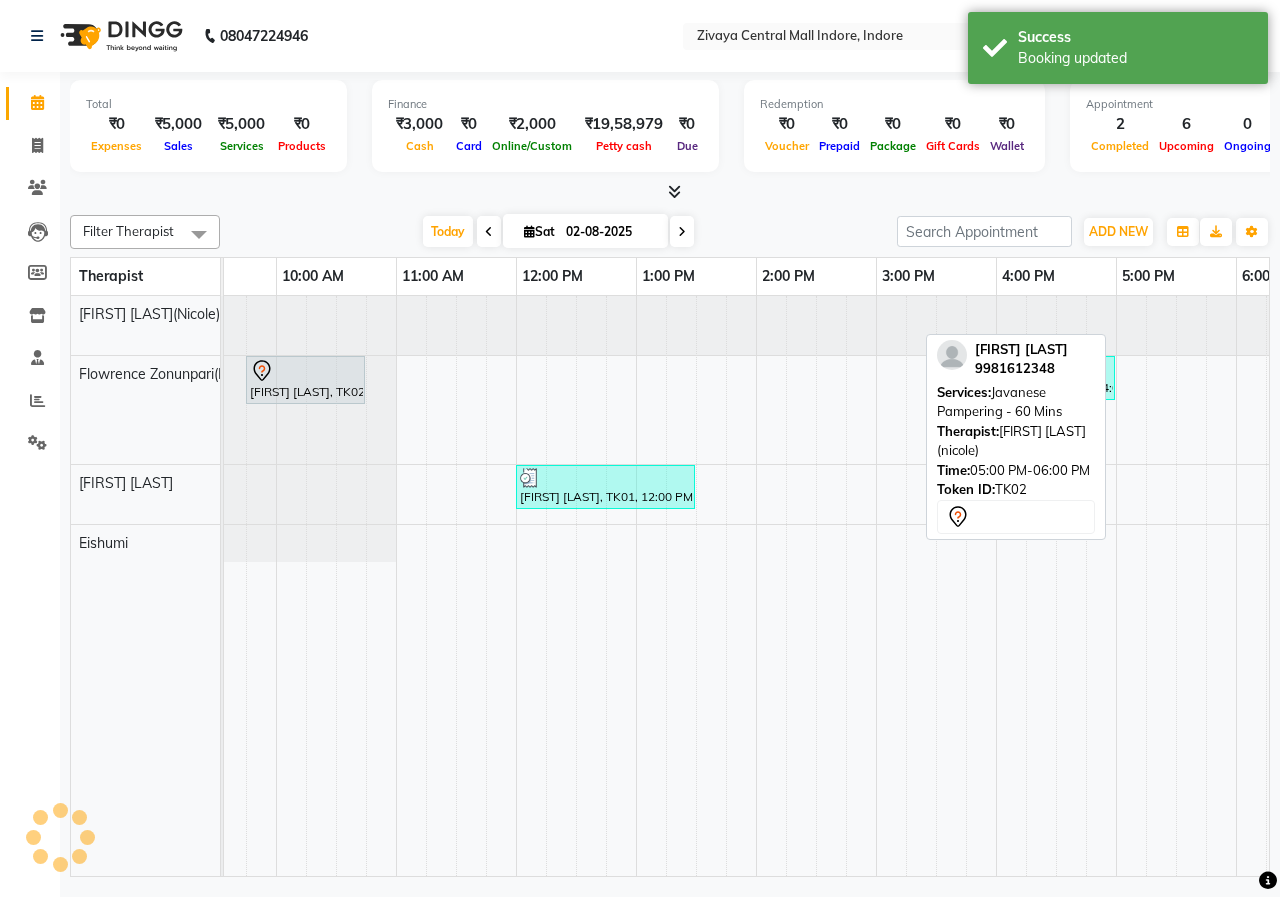 scroll, scrollTop: 0, scrollLeft: 0, axis: both 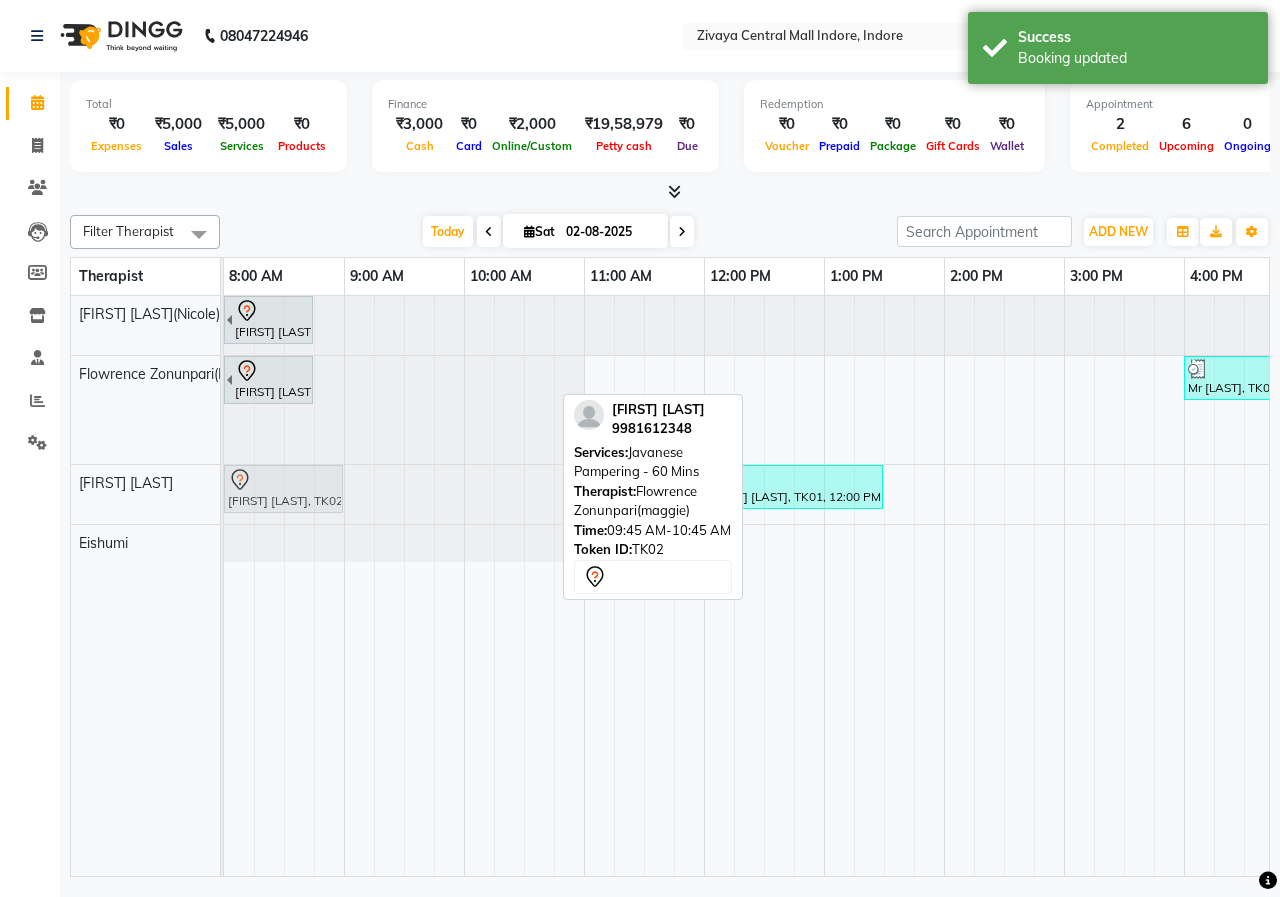 drag, startPoint x: 507, startPoint y: 386, endPoint x: 288, endPoint y: 513, distance: 253.16003 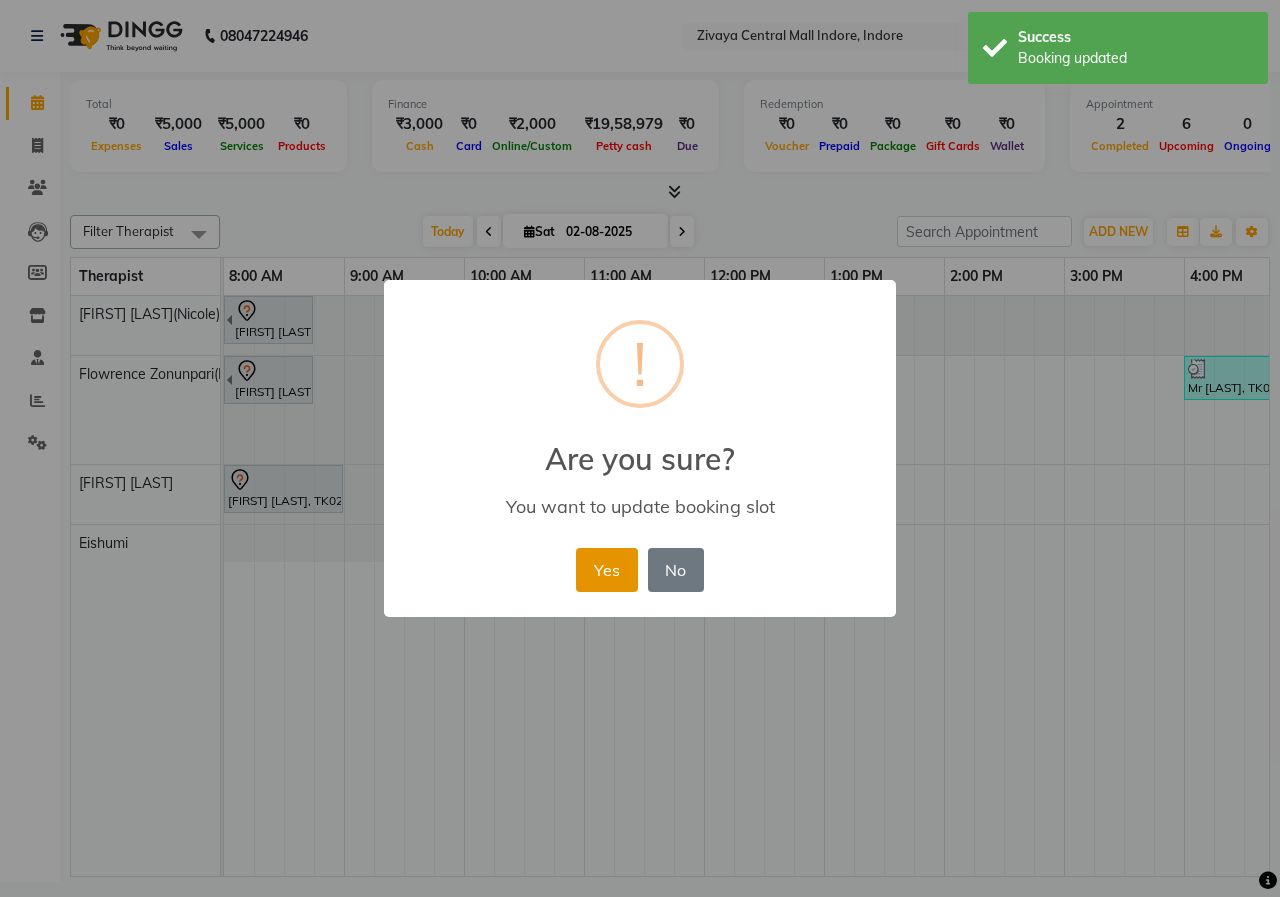 click on "Yes" at bounding box center [606, 570] 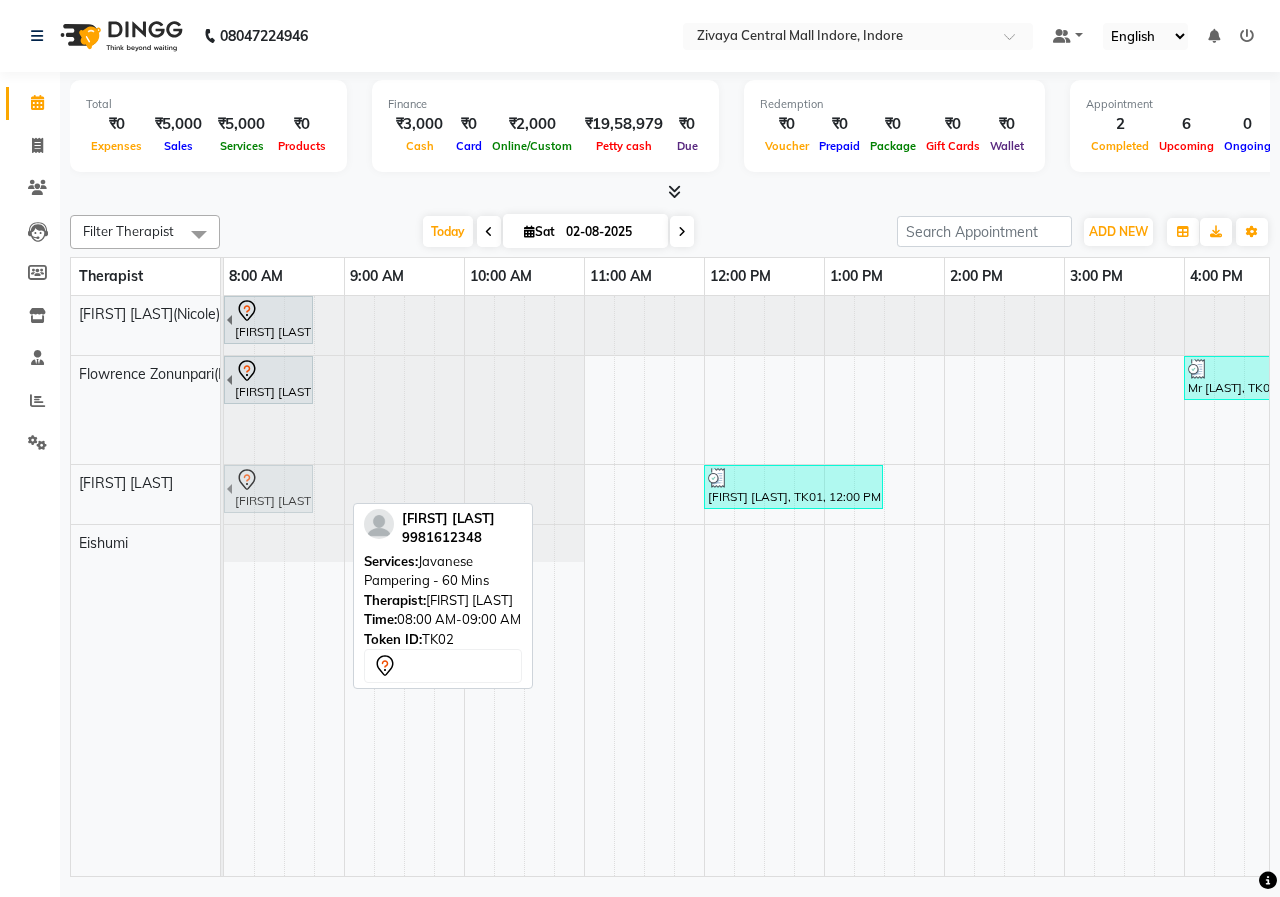 drag, startPoint x: 300, startPoint y: 484, endPoint x: 275, endPoint y: 486, distance: 25.079872 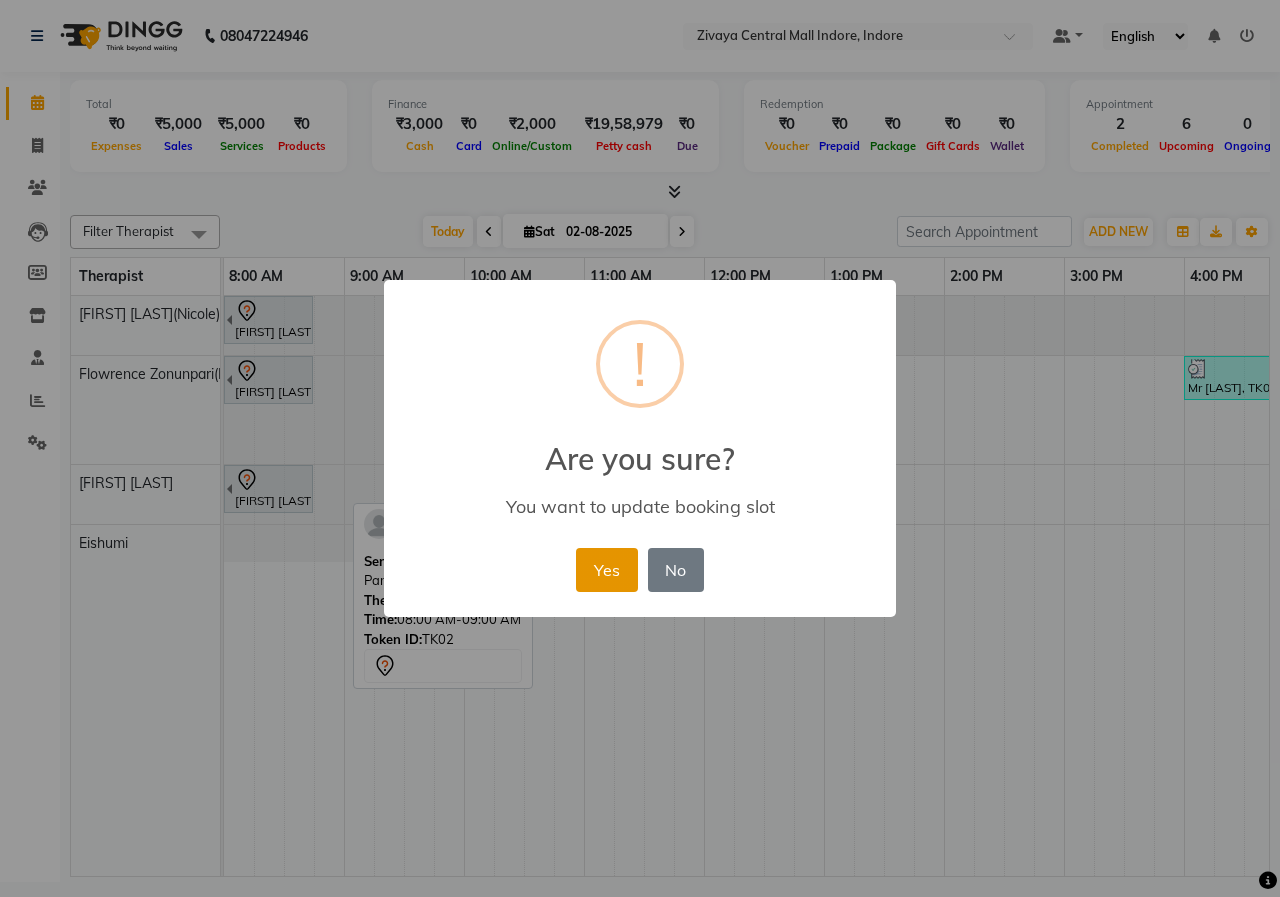 click on "Yes" at bounding box center [606, 570] 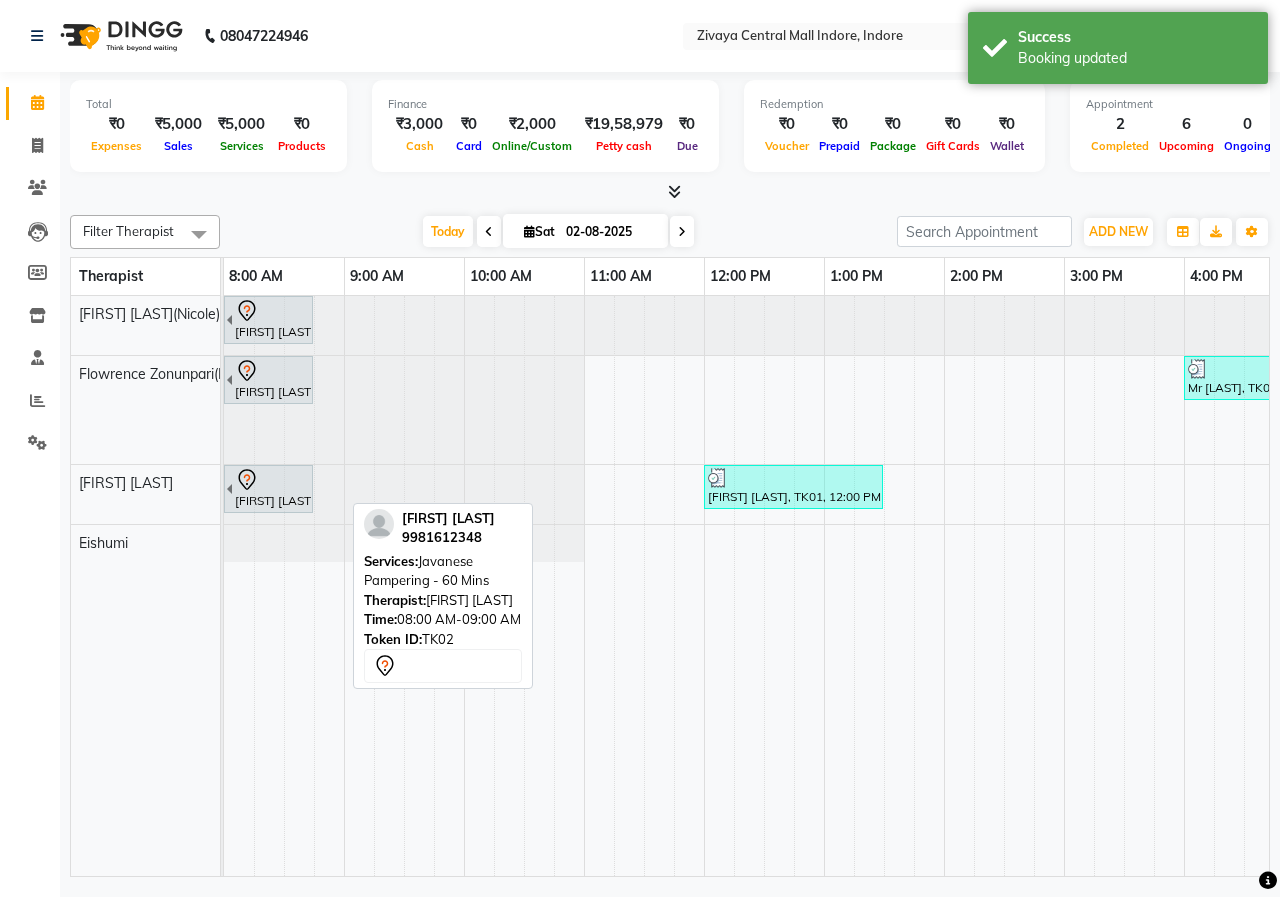 scroll, scrollTop: 0, scrollLeft: 160, axis: horizontal 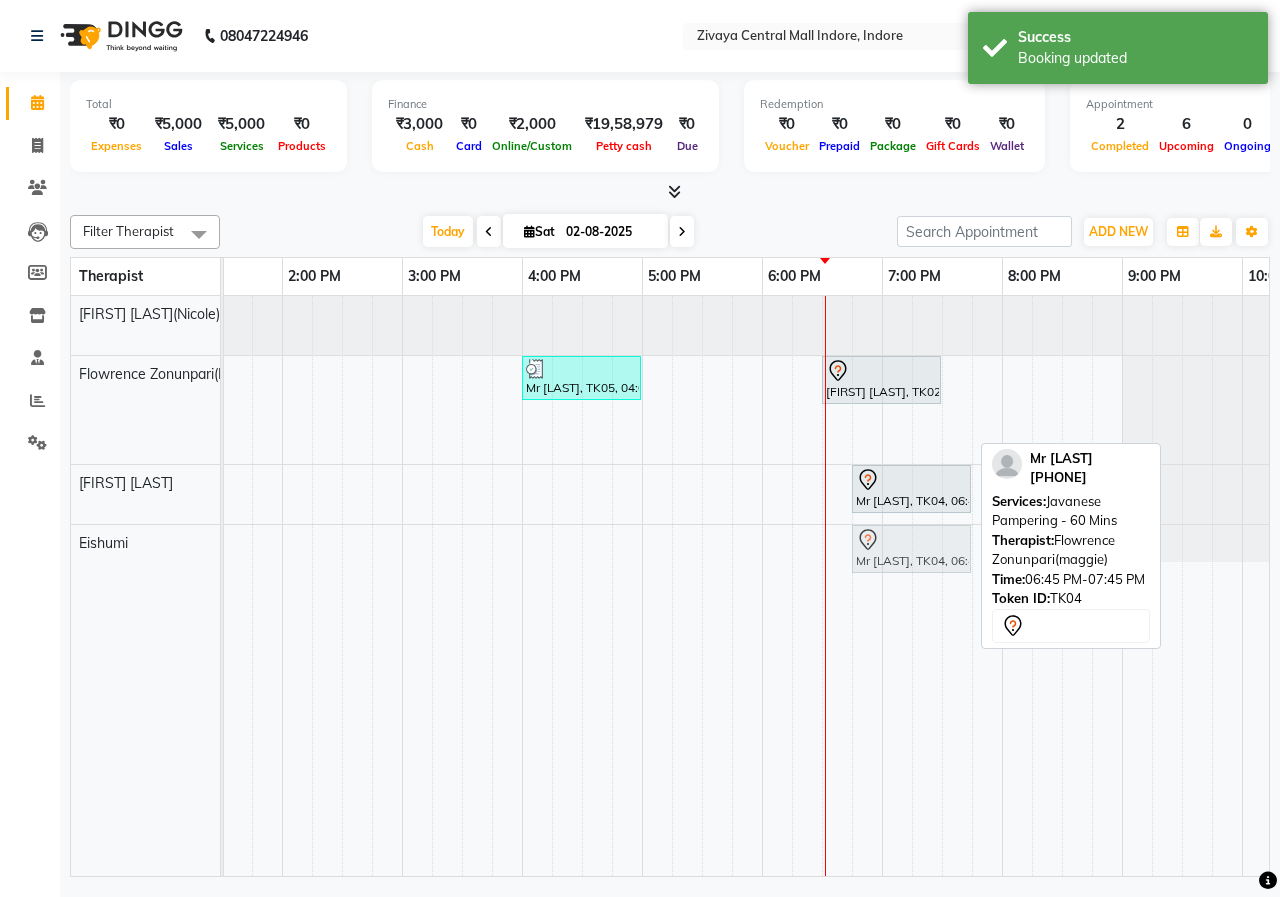 drag, startPoint x: 924, startPoint y: 425, endPoint x: 927, endPoint y: 540, distance: 115.03912 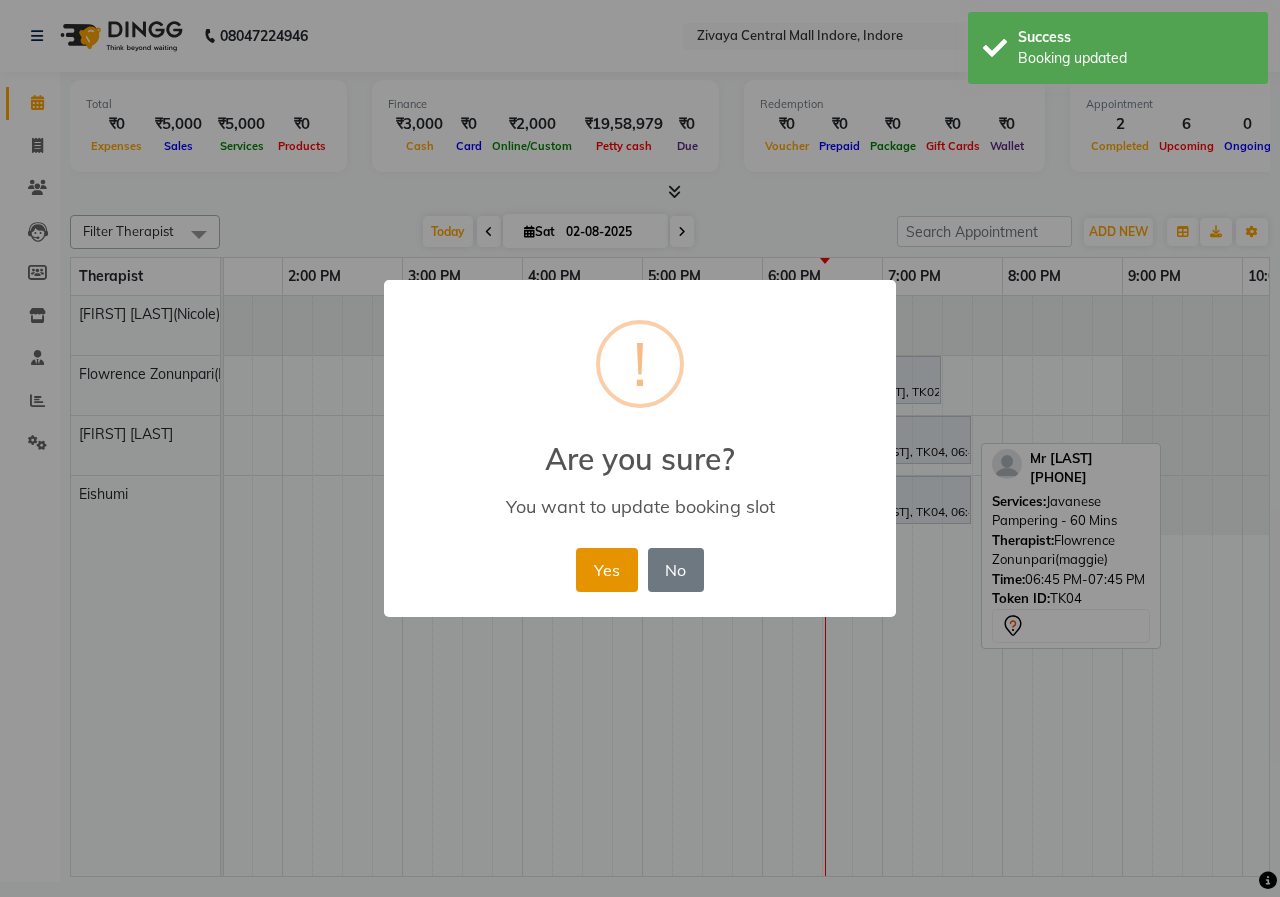 click on "Yes" at bounding box center [606, 570] 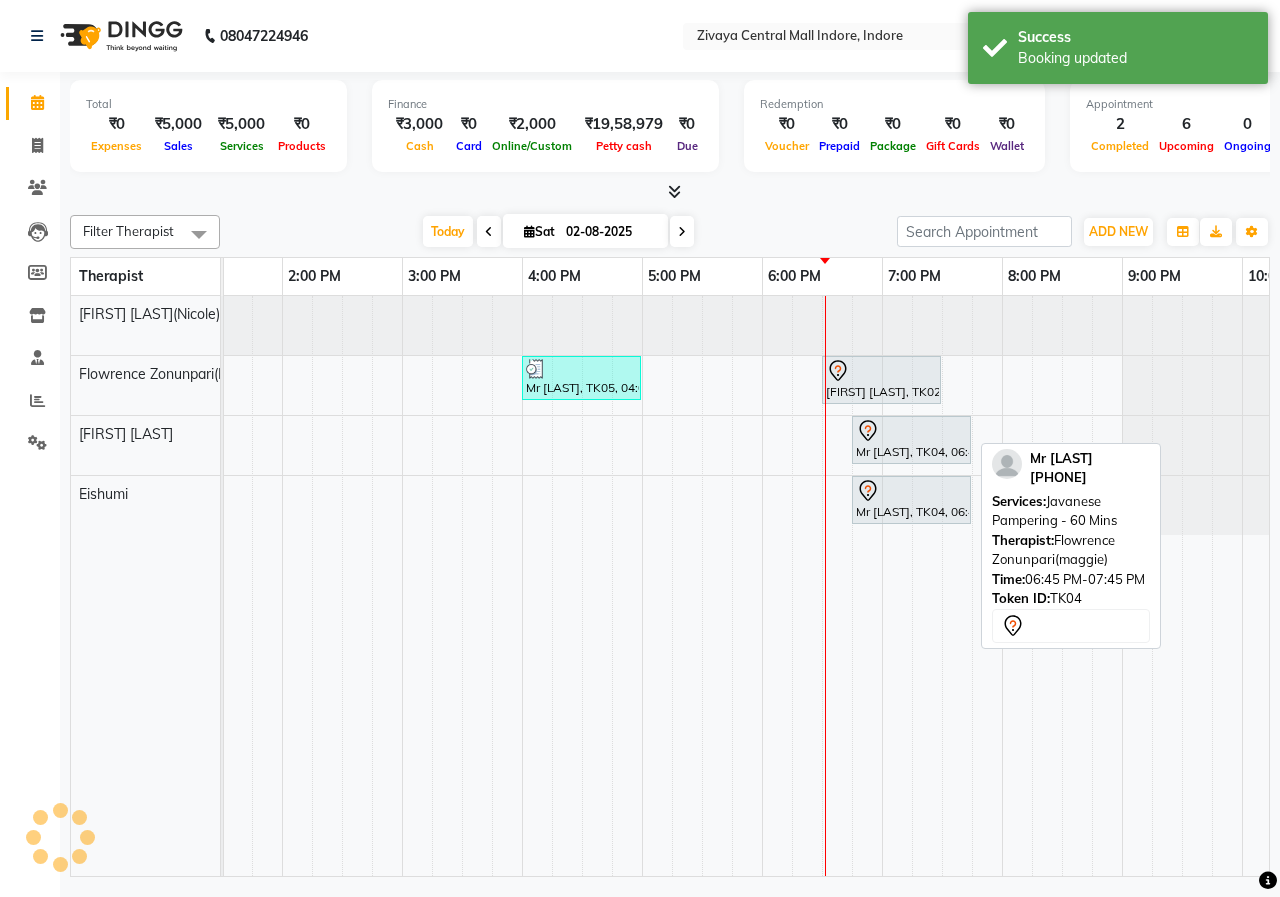 click on "Today  Sat 02-08-2025" at bounding box center (558, 232) 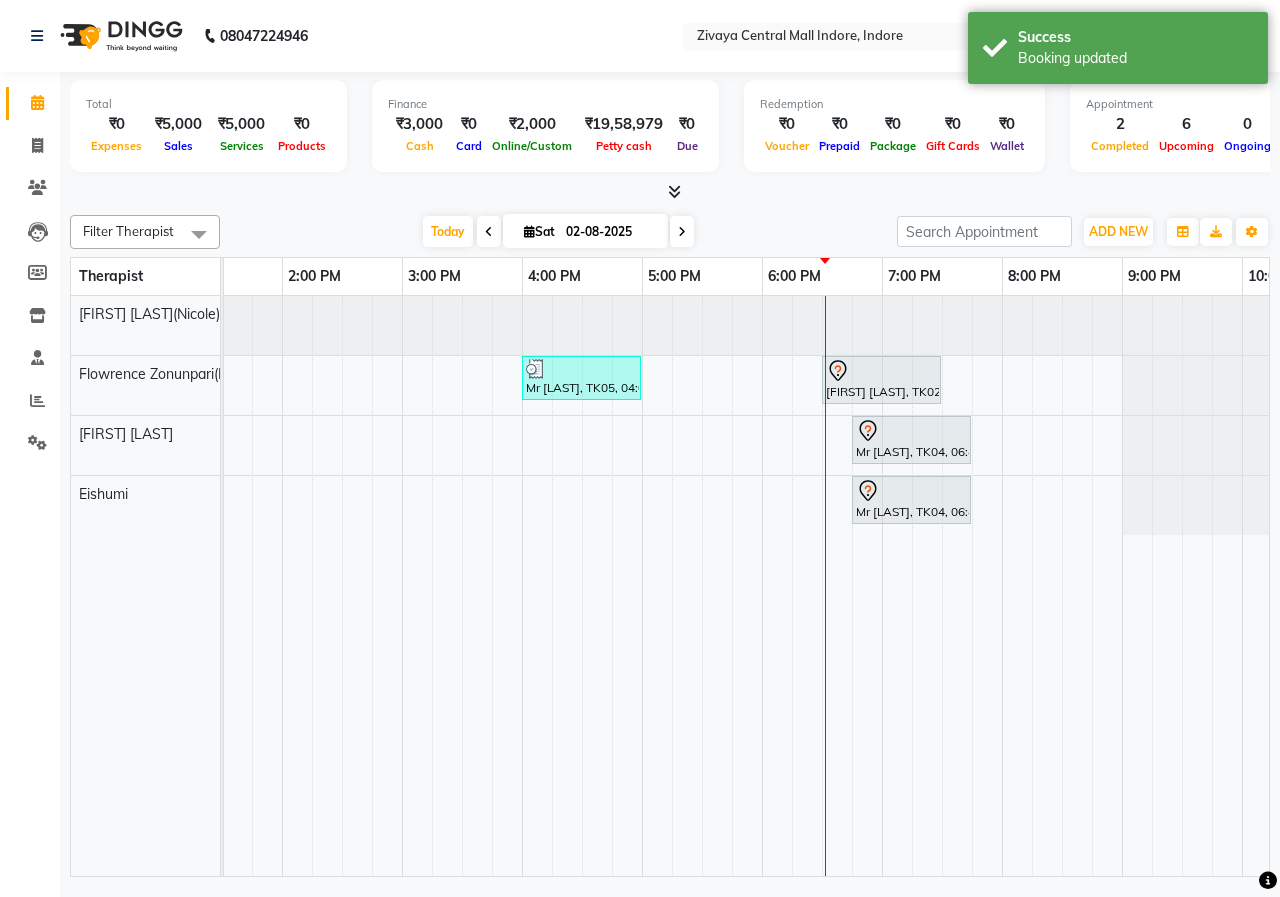 scroll, scrollTop: 0, scrollLeft: 517, axis: horizontal 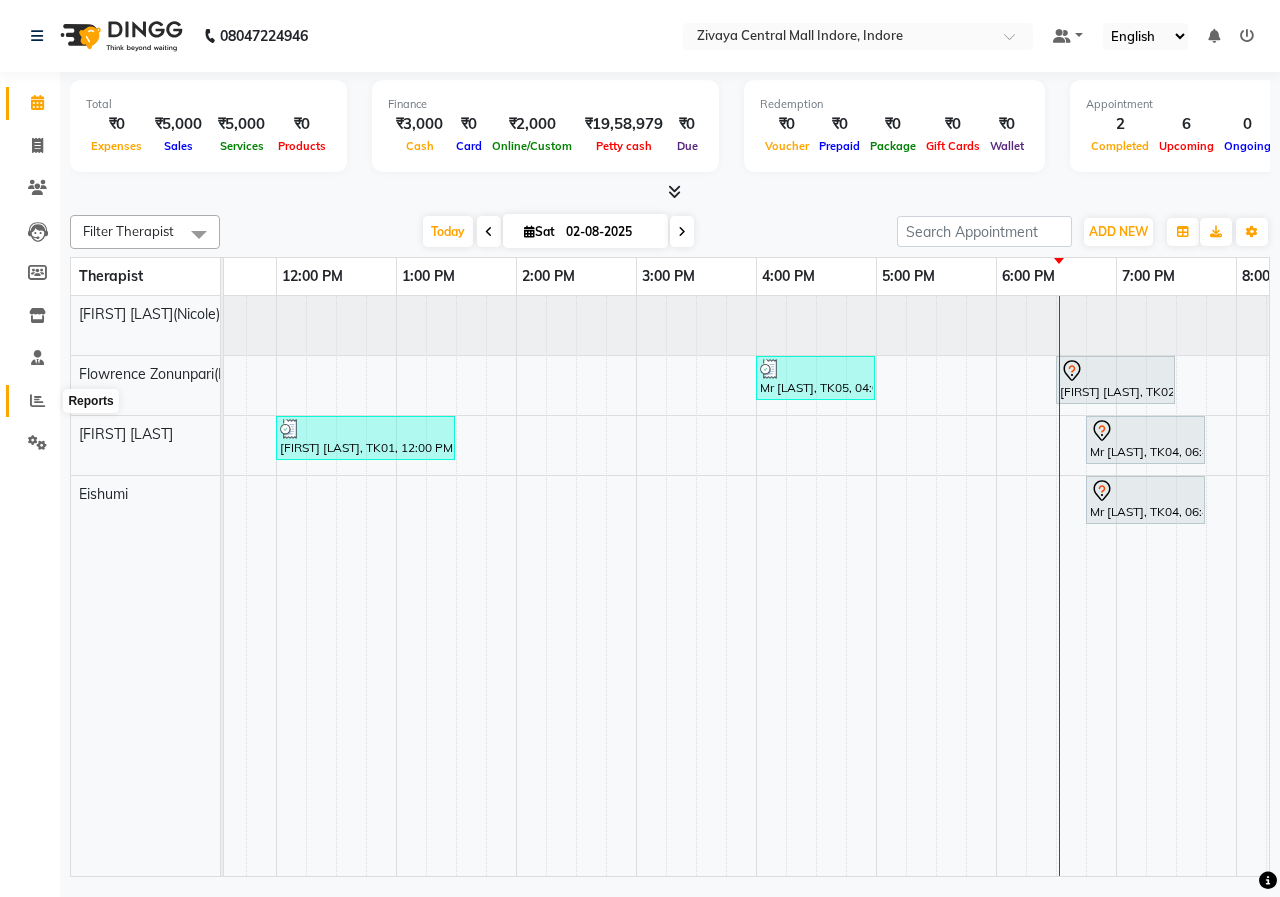 click 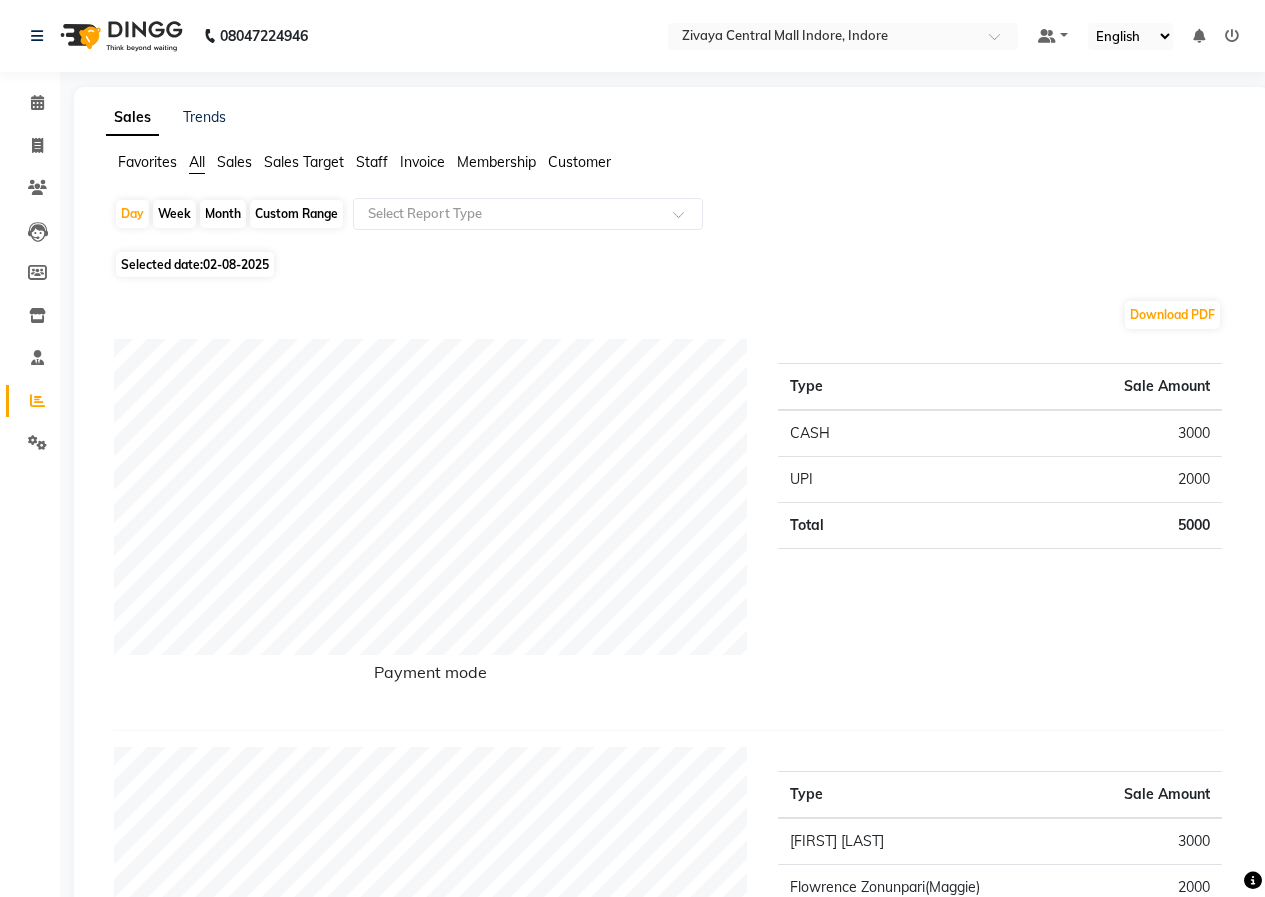 click 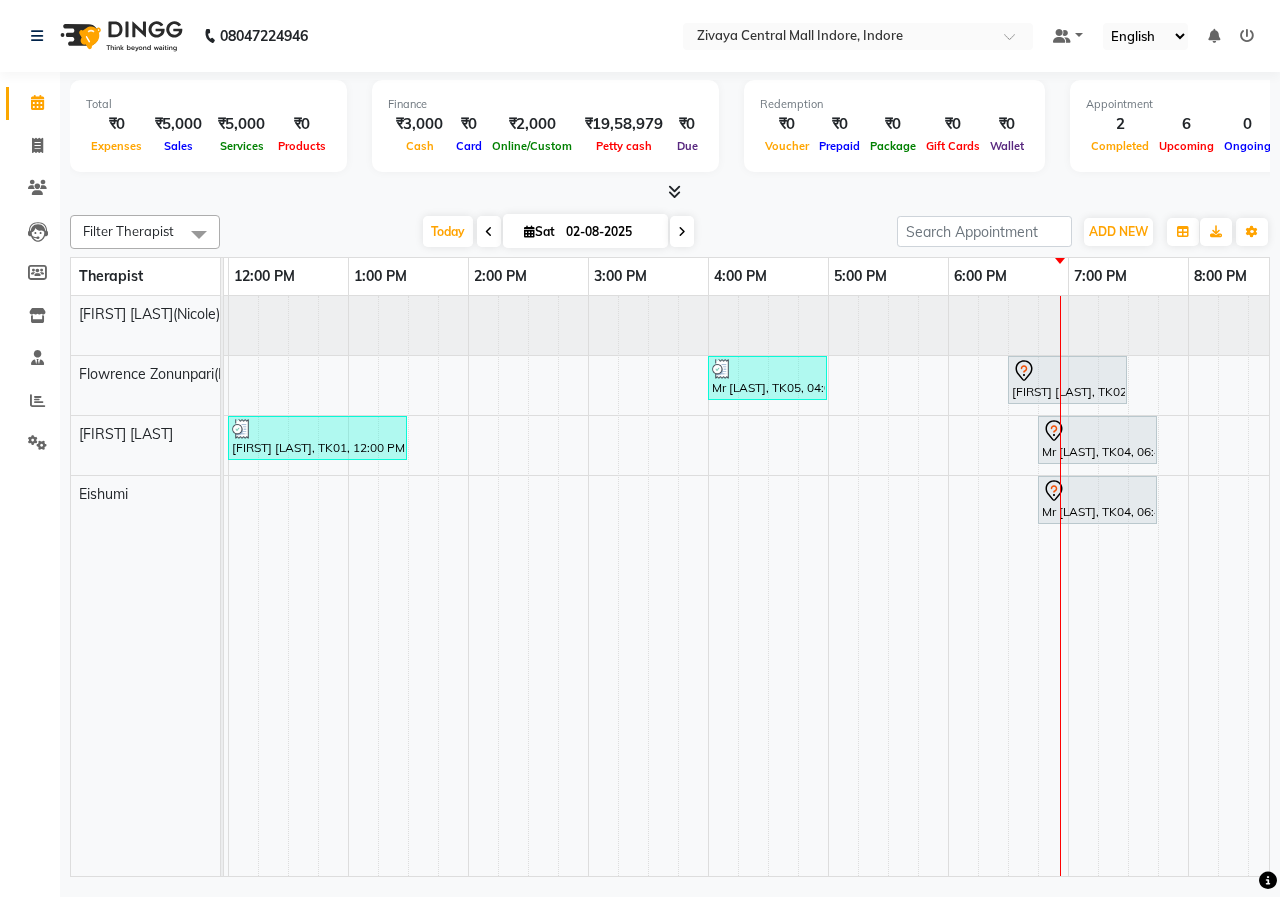 scroll, scrollTop: 0, scrollLeft: 565, axis: horizontal 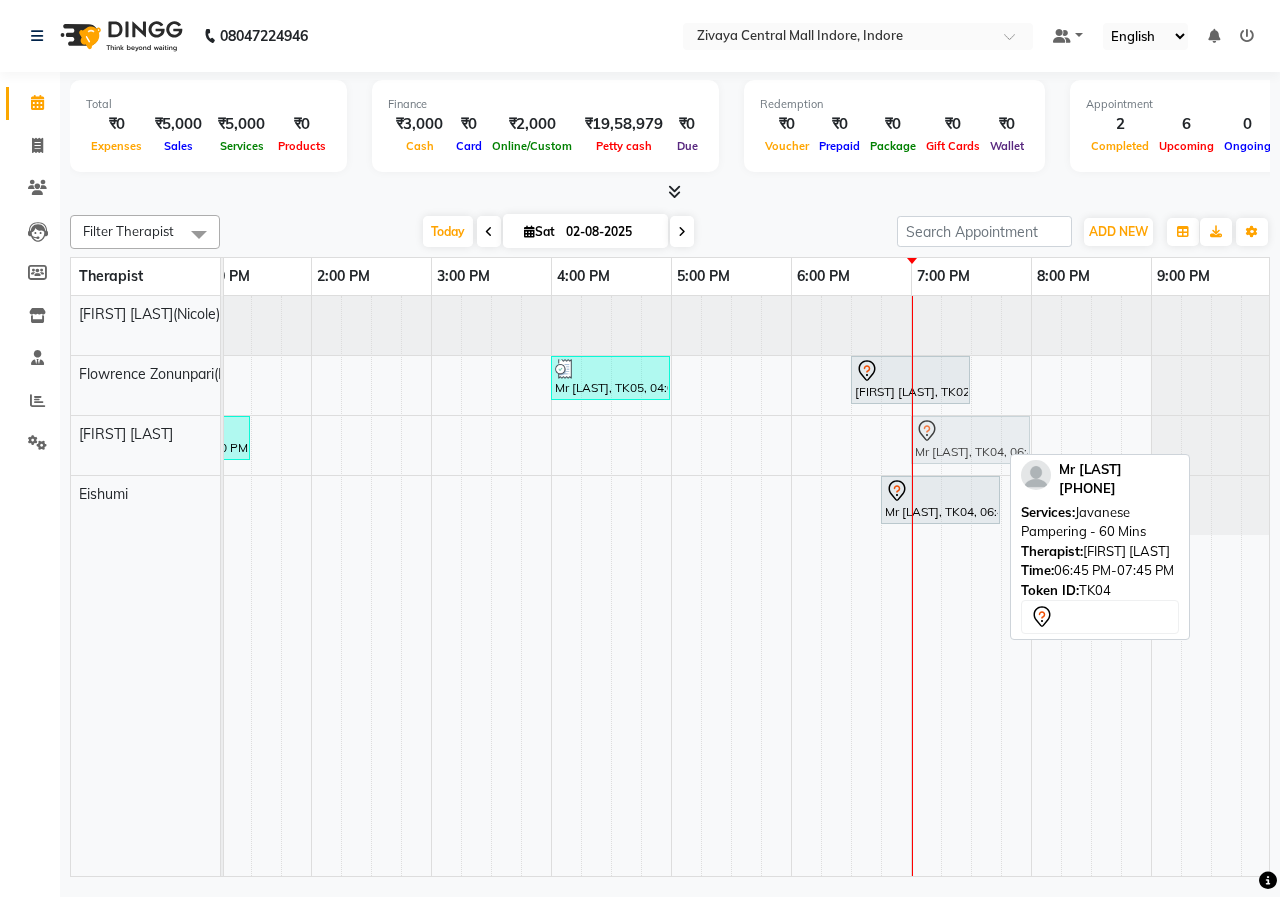 drag, startPoint x: 952, startPoint y: 447, endPoint x: 973, endPoint y: 444, distance: 21.213203 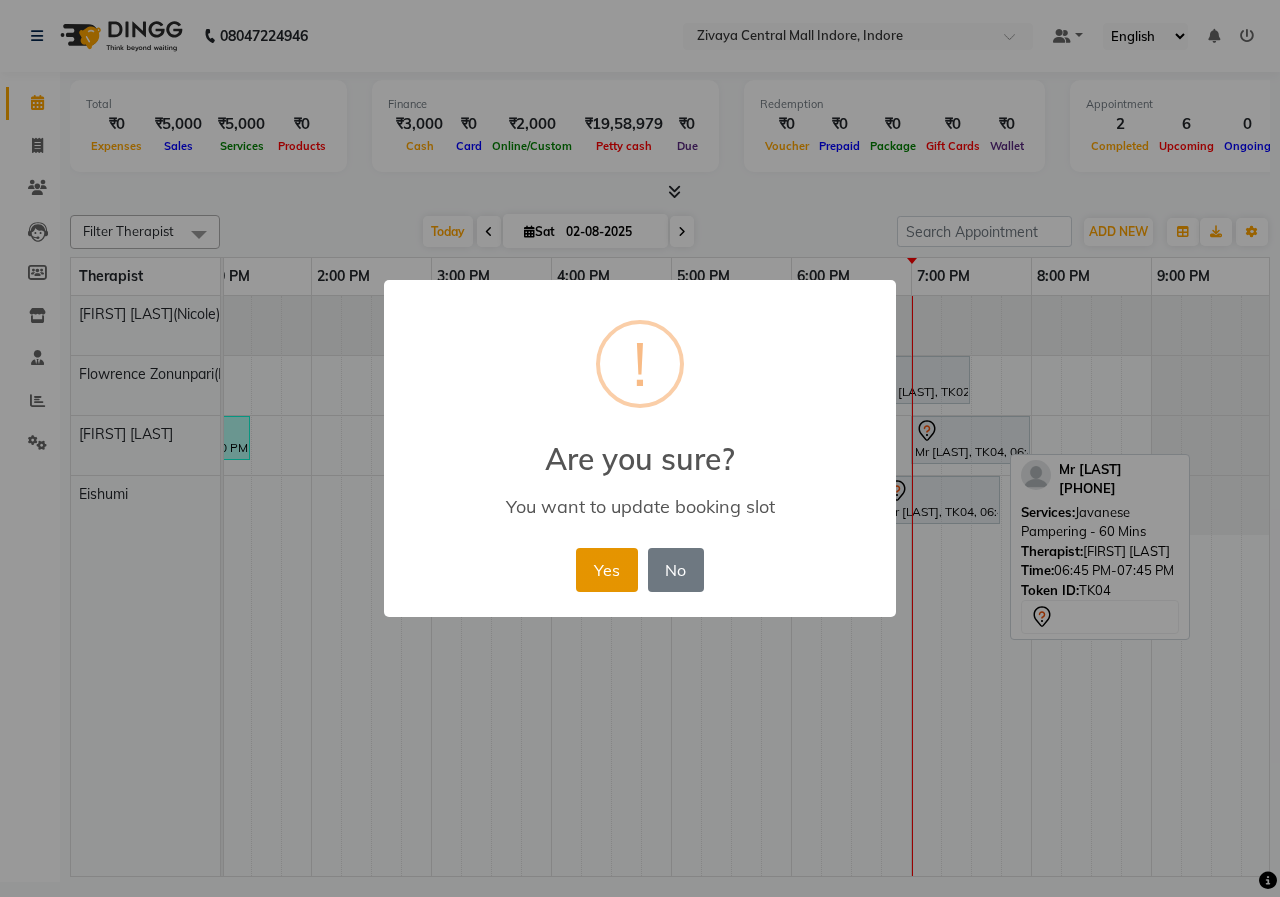 click on "Yes" at bounding box center [606, 570] 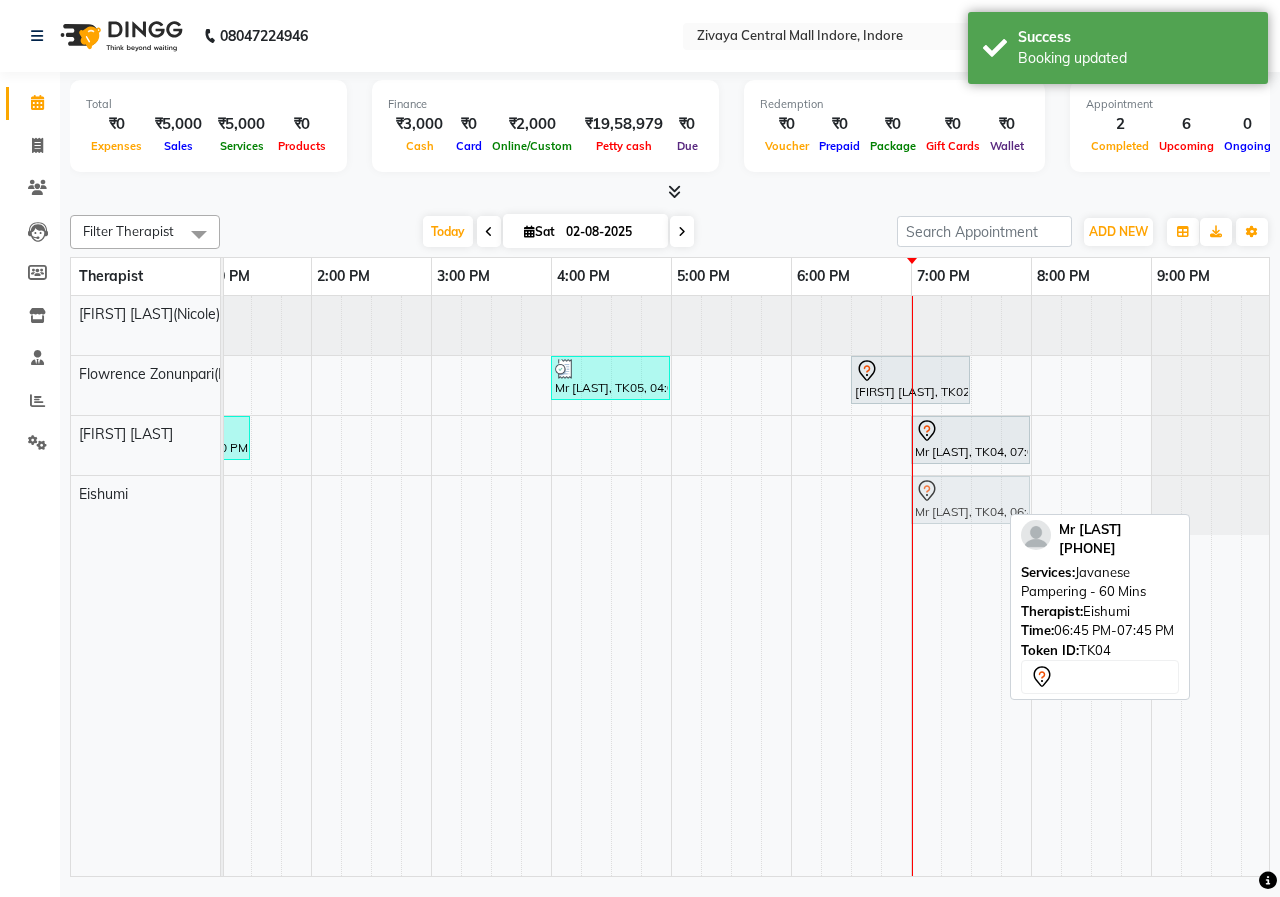 drag, startPoint x: 945, startPoint y: 498, endPoint x: 971, endPoint y: 500, distance: 26.076809 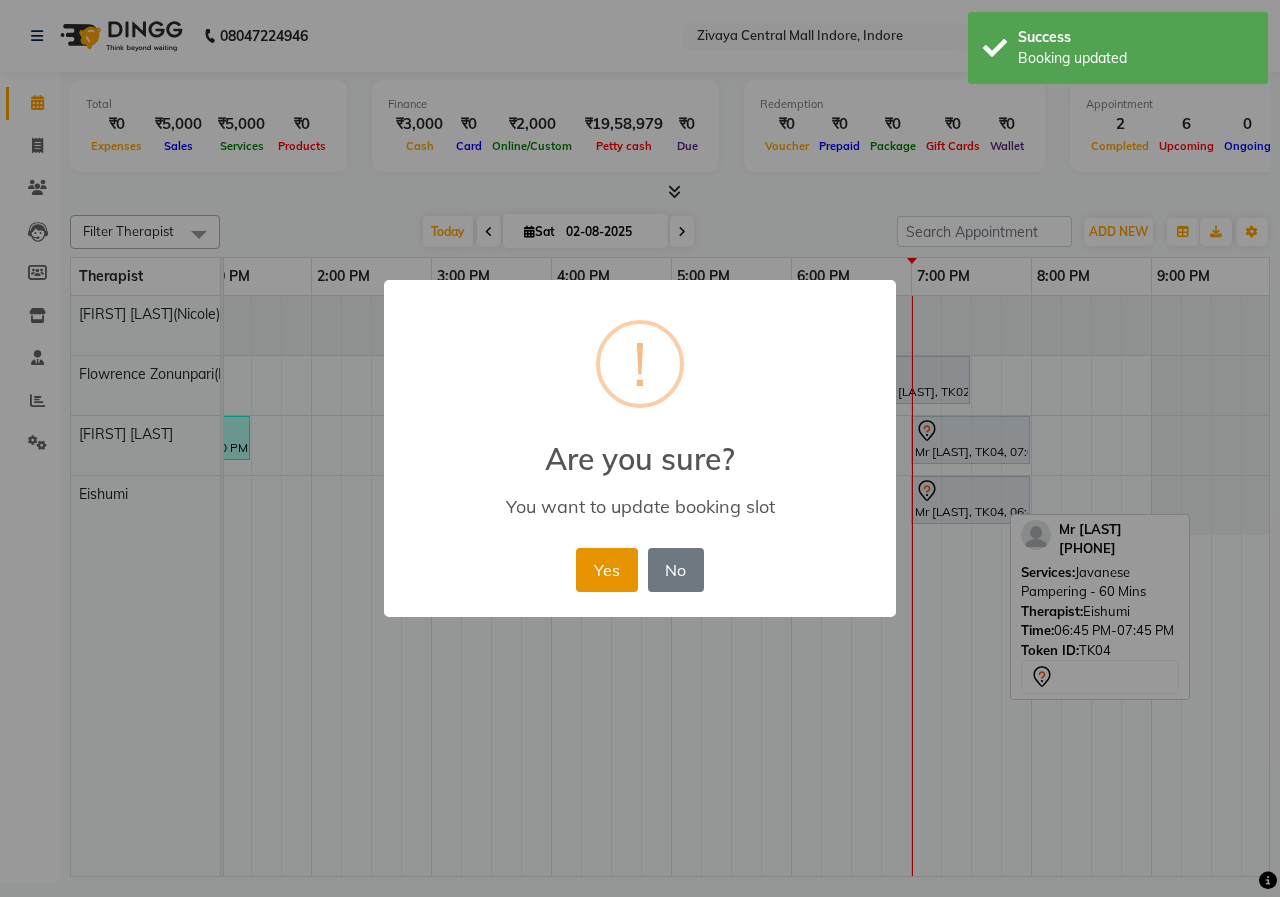 click on "Yes" at bounding box center (606, 570) 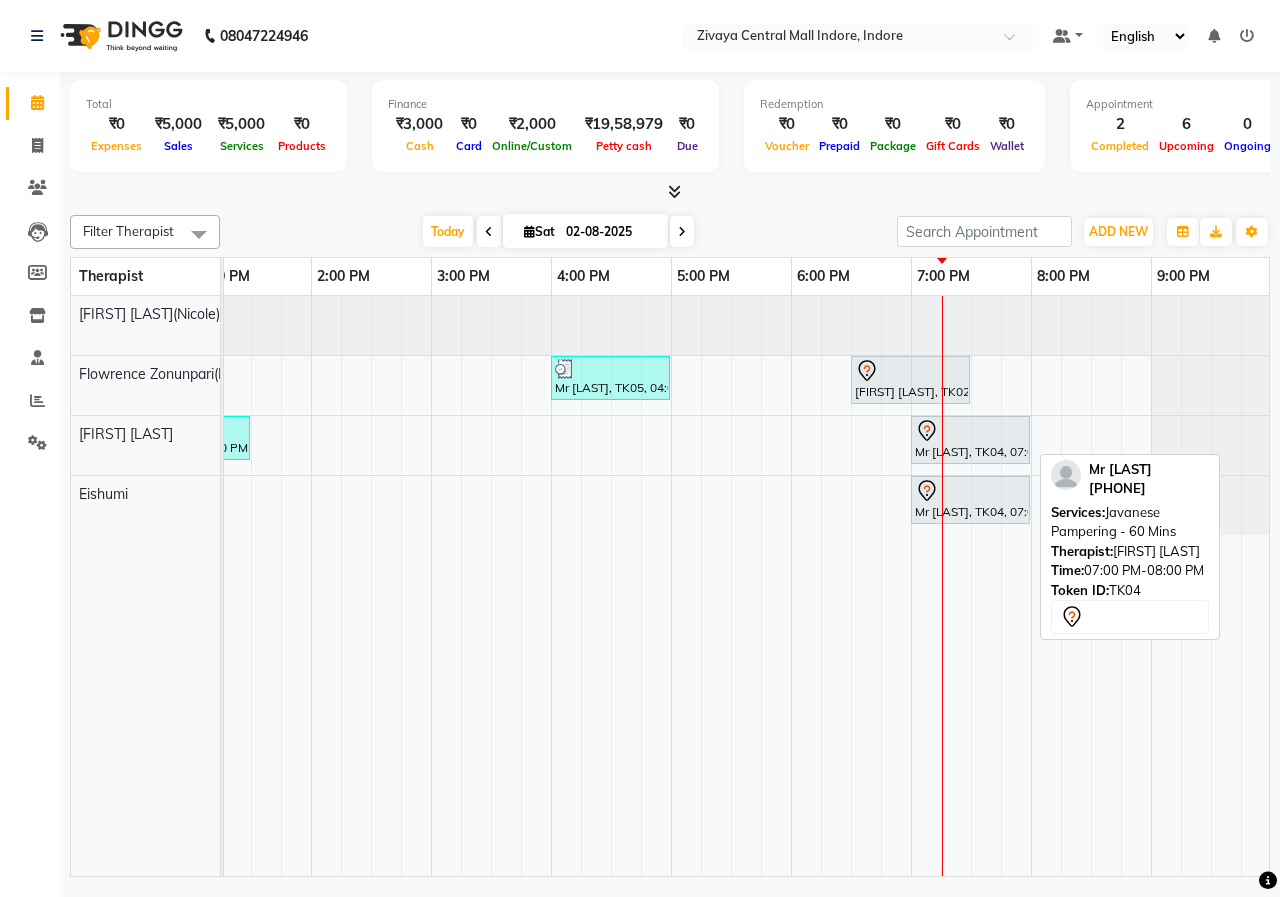 click on "Mr [LAST], TK04, 07:00 PM-08:00 PM, Javanese Pampering - 60 Mins" at bounding box center [970, 440] 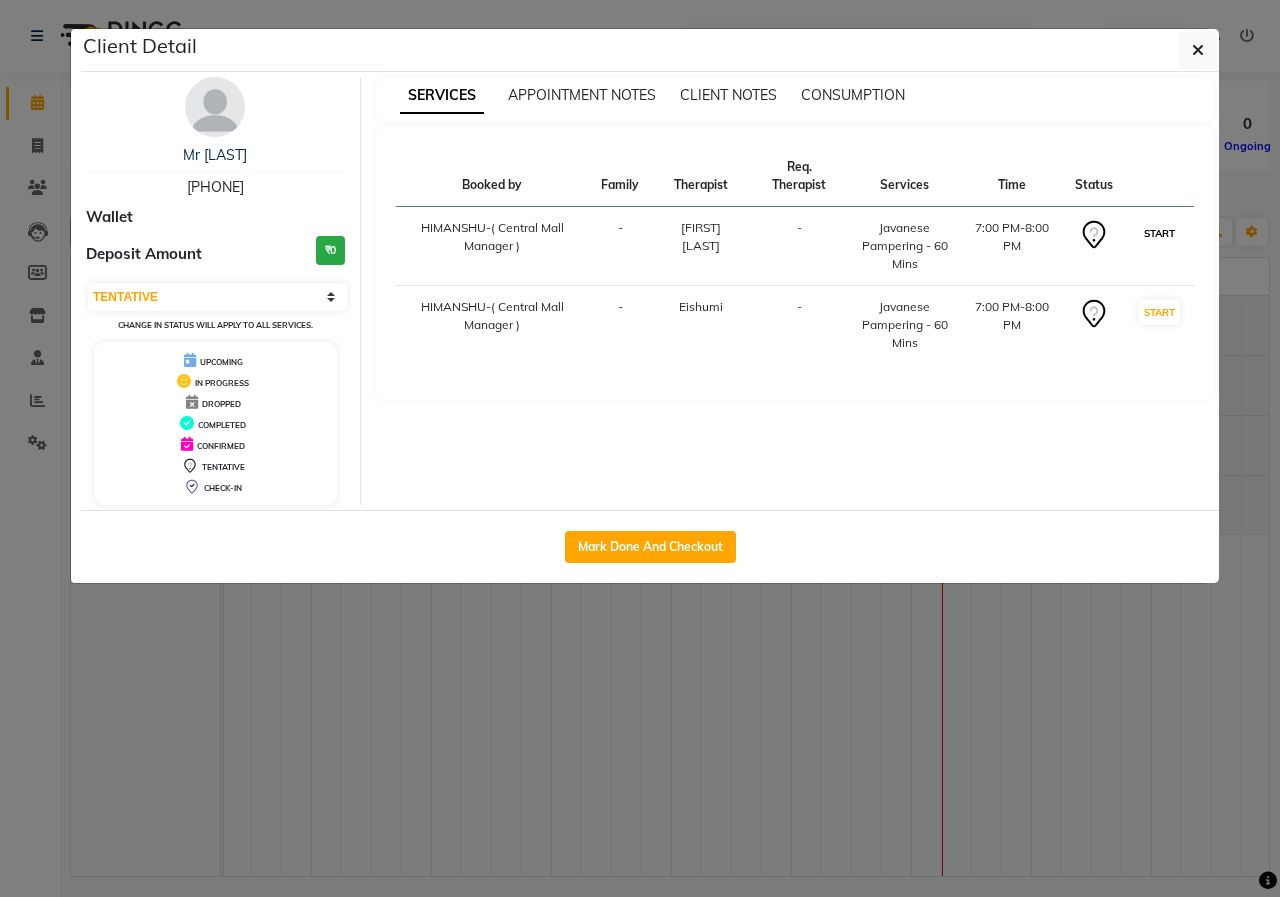 click on "START" at bounding box center (1159, 233) 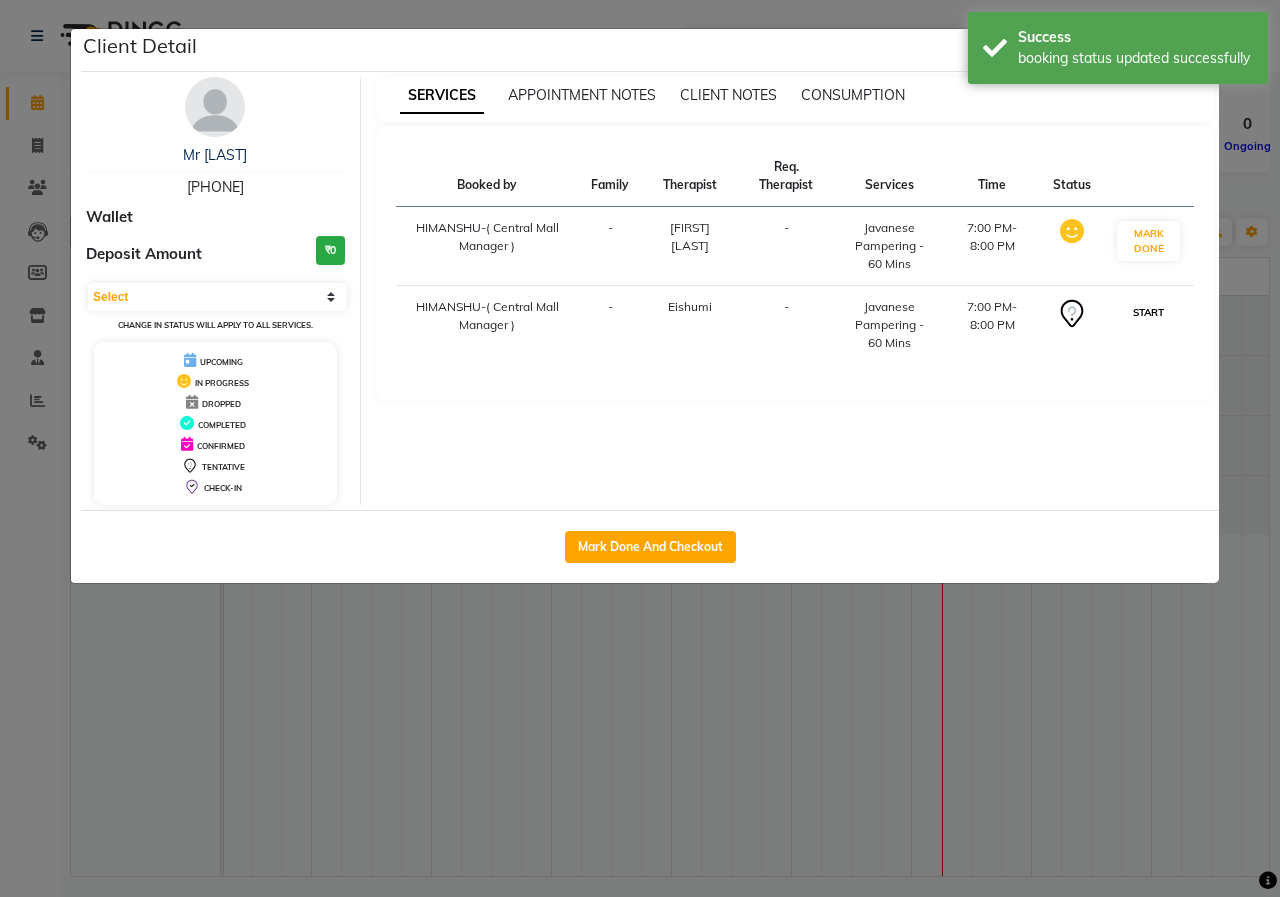 click on "START" at bounding box center [1148, 312] 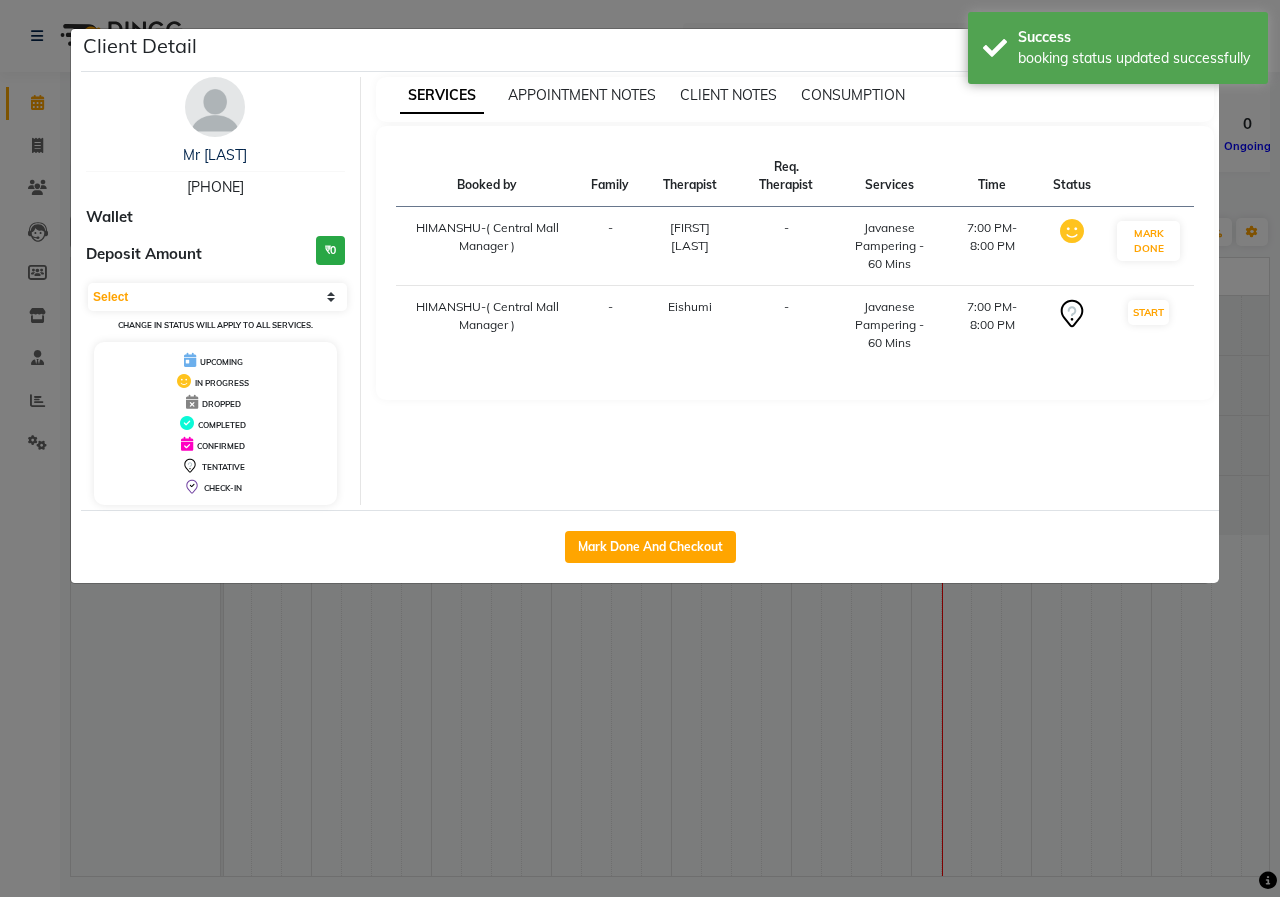 select on "1" 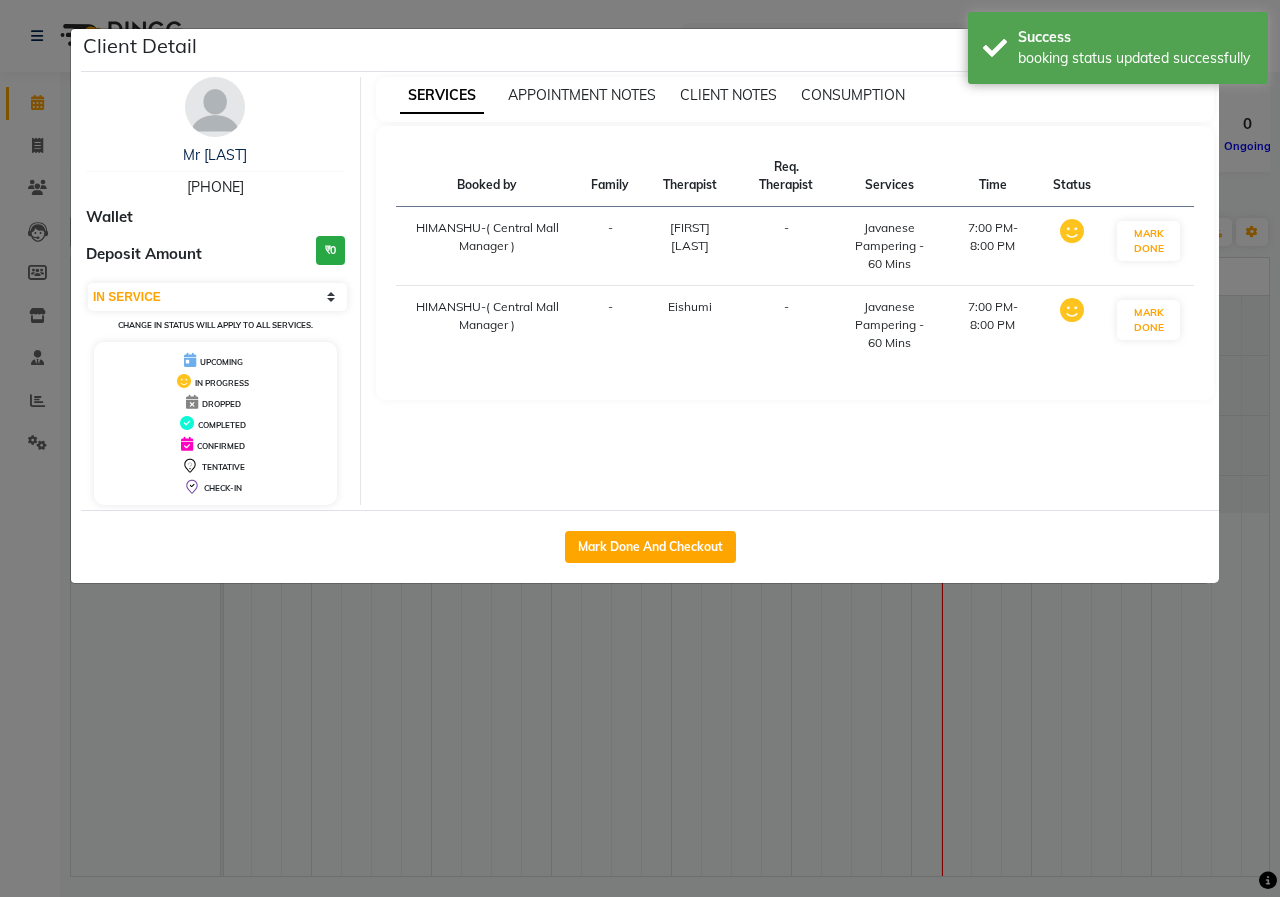 click on "Client Detail  Mr [LAST]   [PHONE] Wallet Deposit Amount  ₹0  Select IN SERVICE CONFIRMED TENTATIVE CHECK IN MARK DONE UPCOMING Change in status will apply to all services. UPCOMING IN PROGRESS DROPPED COMPLETED CONFIRMED TENTATIVE CHECK-IN SERVICES APPOINTMENT NOTES CLIENT NOTES CONSUMPTION Booked by Family Therapist Req. Therapist Services Time Status  HIMANSHU-( Central Mall Manager )   - [FIRST] [LAST] -  Javanese Pampering - 60 Mins   7:00 PM-8:00 PM   MARK DONE   HIMANSHU-( Central Mall Manager )   - [FIRST] -  Javanese Pampering - 60 Mins   7:00 PM-8:00 PM   MARK DONE   Mark Done And Checkout" 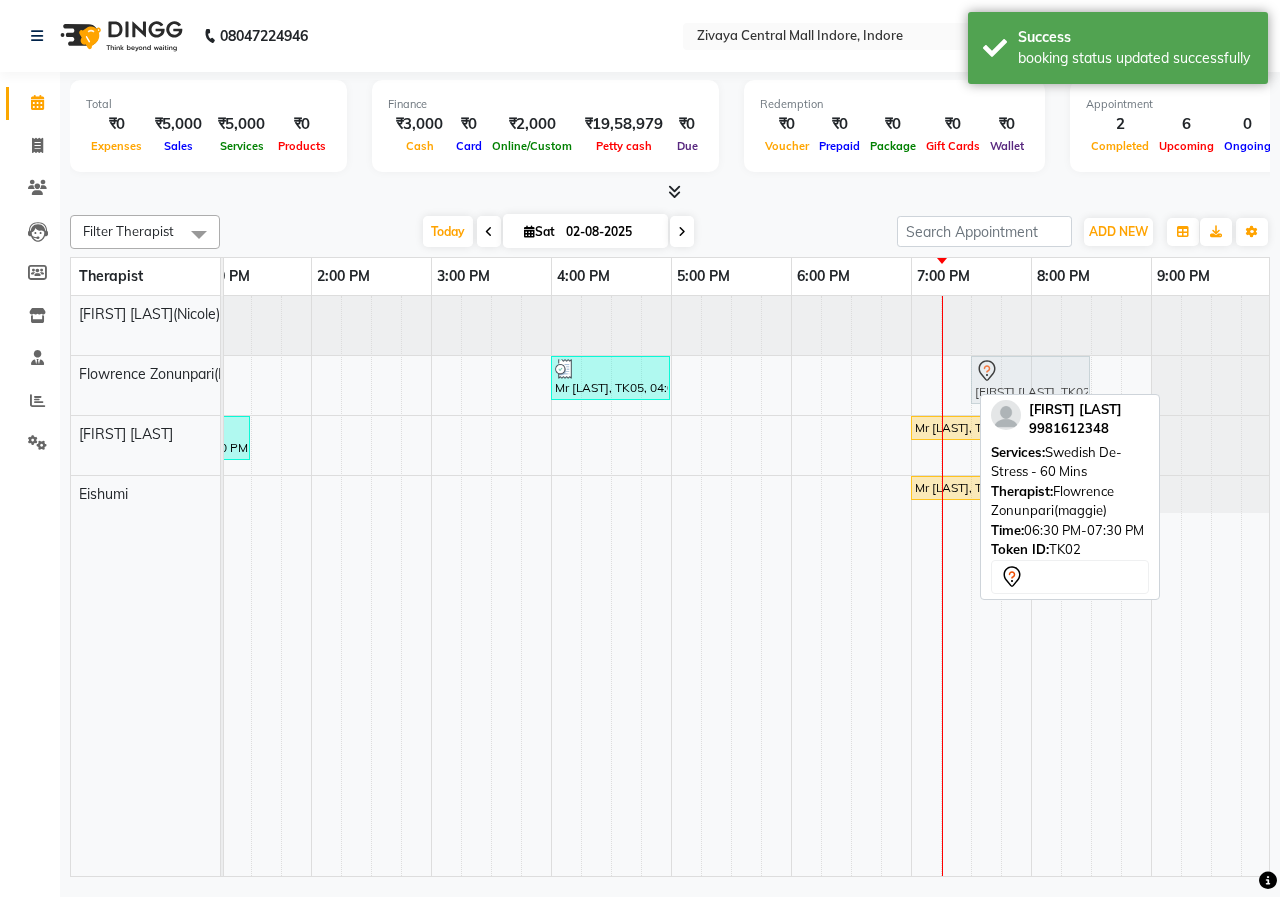 drag, startPoint x: 887, startPoint y: 381, endPoint x: 999, endPoint y: 384, distance: 112.04017 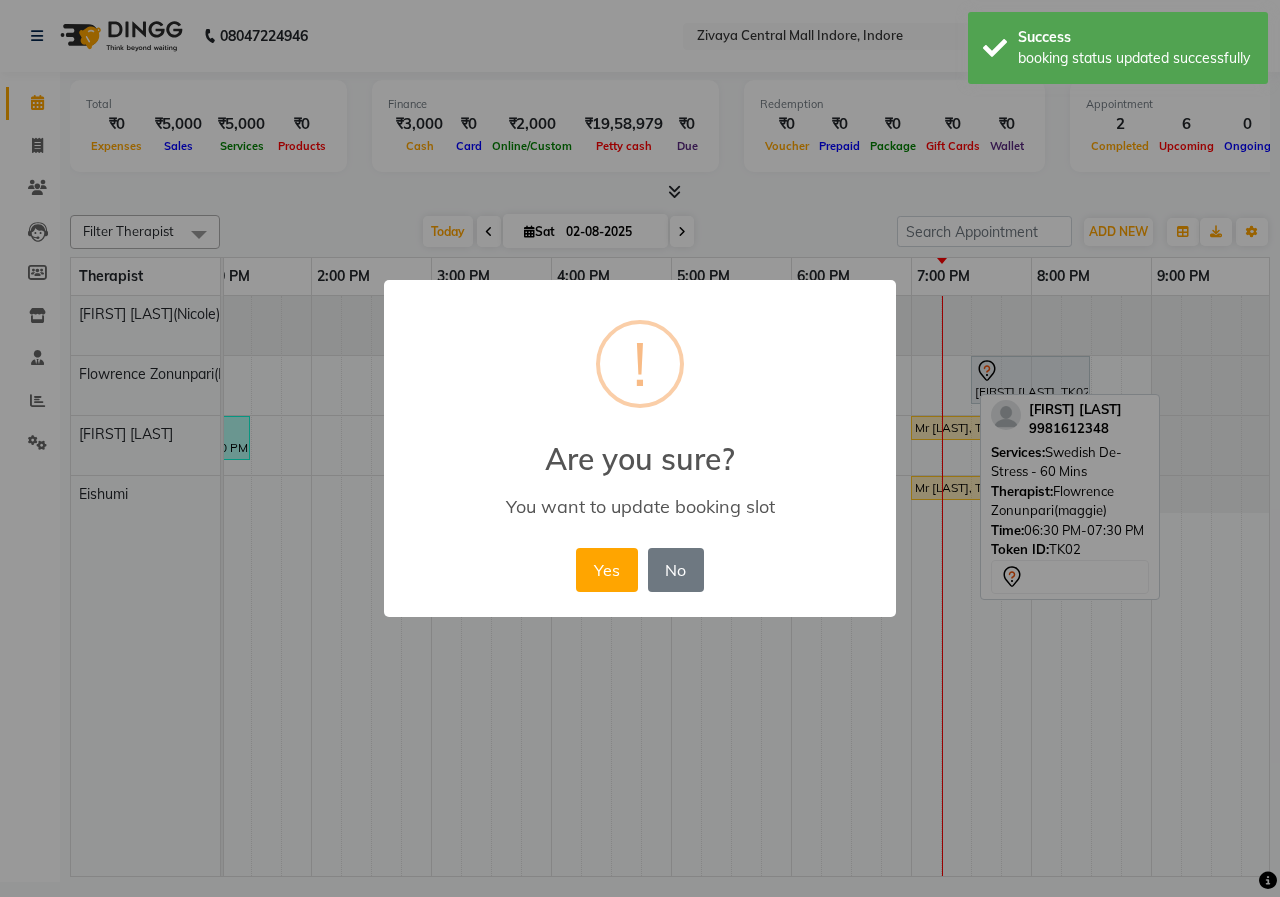 drag, startPoint x: 622, startPoint y: 582, endPoint x: 611, endPoint y: 580, distance: 11.18034 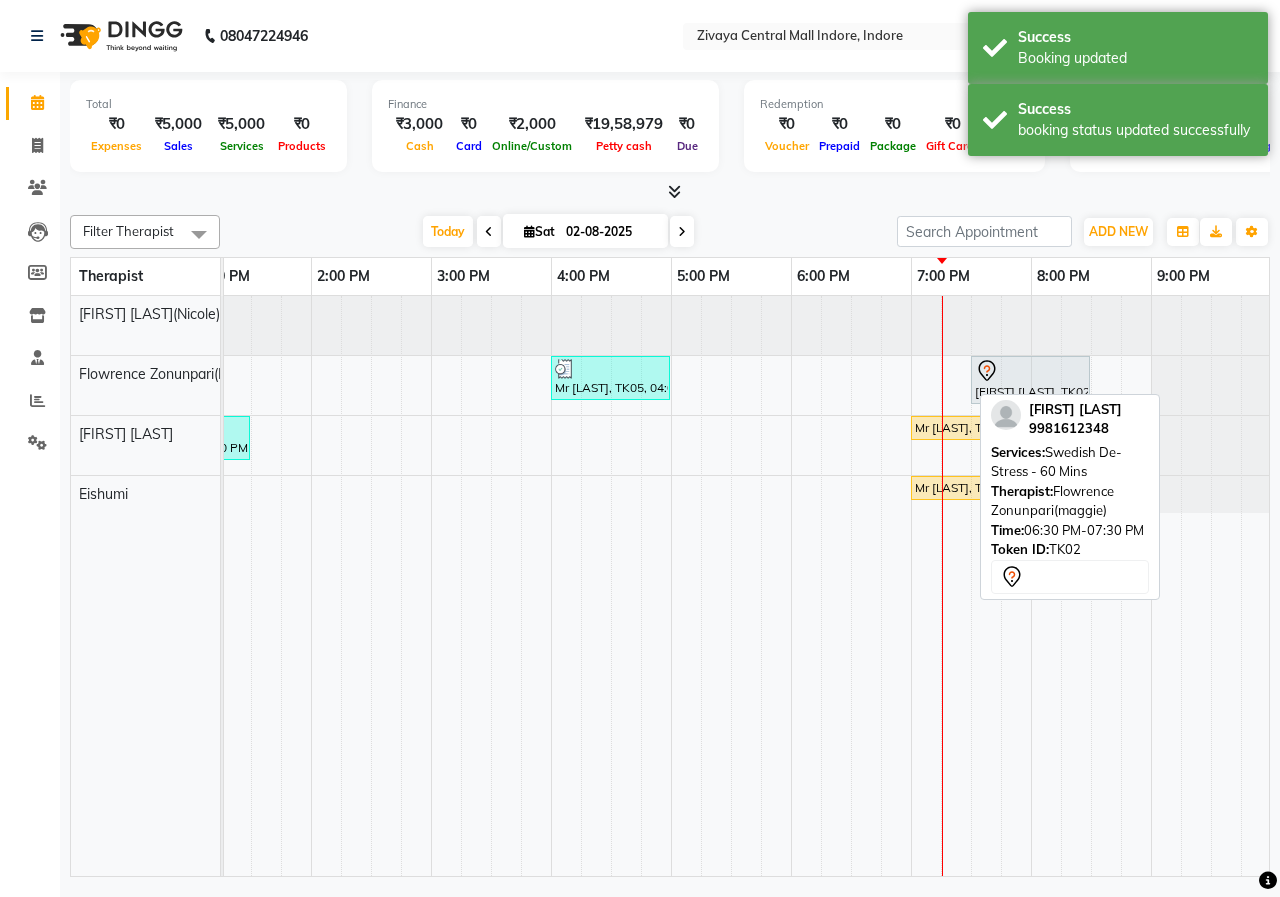 click on "Today  Sat 02-08-2025" at bounding box center [558, 232] 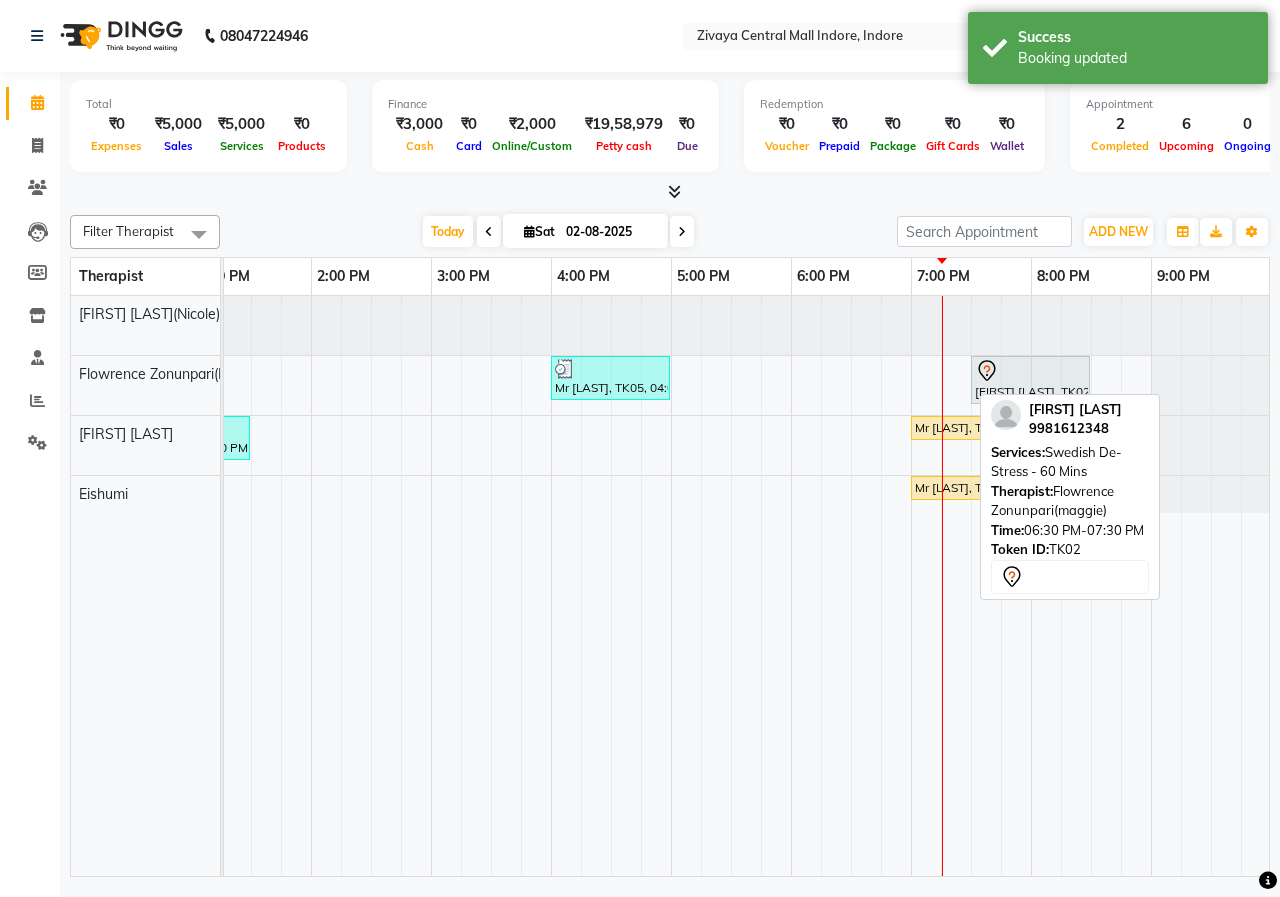 scroll, scrollTop: 0, scrollLeft: 375, axis: horizontal 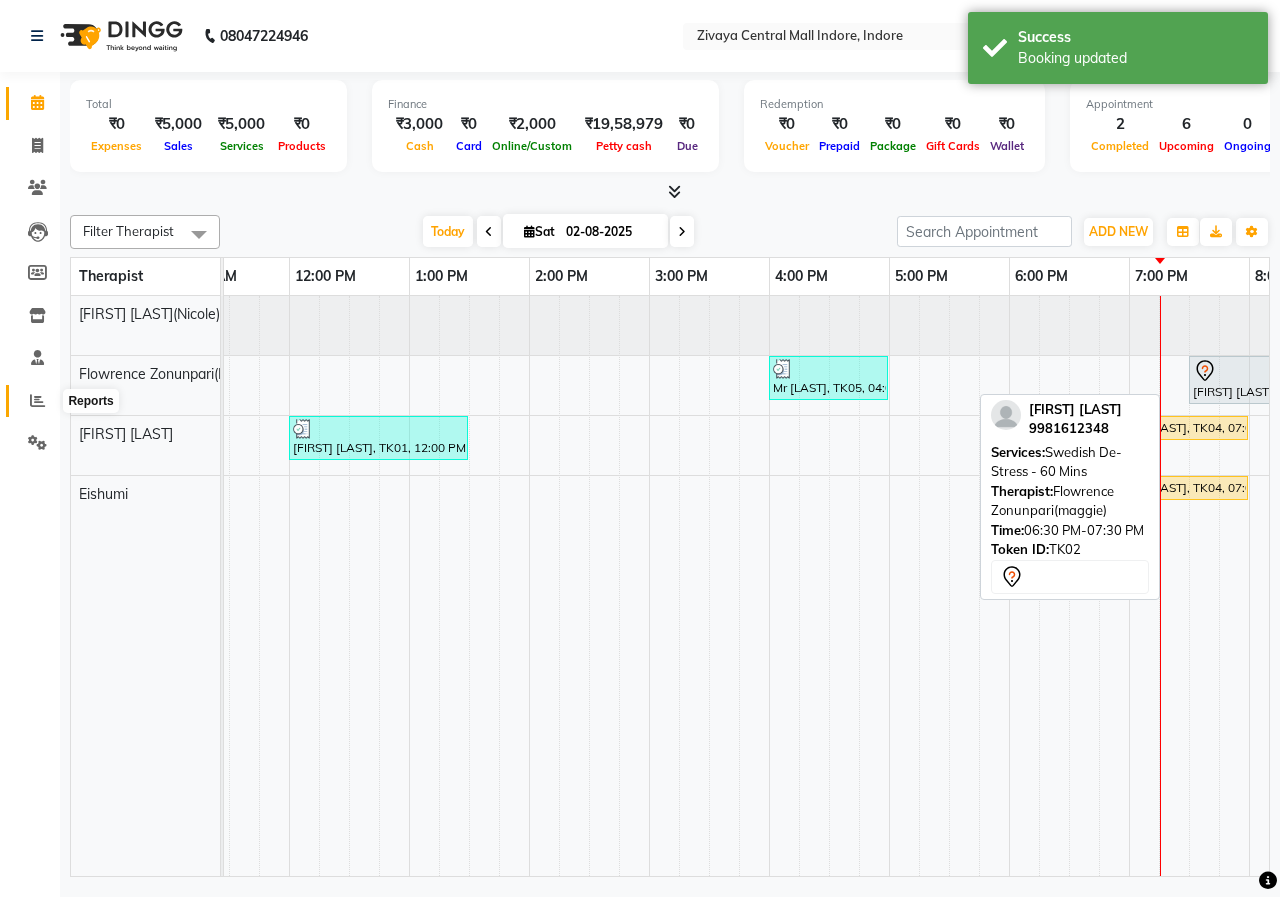 click 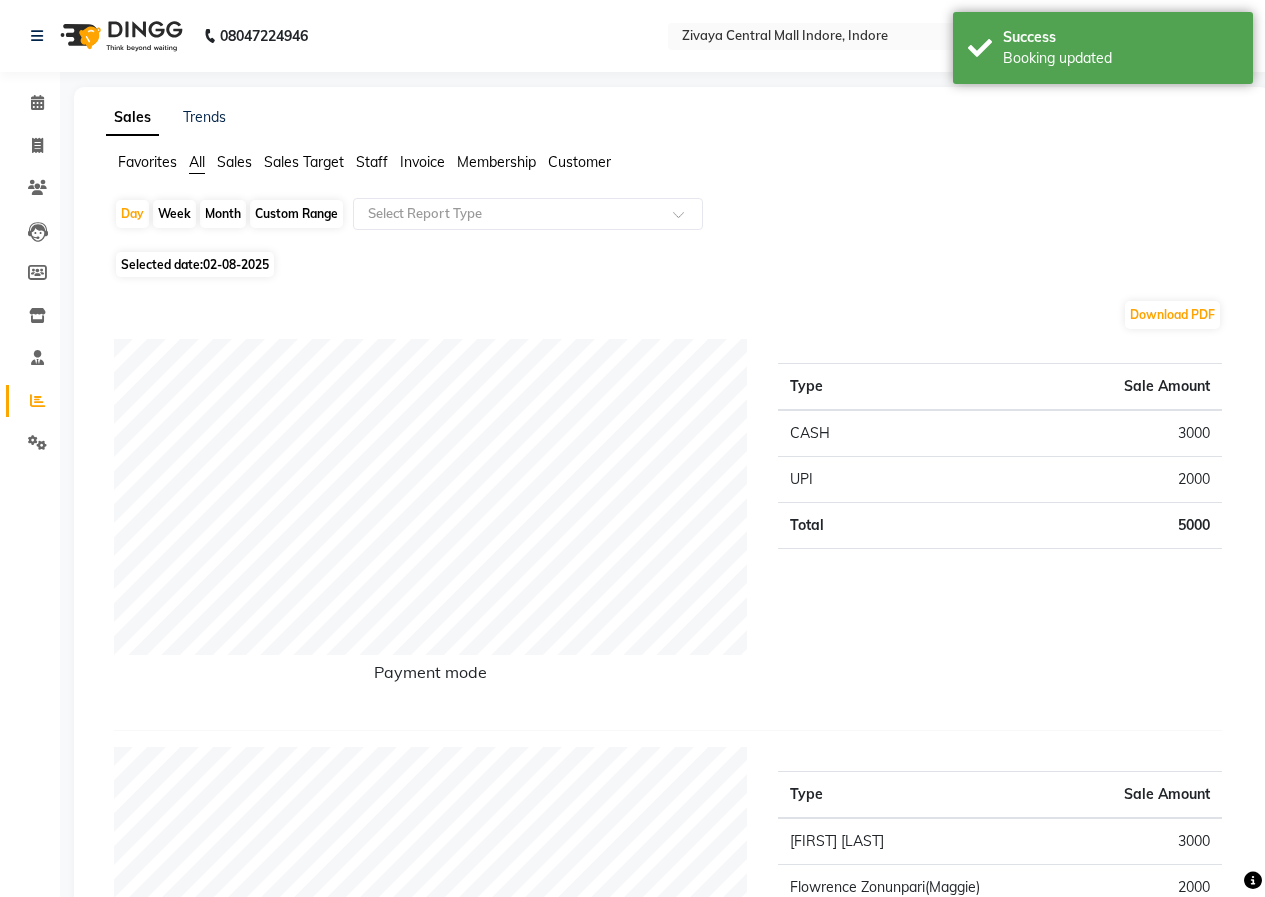 click 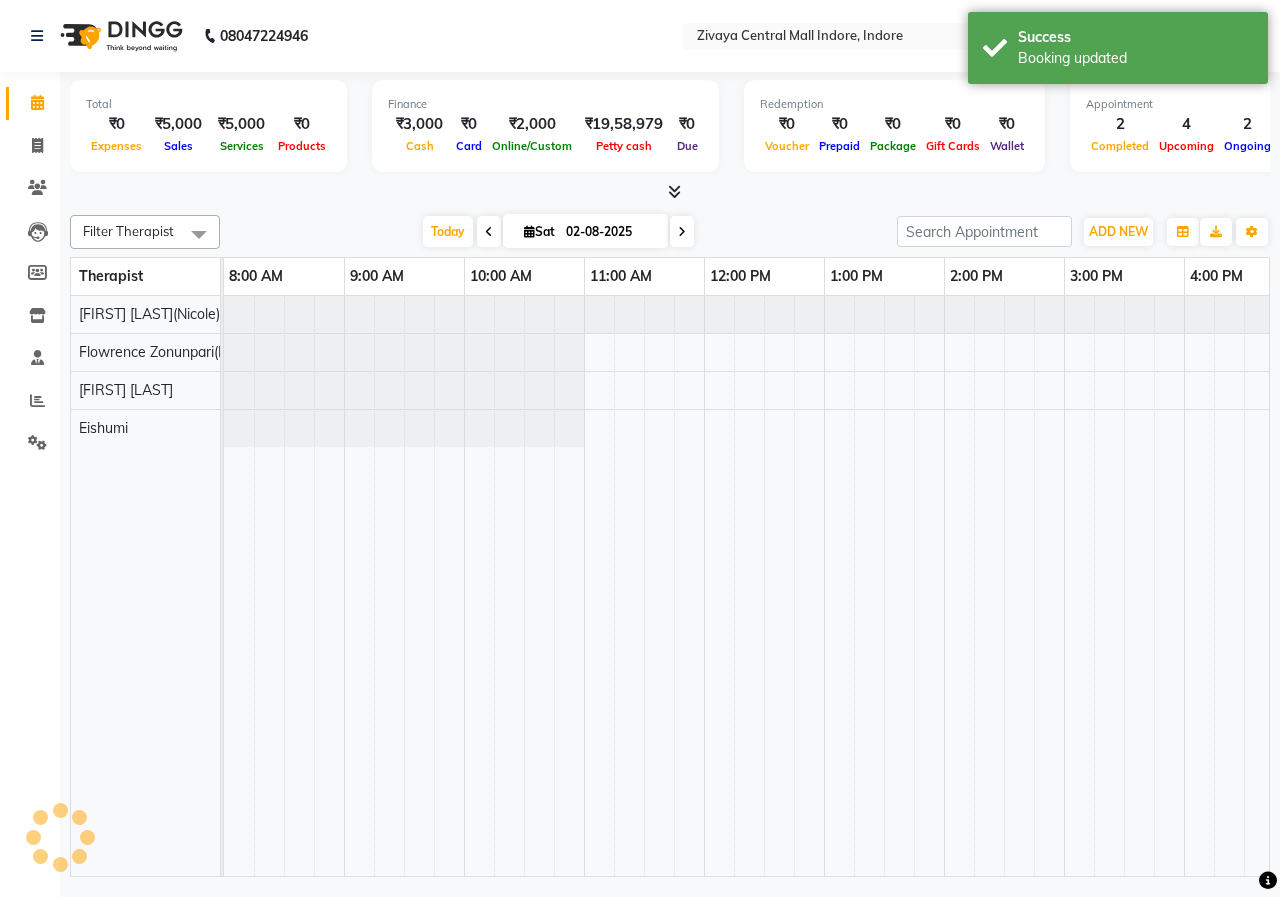 scroll, scrollTop: 0, scrollLeft: 875, axis: horizontal 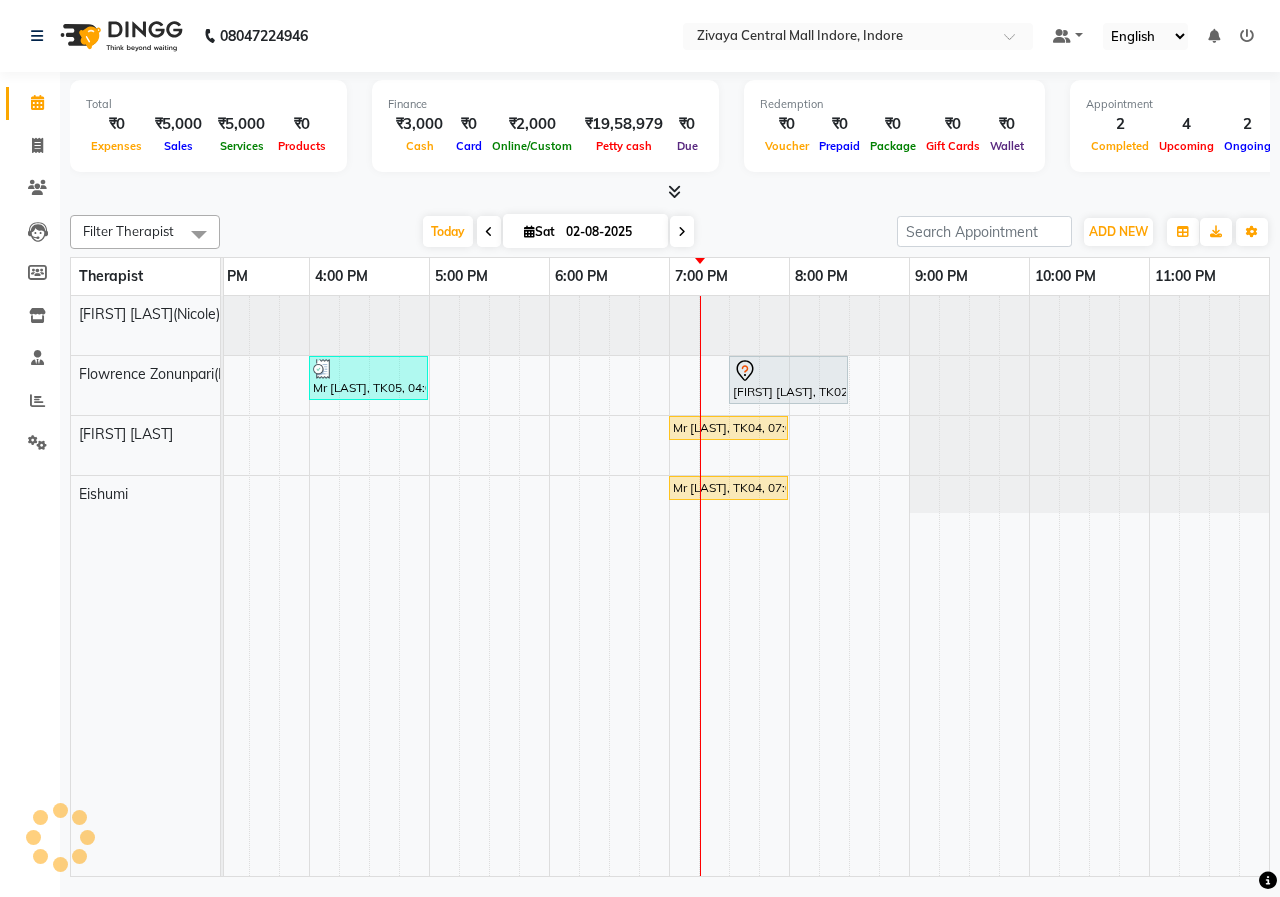click at bounding box center [682, 231] 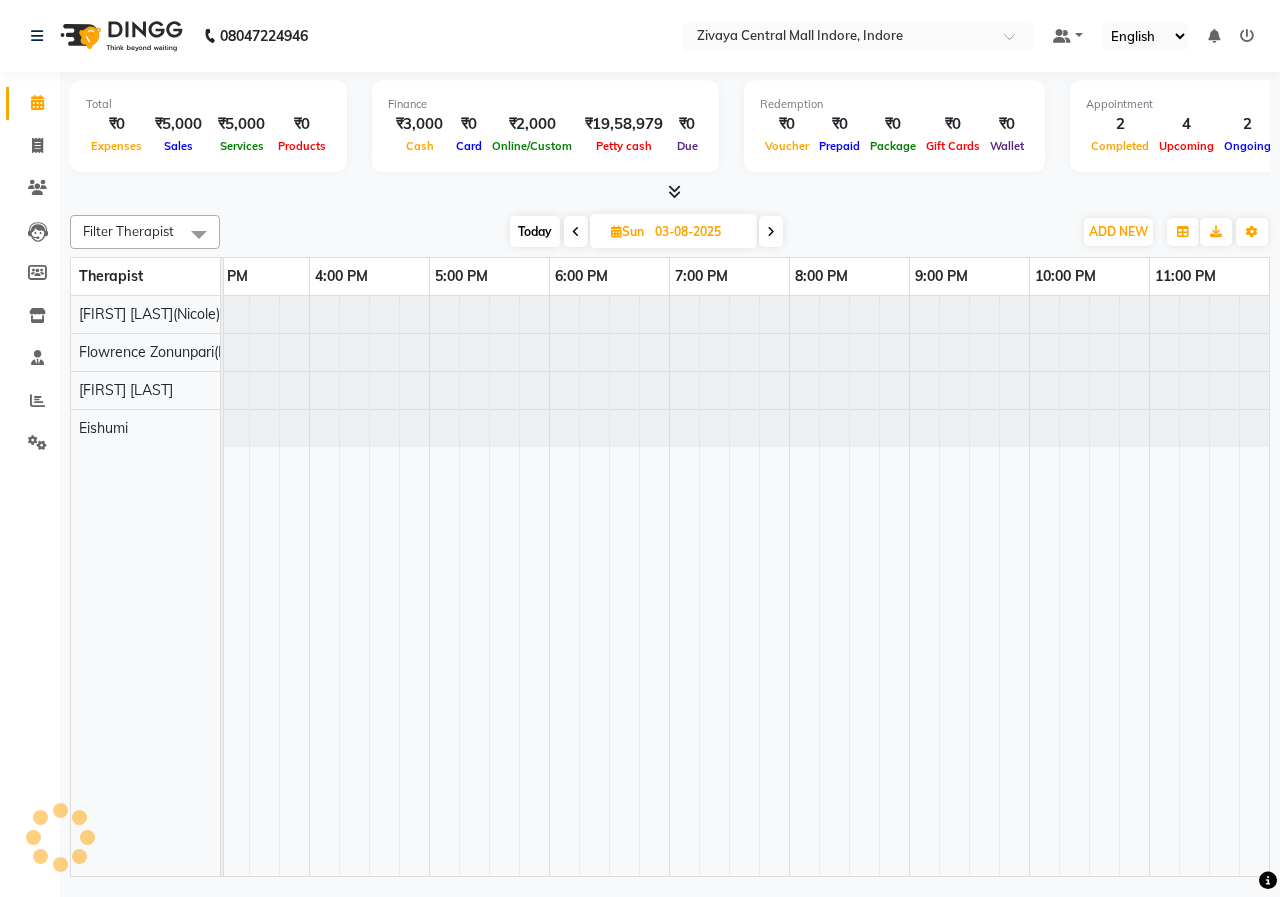 scroll, scrollTop: 0, scrollLeft: 0, axis: both 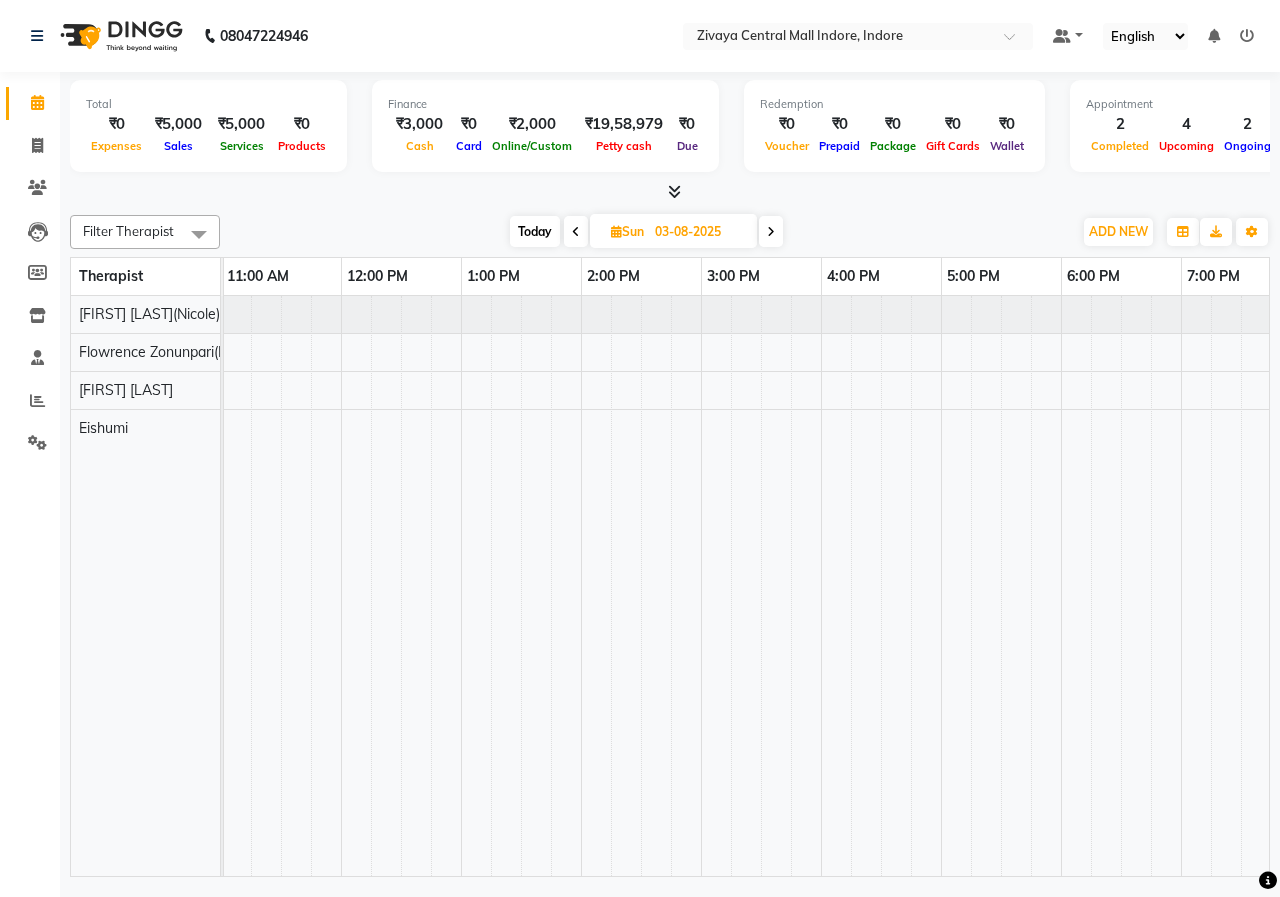 click at bounding box center [821, 586] 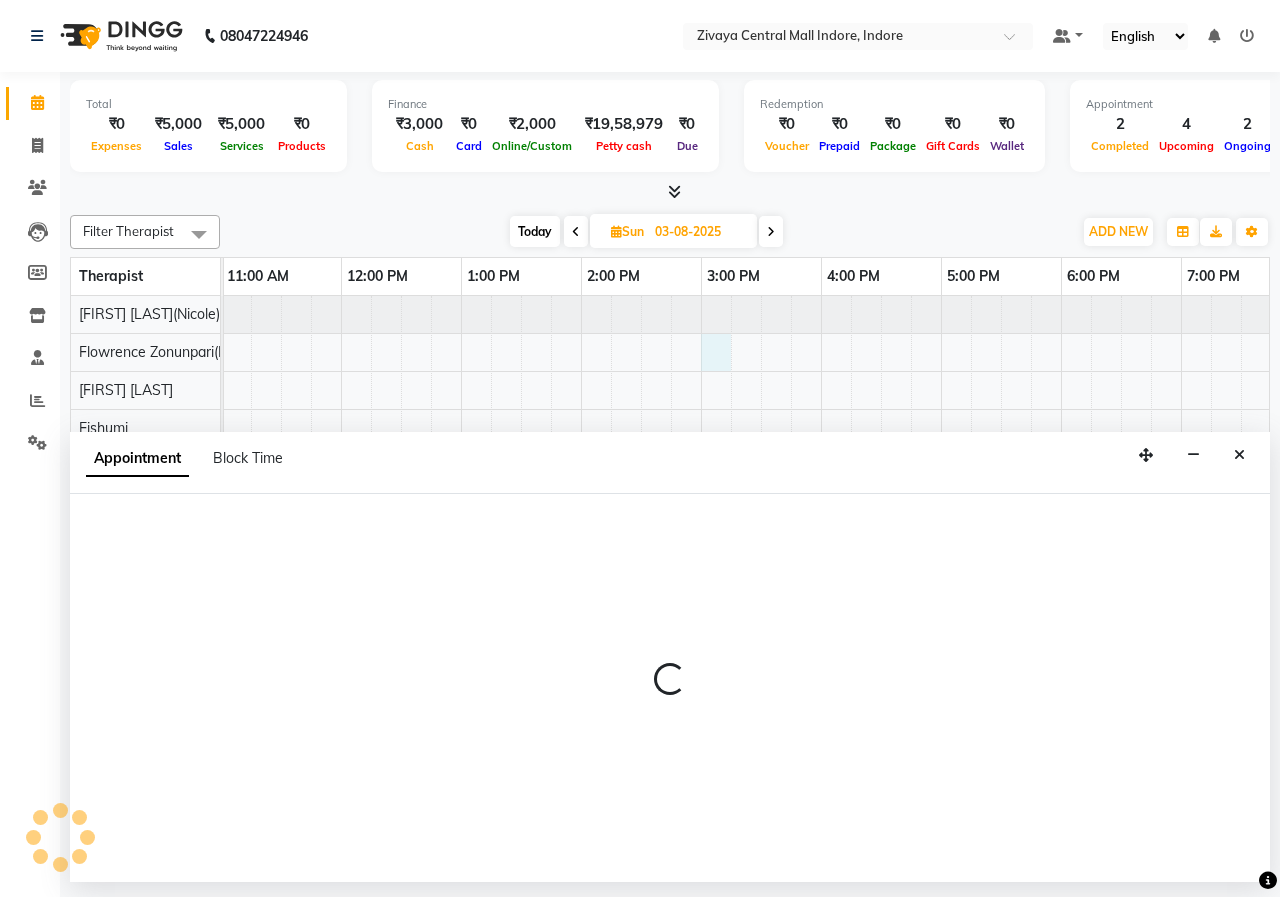 select on "49517" 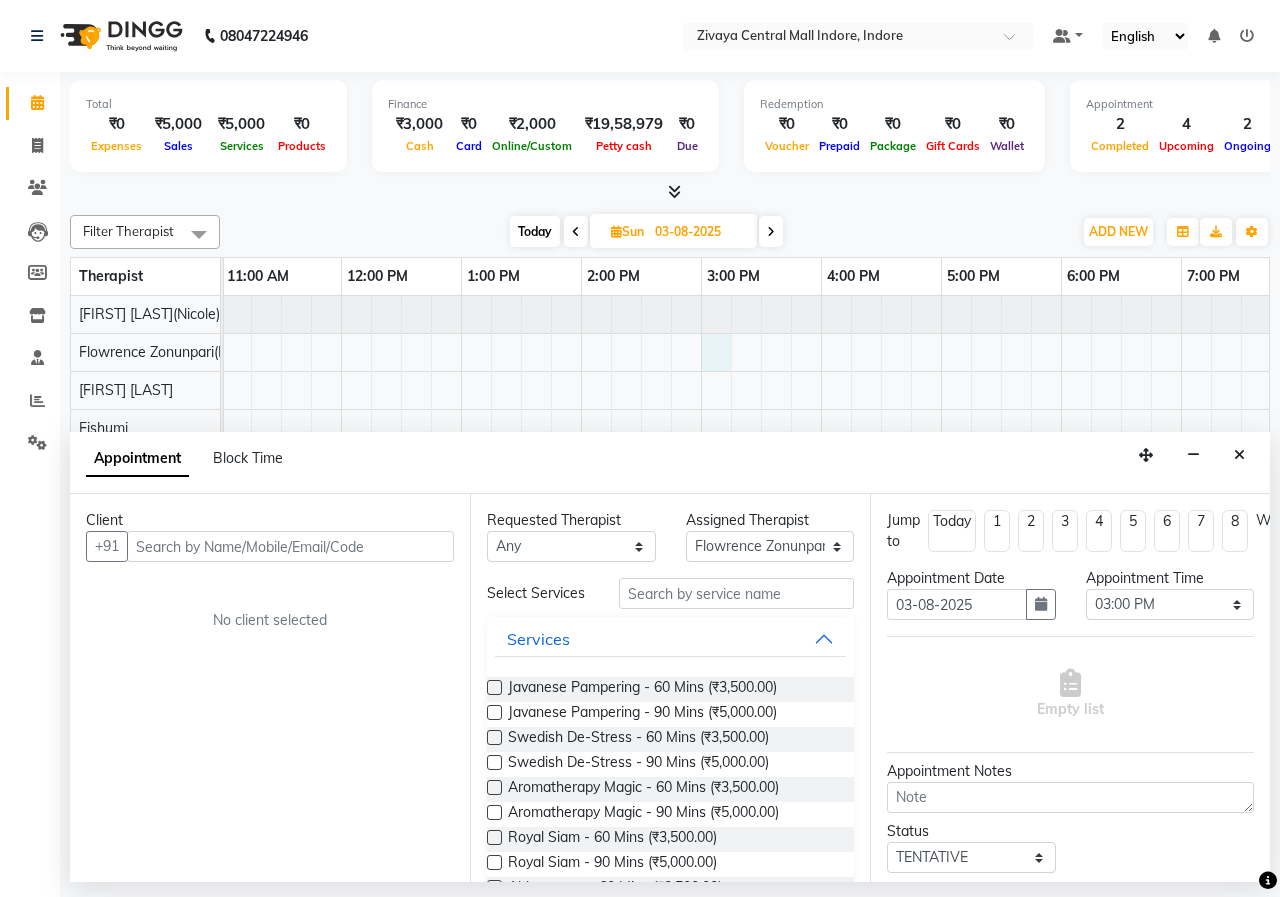 click on "Client" at bounding box center [270, 520] 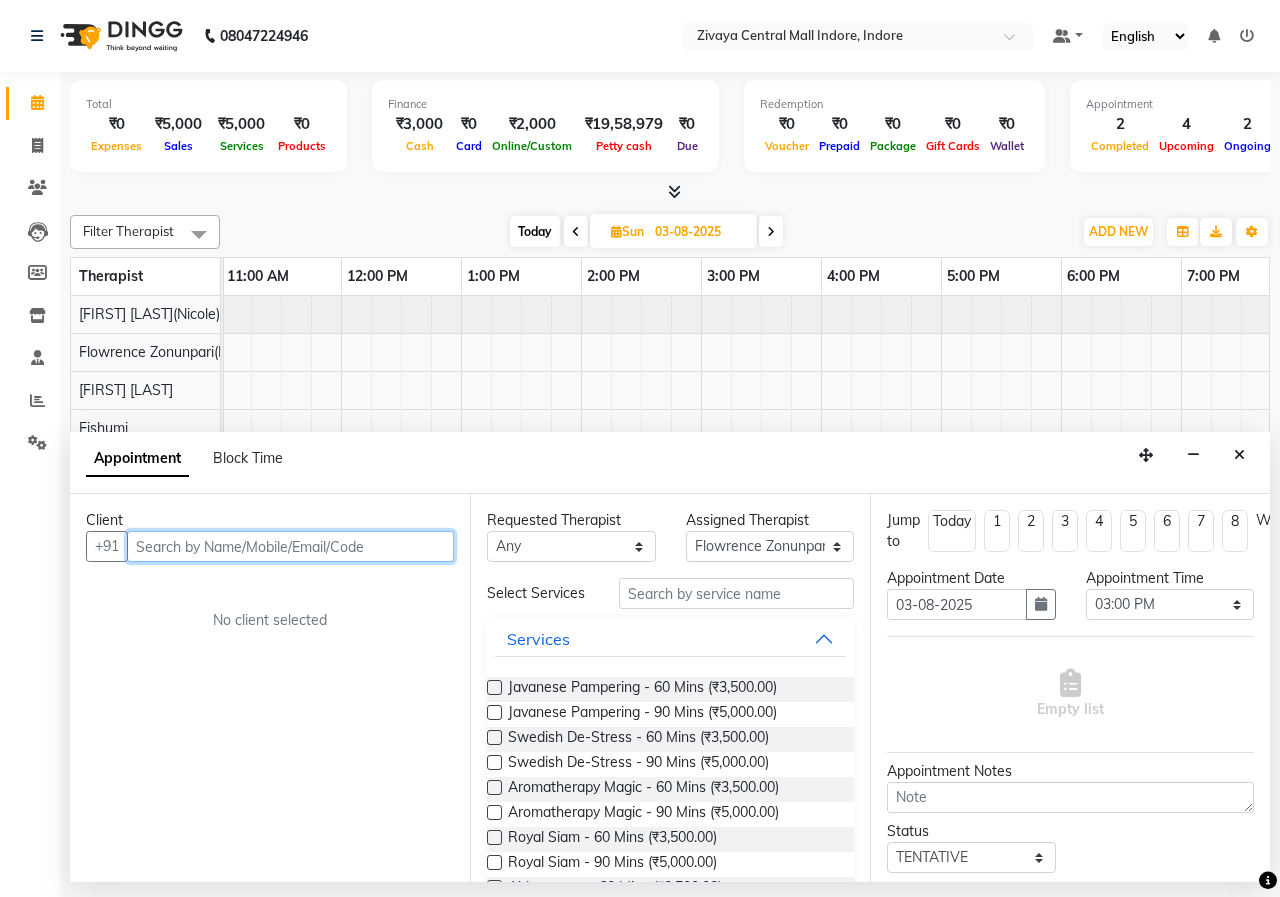 click at bounding box center [290, 546] 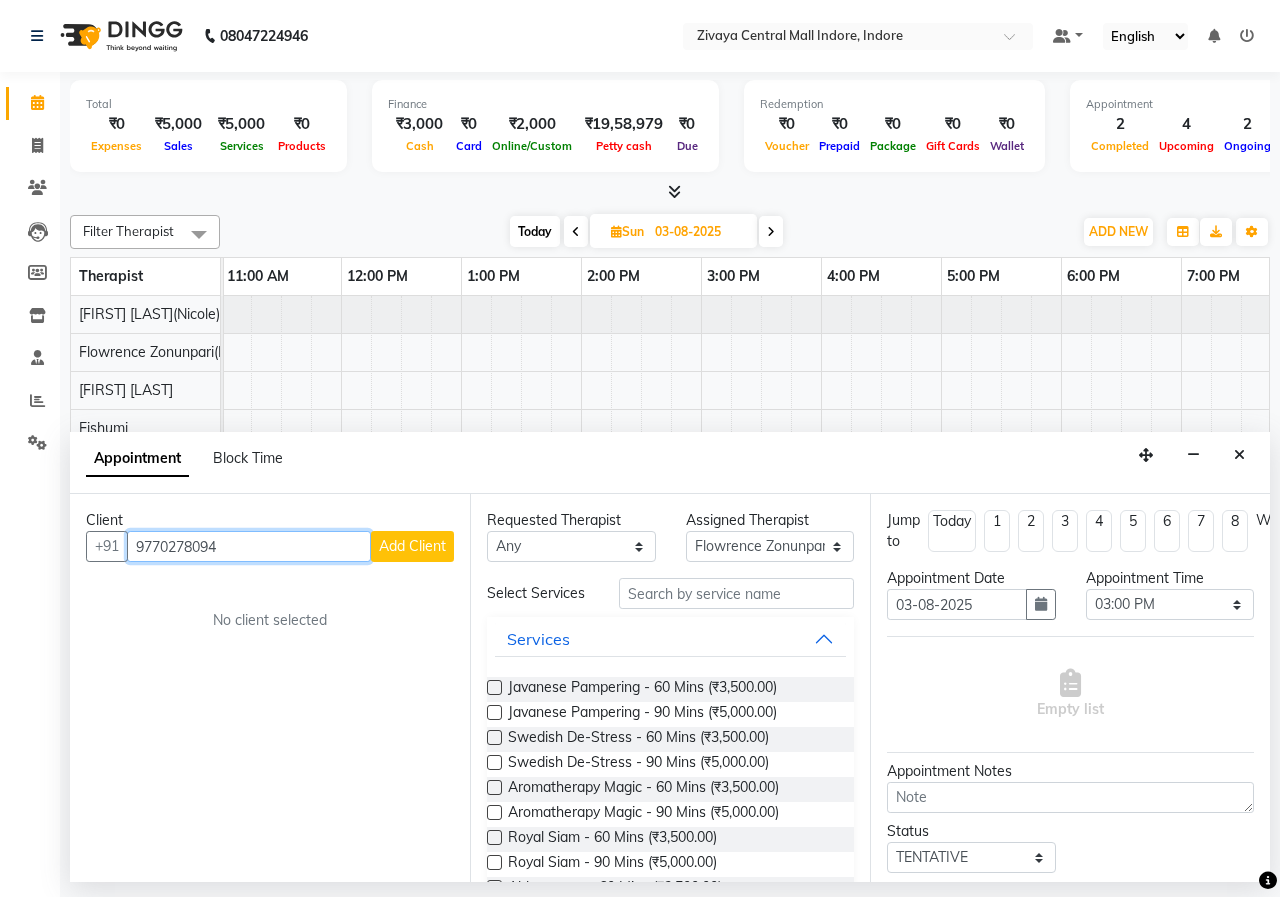 type on "9770278094" 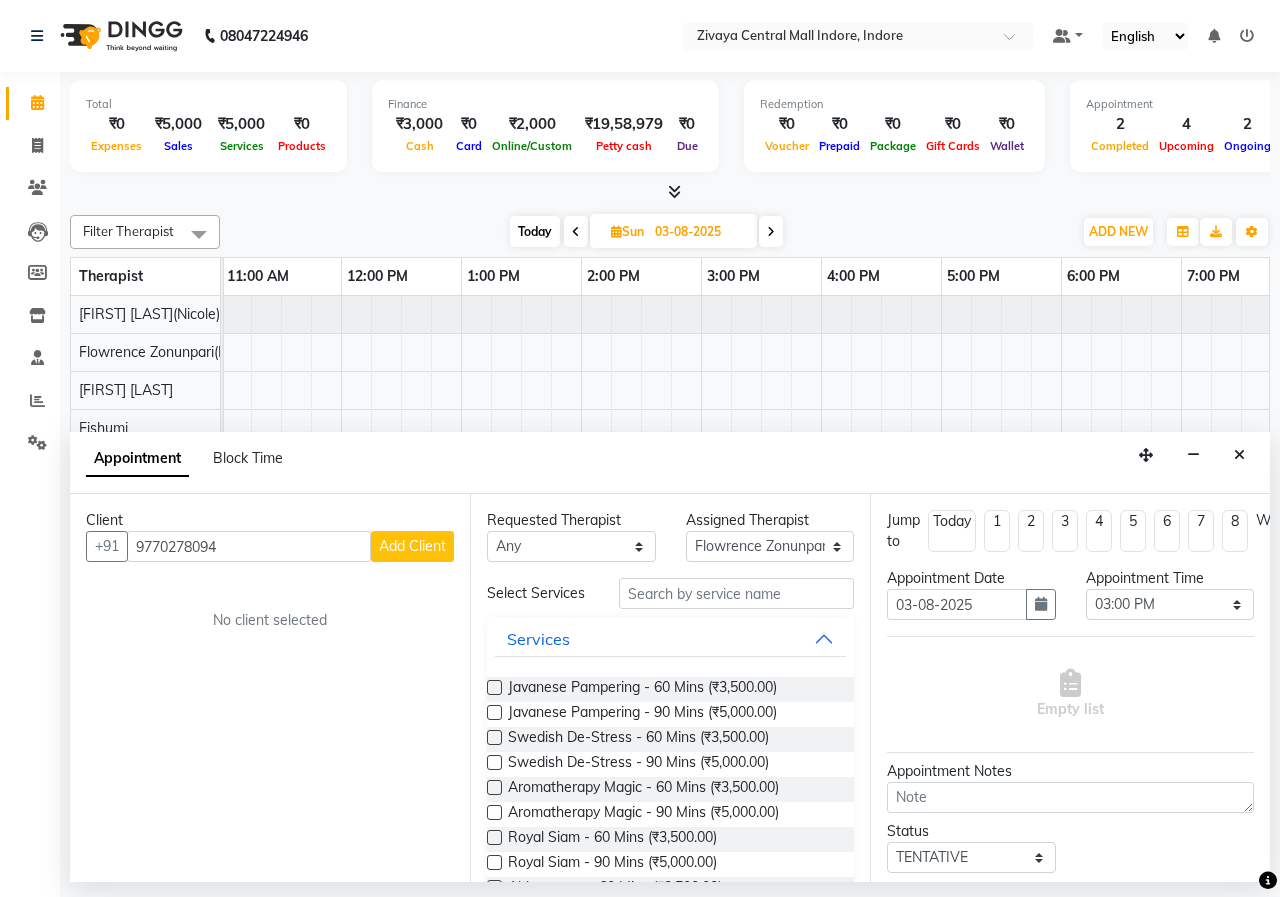 click on "Add Client" at bounding box center [412, 546] 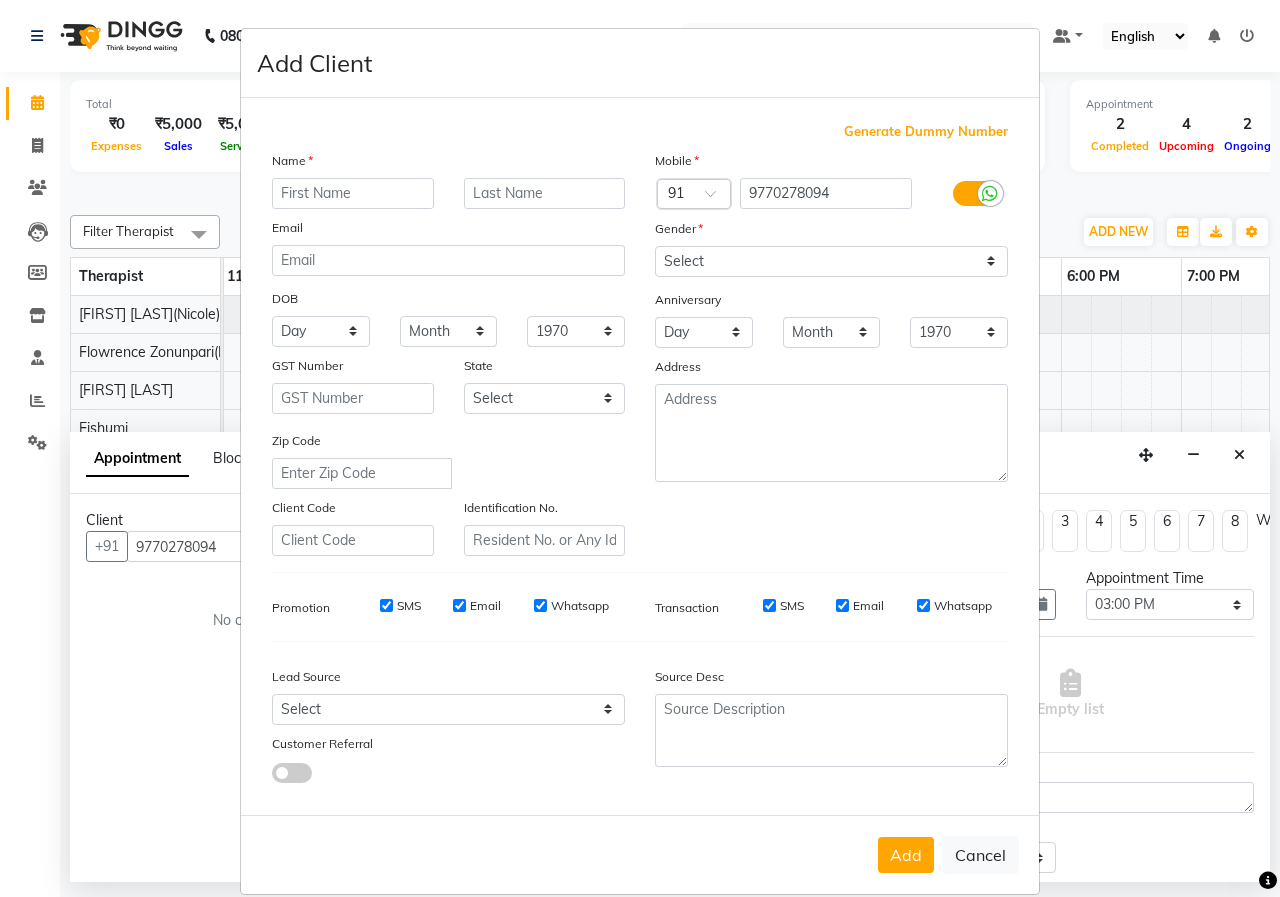 click at bounding box center (353, 193) 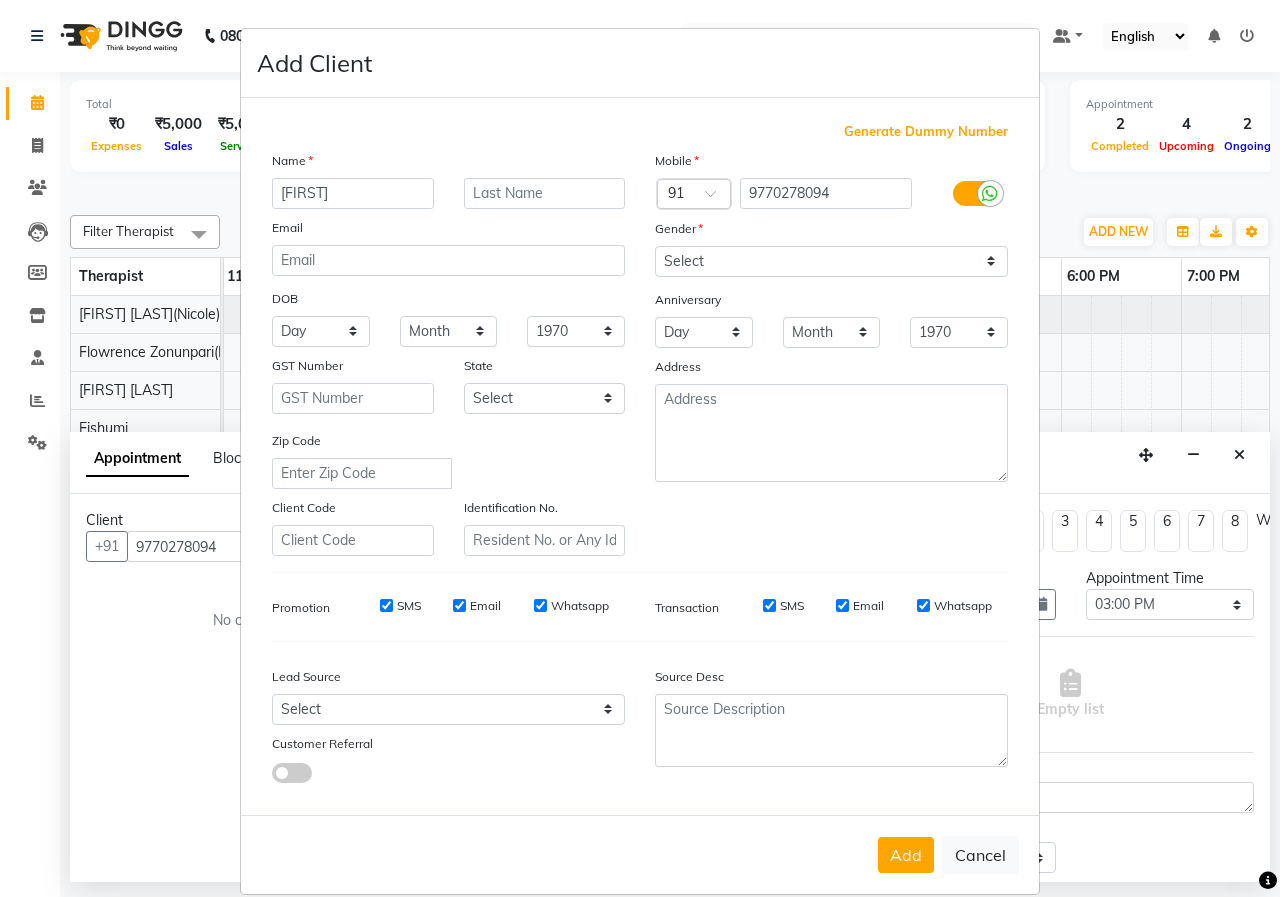 type on "[FIRST]" 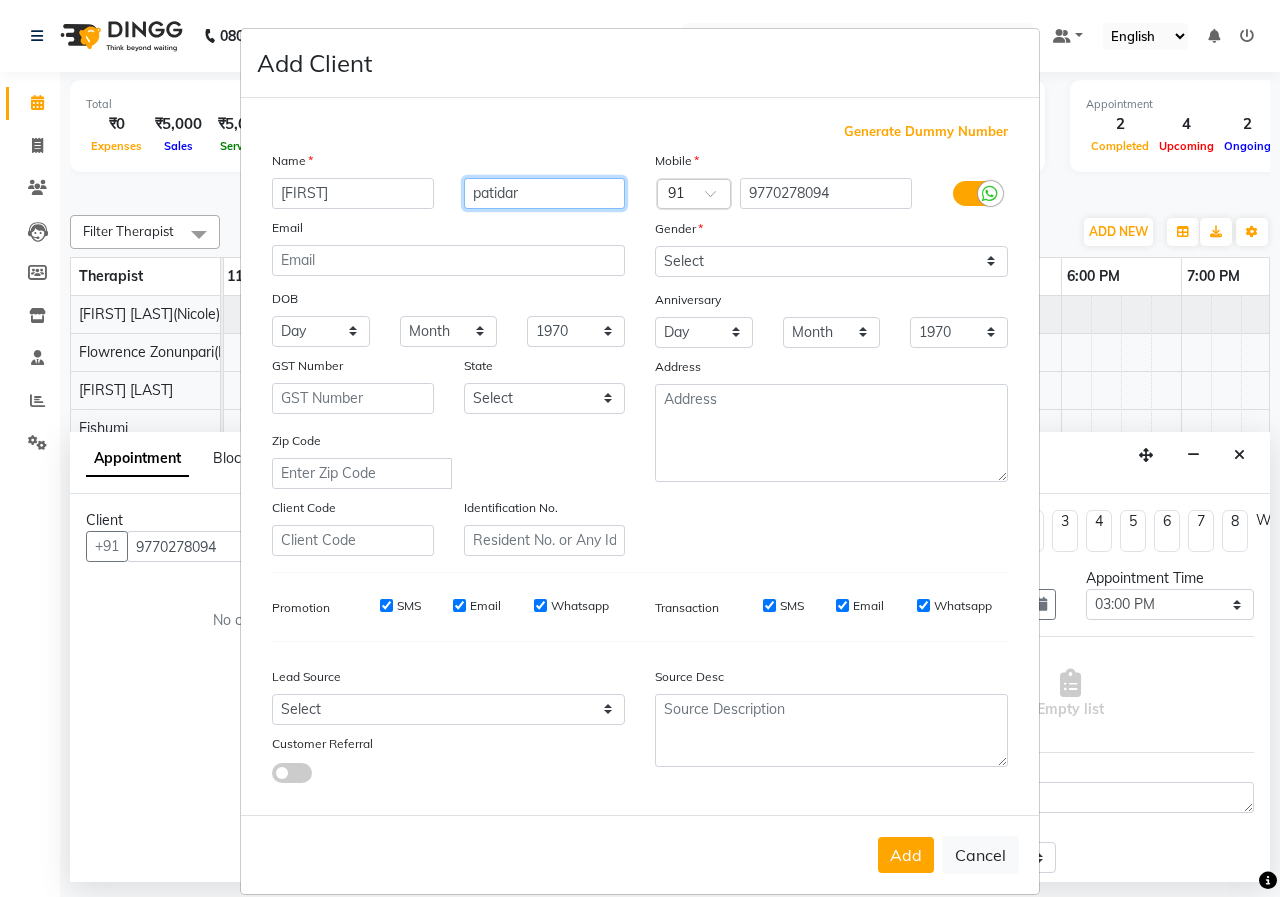 type on "patidar" 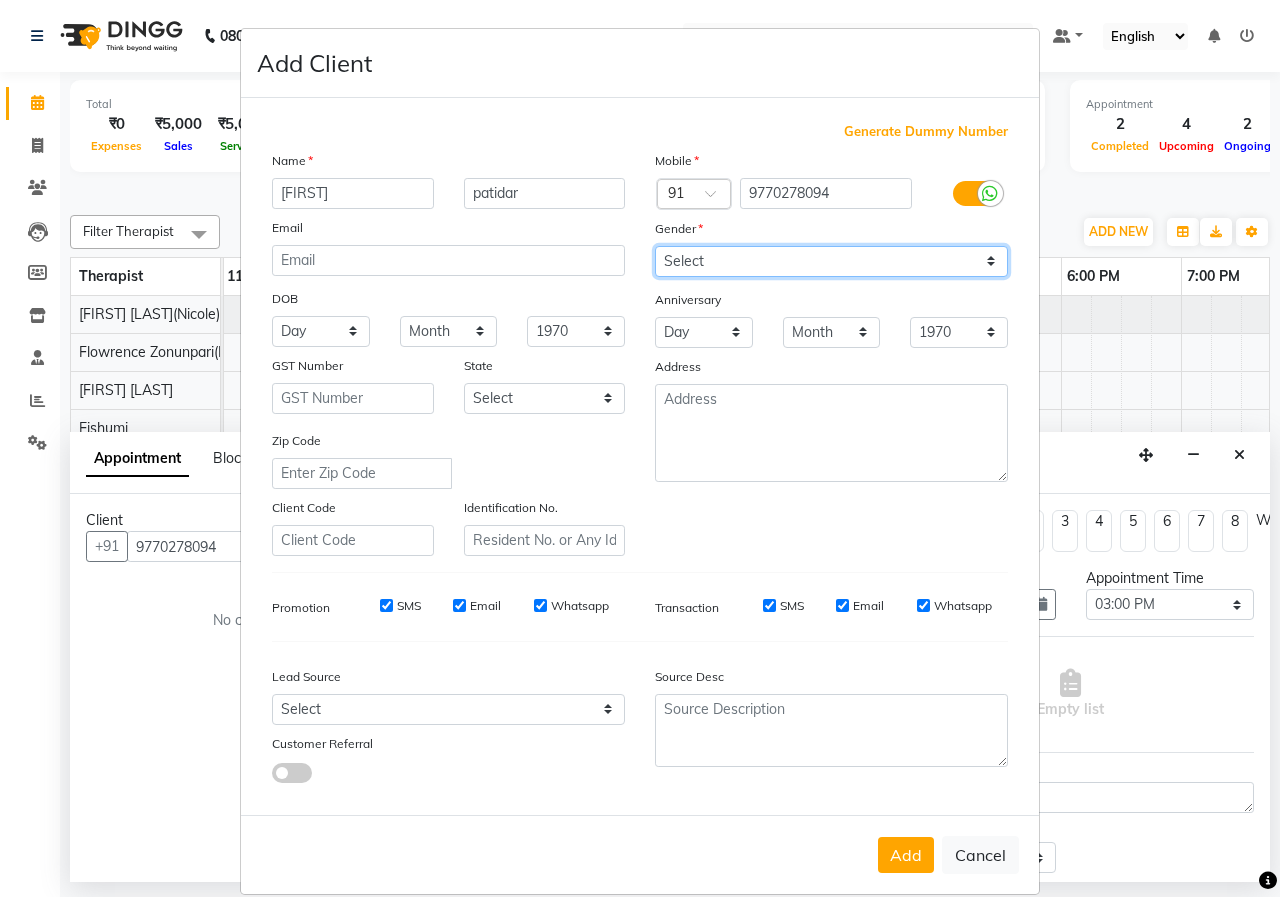 click on "Select Male Female Other Prefer Not To Say" at bounding box center (831, 261) 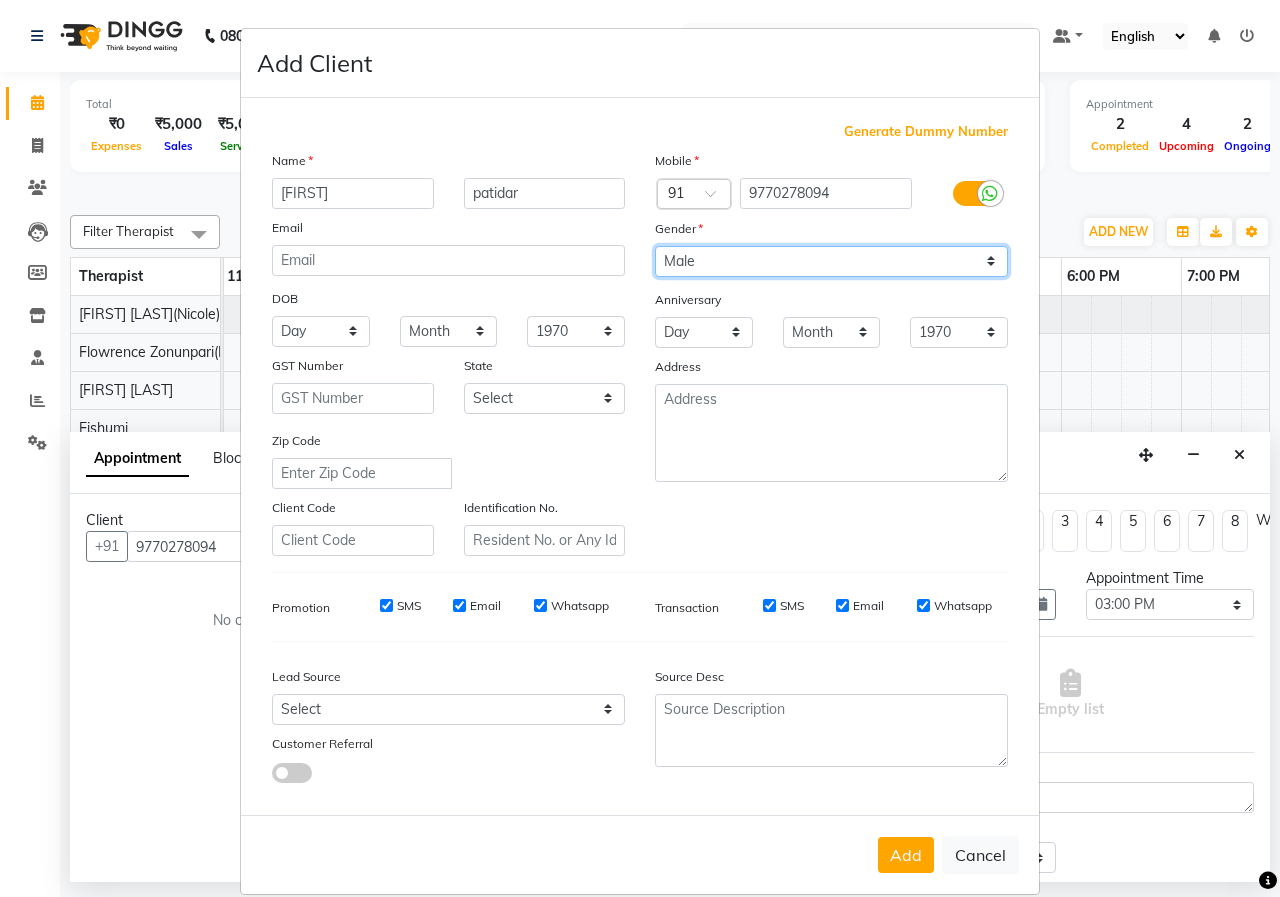 click on "Select Male Female Other Prefer Not To Say" at bounding box center [831, 261] 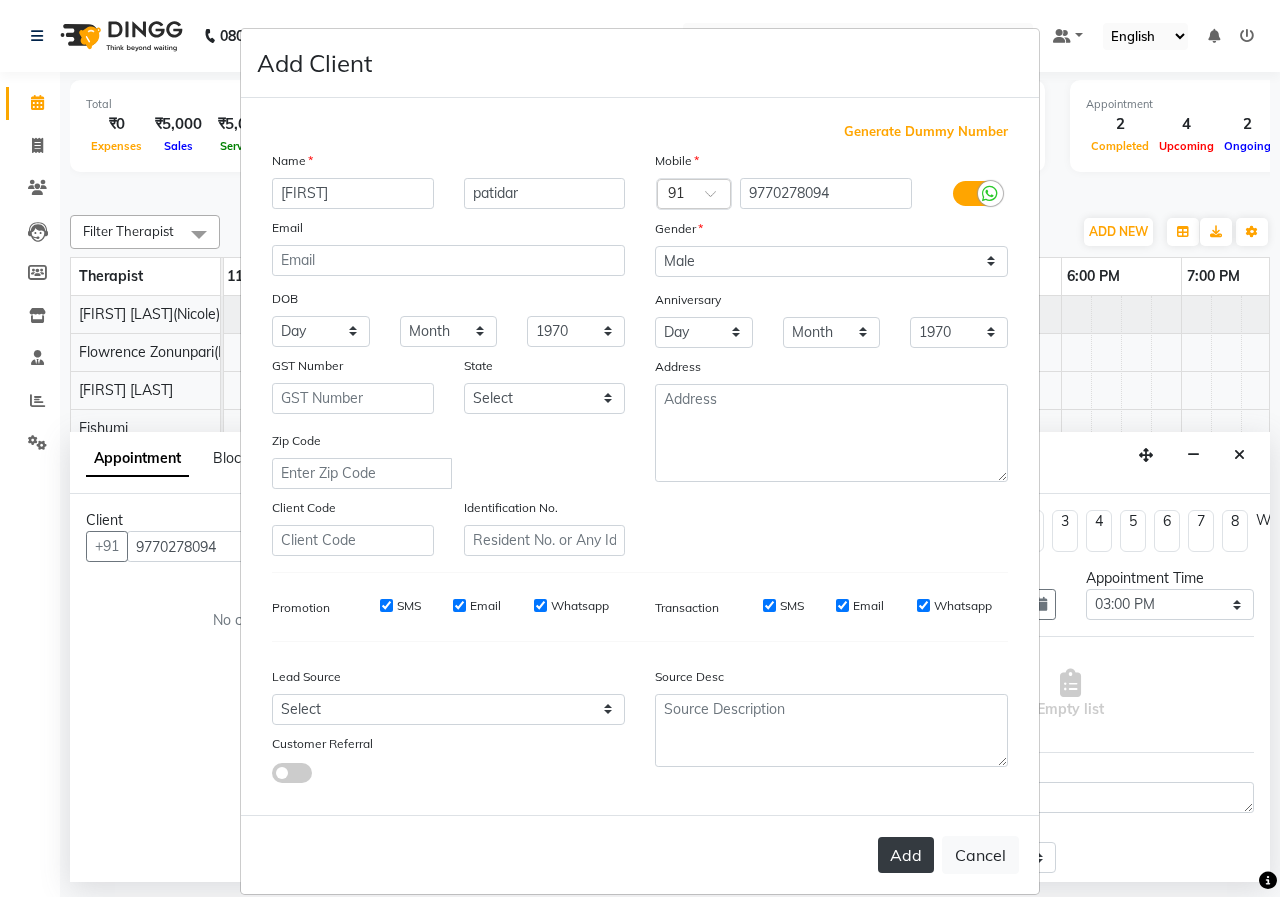 click on "Add" at bounding box center (906, 855) 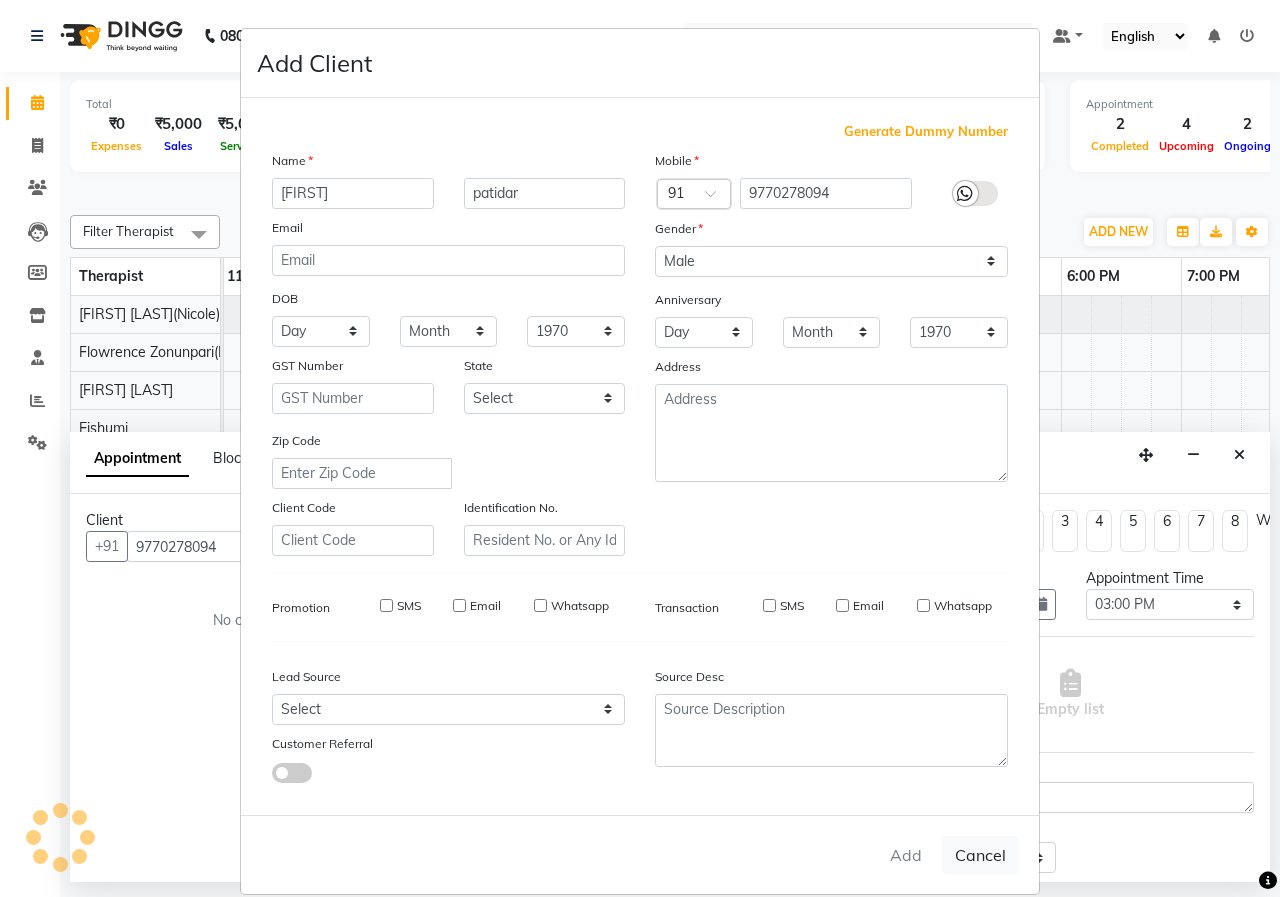 type 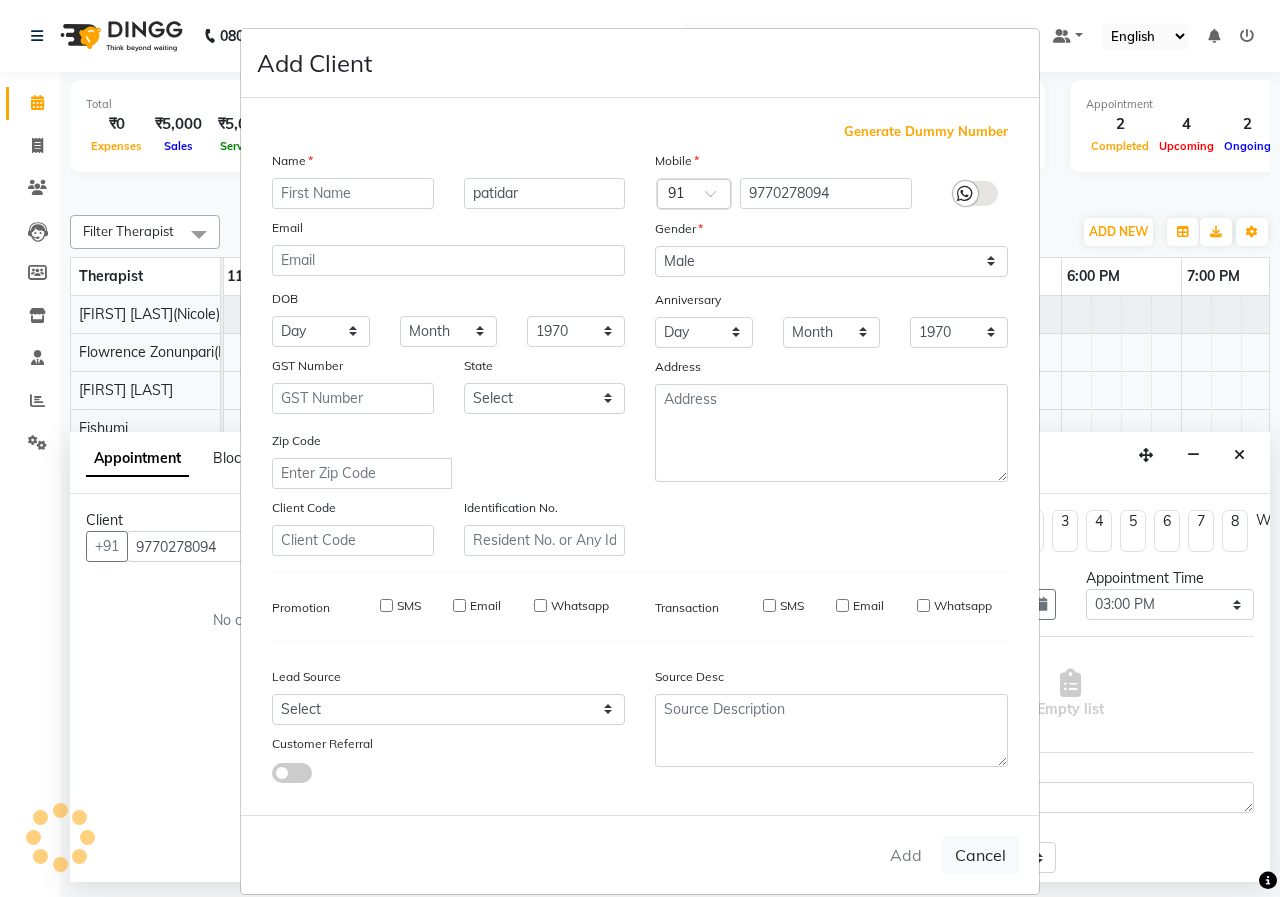 type 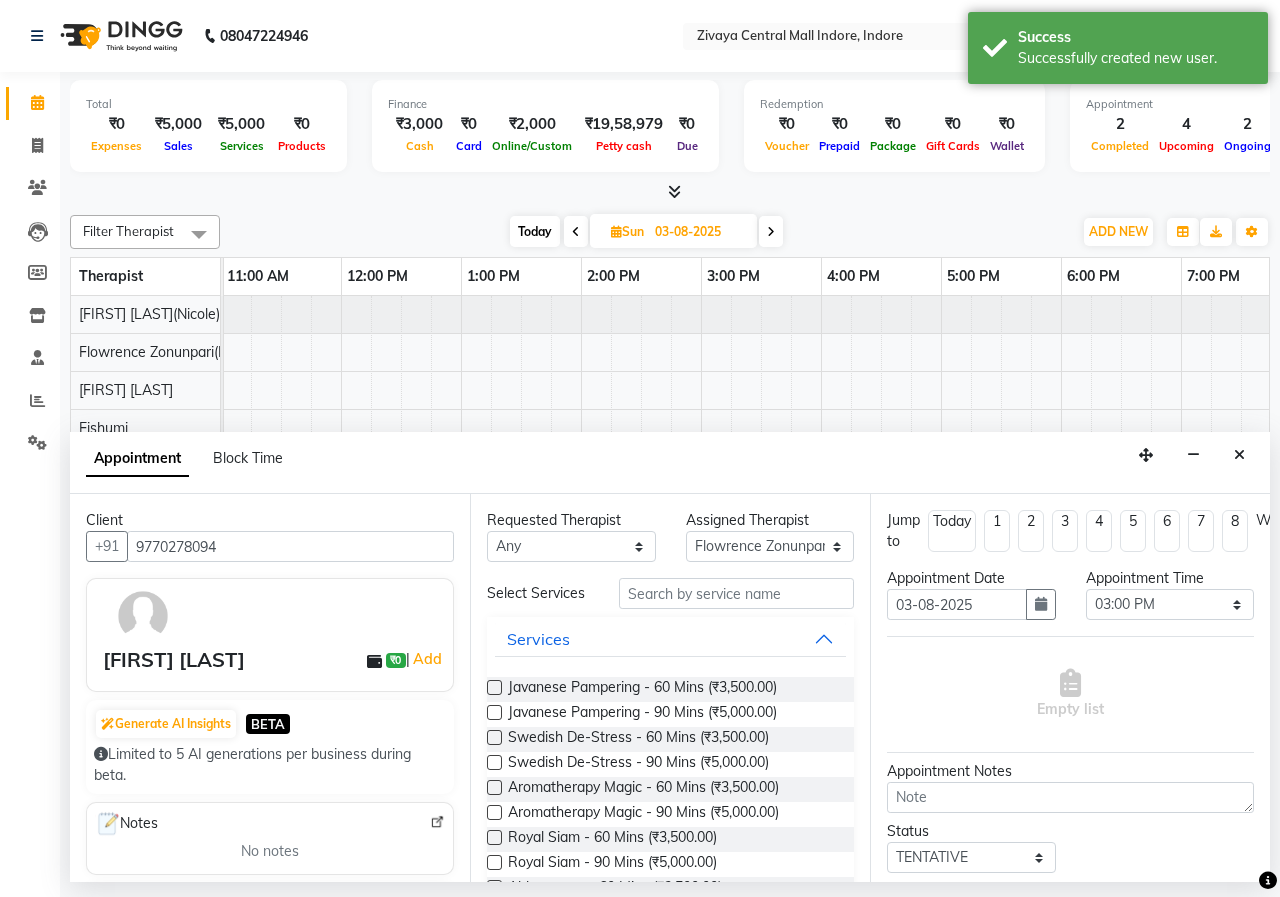 click at bounding box center [494, 687] 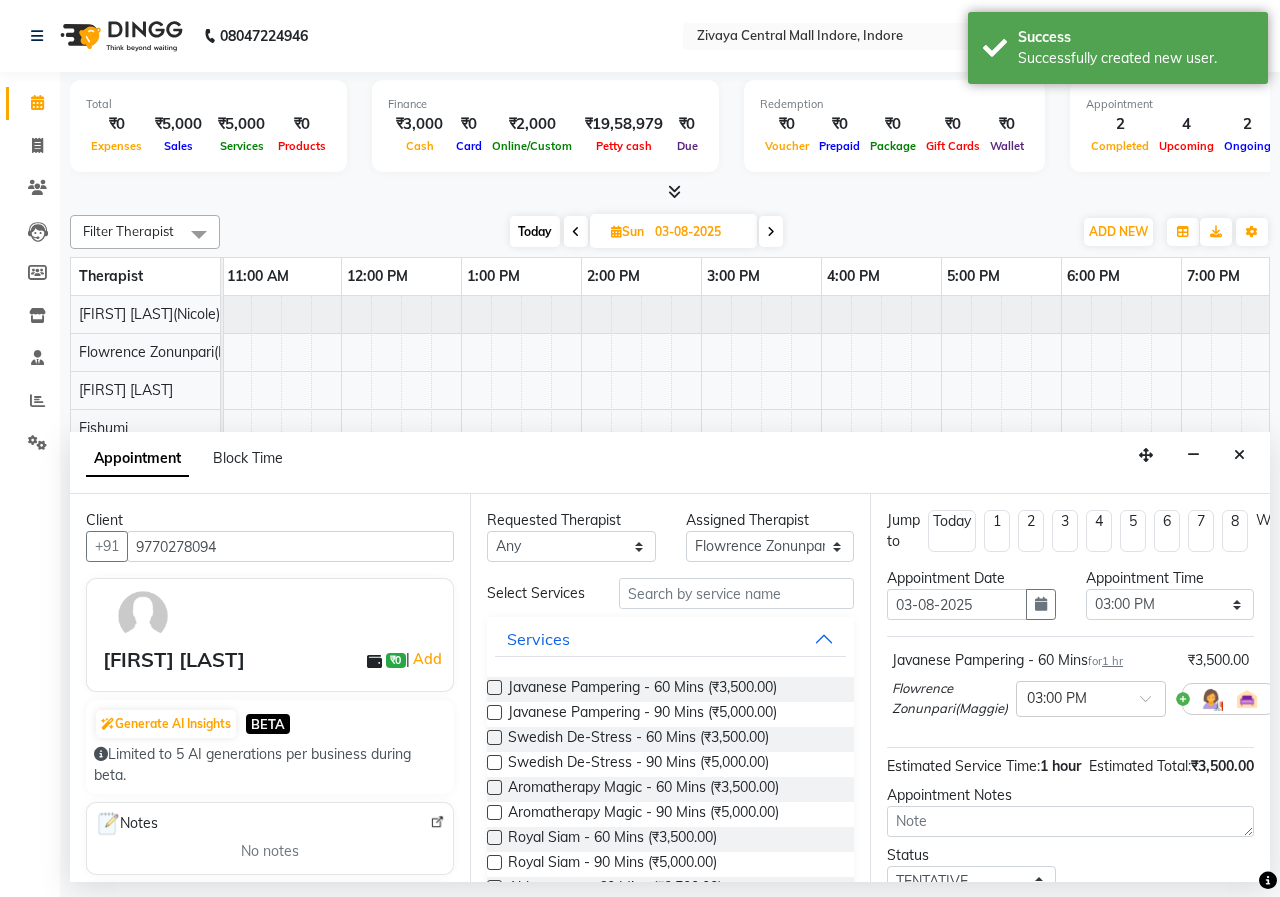 click at bounding box center (494, 687) 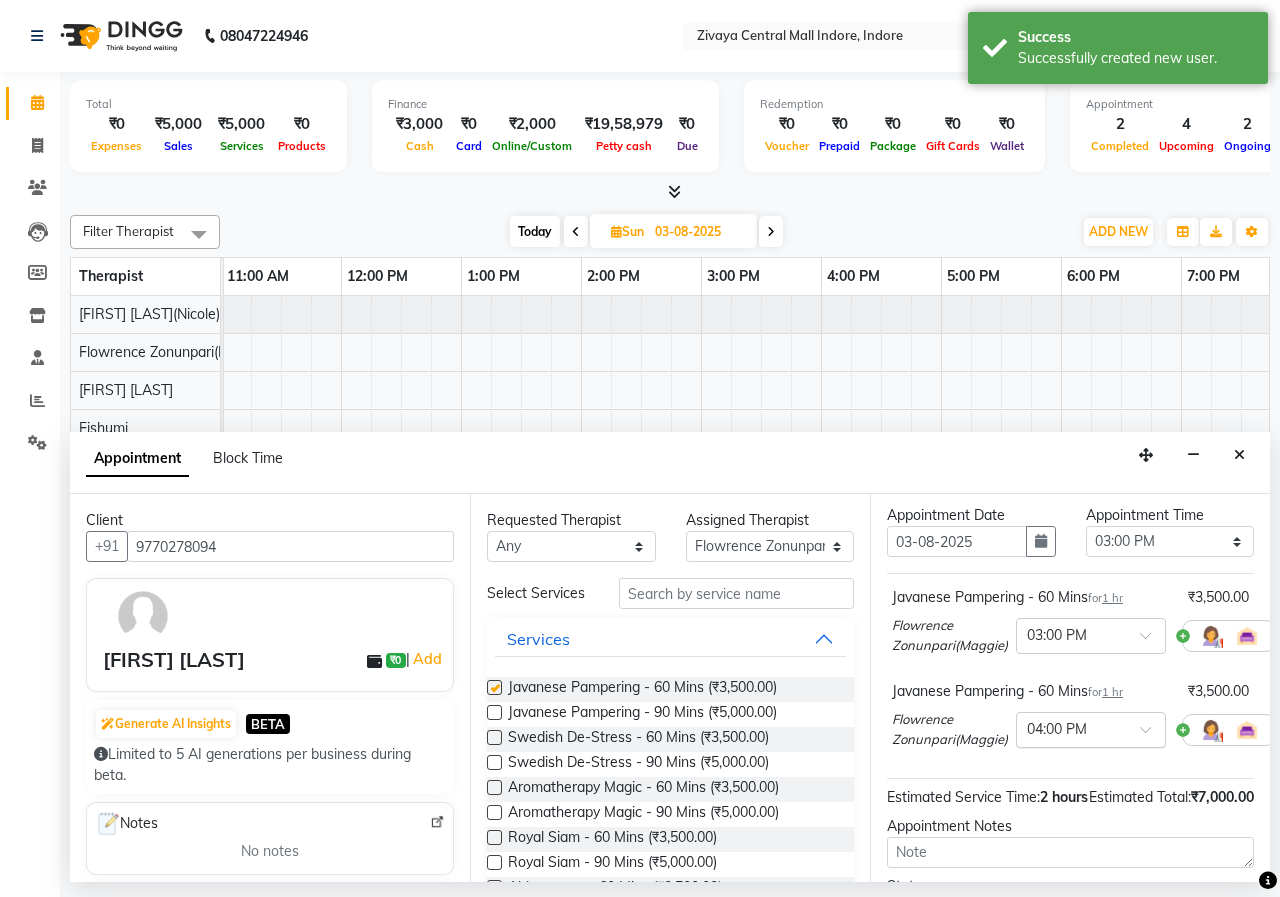 checkbox on "false" 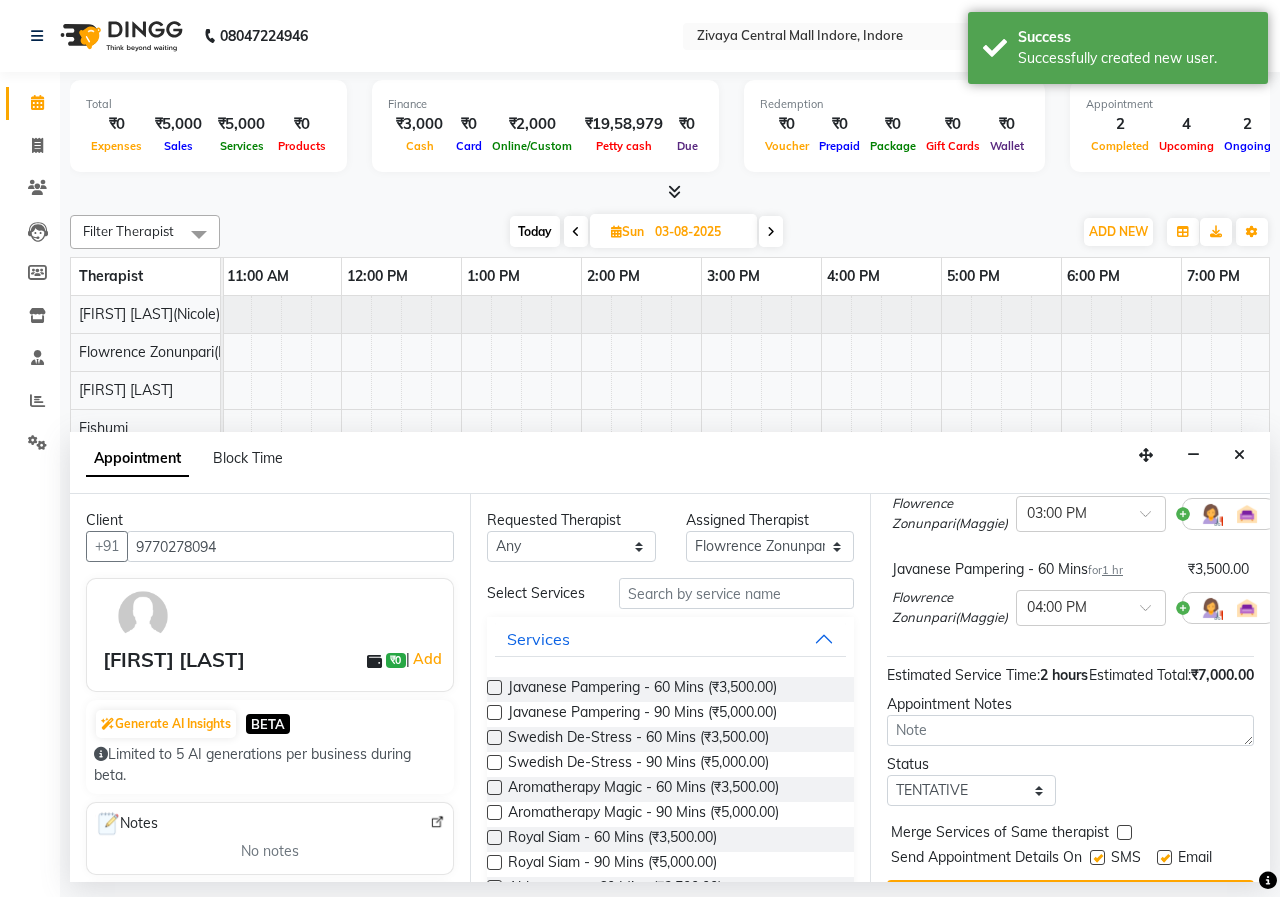 scroll, scrollTop: 271, scrollLeft: 0, axis: vertical 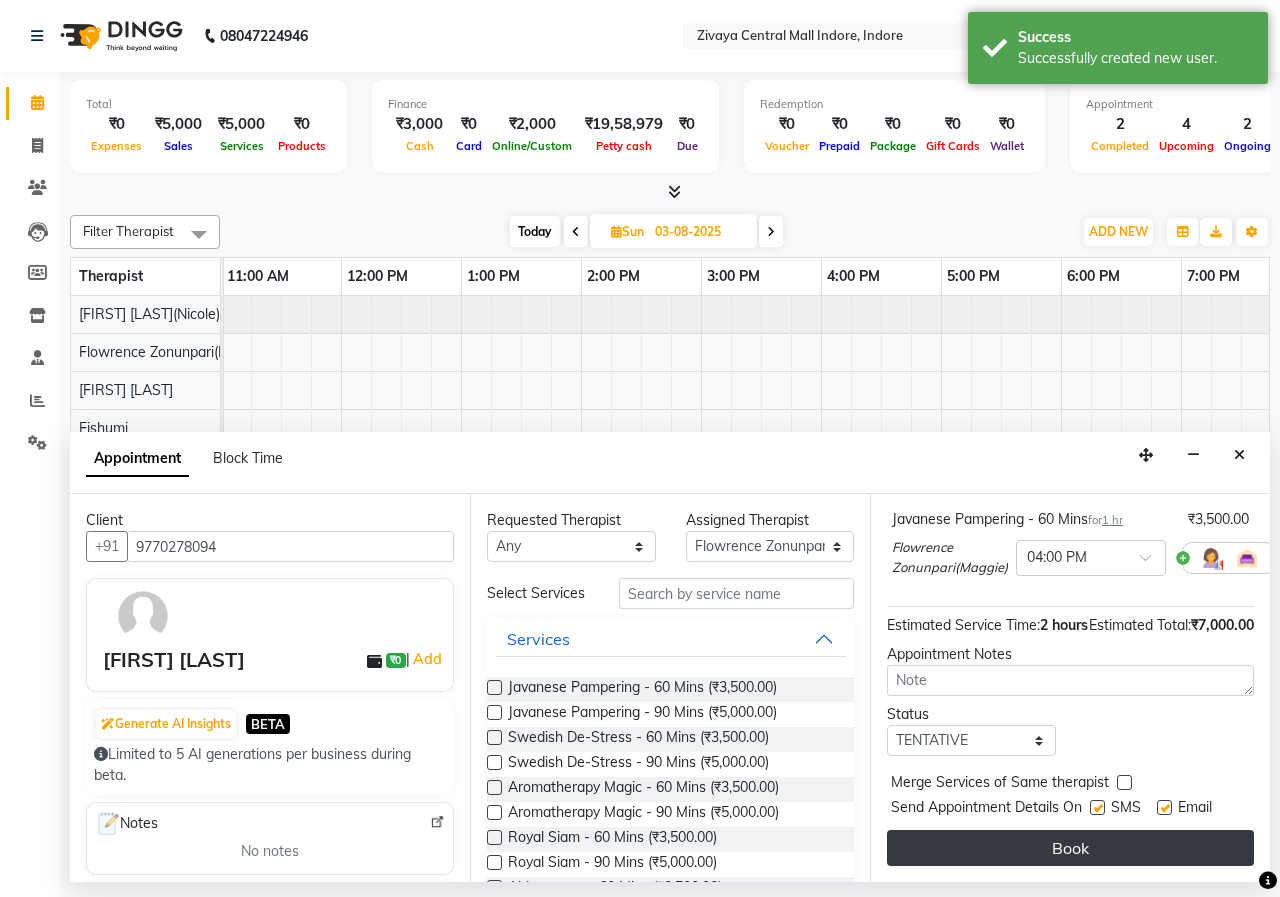 click on "Book" at bounding box center (1070, 848) 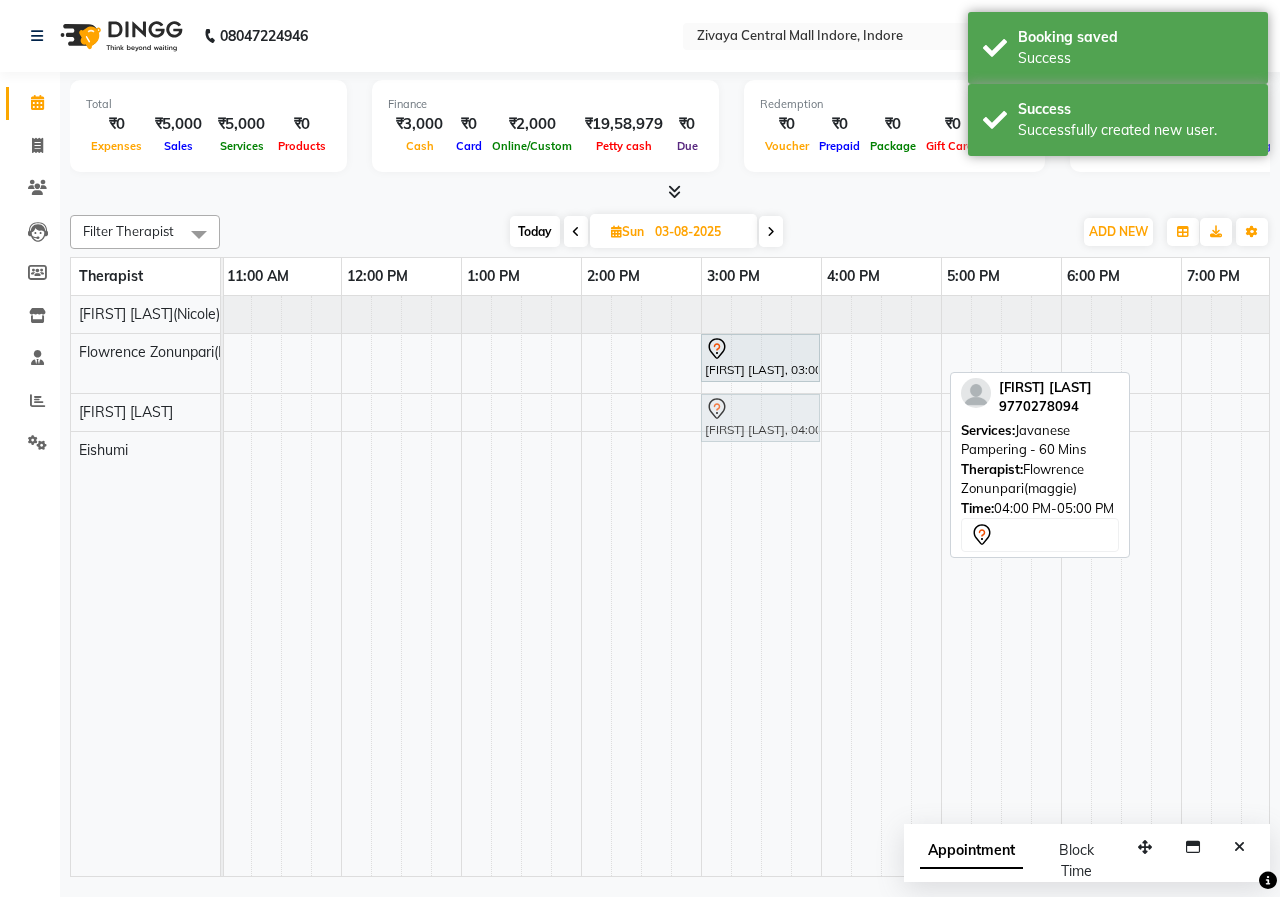 drag, startPoint x: 859, startPoint y: 361, endPoint x: 746, endPoint y: 433, distance: 133.9888 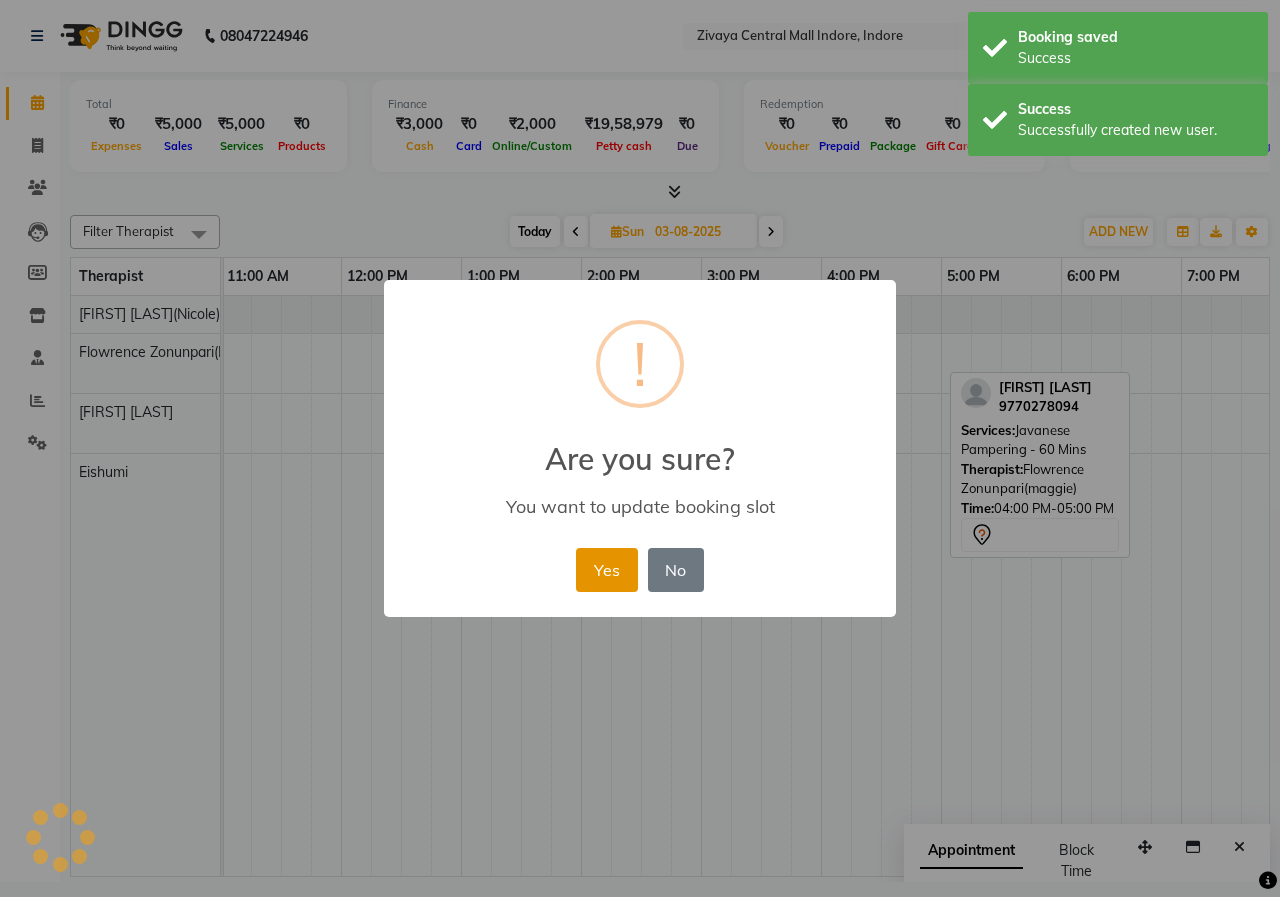 click on "Yes" at bounding box center [606, 570] 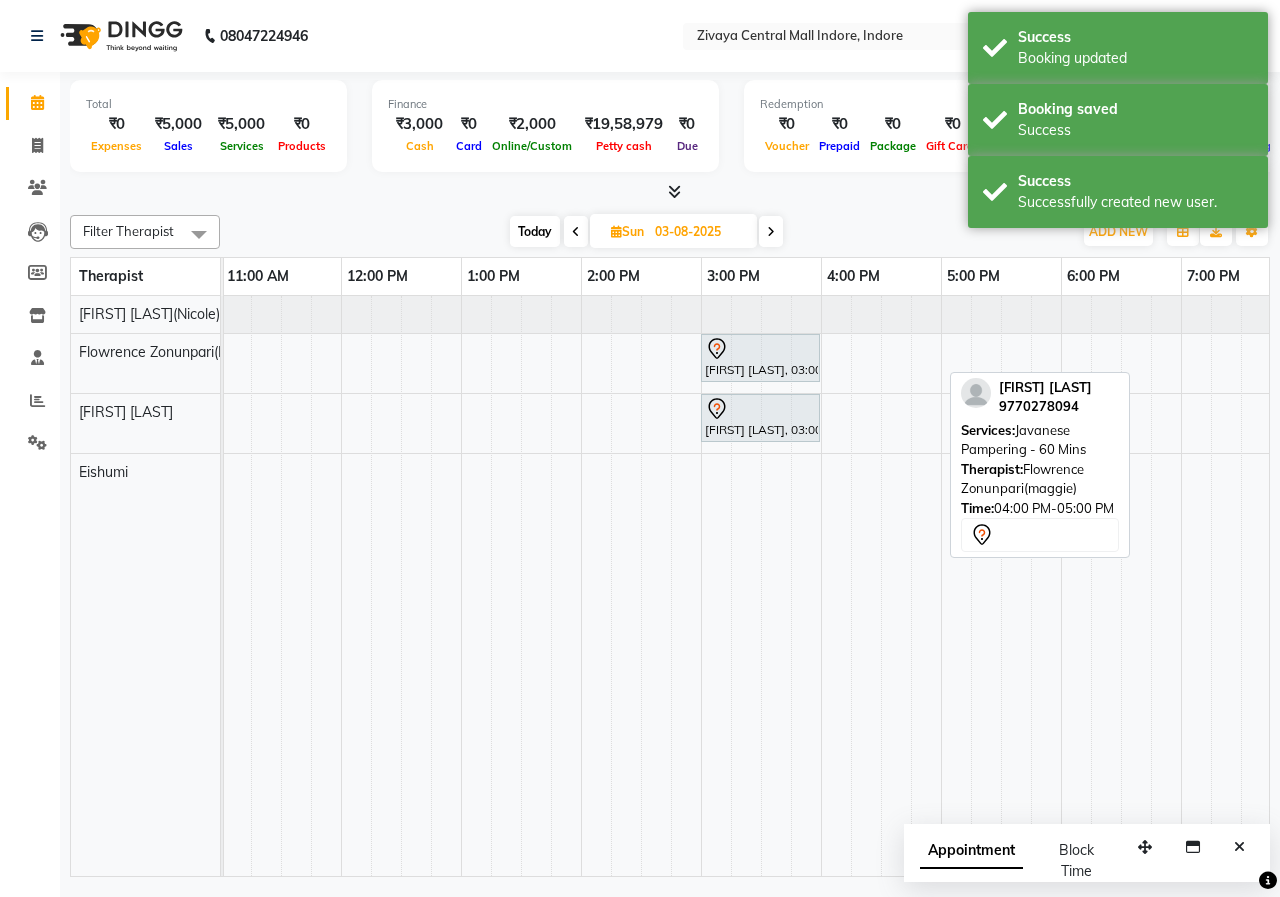 click on "Appointment" at bounding box center (971, 851) 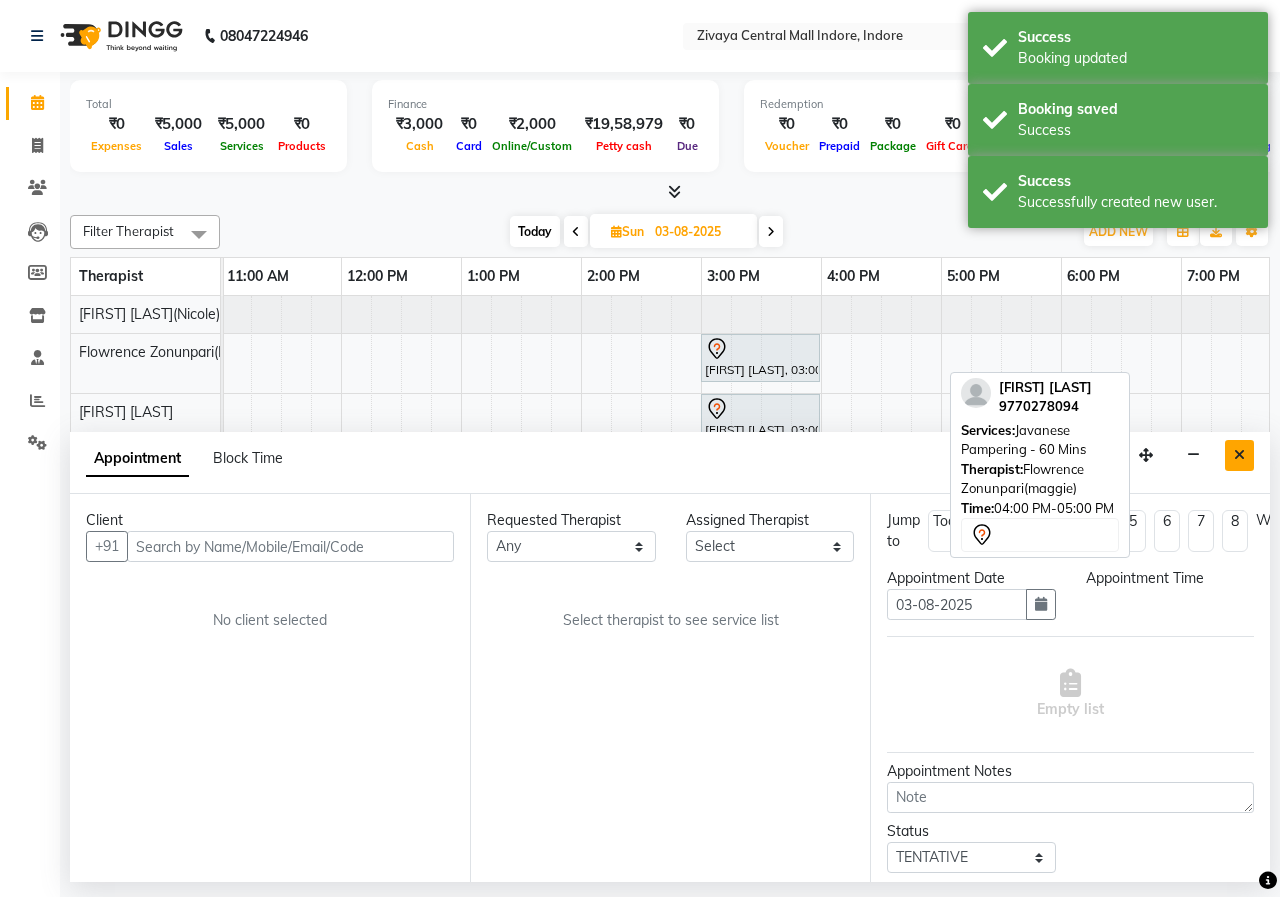 click at bounding box center (1239, 455) 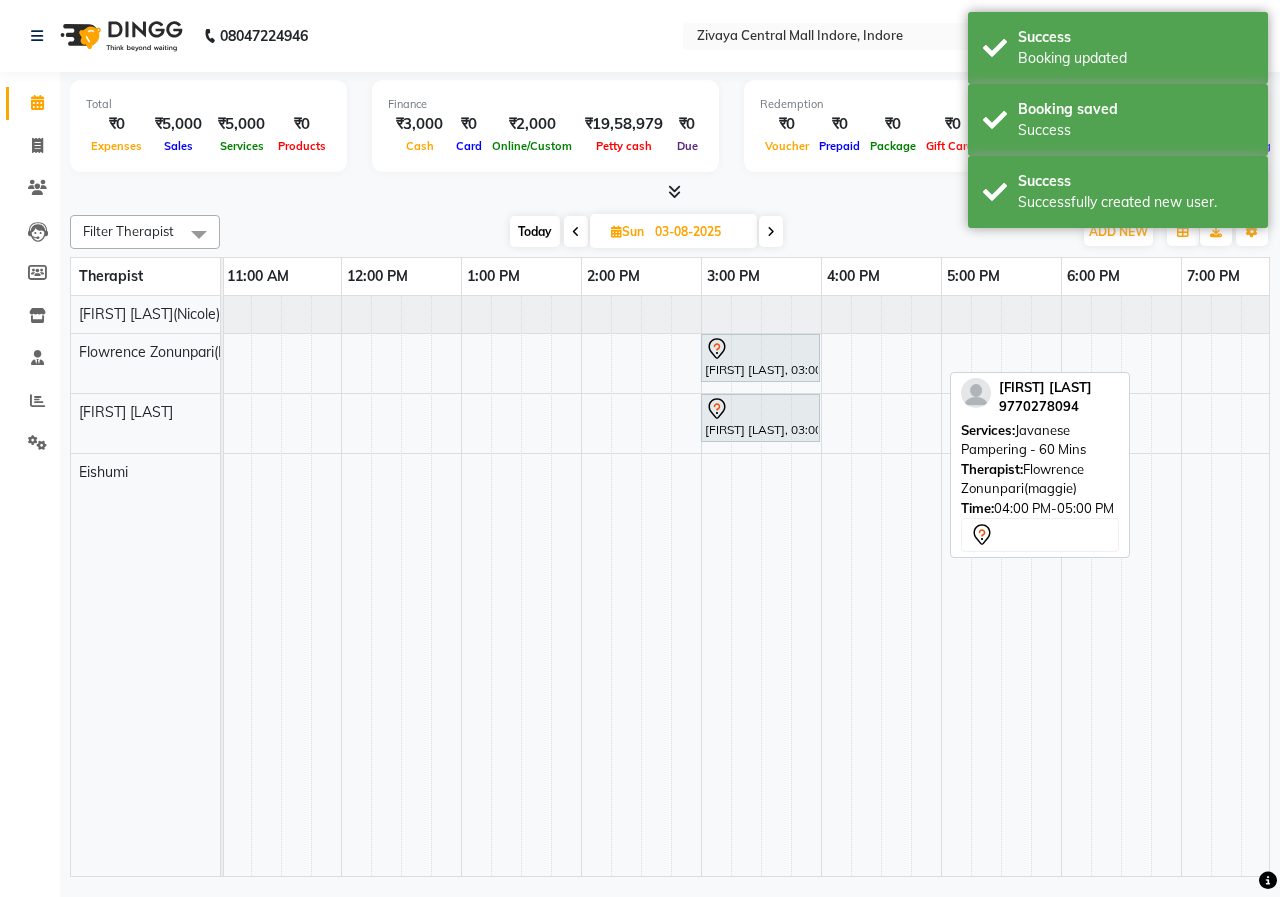 click on "Filter Therapist Select All [FIRST] [LAST] [FIRST] [LAST](Maggie) [FIRST] [LAST] [FIRST] [LAST](Nicole) Today  Sun 03-08-2025 Toggle Dropdown Add Appointment Add Invoice Add Client Toggle Dropdown Add Appointment Add Invoice Add Client ADD NEW Toggle Dropdown Add Appointment Add Invoice Add Client Filter Therapist Select All [FIRST] [LAST] [FIRST] [LAST](Maggie) [FIRST] [LAST] [FIRST] [LAST](Nicole) Group By  Staff View   Room View  View as Vertical  Vertical - Week View  Horizontal  Horizontal - Week View  List  Toggle Dropdown Calendar Settings Manage Tags   Arrange Therapists   Reset Therapists  Full Screen  Show Available Stylist  Appointment Form Zoom 100%  [FIRST] [LAST]   [PHONE]  Services: Javanese Pampering - 60 Mins Therapist:  [FIRST] [LAST](maggie)  Time:  04:00 PM-05:00 PM          Therapist 8:00 AM 9:00 AM 10:00 AM 11:00 AM 12:00 PM 1:00 PM 2:00 PM 3:00 PM 4:00 PM 5:00 PM 6:00 PM 7:00 PM 8:00 PM 9:00 PM 10:00 PM 11:00 PM [FIRST] [LAST](Nicole) [FIRST] [LAST](Maggie) [FIRST] [LAST] [FIRST]" 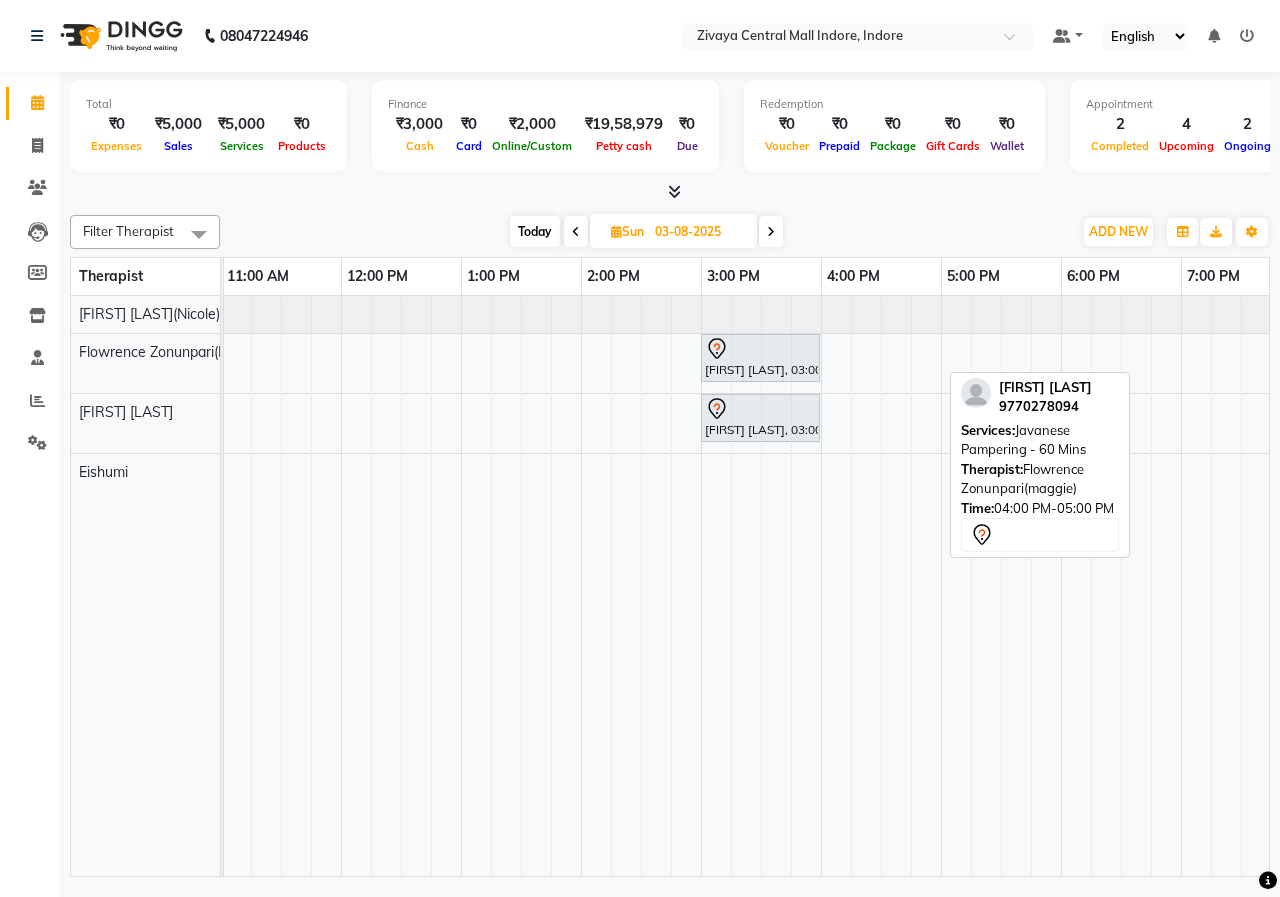 click at bounding box center [576, 232] 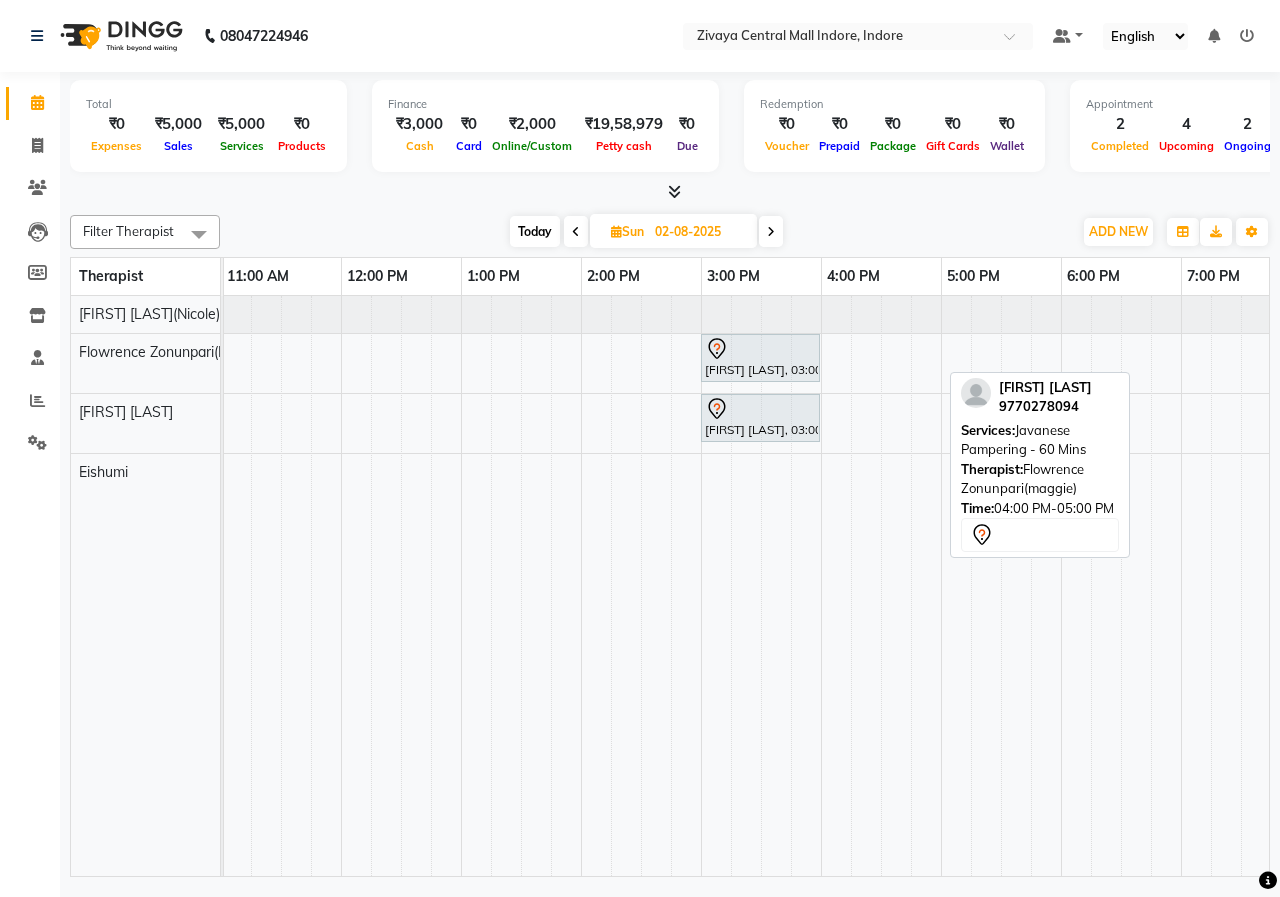 scroll, scrollTop: 0, scrollLeft: 0, axis: both 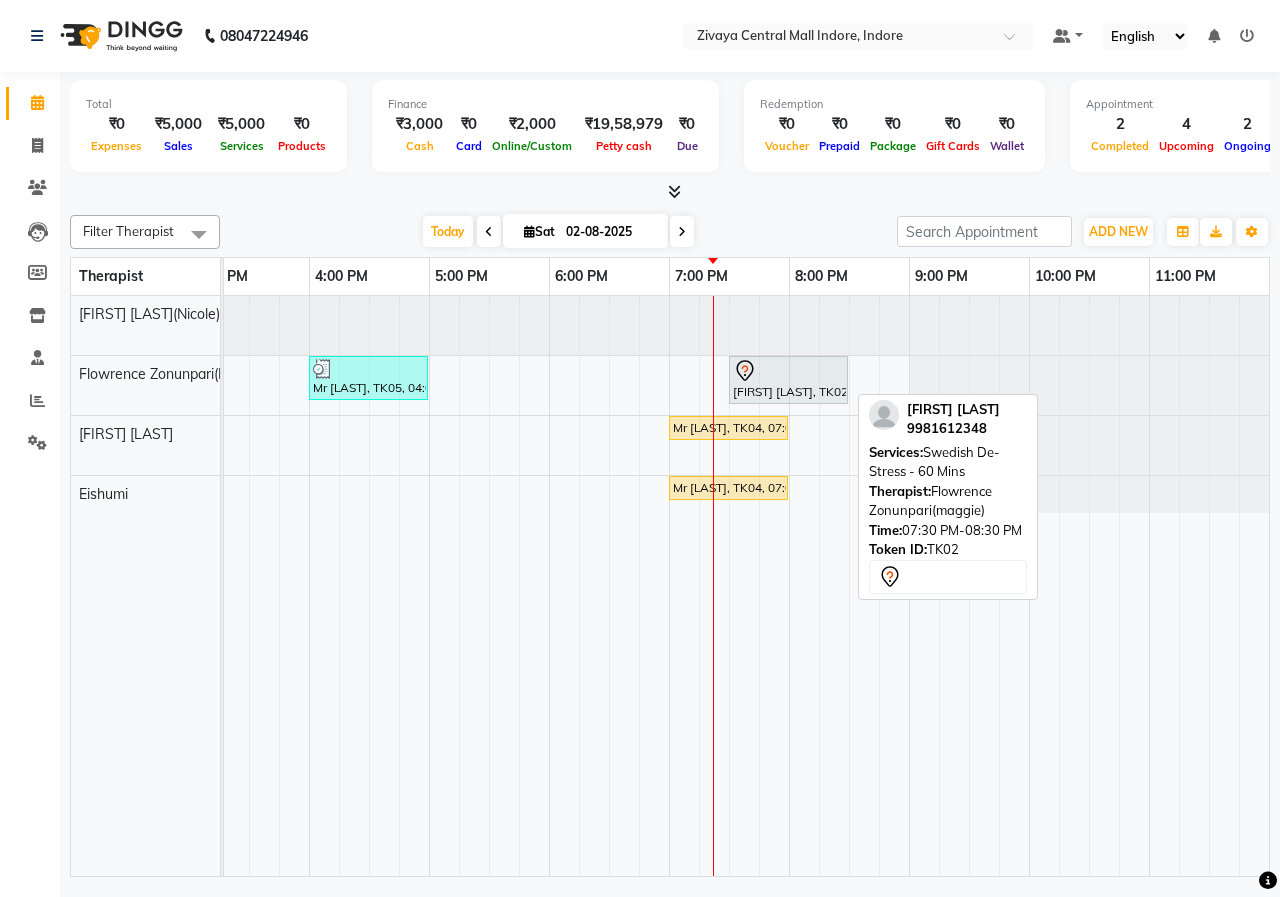 click at bounding box center [788, 371] 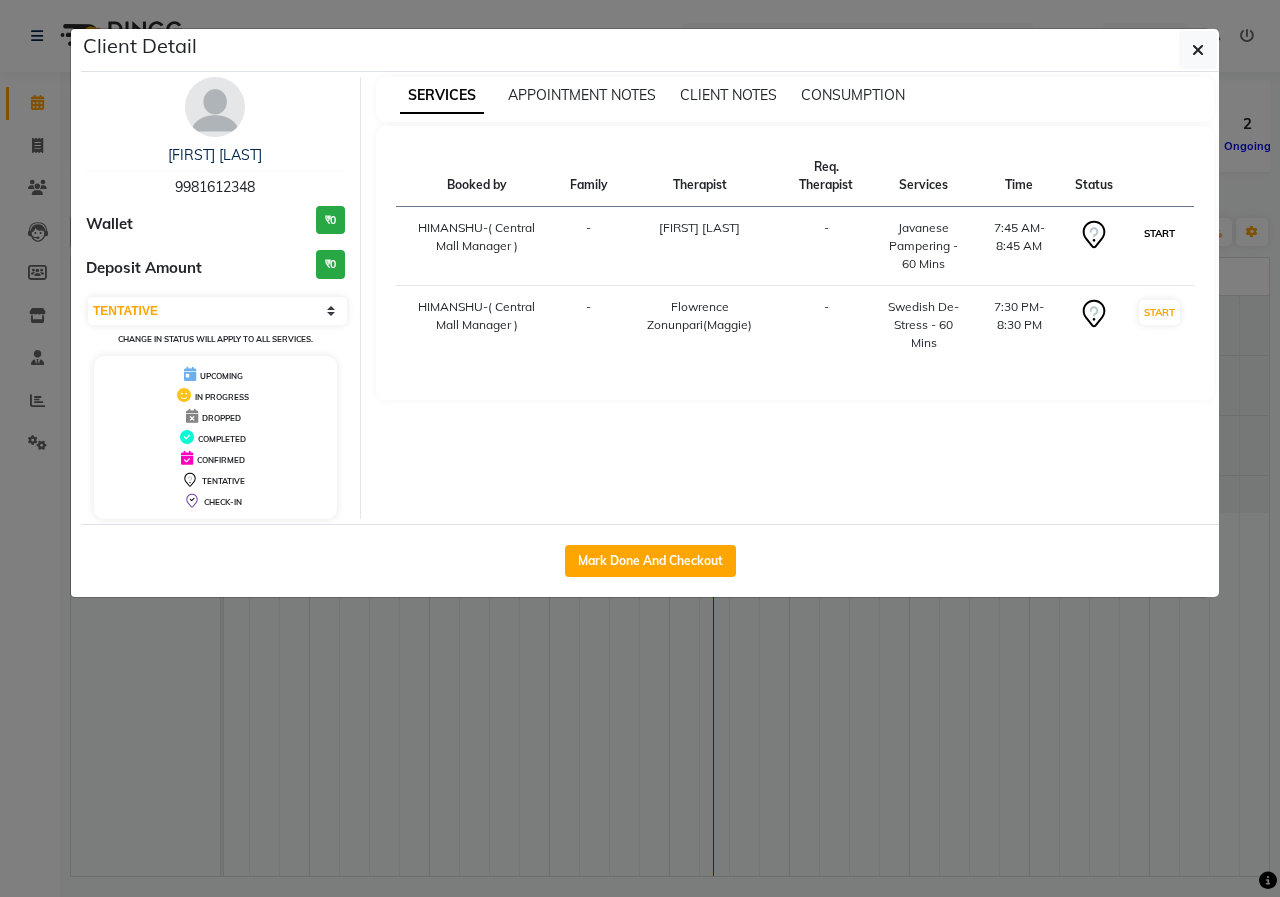 click on "START" at bounding box center [1159, 233] 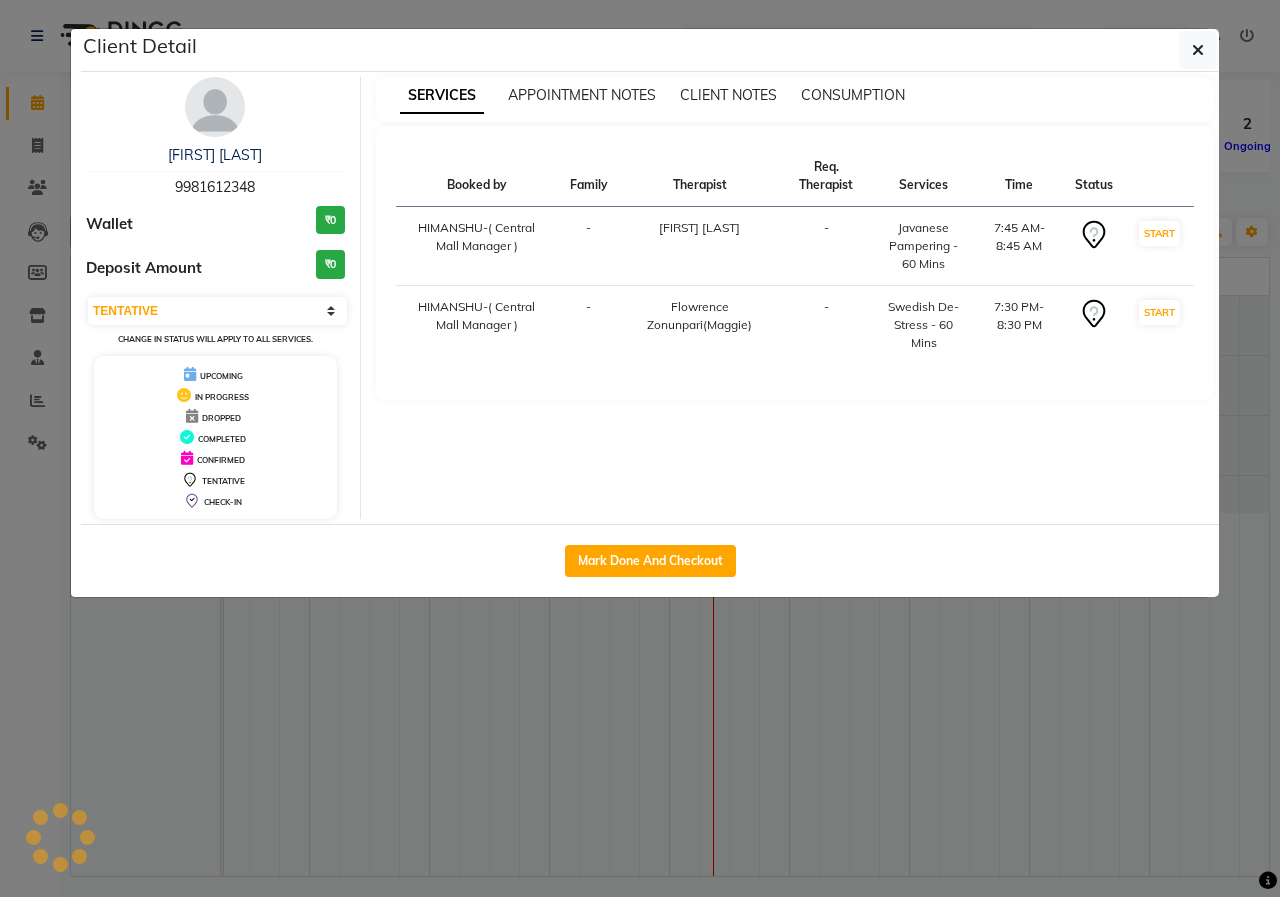 select on "select" 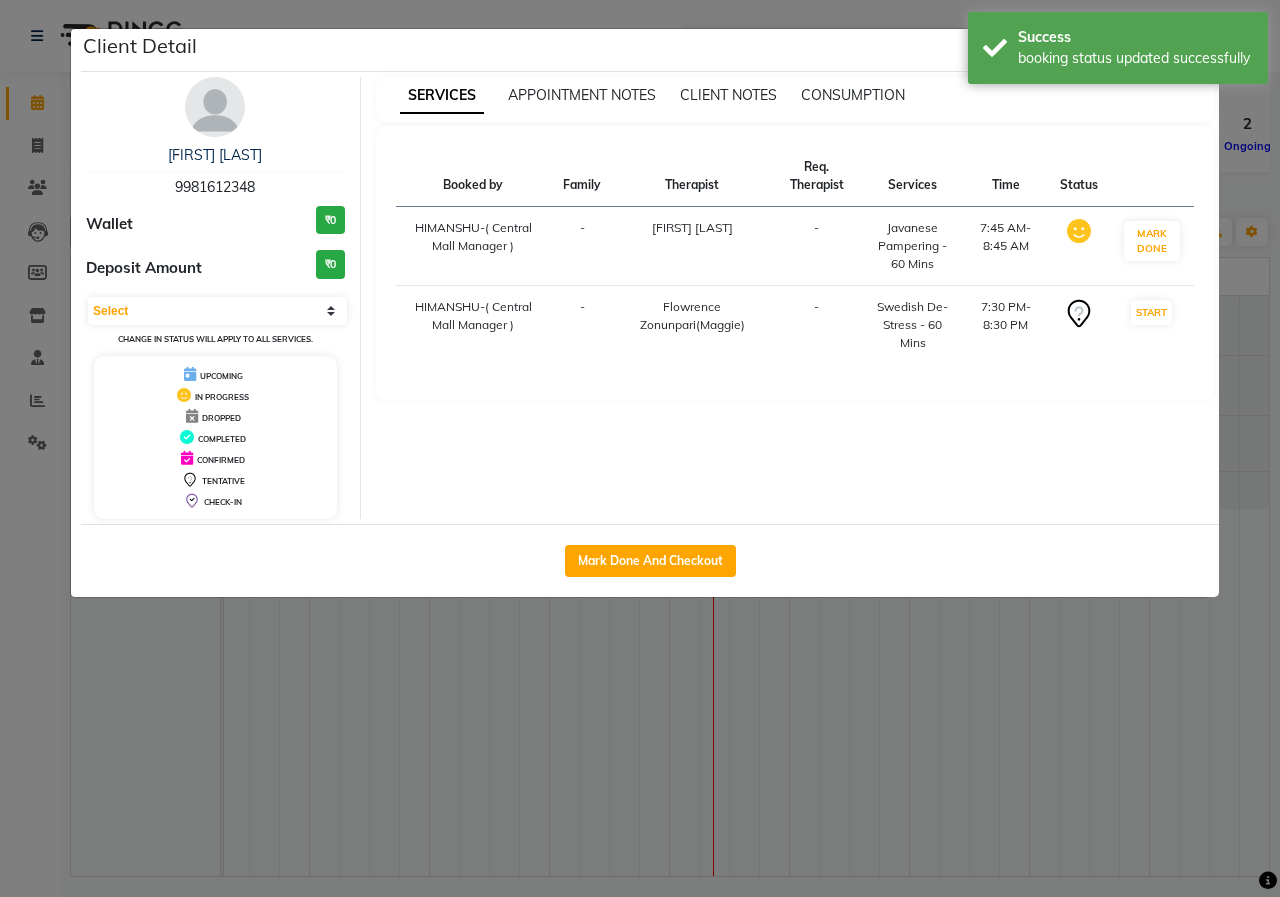 click on "Client Detail  [FIRST] [LAST]   [PHONE] Wallet ₹0 Deposit Amount  ₹0  Select IN SERVICE CONFIRMED TENTATIVE CHECK IN MARK DONE UPCOMING Change in status will apply to all services. UPCOMING IN PROGRESS DROPPED COMPLETED CONFIRMED TENTATIVE CHECK-IN SERVICES APPOINTMENT NOTES CLIENT NOTES CONSUMPTION Booked by Family Therapist Req. Therapist Services Time Status  HIMANSHU-( Central Mall Manager )   - [FIRST] [LAST] -  Javanese Pampering - 60 Mins   7:45 AM-8:45 AM   MARK DONE   HIMANSHU-( Central Mall Manager )   - [FIRST] [LAST](Maggie) -  Swedish De-Stress - 60 Mins   7:30 PM-8:30 PM   START   Mark Done And Checkout" 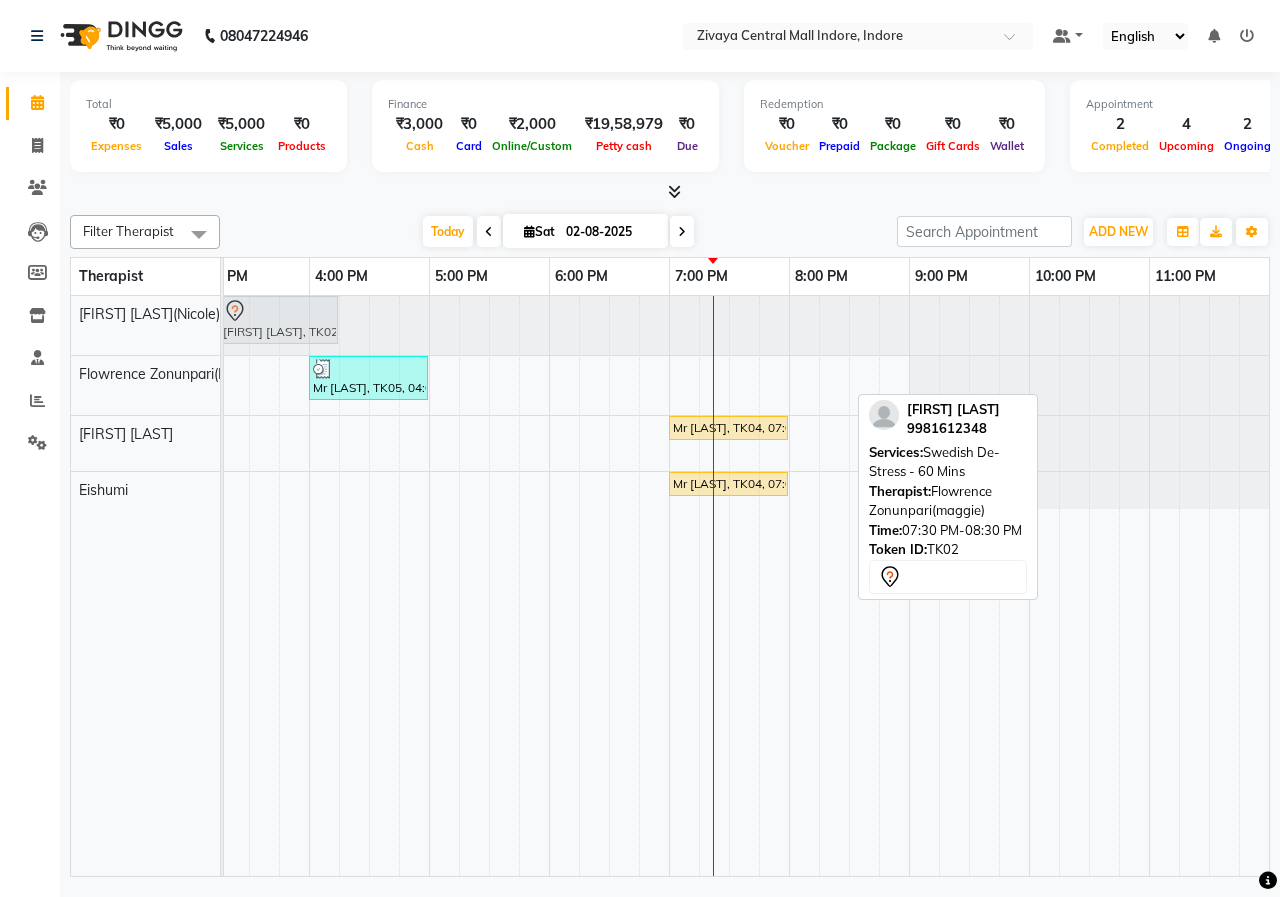 drag, startPoint x: 652, startPoint y: 346, endPoint x: 277, endPoint y: 319, distance: 375.97073 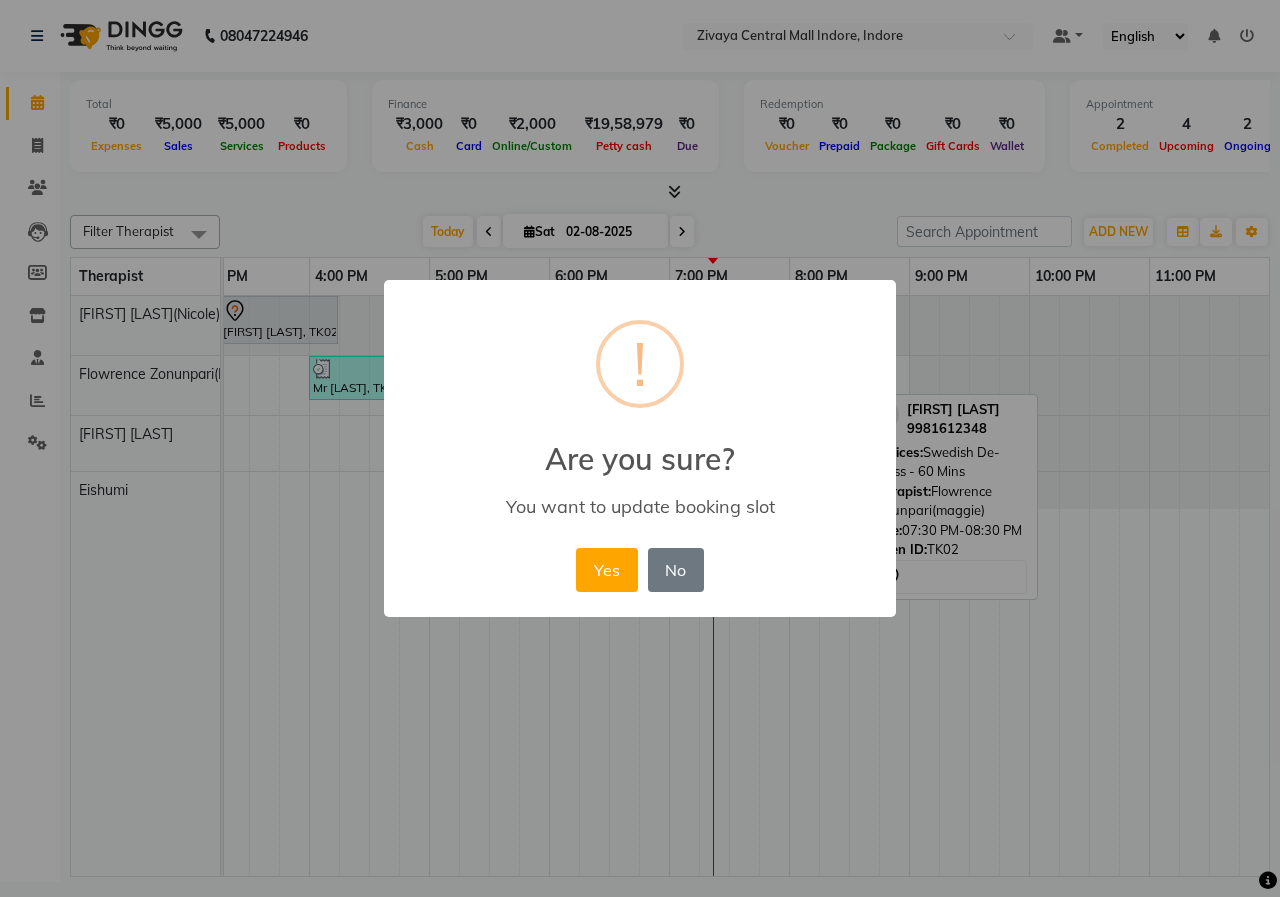 drag, startPoint x: 597, startPoint y: 583, endPoint x: 609, endPoint y: 603, distance: 23.323807 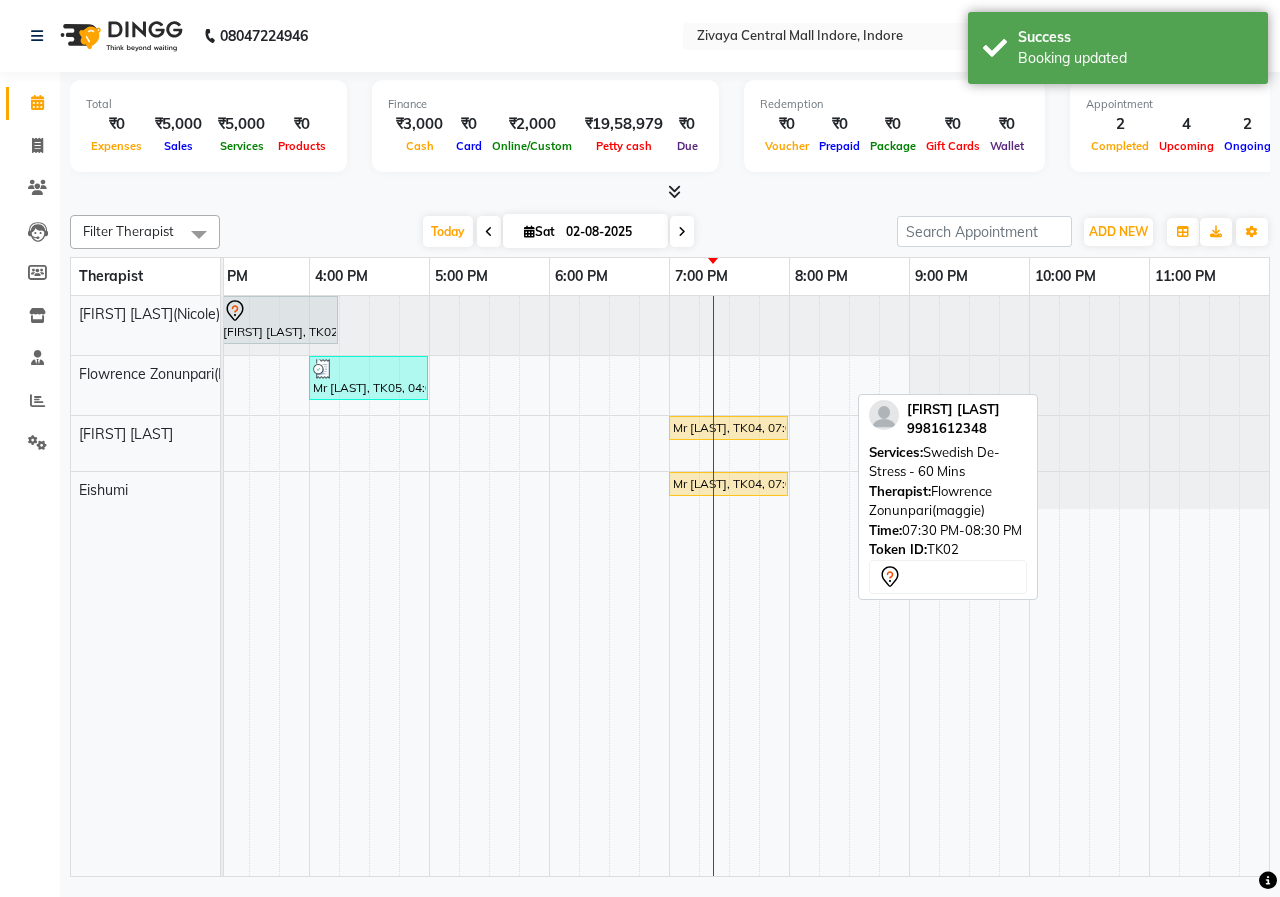 scroll, scrollTop: 0, scrollLeft: 200, axis: horizontal 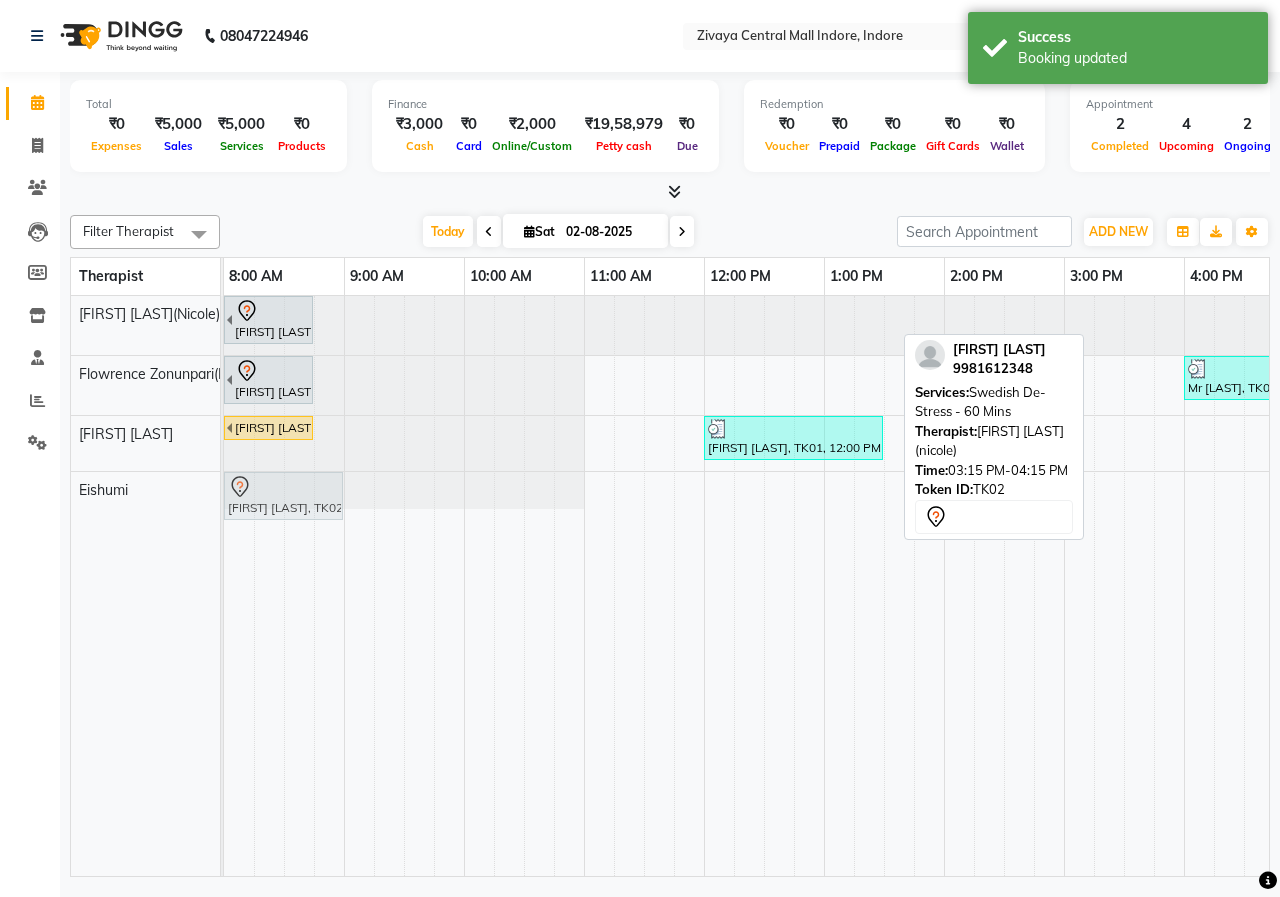 drag, startPoint x: 1140, startPoint y: 313, endPoint x: 269, endPoint y: 469, distance: 884.85986 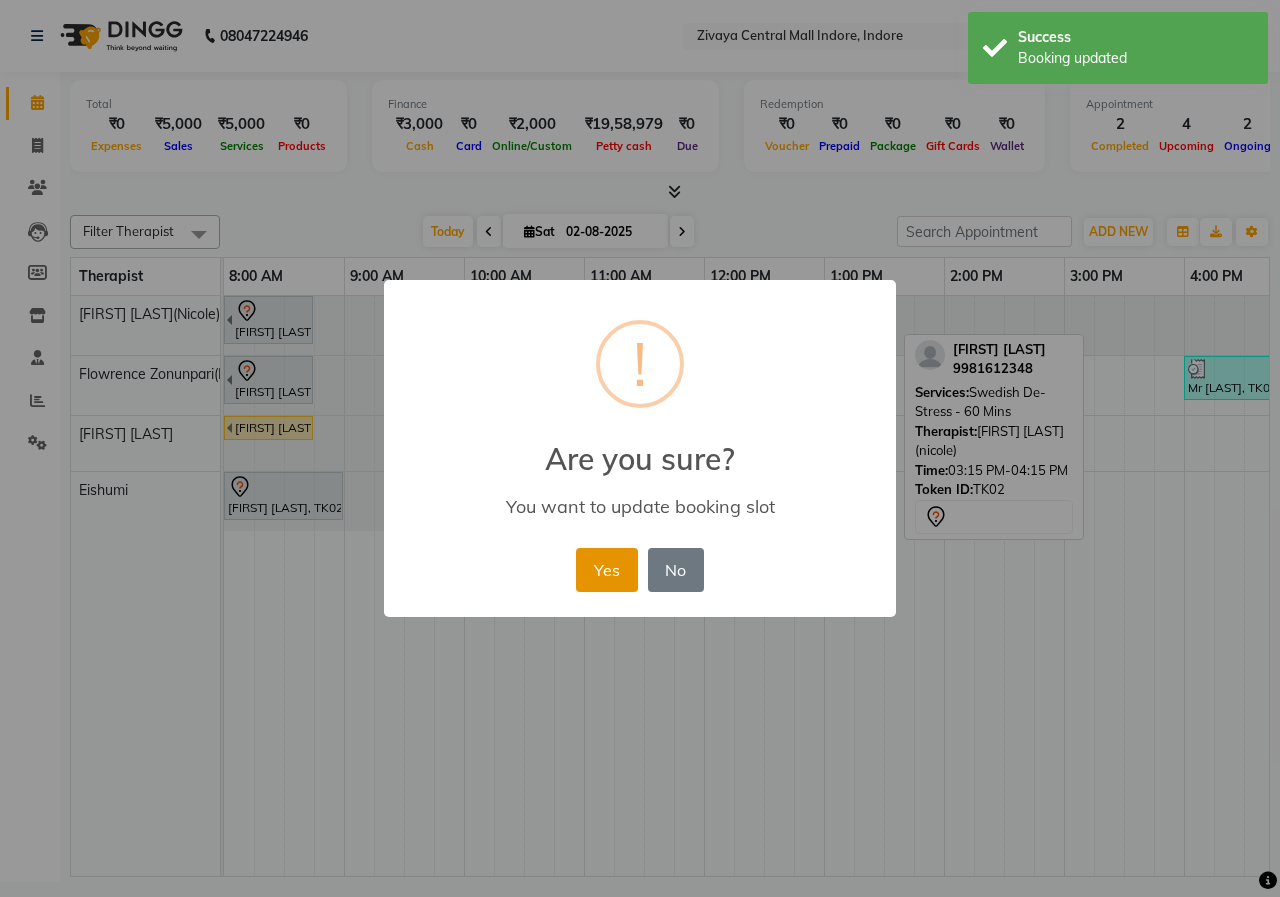 click on "Yes" at bounding box center [606, 570] 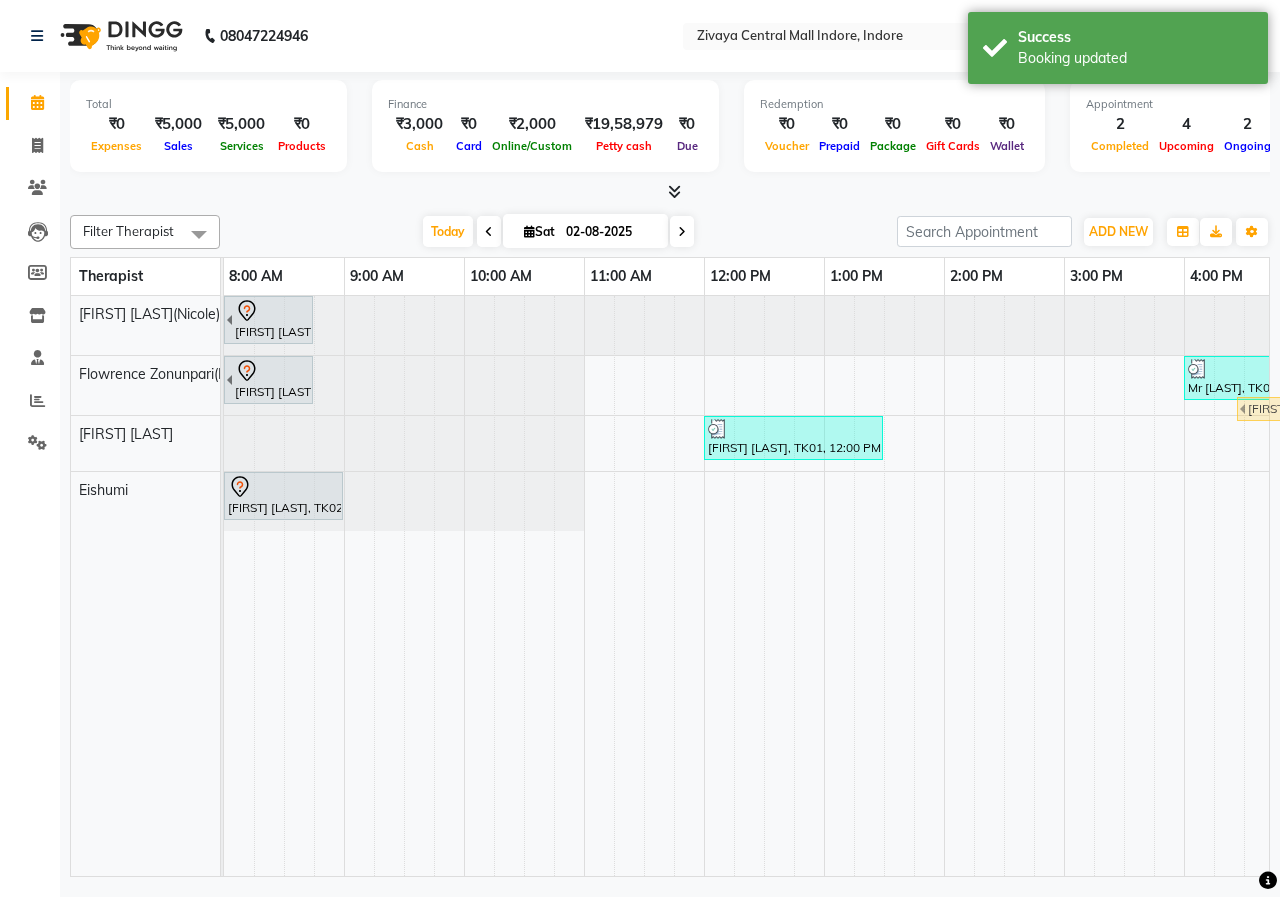 scroll, scrollTop: 0, scrollLeft: 11, axis: horizontal 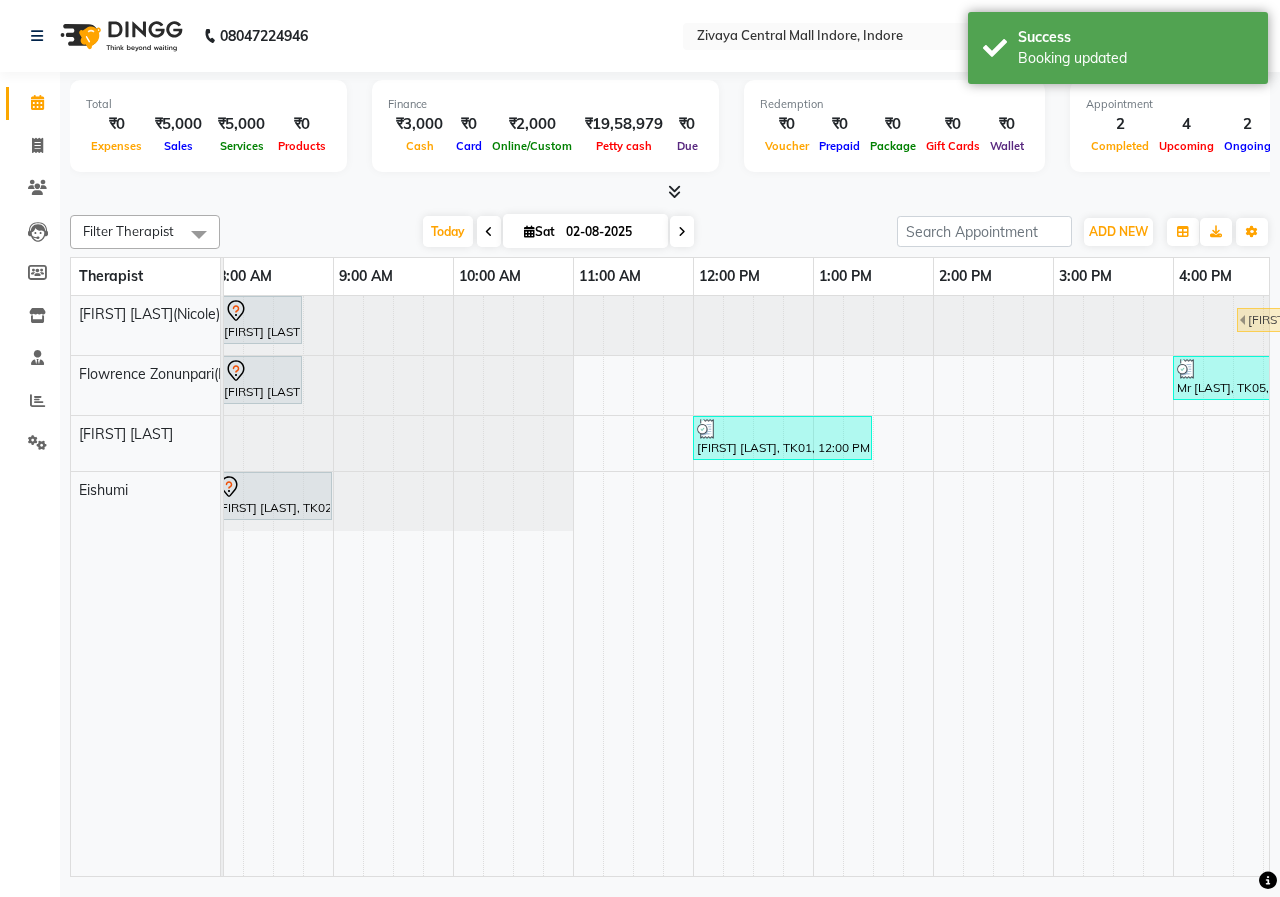 drag, startPoint x: 266, startPoint y: 428, endPoint x: 1279, endPoint y: 320, distance: 1018.7409 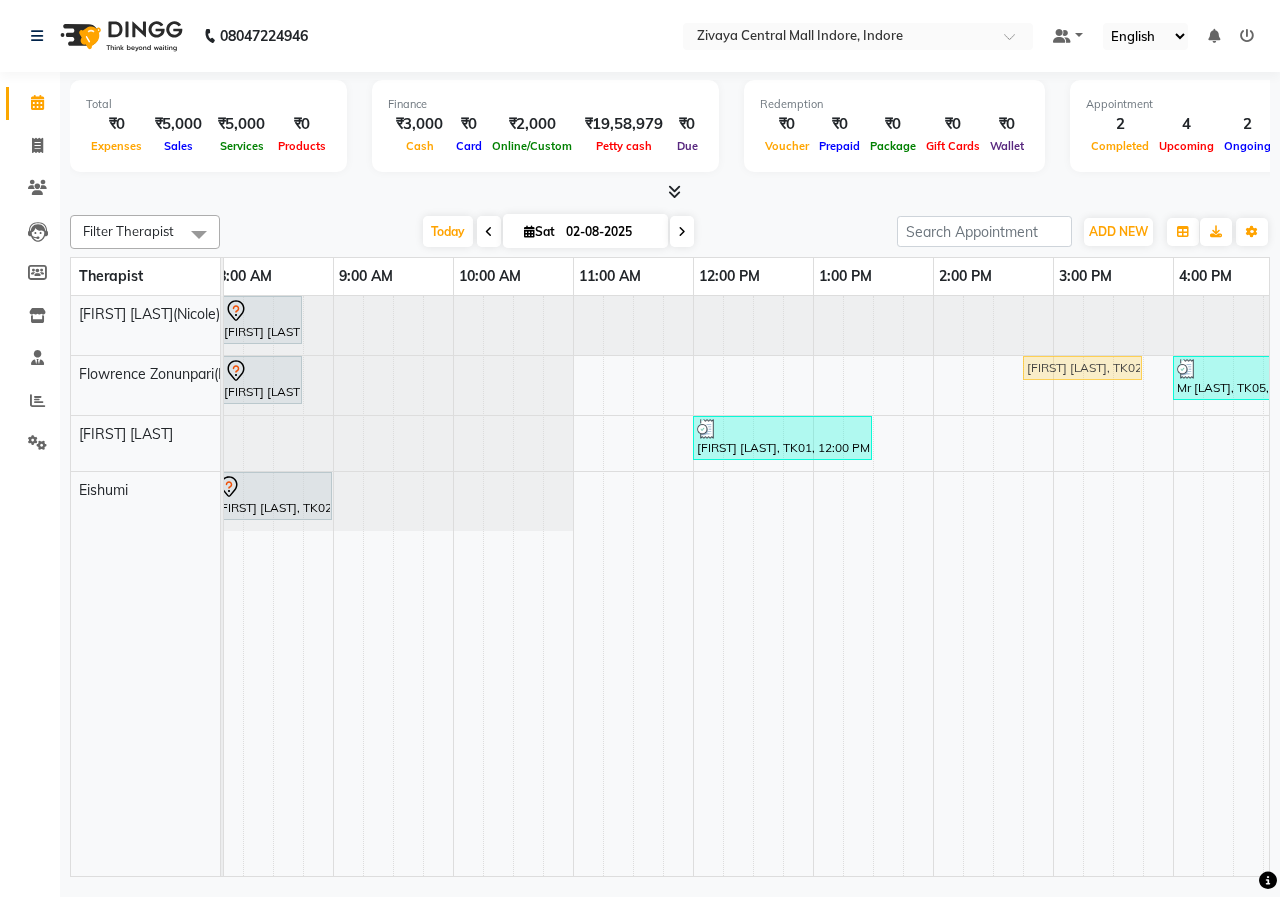 drag, startPoint x: 534, startPoint y: 384, endPoint x: 1227, endPoint y: 357, distance: 693.52576 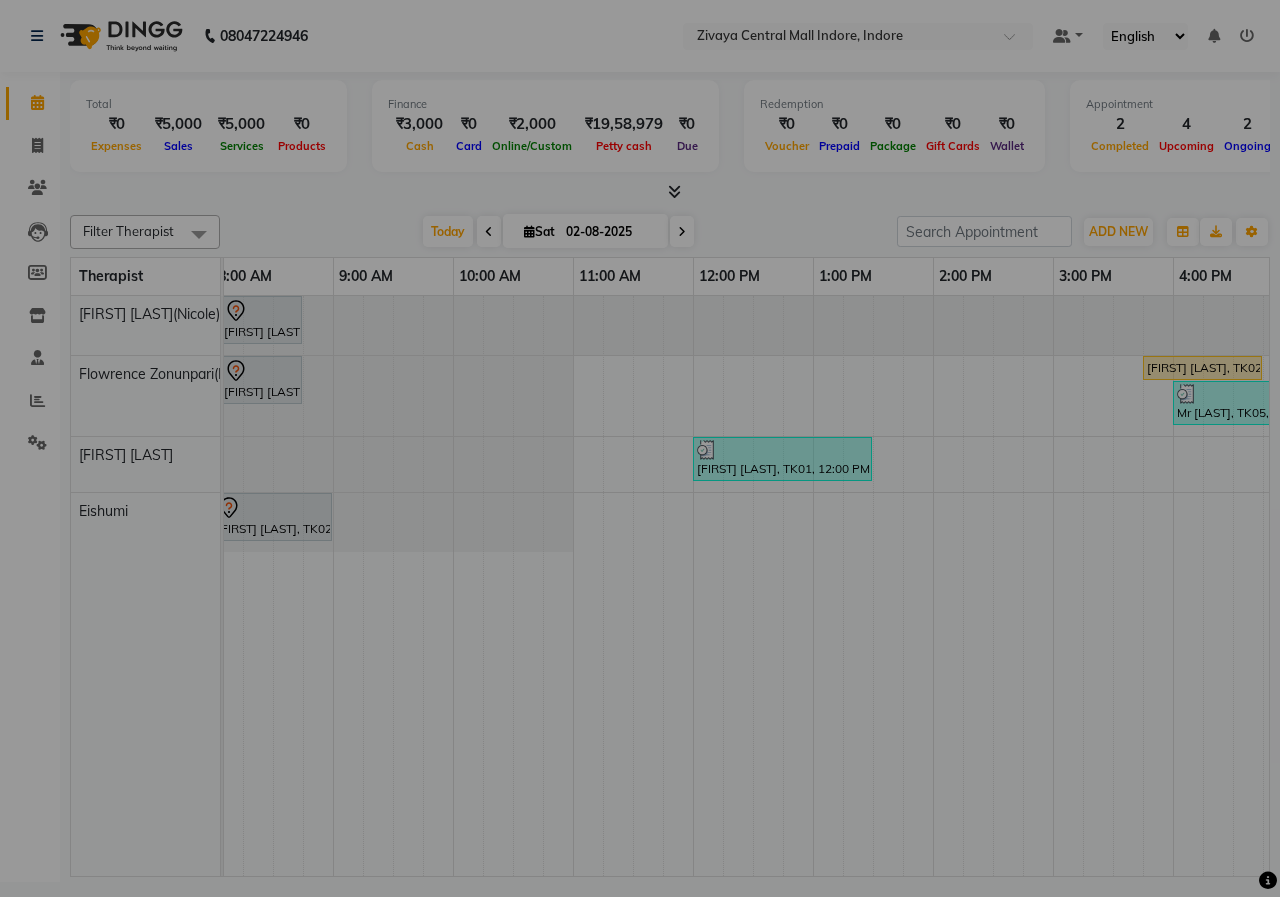 scroll, scrollTop: 0, scrollLeft: 12, axis: horizontal 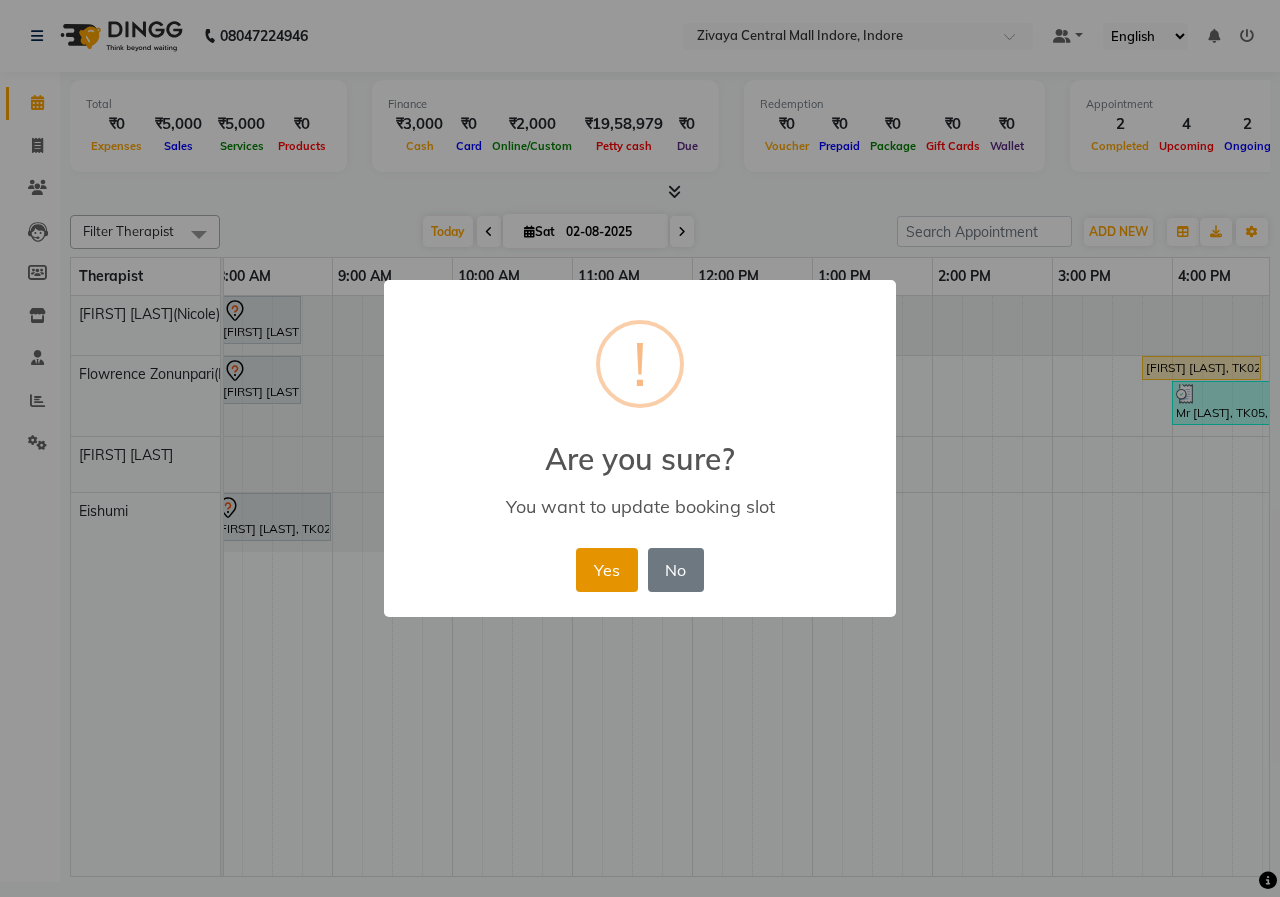 click on "Yes" at bounding box center (606, 570) 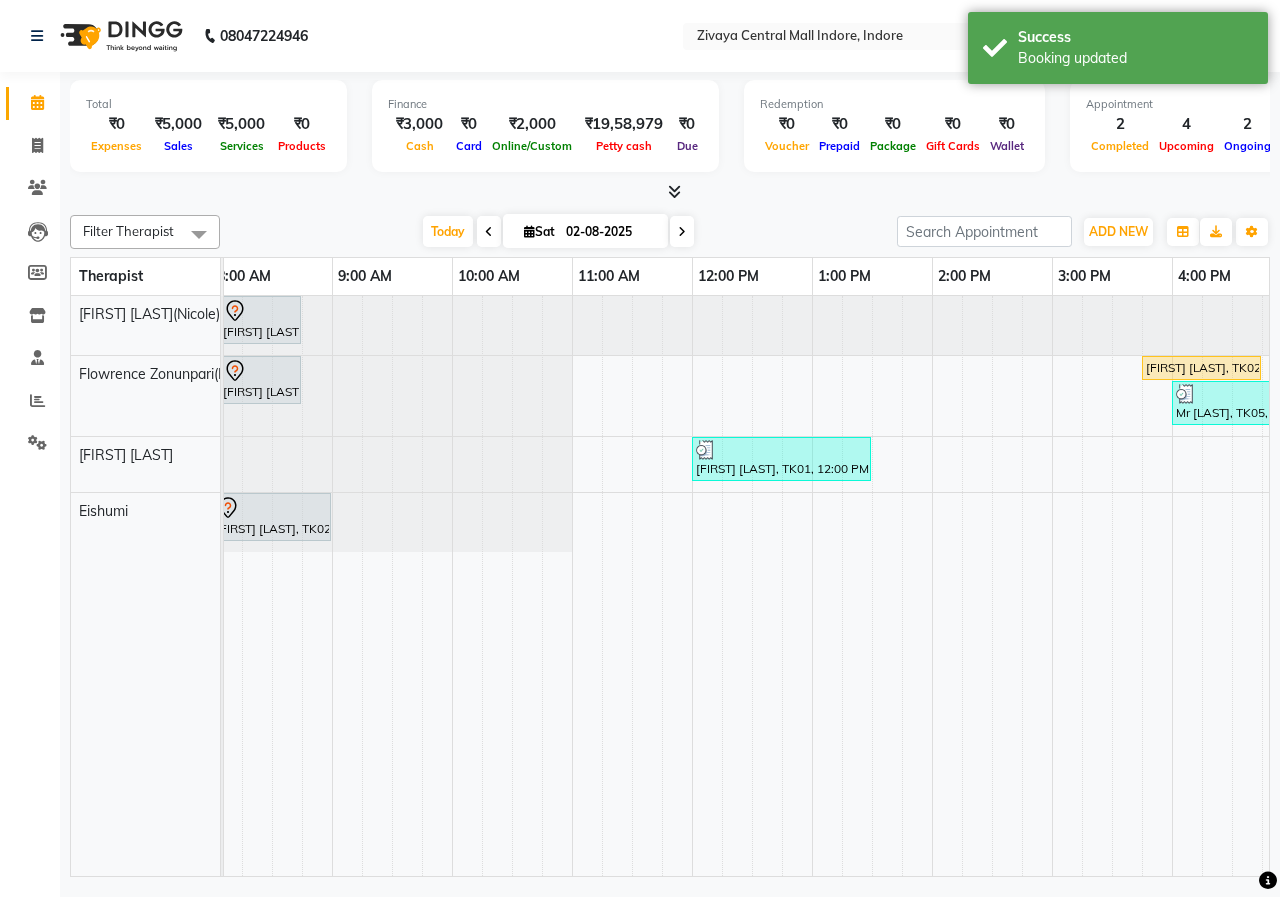 scroll, scrollTop: 0, scrollLeft: 130, axis: horizontal 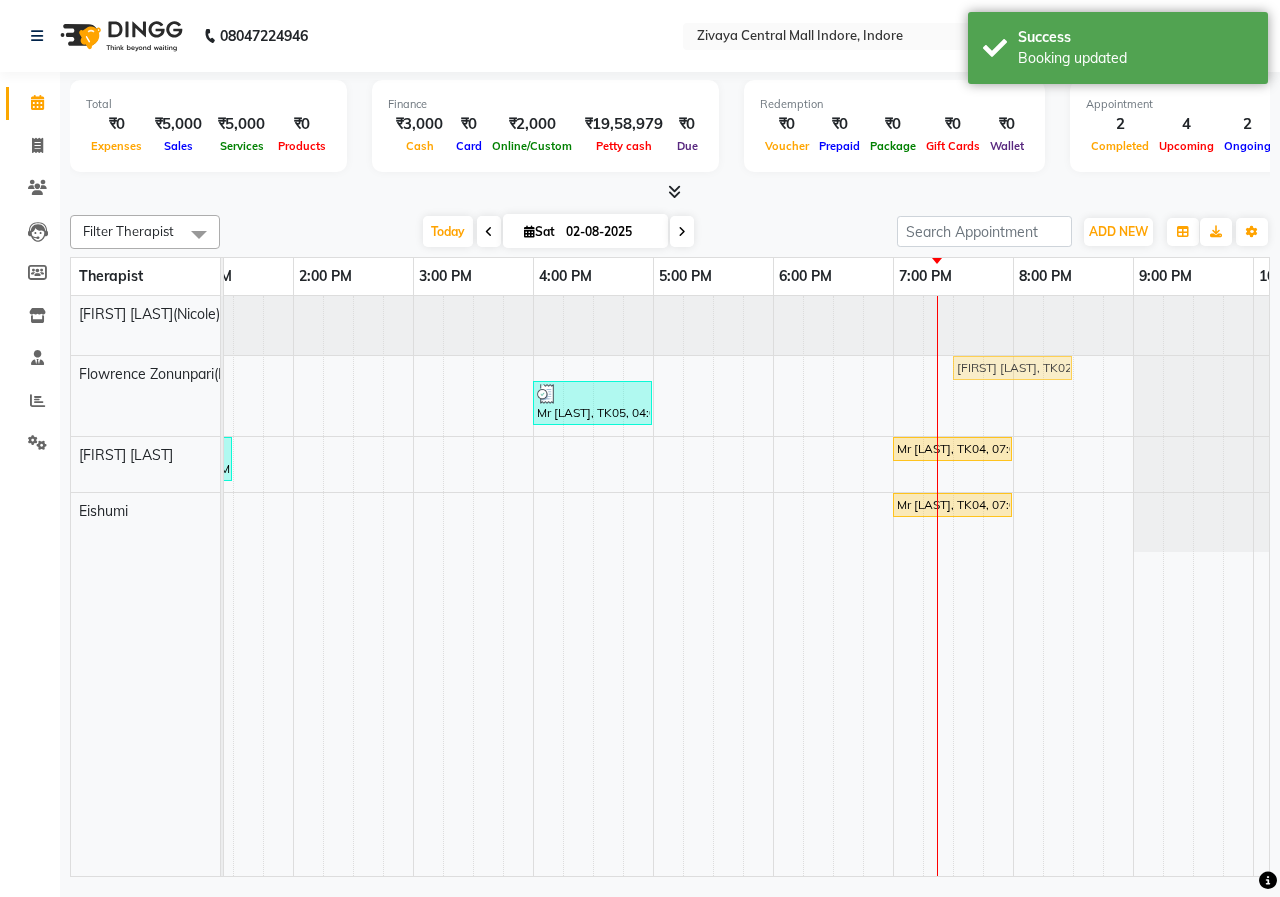 drag, startPoint x: 694, startPoint y: 340, endPoint x: 1036, endPoint y: 405, distance: 348.1221 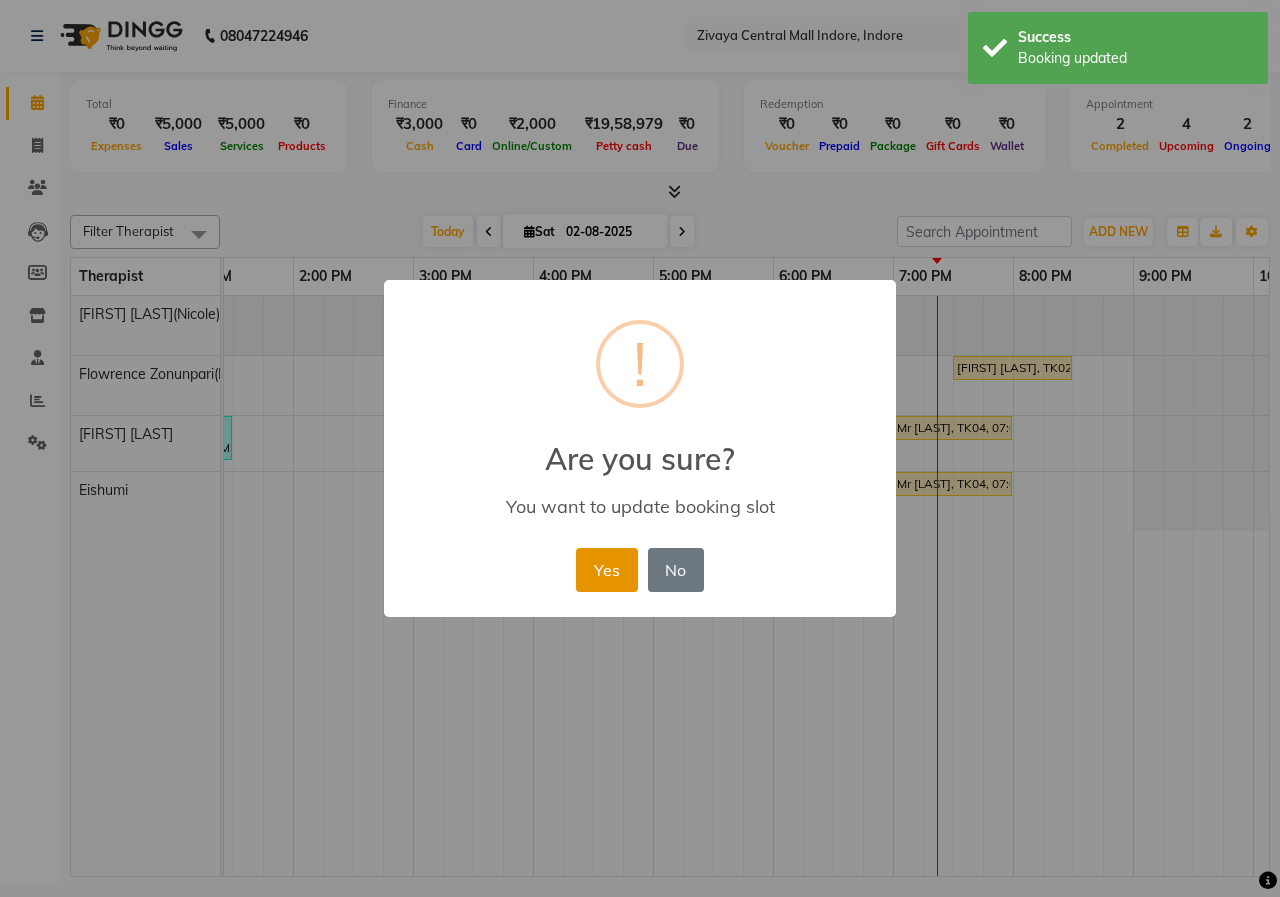 click on "Yes" at bounding box center [606, 570] 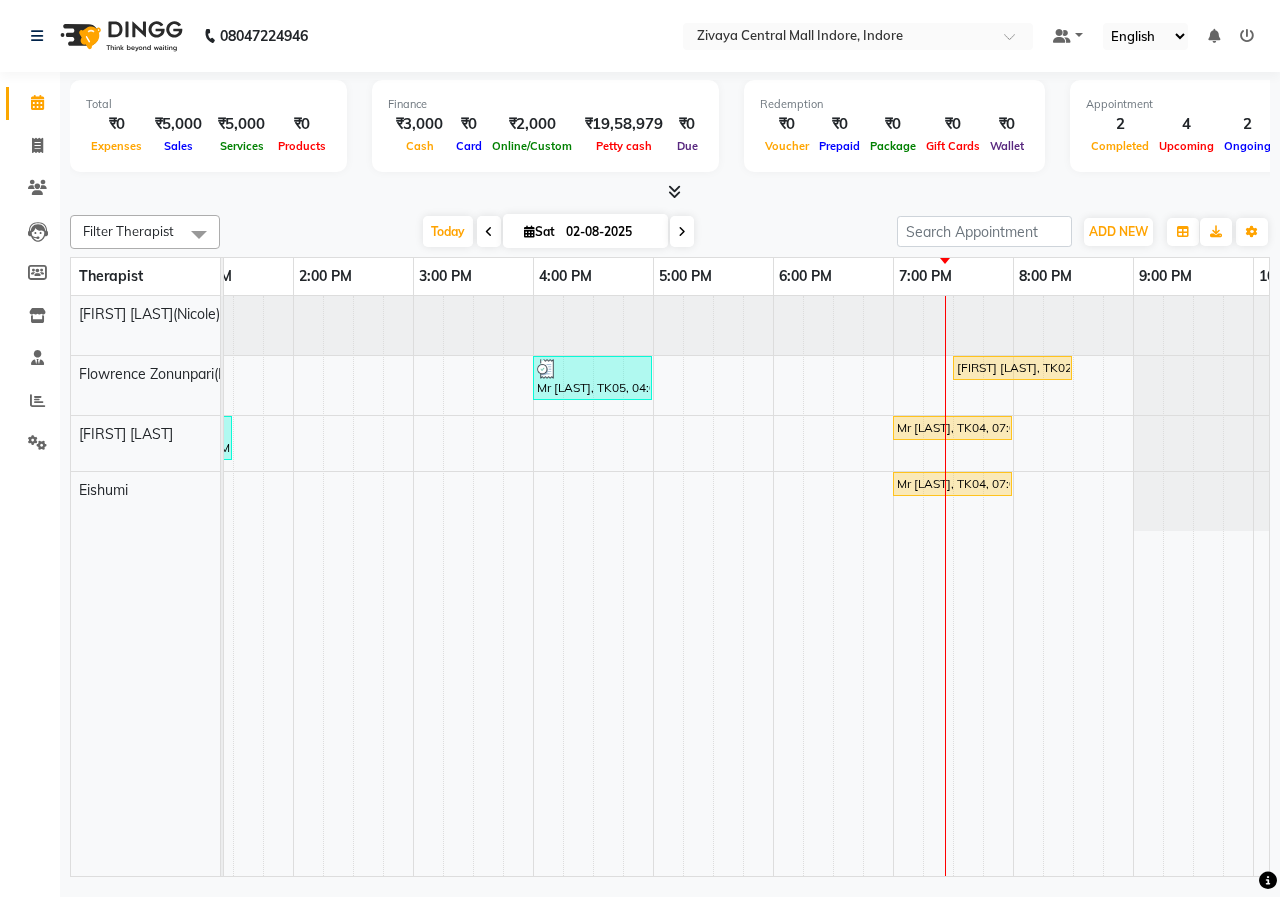drag, startPoint x: 837, startPoint y: 876, endPoint x: 500, endPoint y: 866, distance: 337.14835 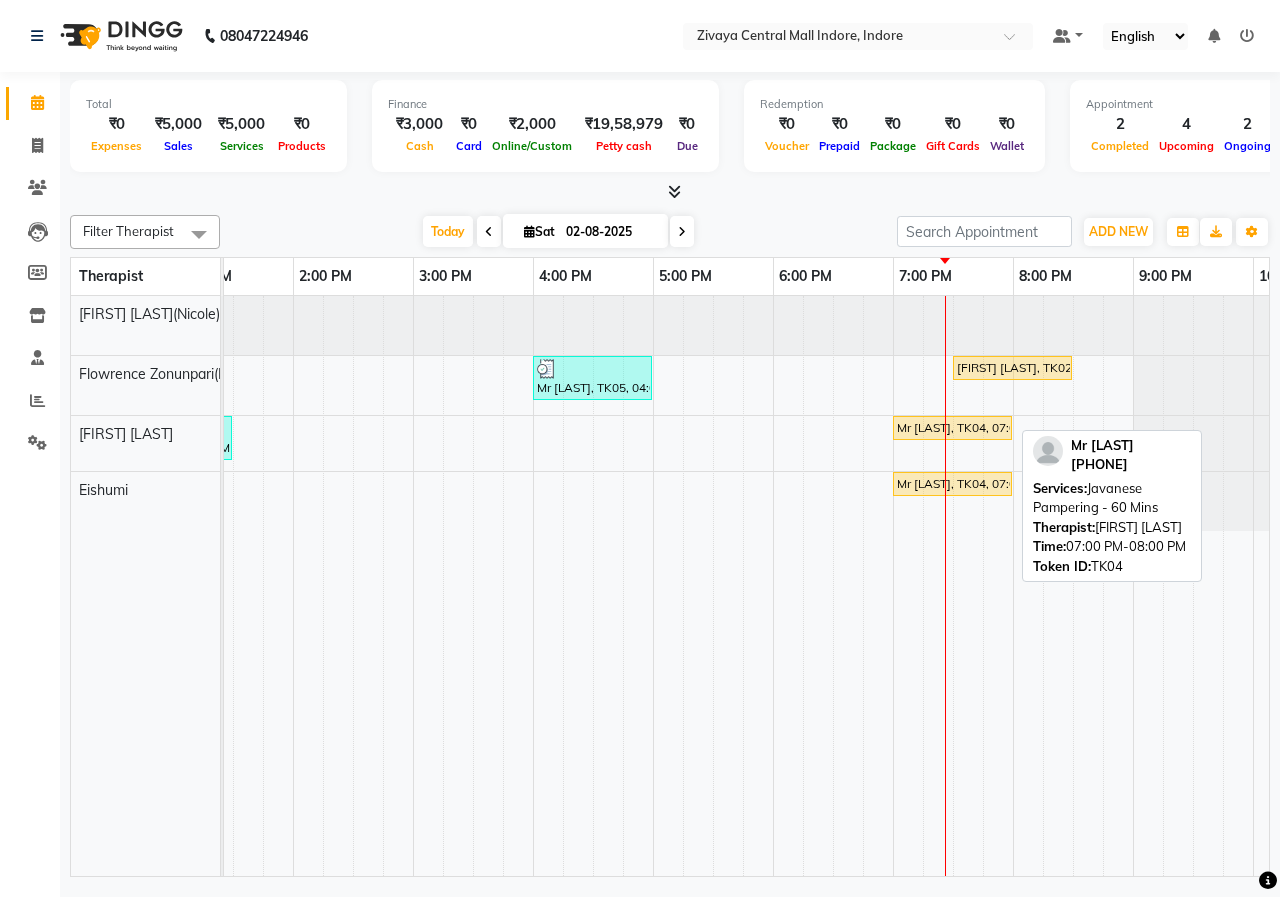 click on "Mr [LAST], TK04, 07:00 PM-08:00 PM, Javanese Pampering - 60 Mins" at bounding box center [952, 428] 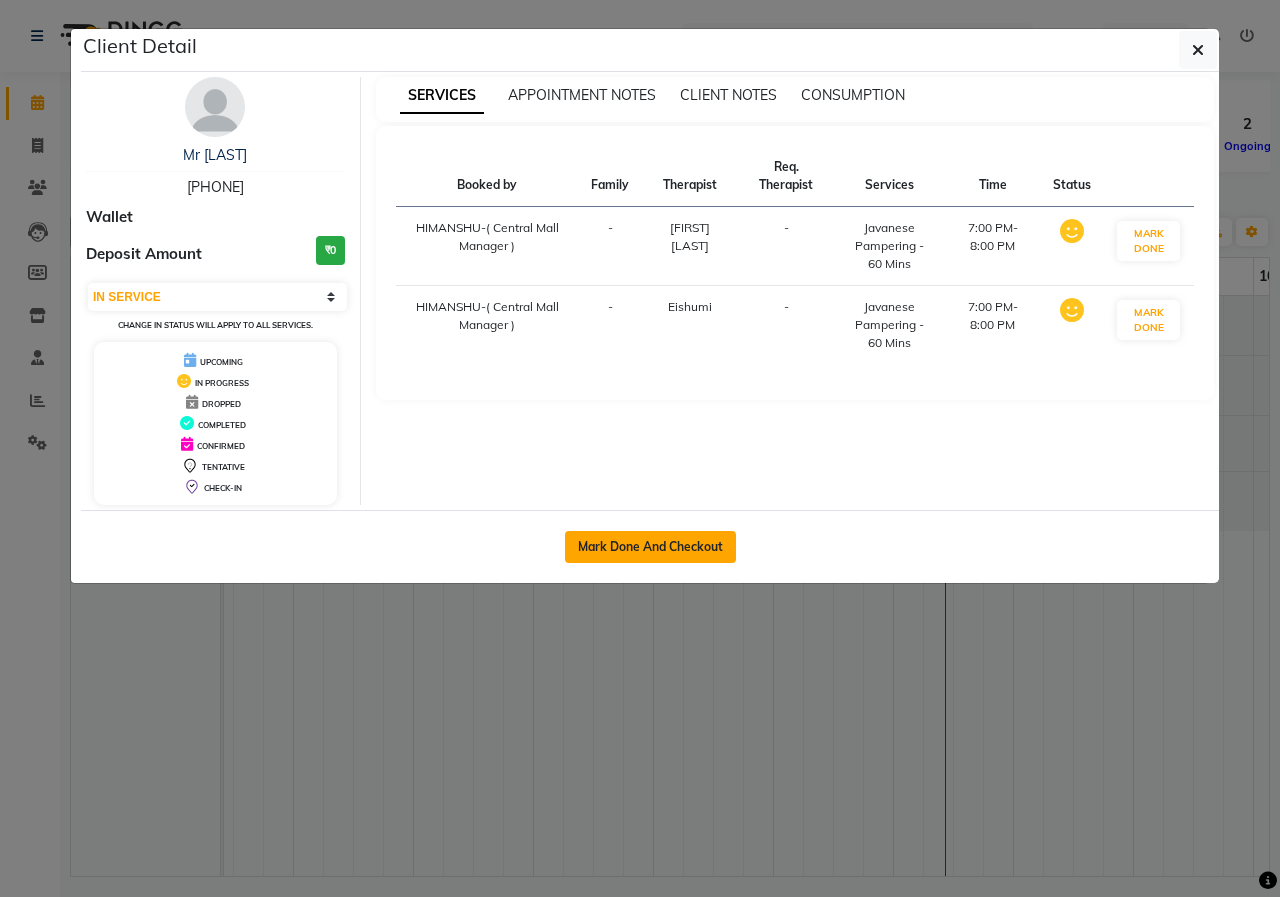 click on "Mark Done And Checkout" 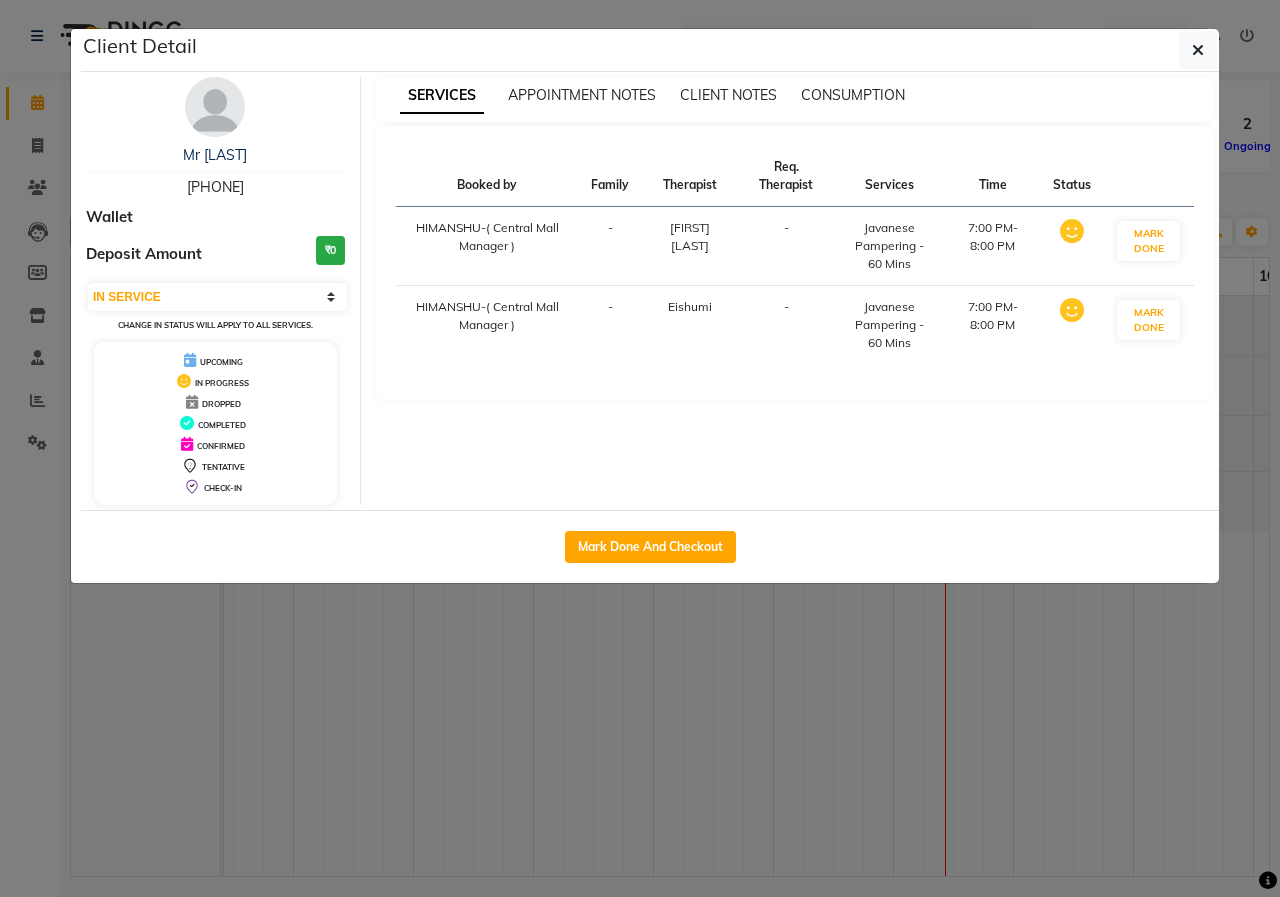 select on "service" 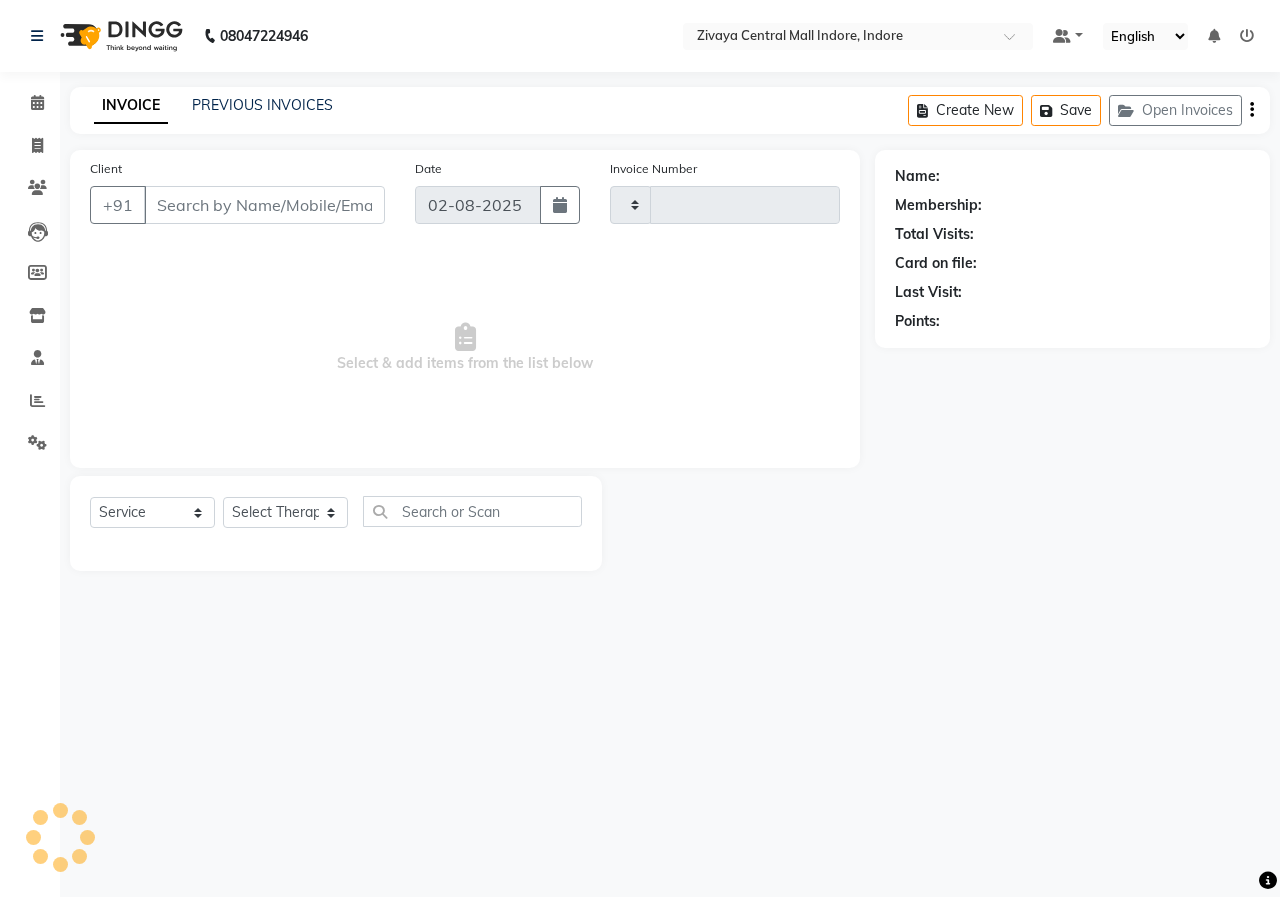 type on "0692" 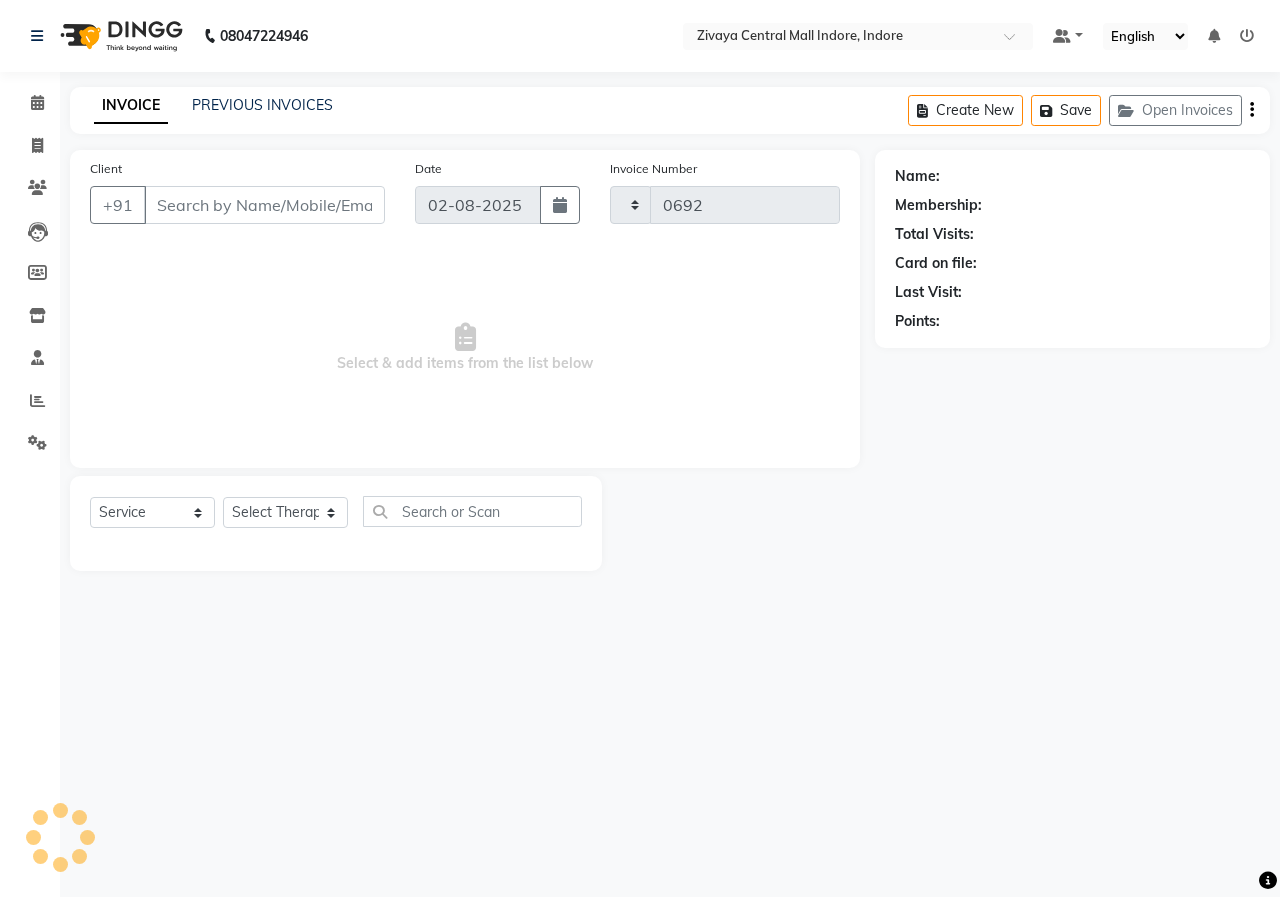select on "6509" 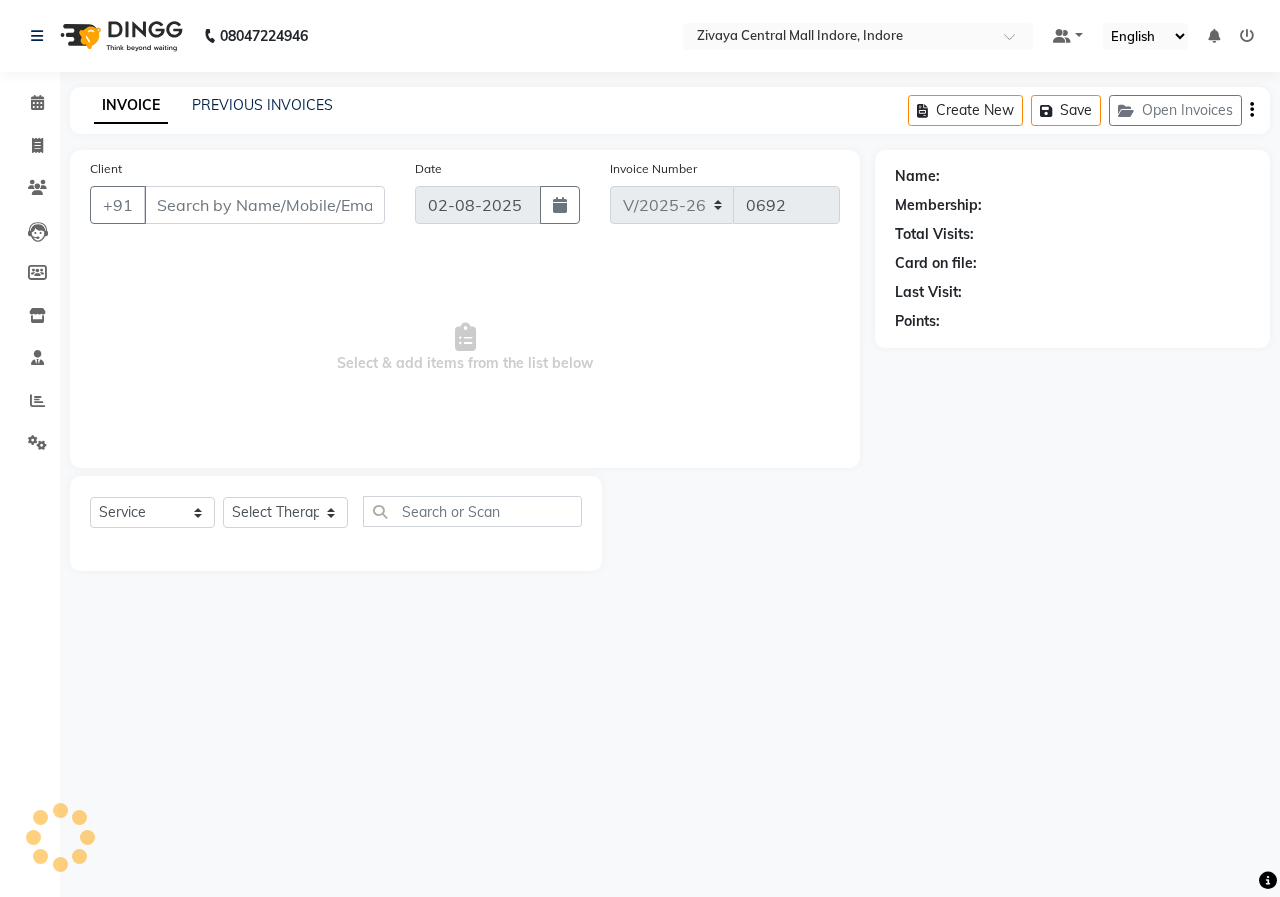 type on "[PHONE]" 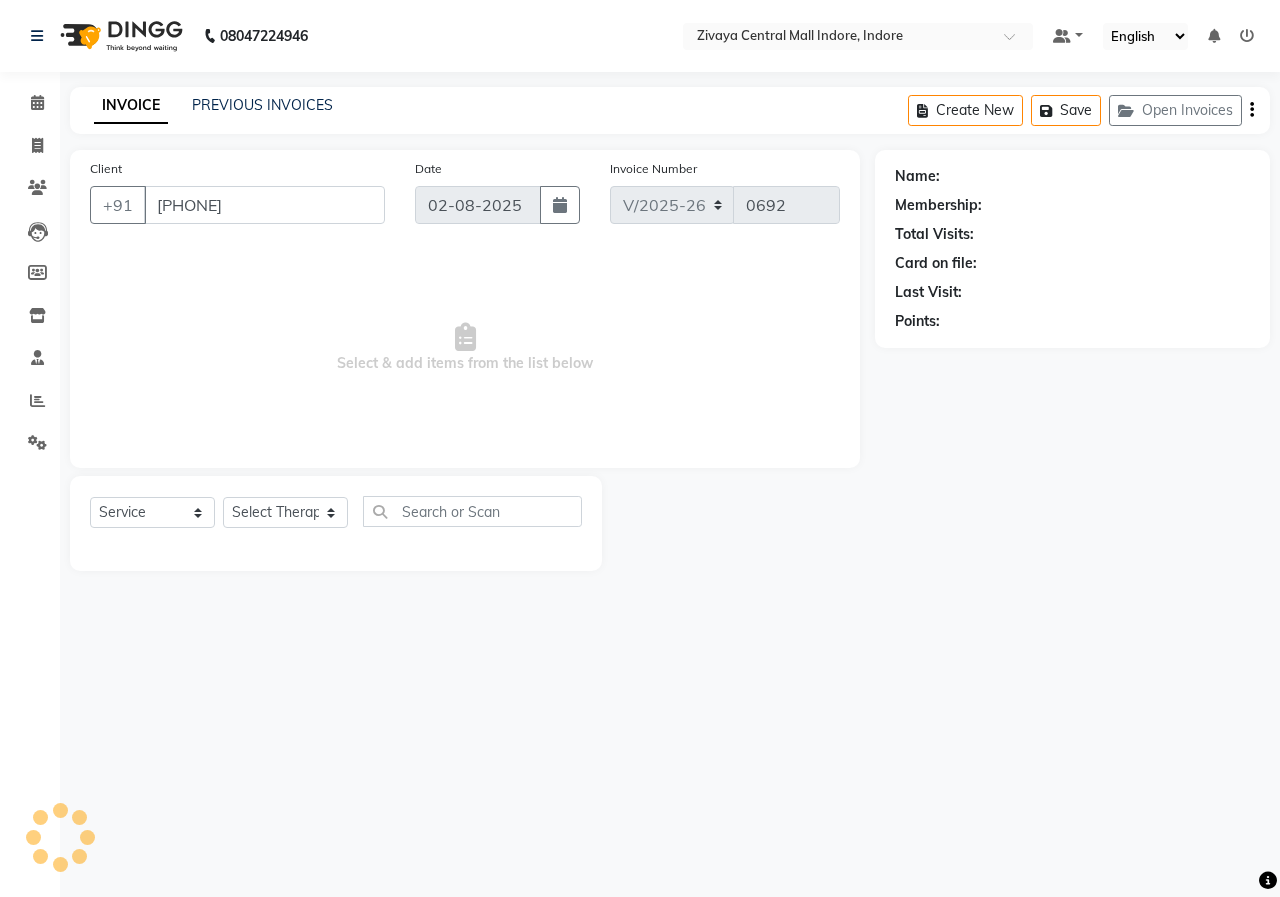 select on "61776" 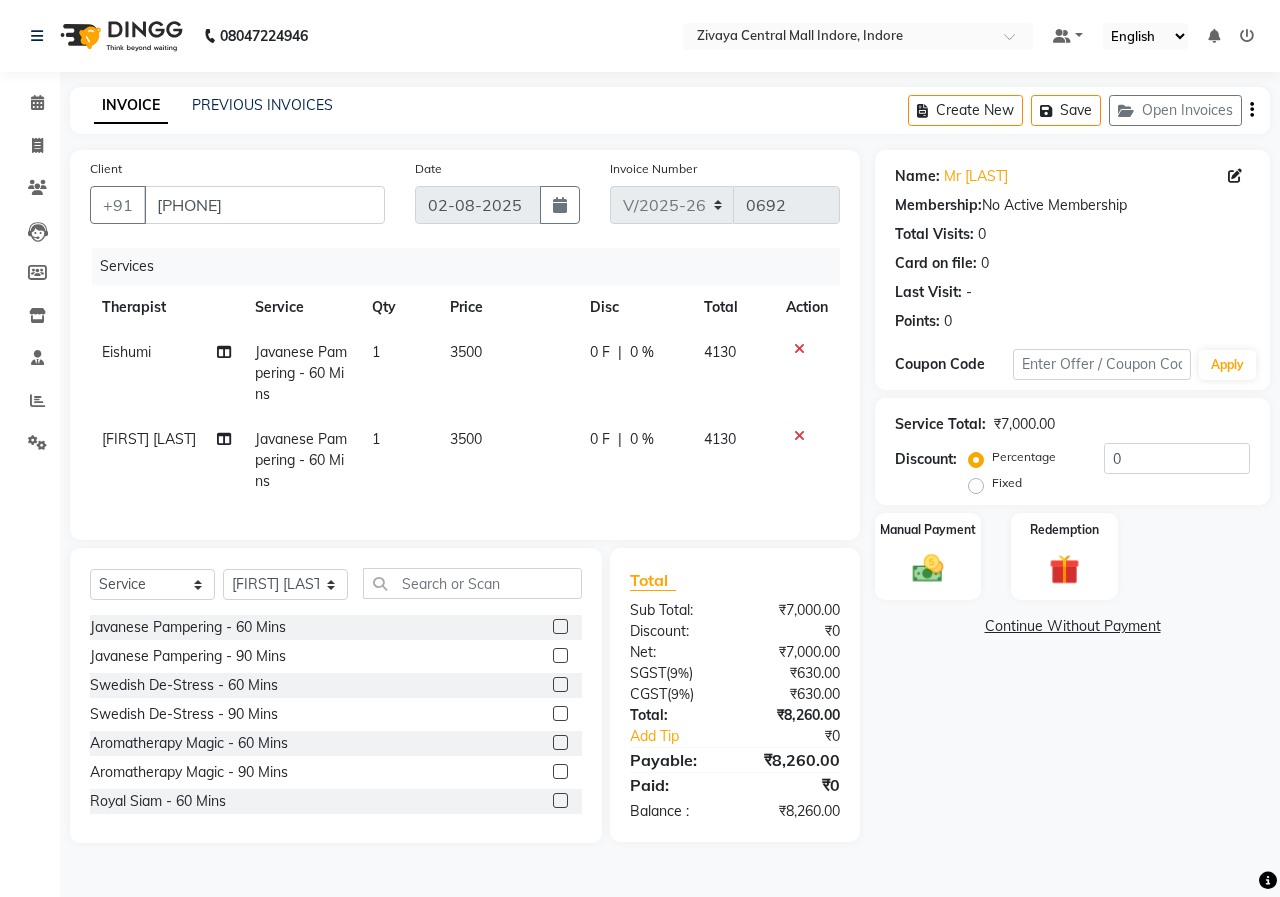 click on "Fixed" 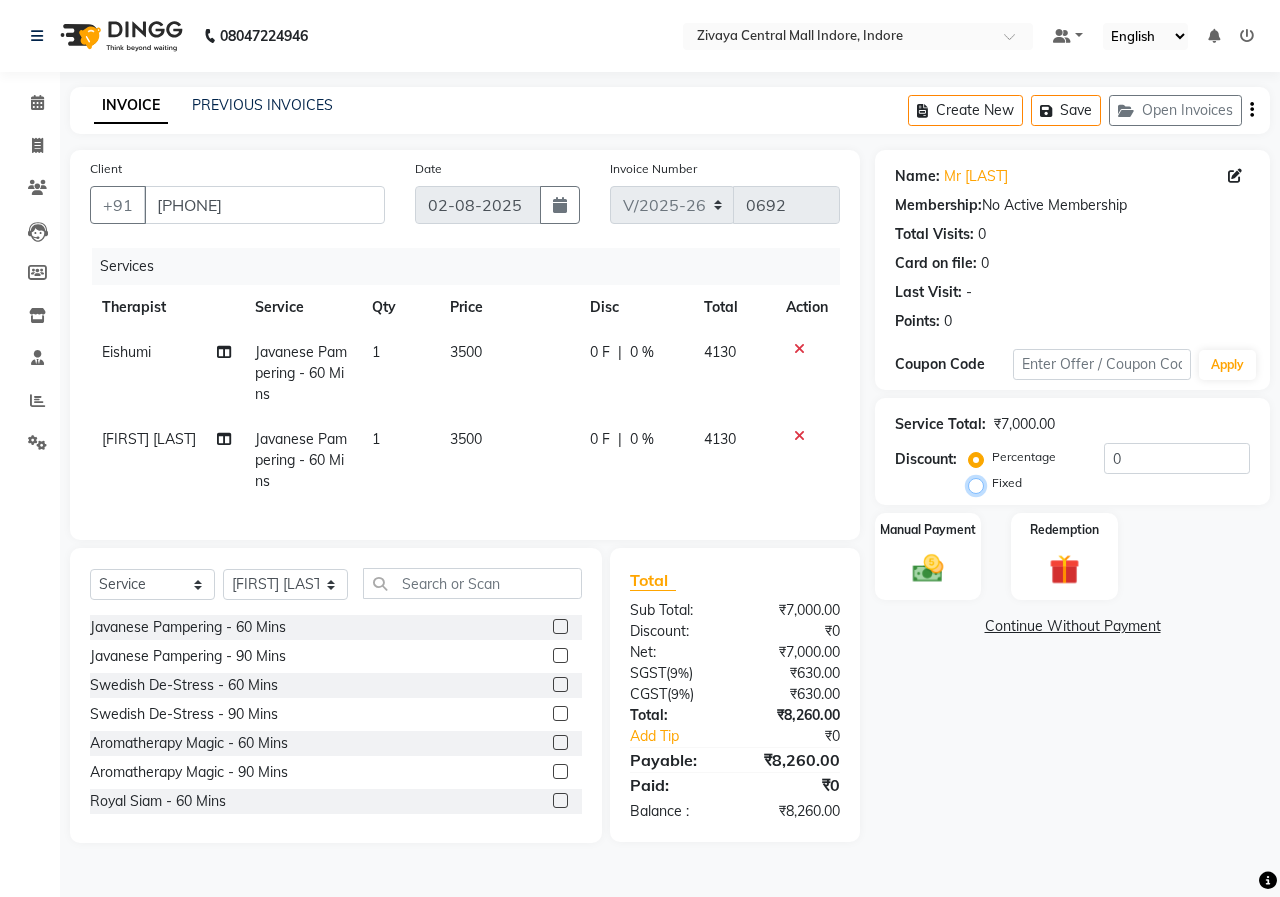 click on "Fixed" at bounding box center [980, 483] 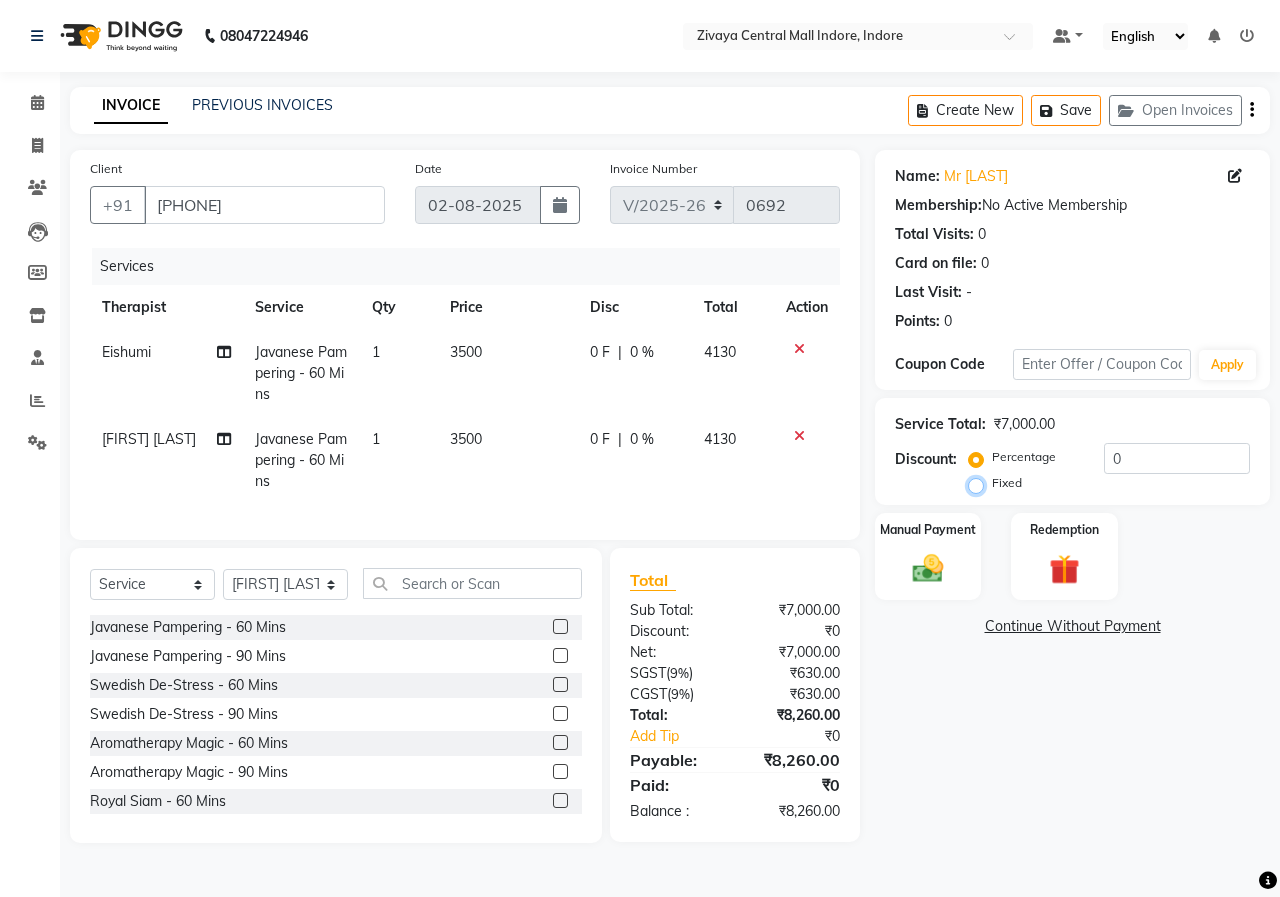 radio on "true" 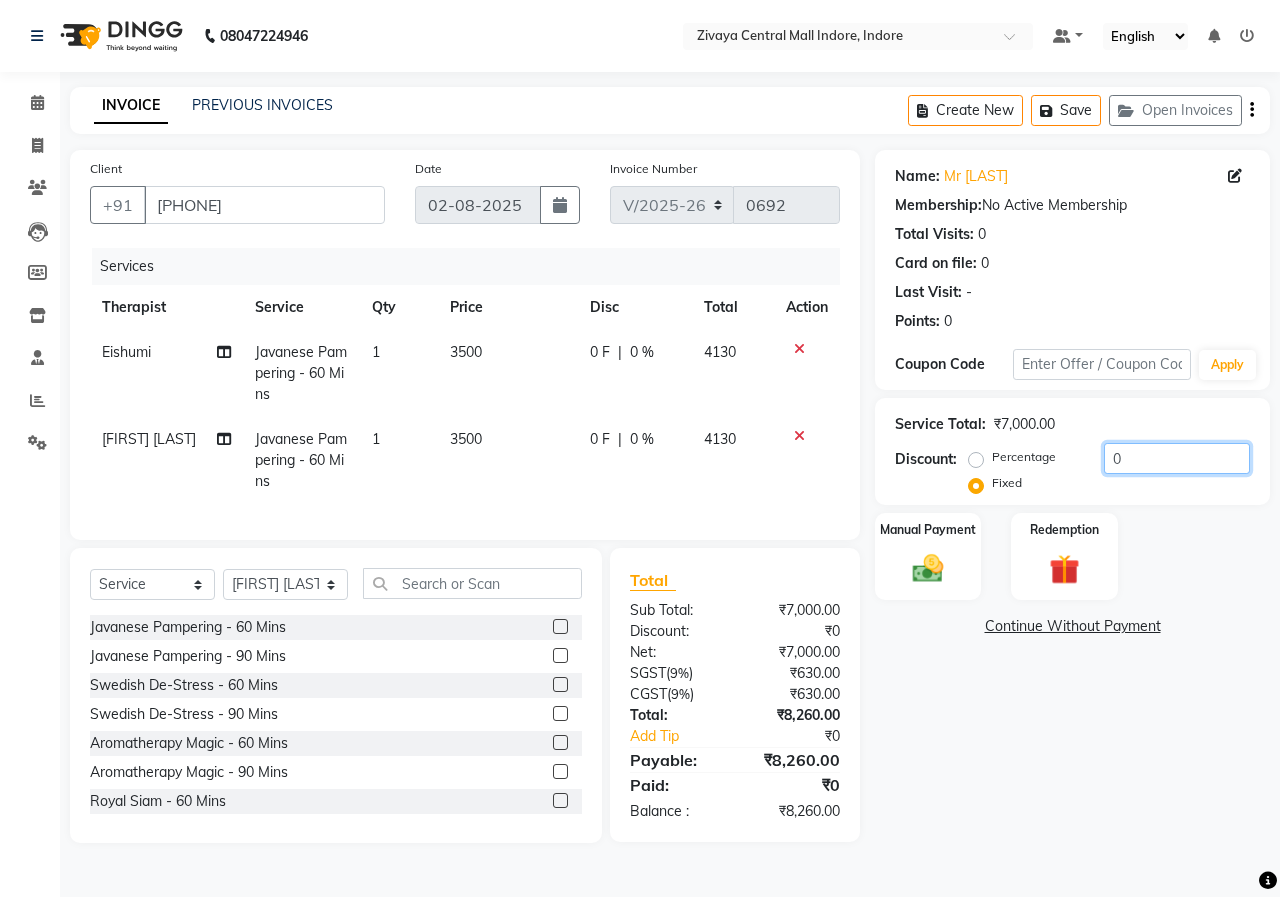click on "0" 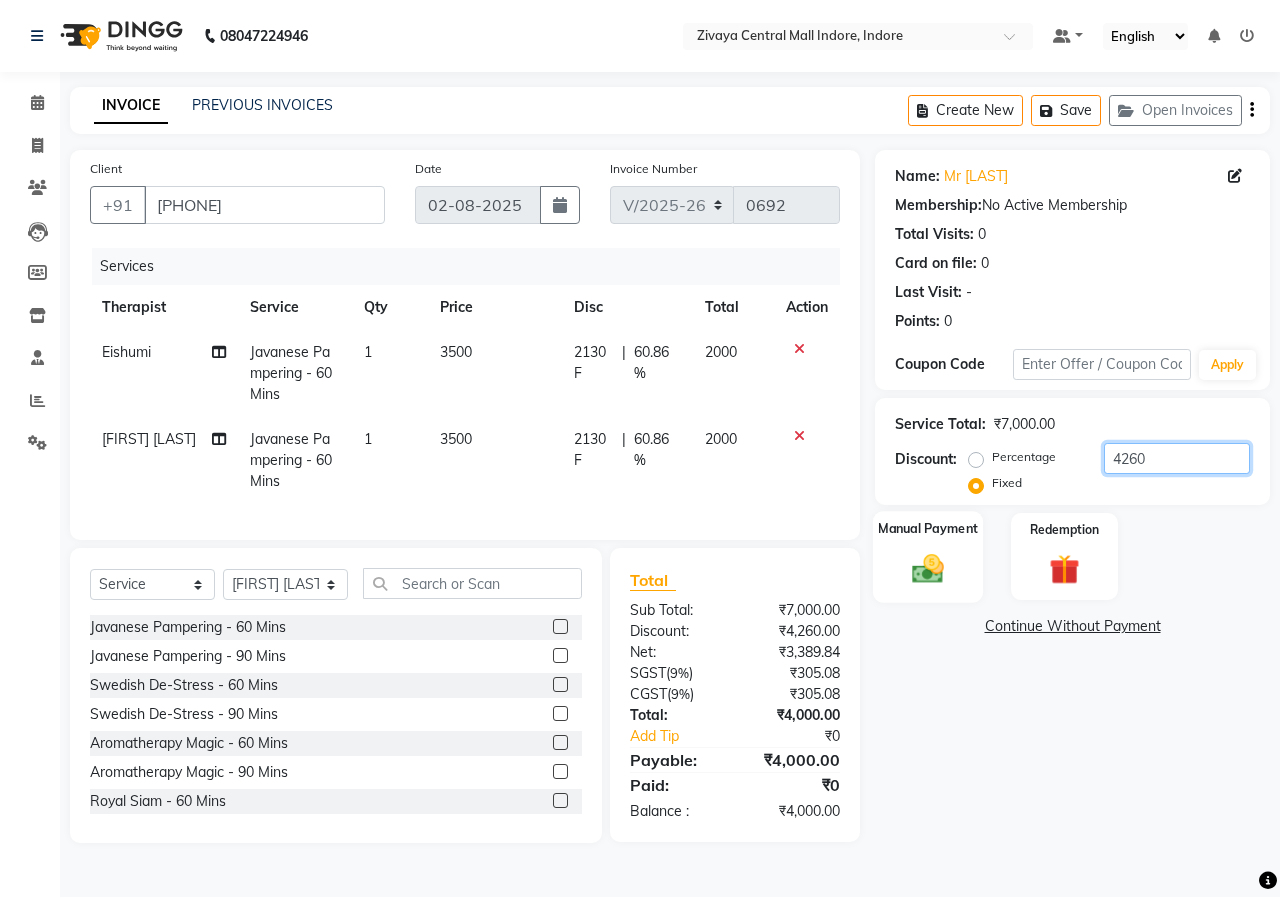 type on "4260" 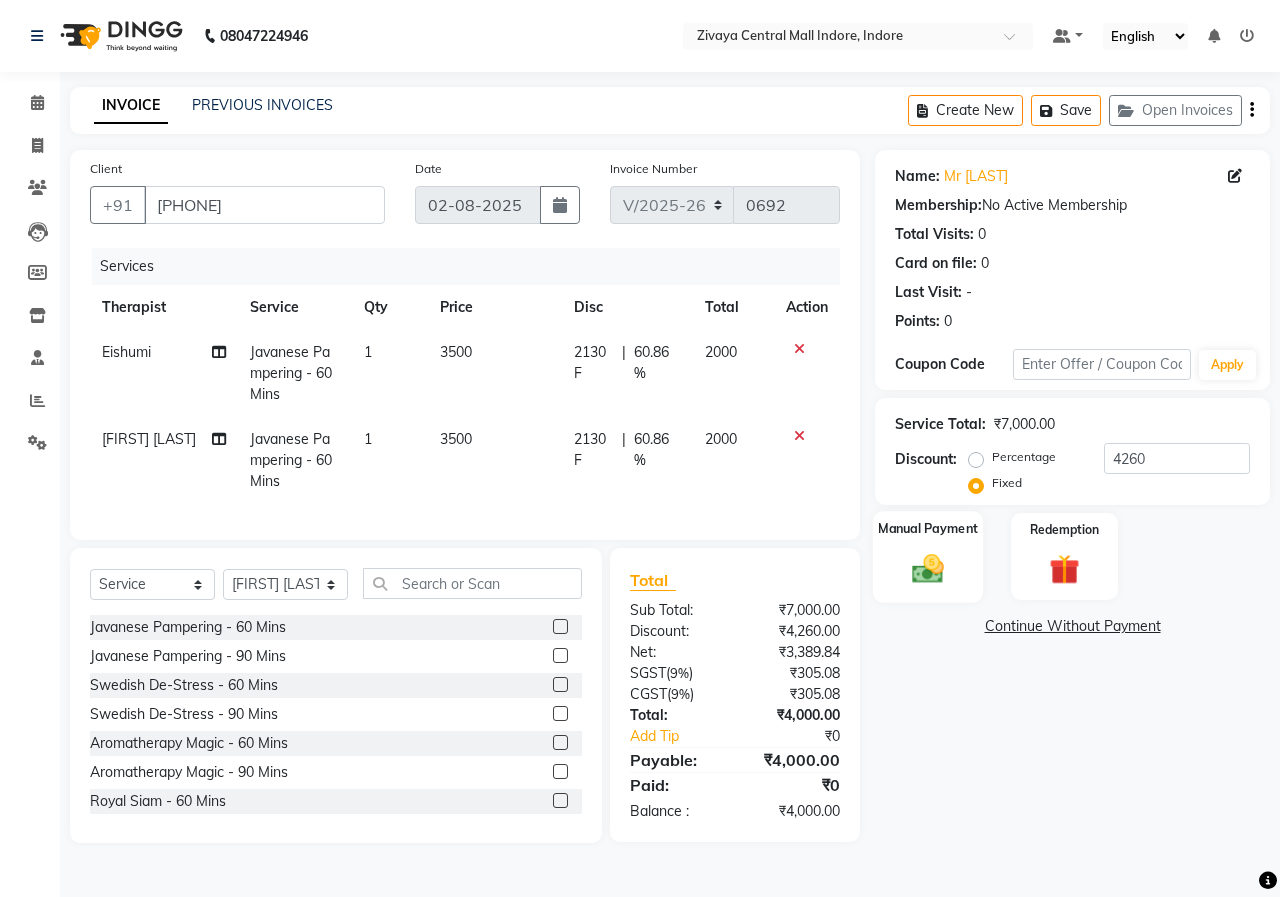 click 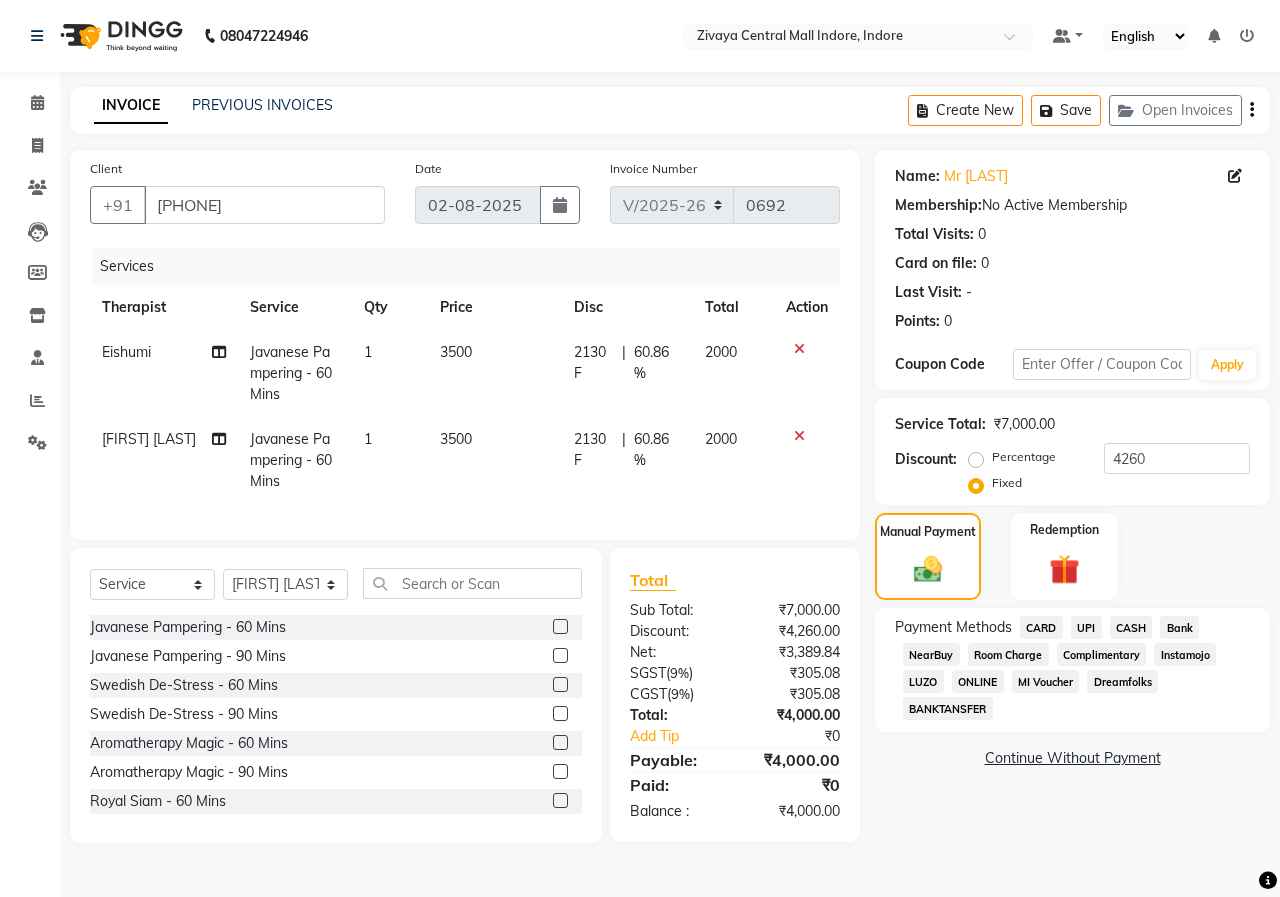 click on "UPI" 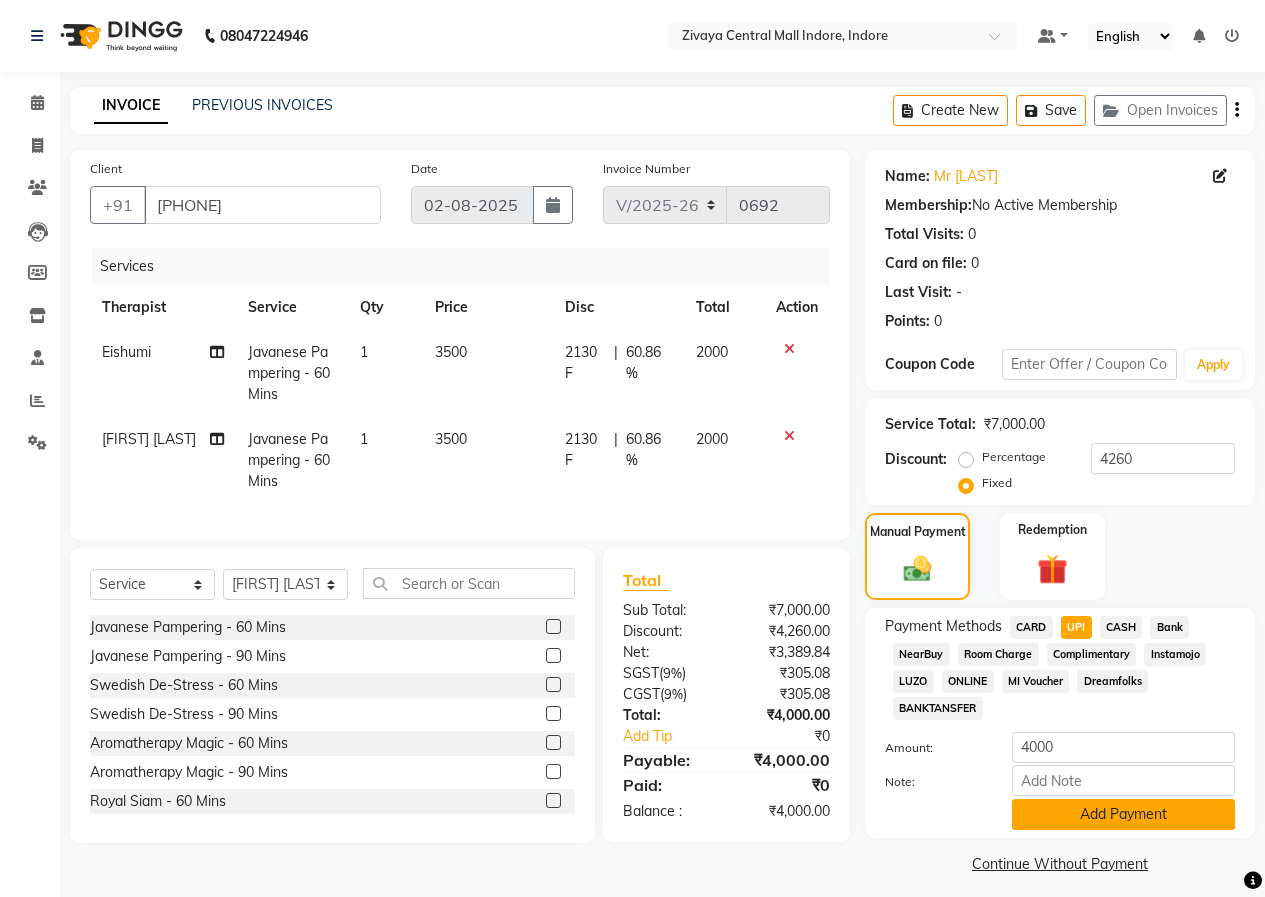click on "Add Payment" 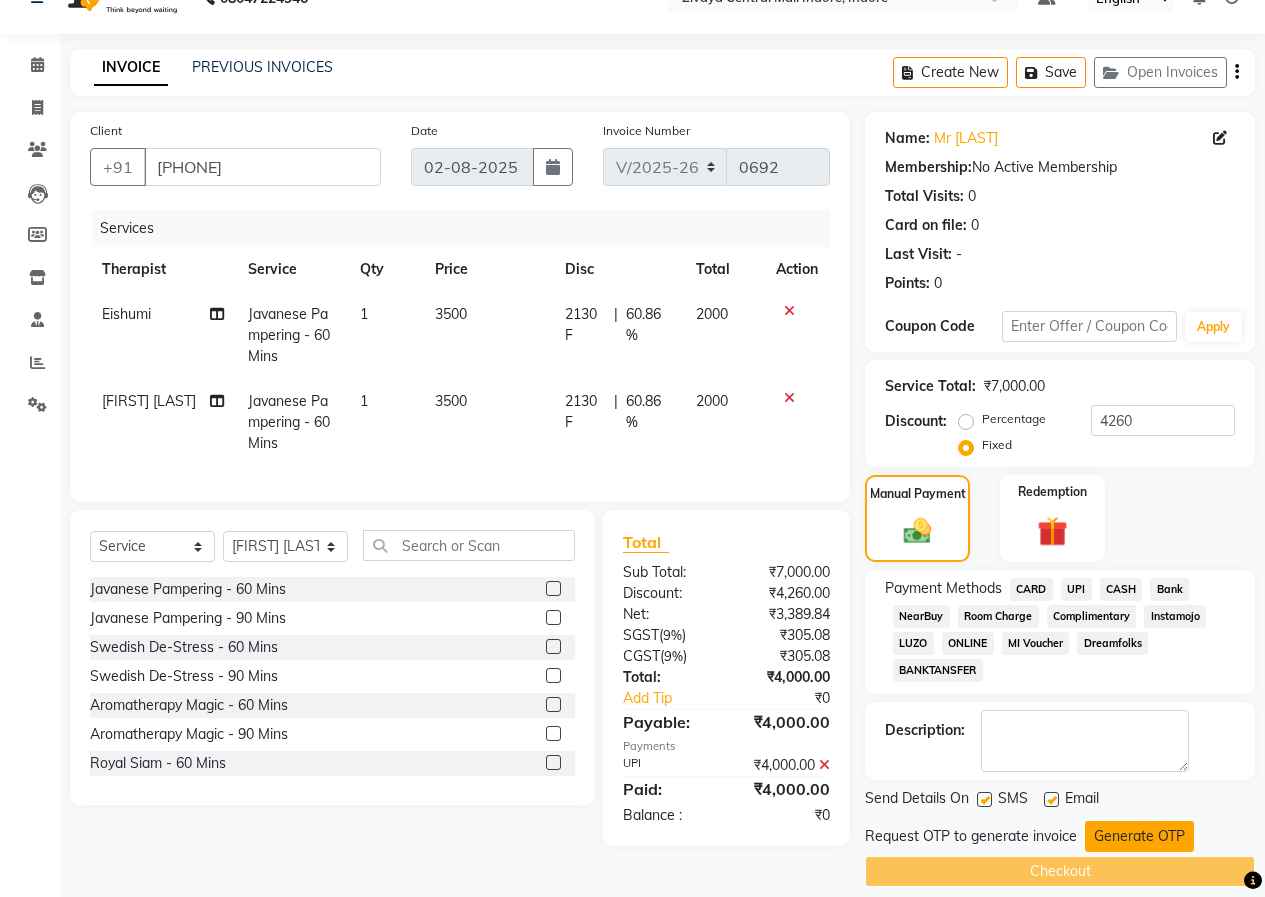 scroll, scrollTop: 58, scrollLeft: 0, axis: vertical 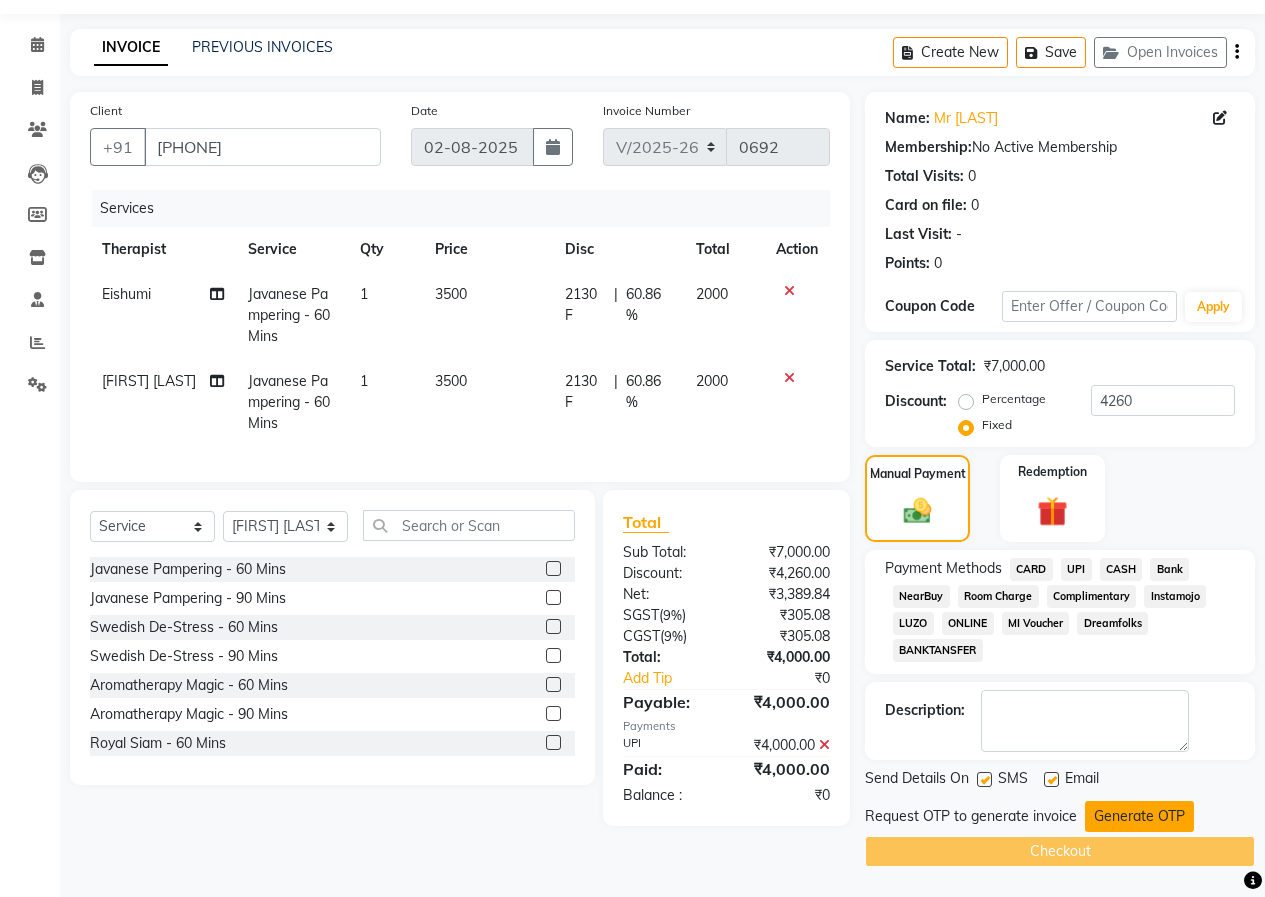 click on "Generate OTP" 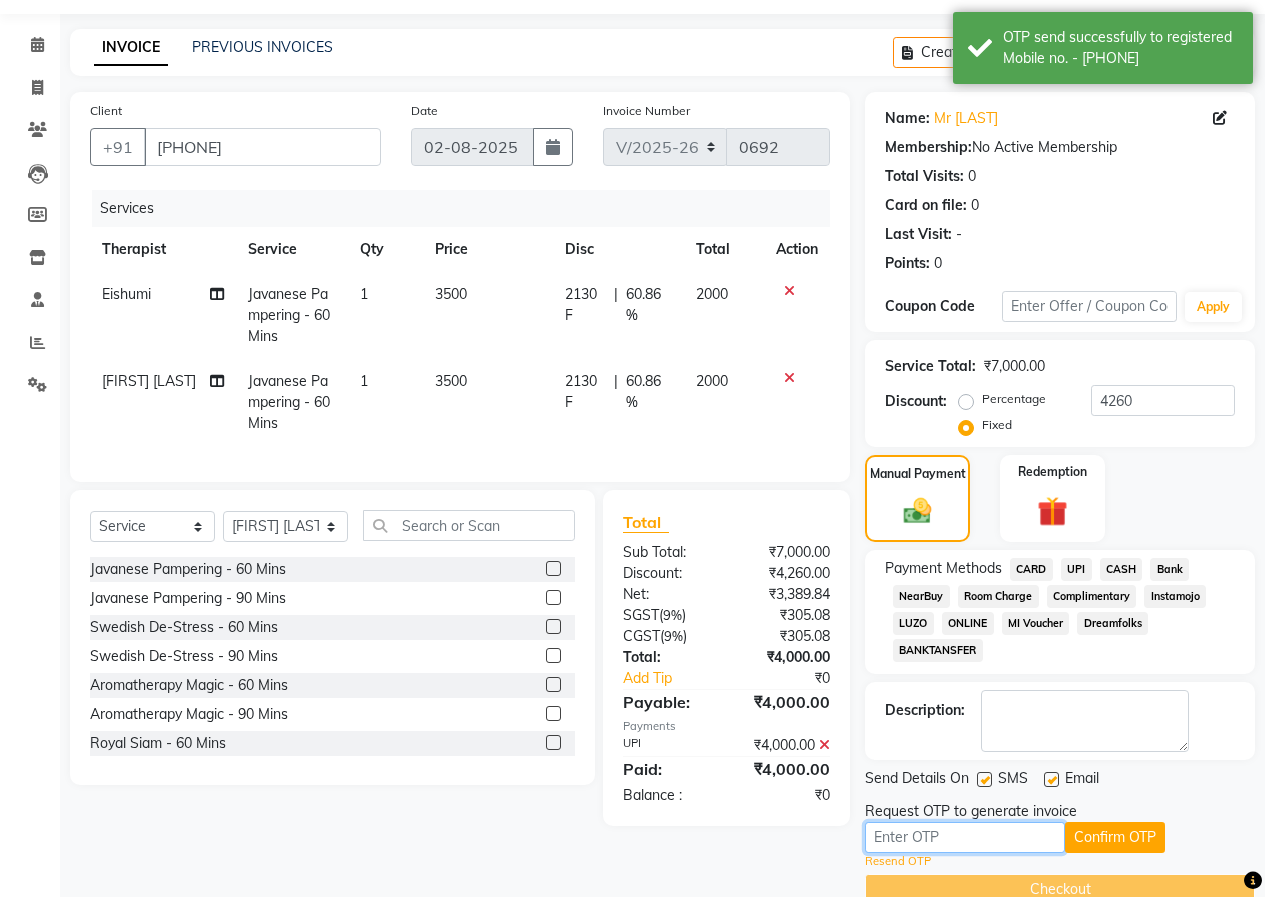 click at bounding box center (965, 837) 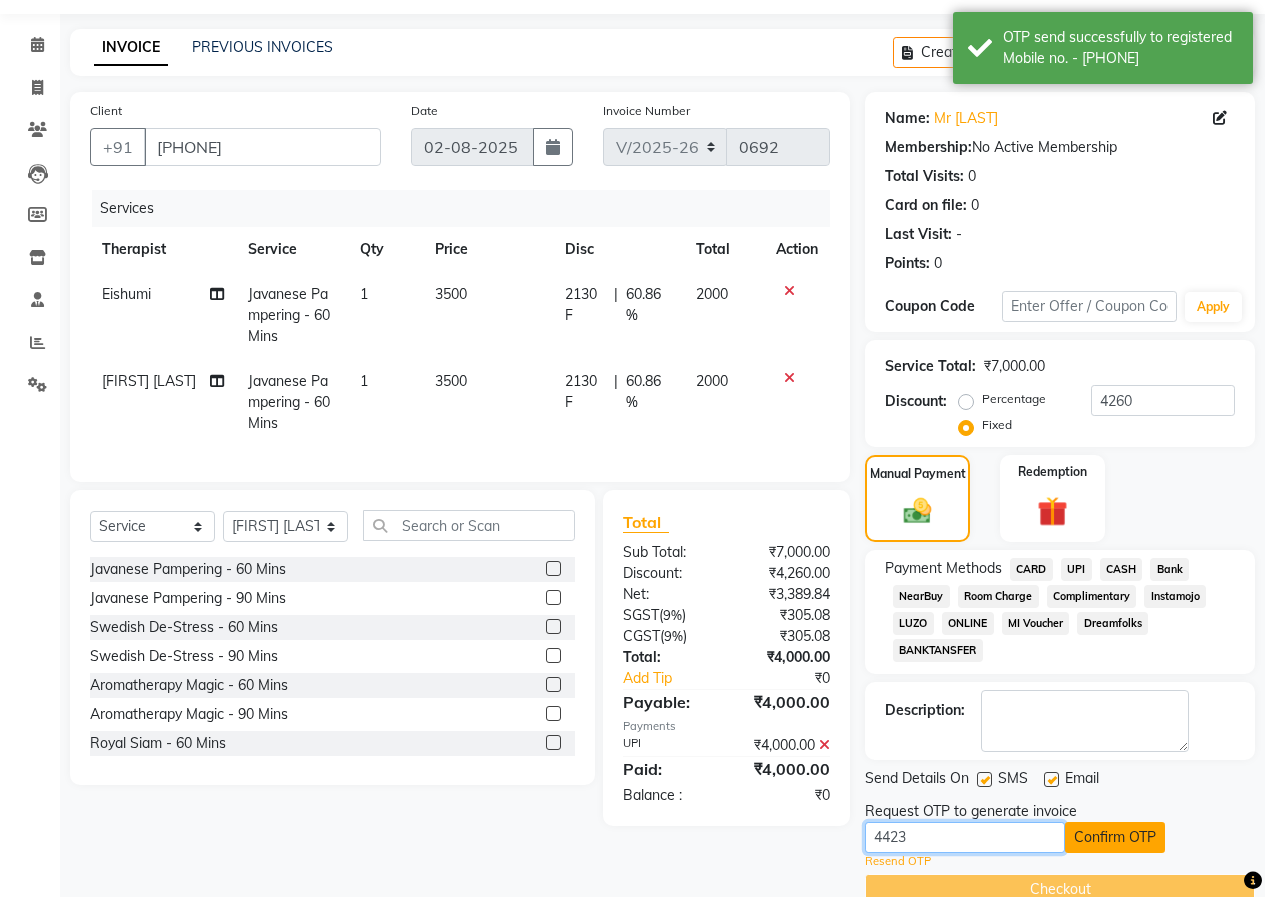 type on "4423" 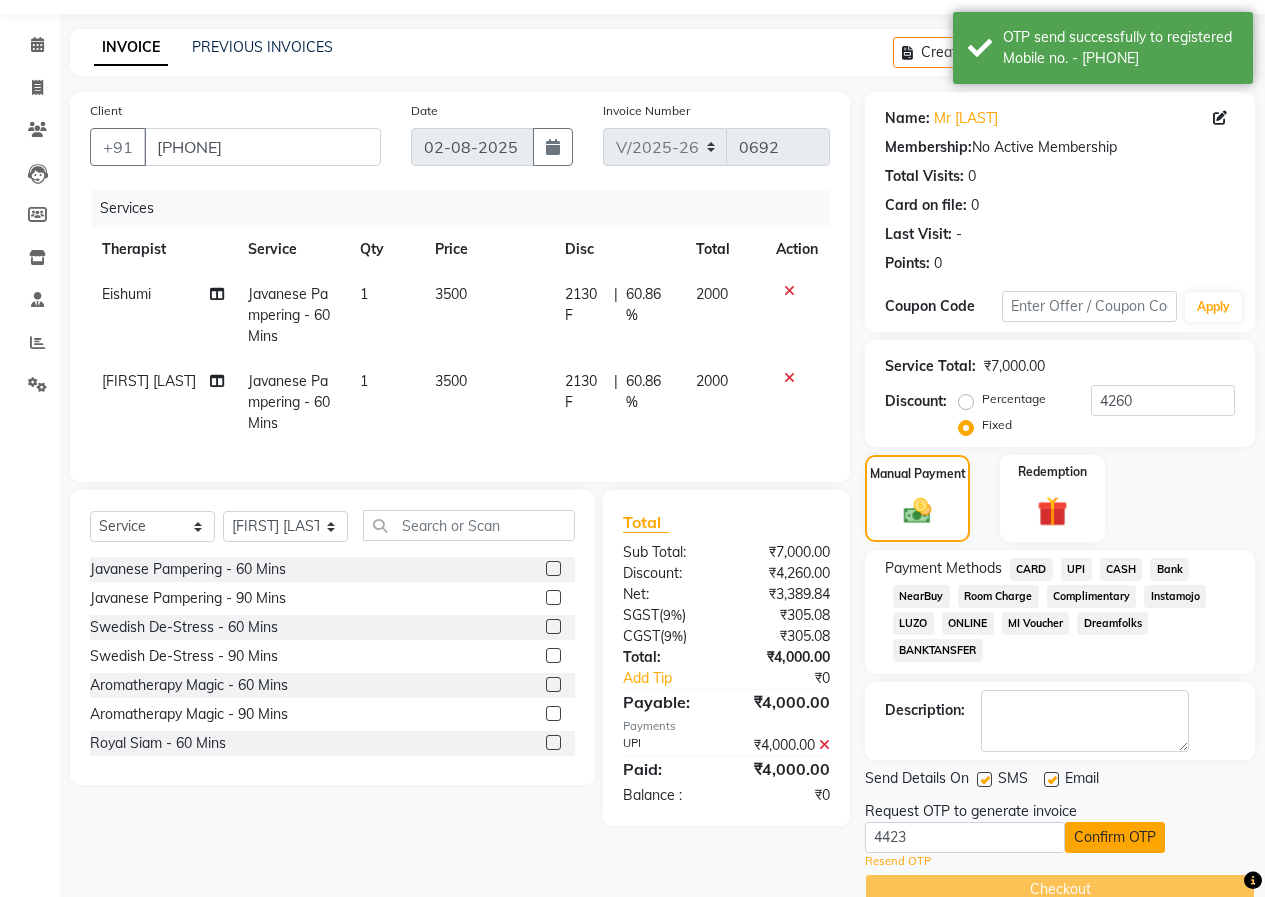 click on "Confirm OTP" 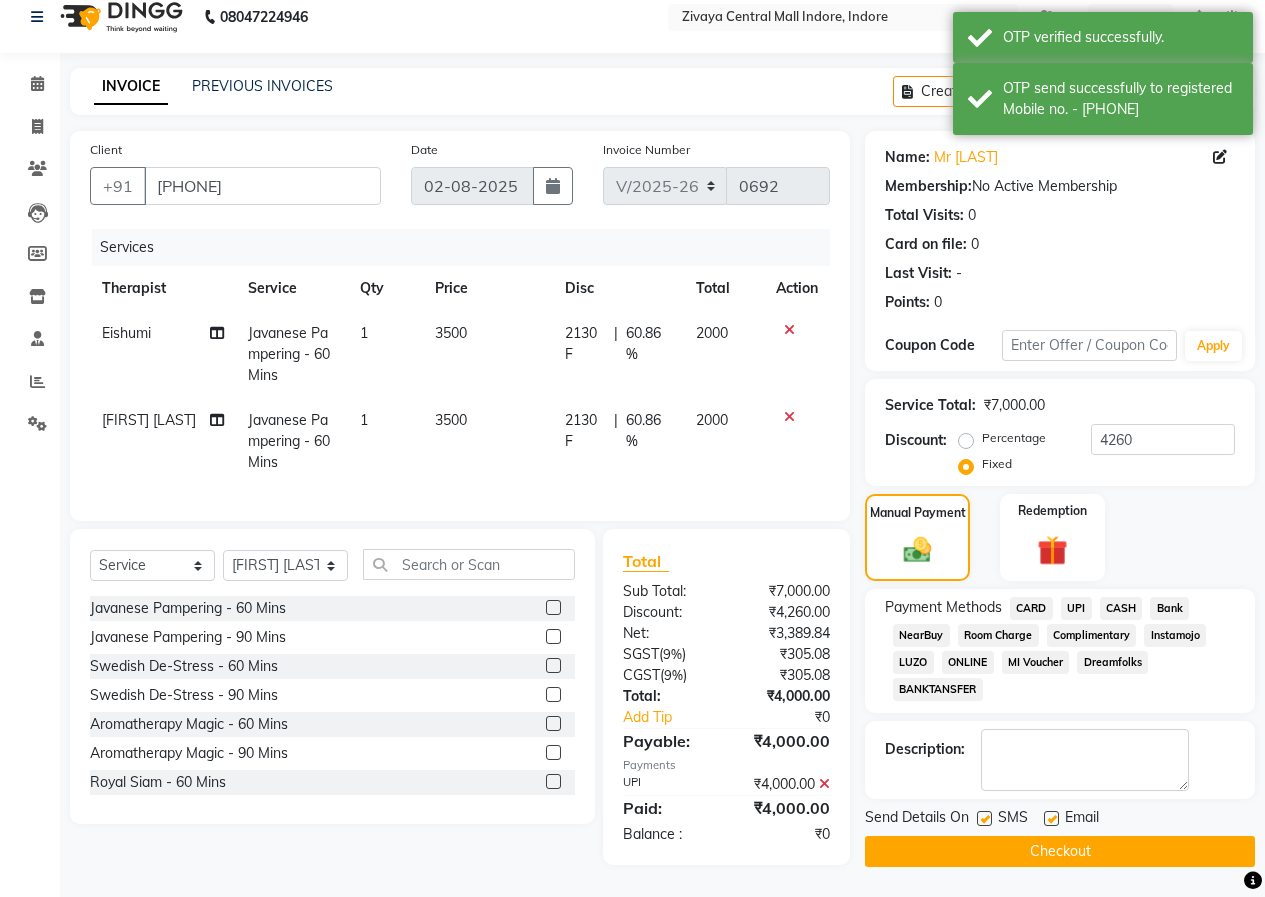 click on "Checkout" 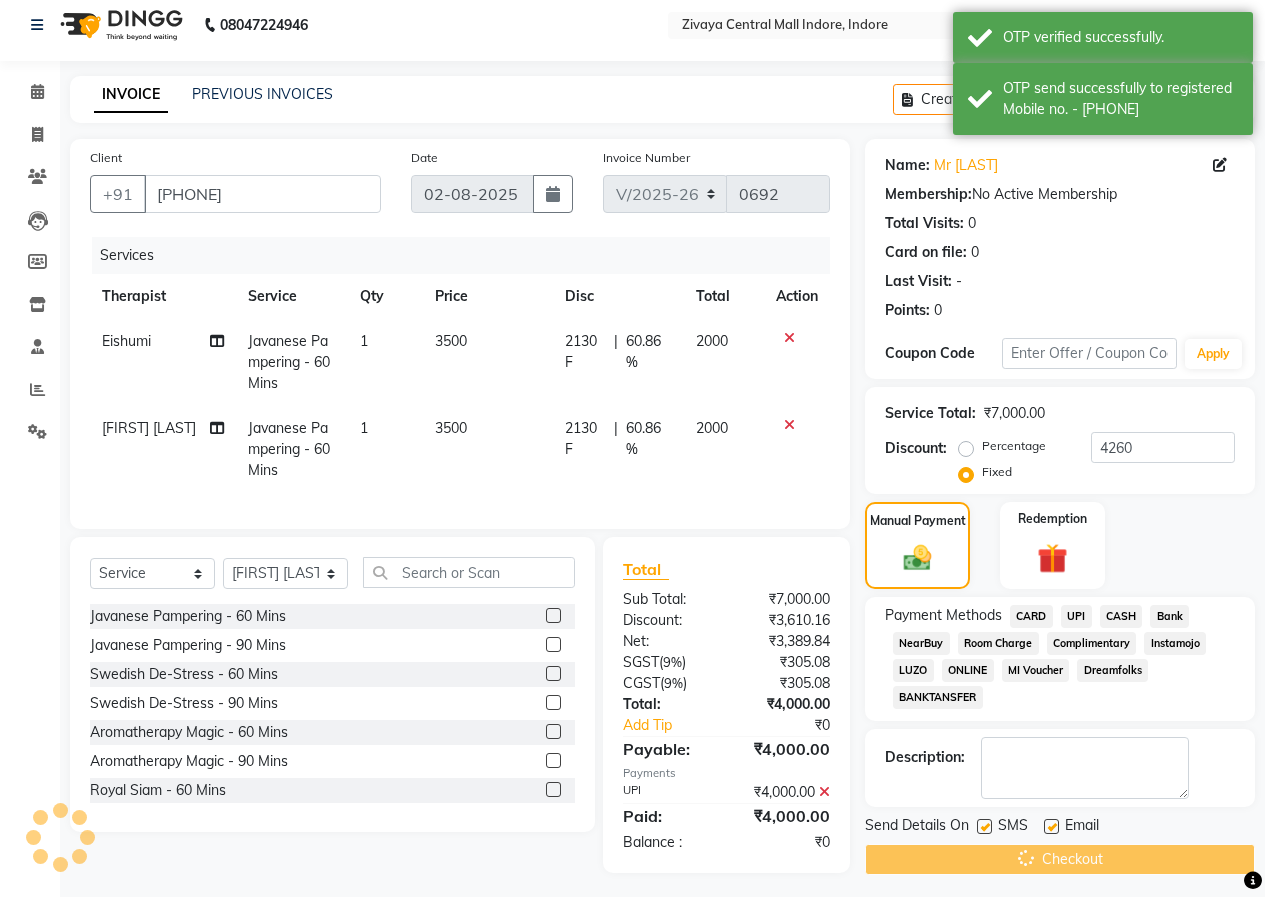 scroll, scrollTop: 0, scrollLeft: 0, axis: both 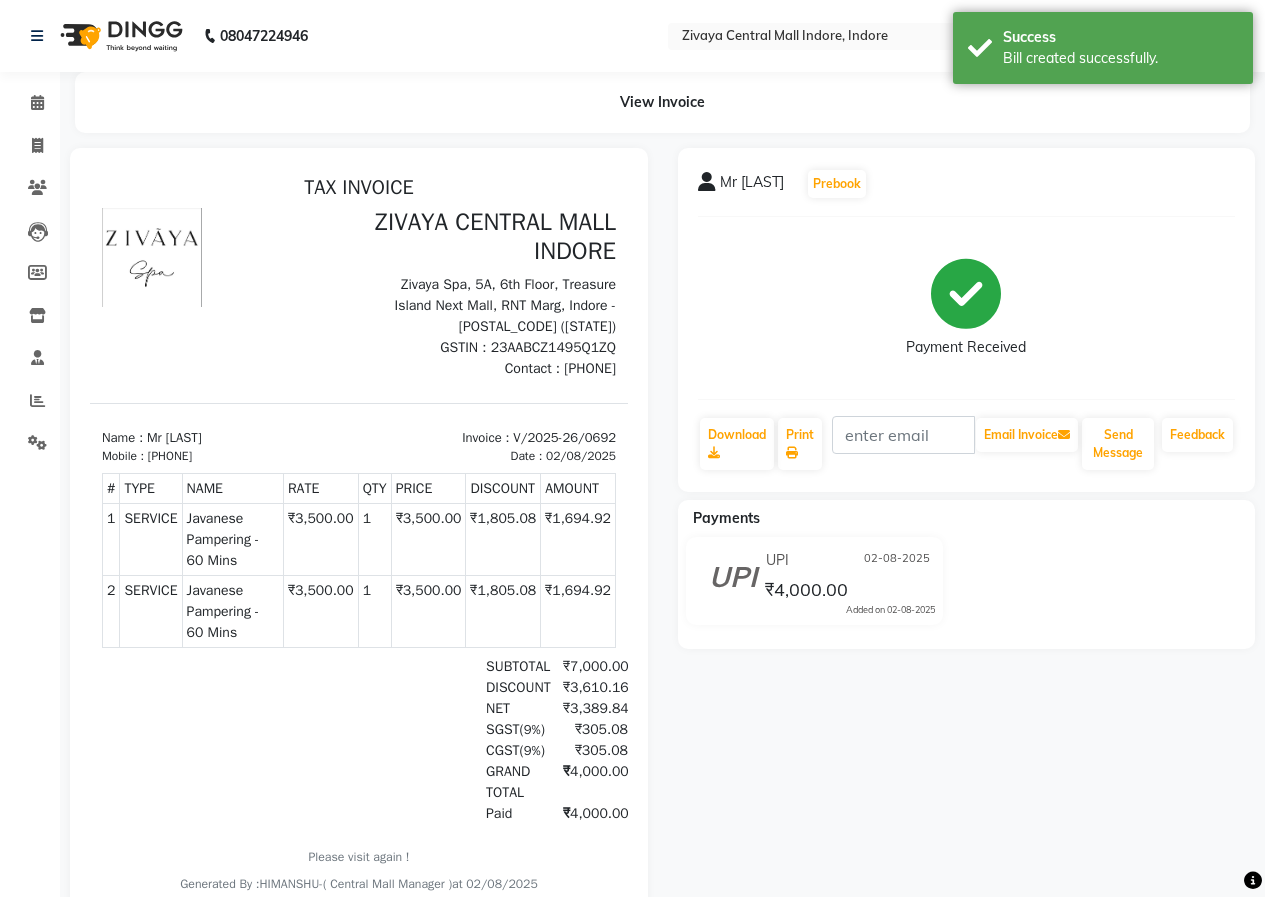 click 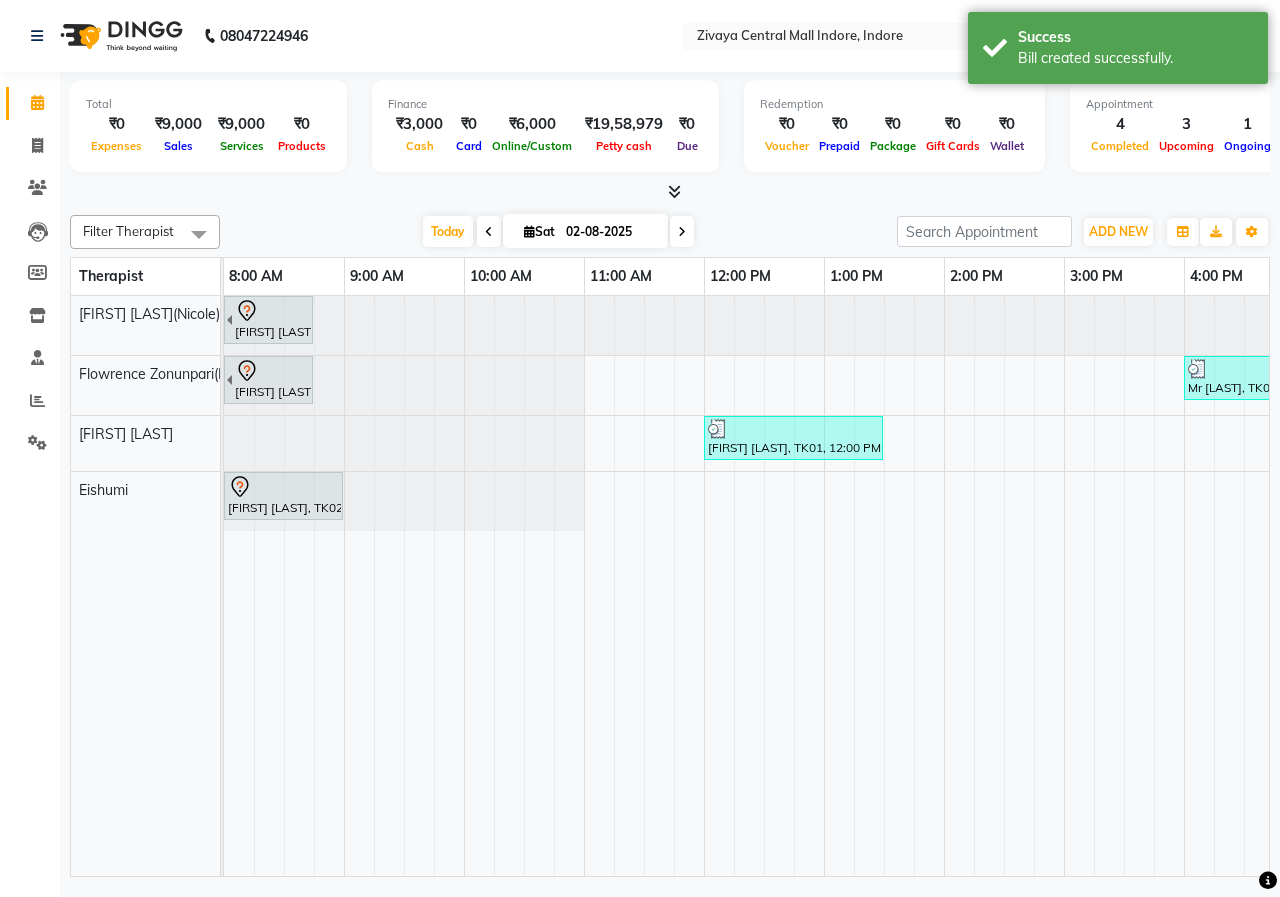 scroll, scrollTop: 0, scrollLeft: 293, axis: horizontal 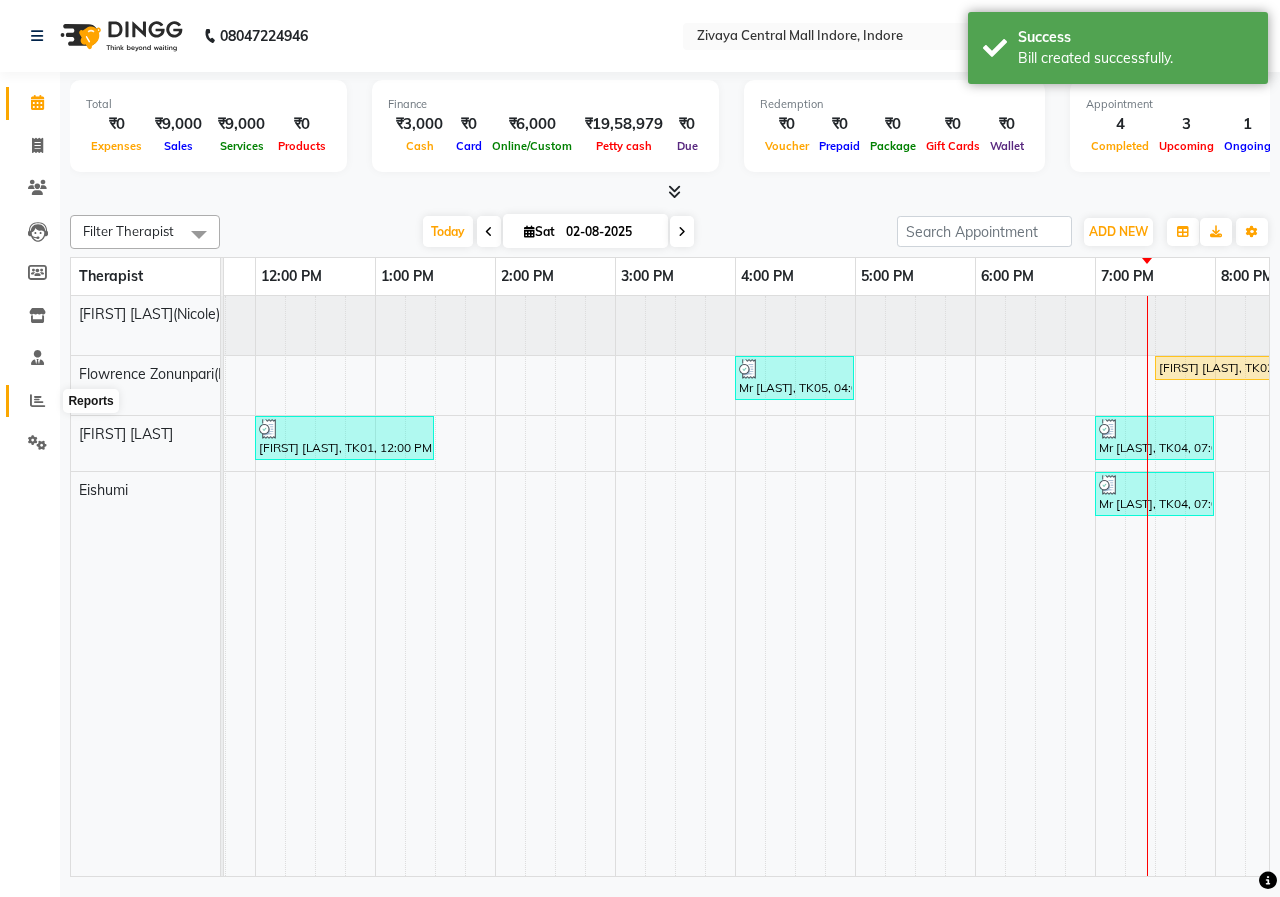 click 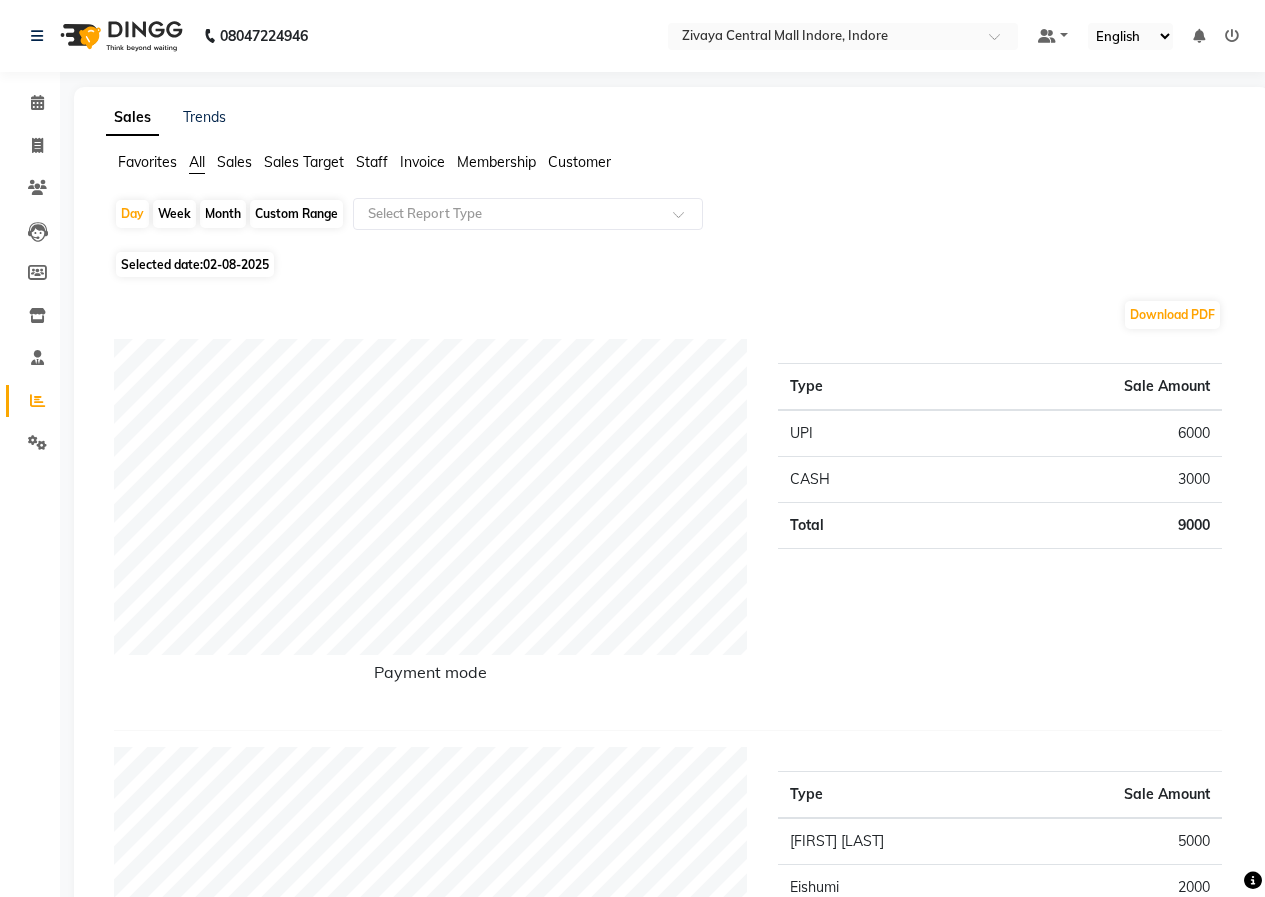 click 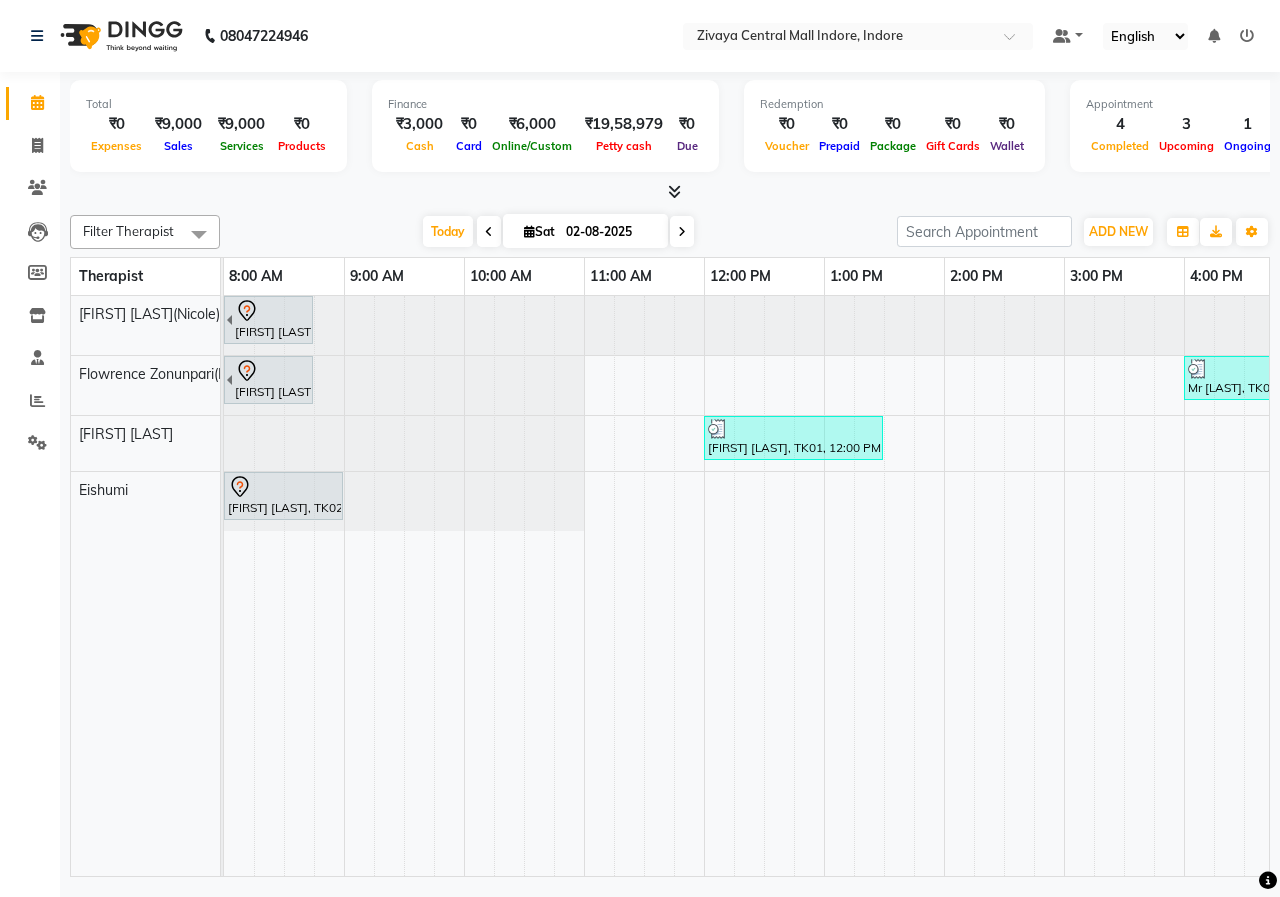 scroll, scrollTop: 0, scrollLeft: 120, axis: horizontal 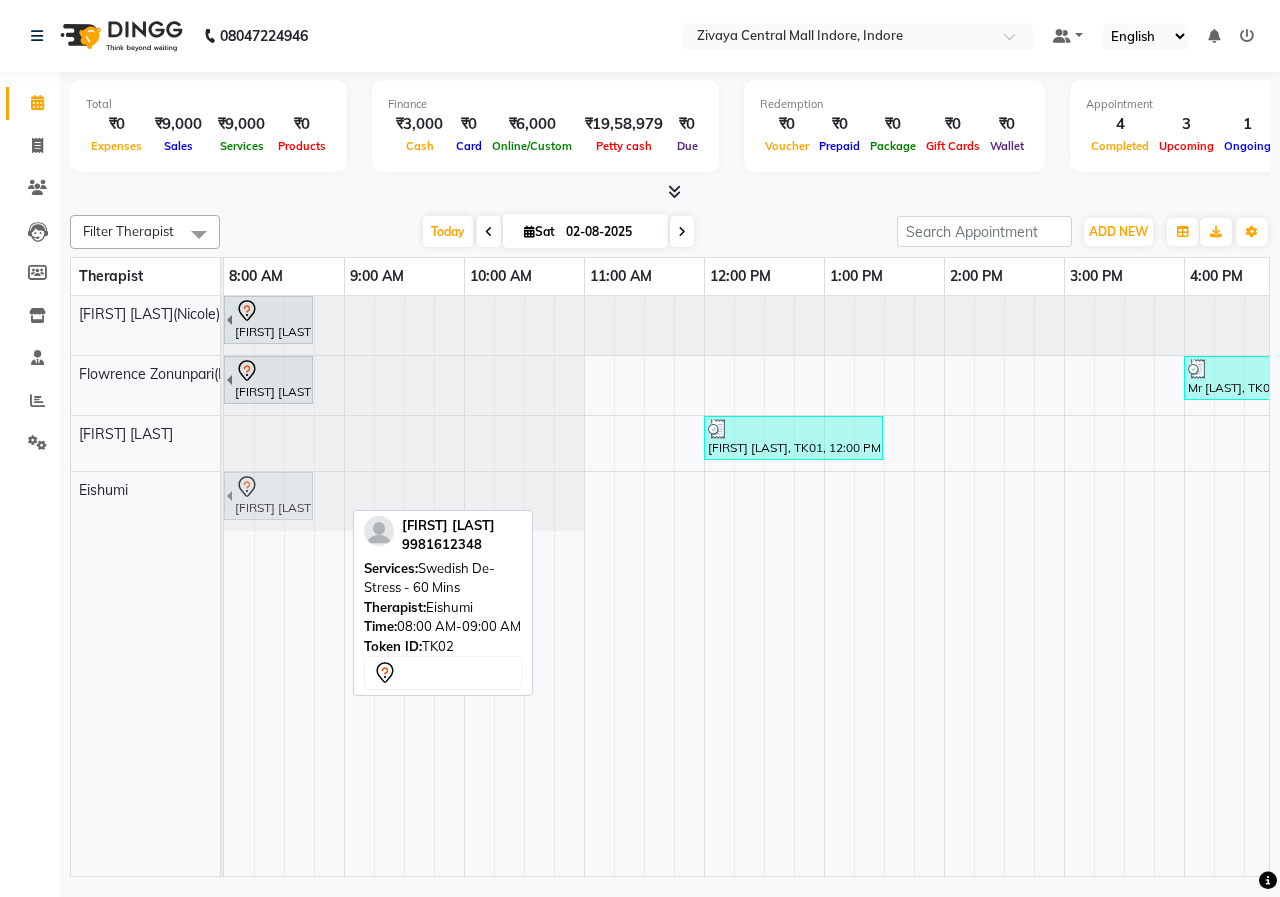 drag, startPoint x: 277, startPoint y: 508, endPoint x: 246, endPoint y: 506, distance: 31.06445 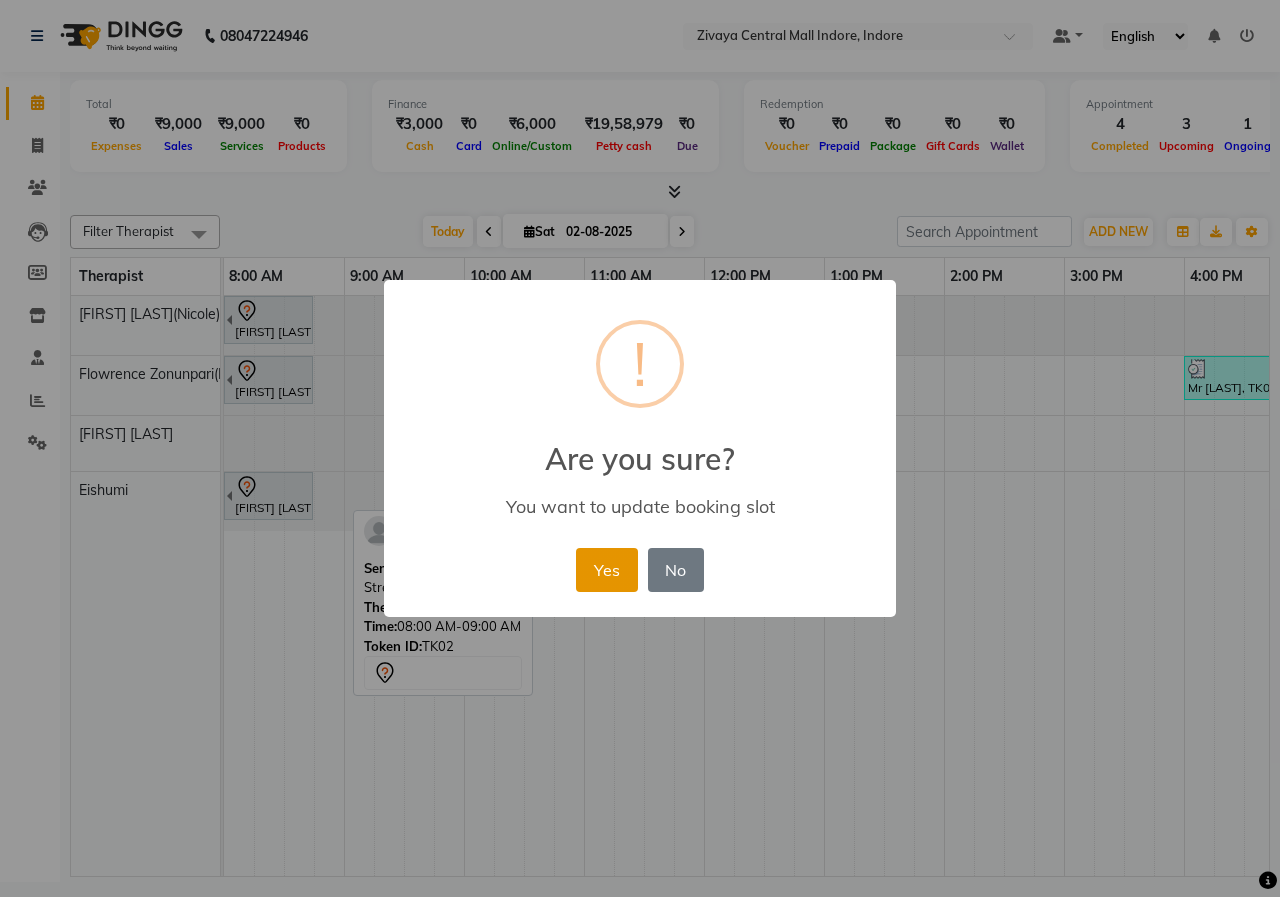 click on "Yes" at bounding box center (606, 570) 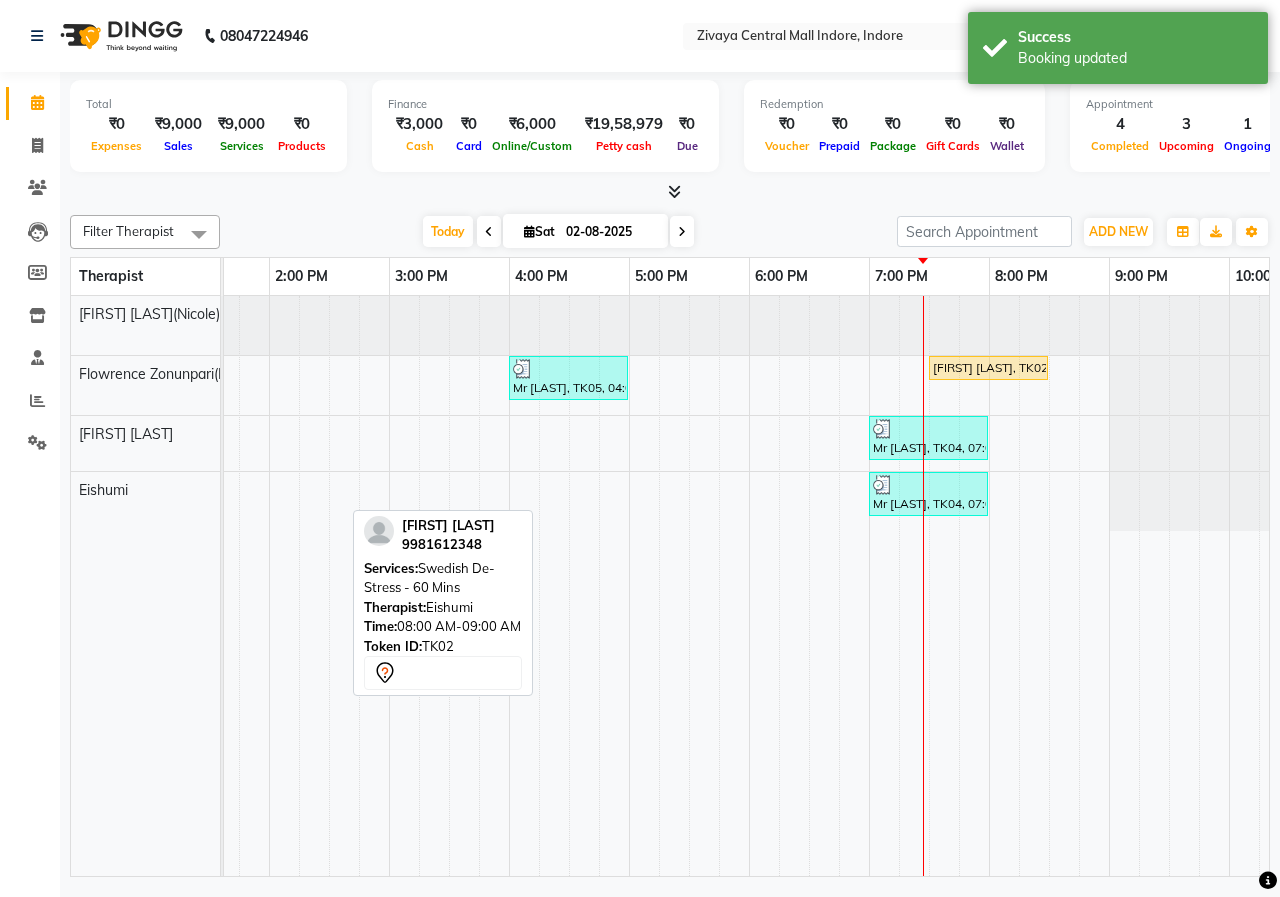 click at bounding box center (682, 232) 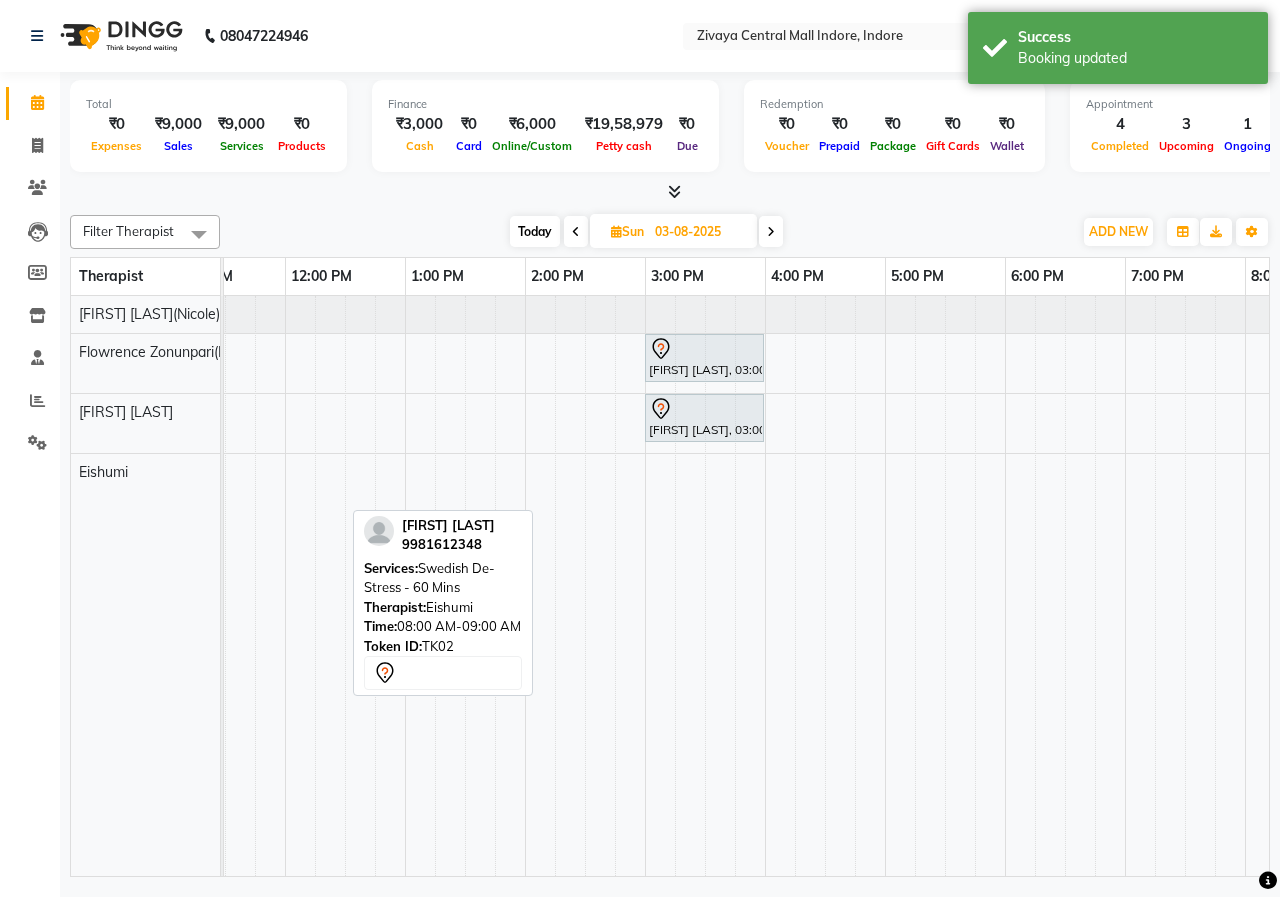click at bounding box center [576, 231] 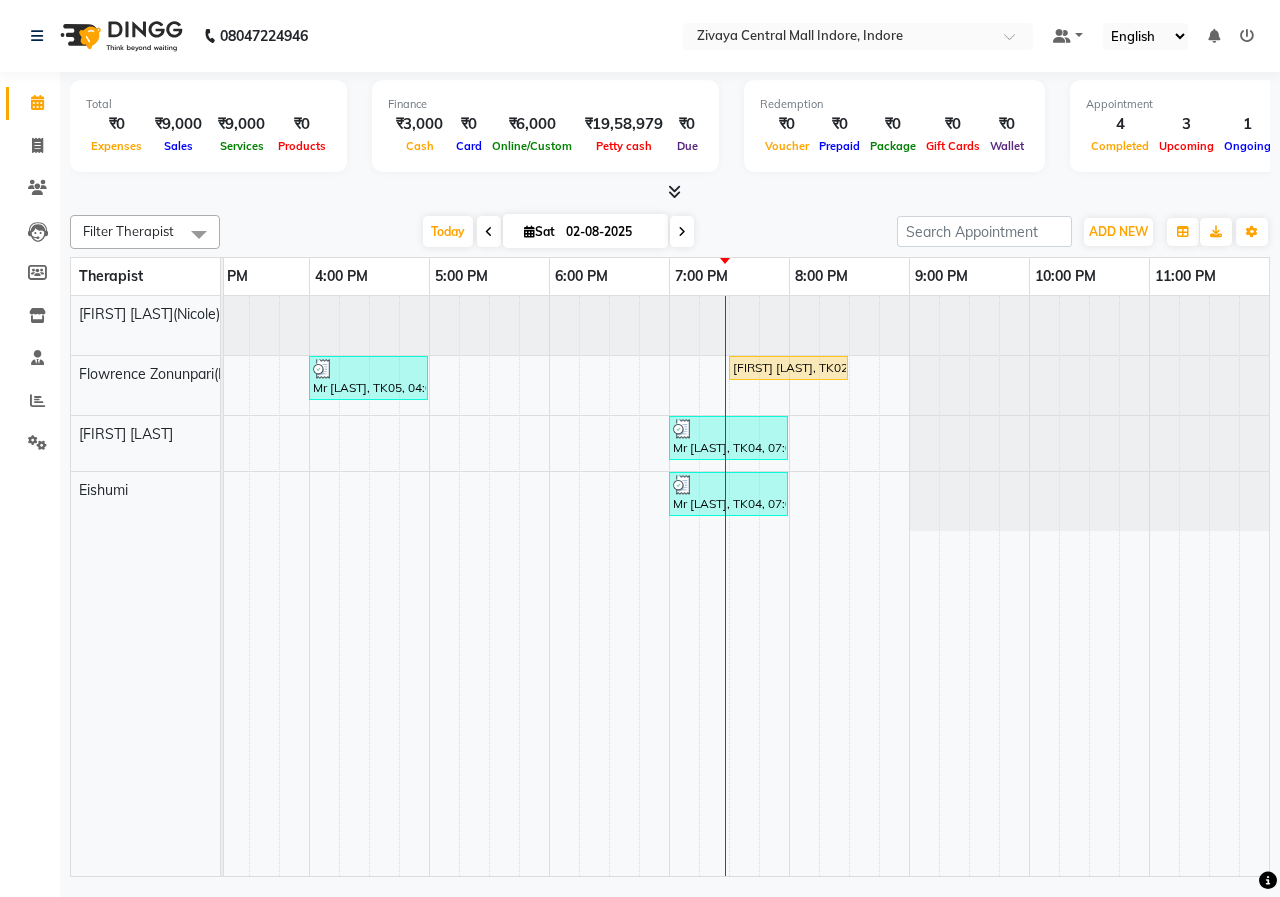 scroll, scrollTop: 0, scrollLeft: 445, axis: horizontal 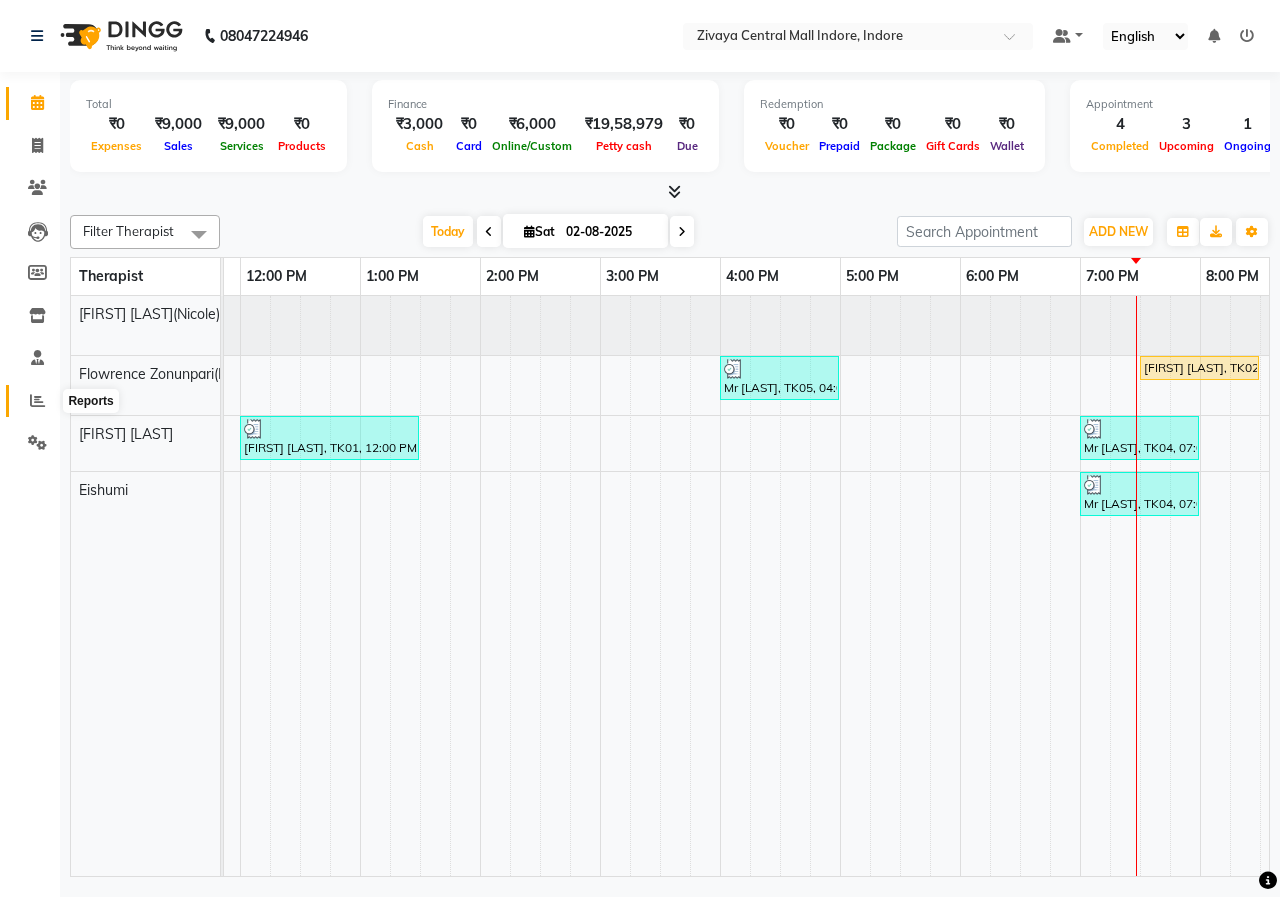 click 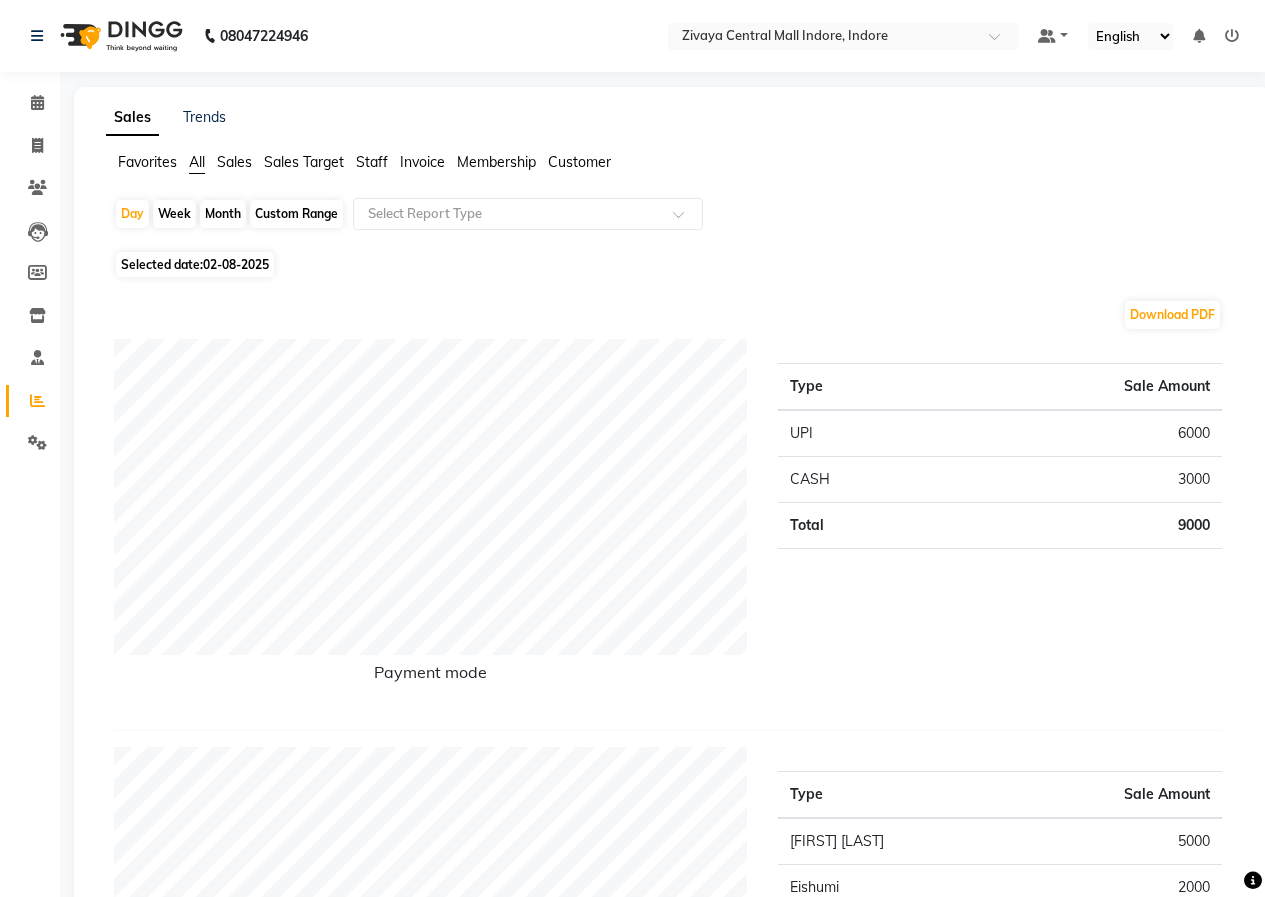 click on "Month" 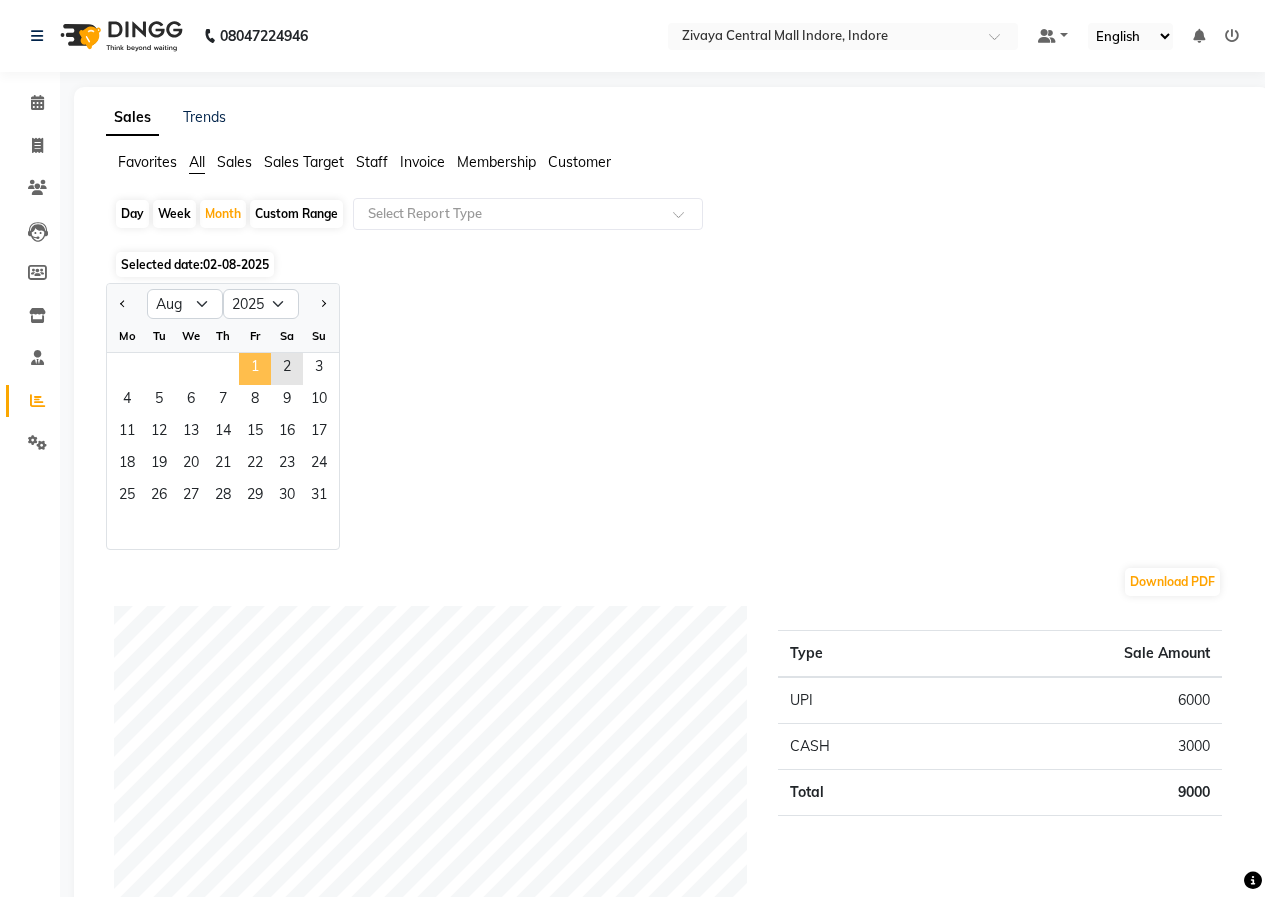 click on "1" 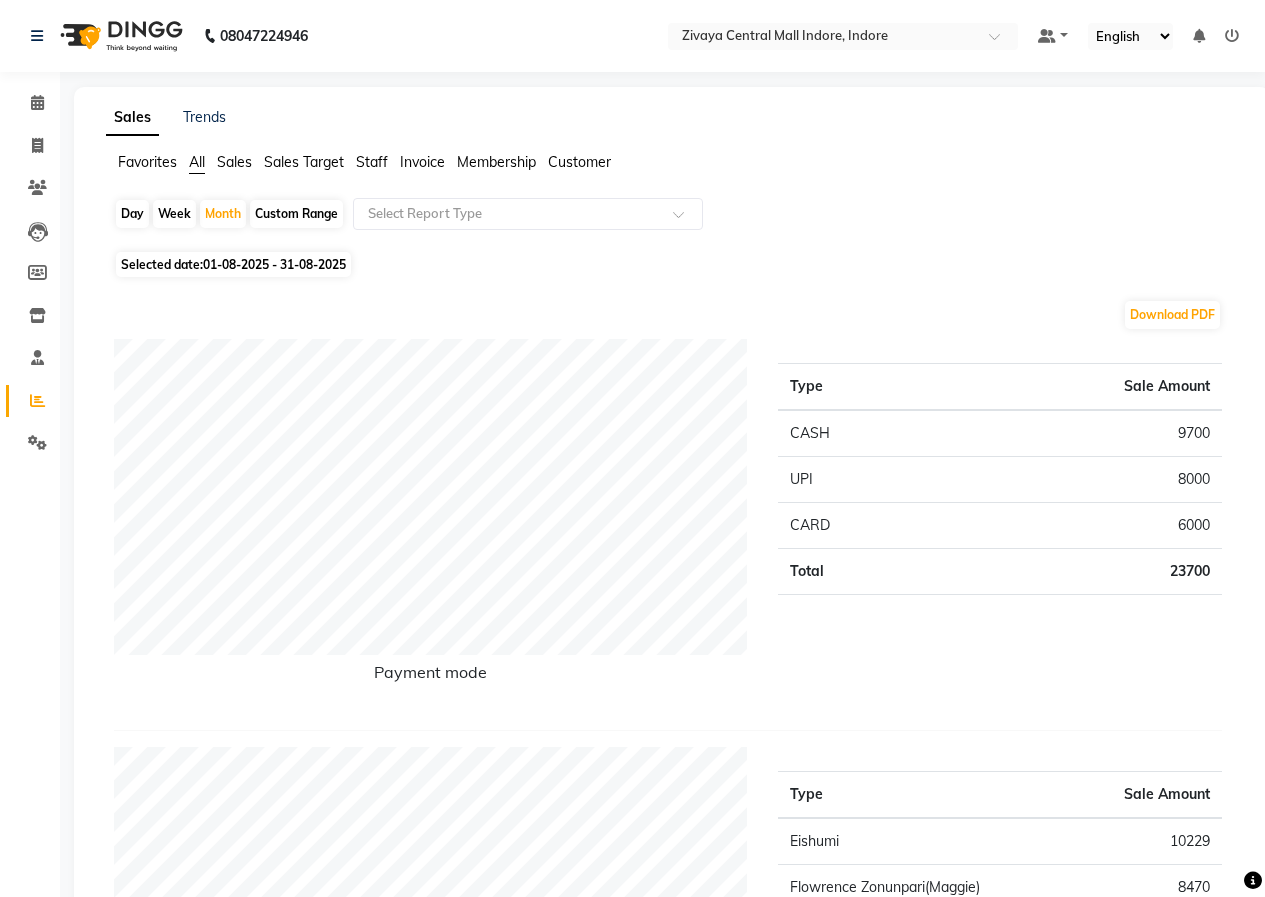 click 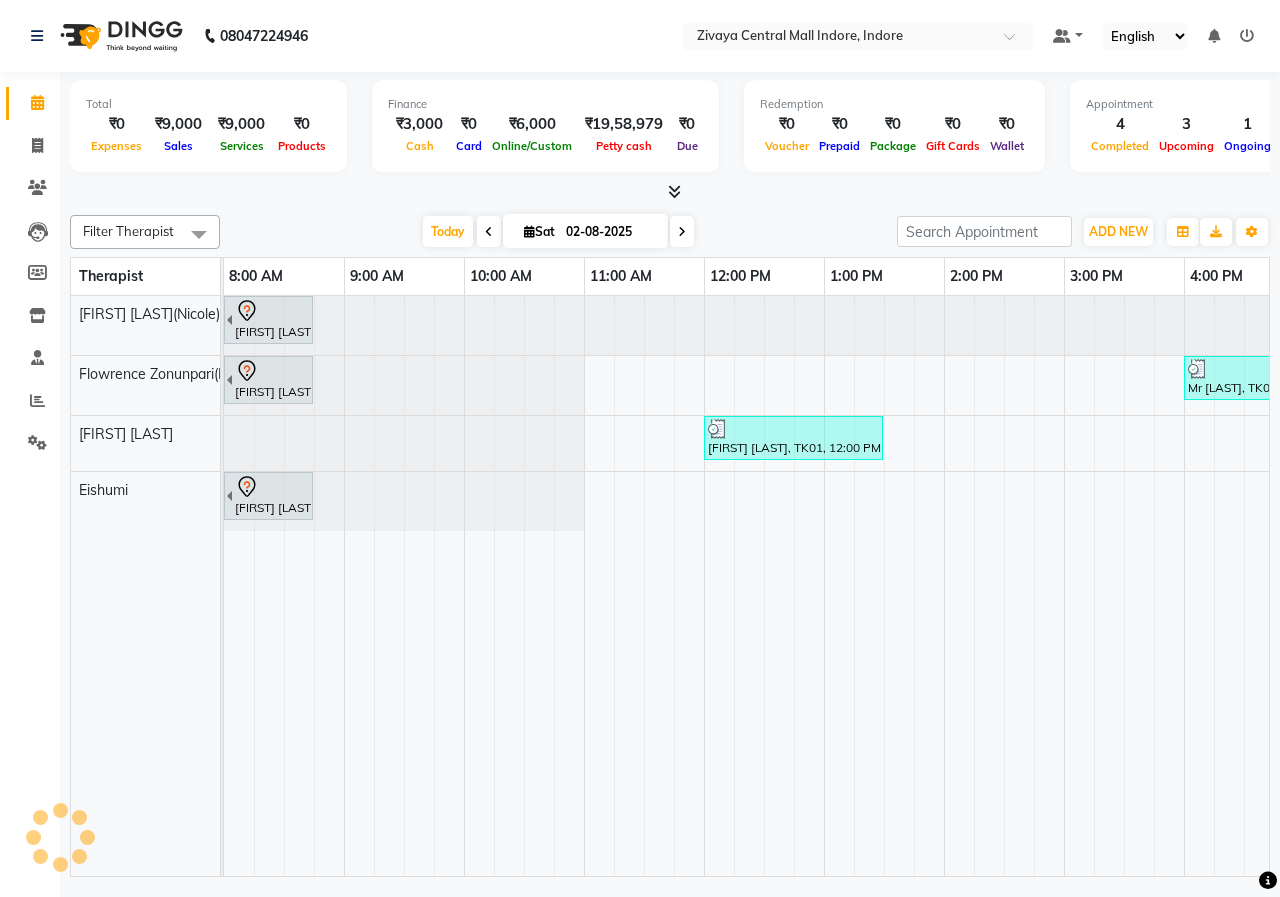 scroll, scrollTop: 0, scrollLeft: 875, axis: horizontal 